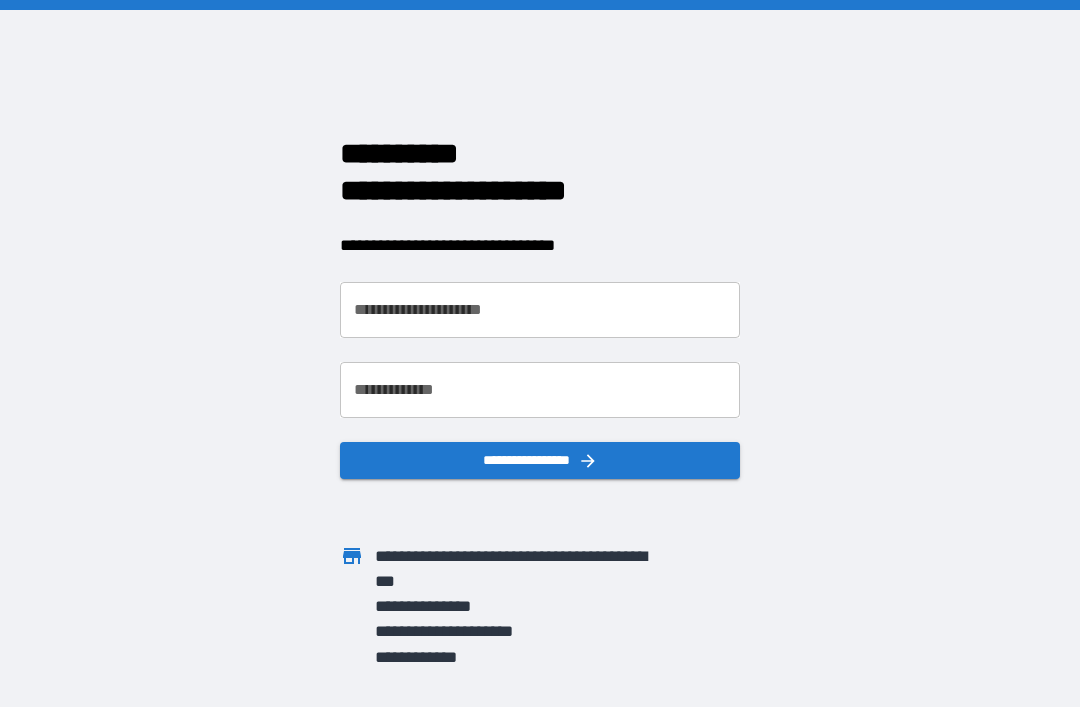 scroll, scrollTop: 0, scrollLeft: 0, axis: both 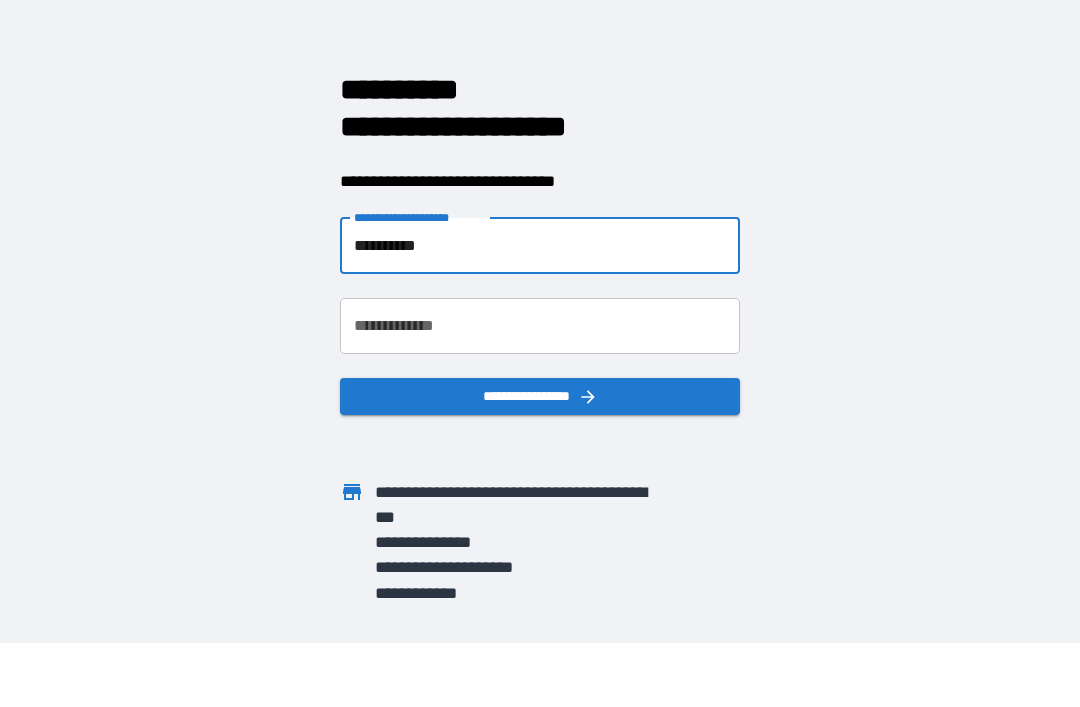 type on "**********" 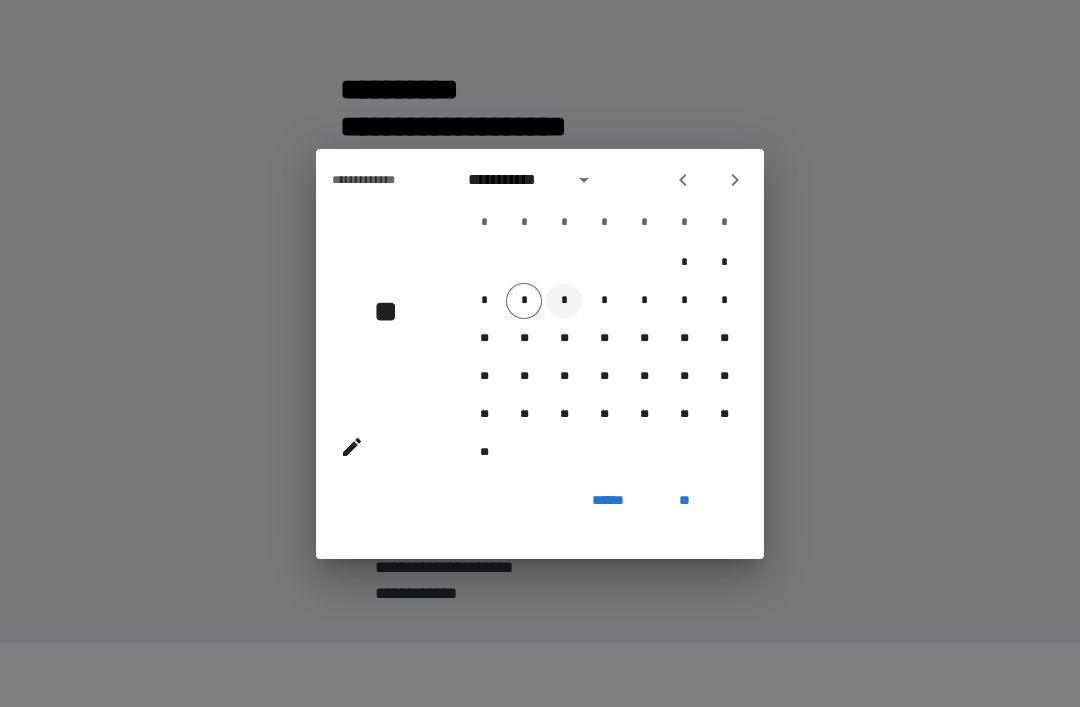 click on "*" at bounding box center [564, 301] 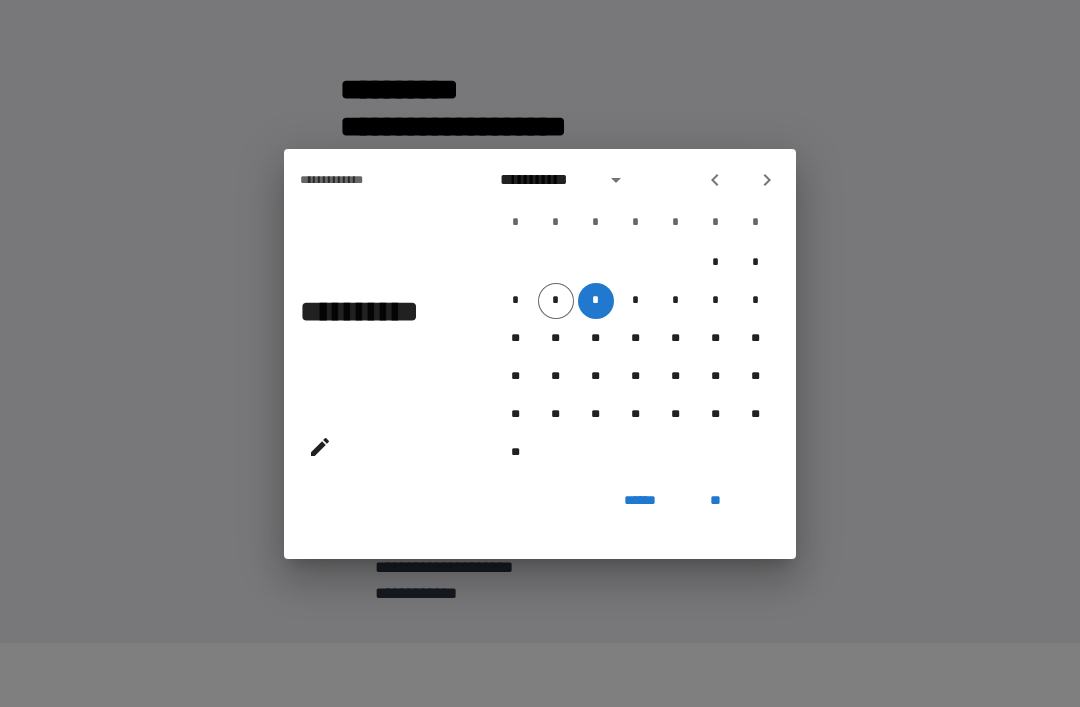 click 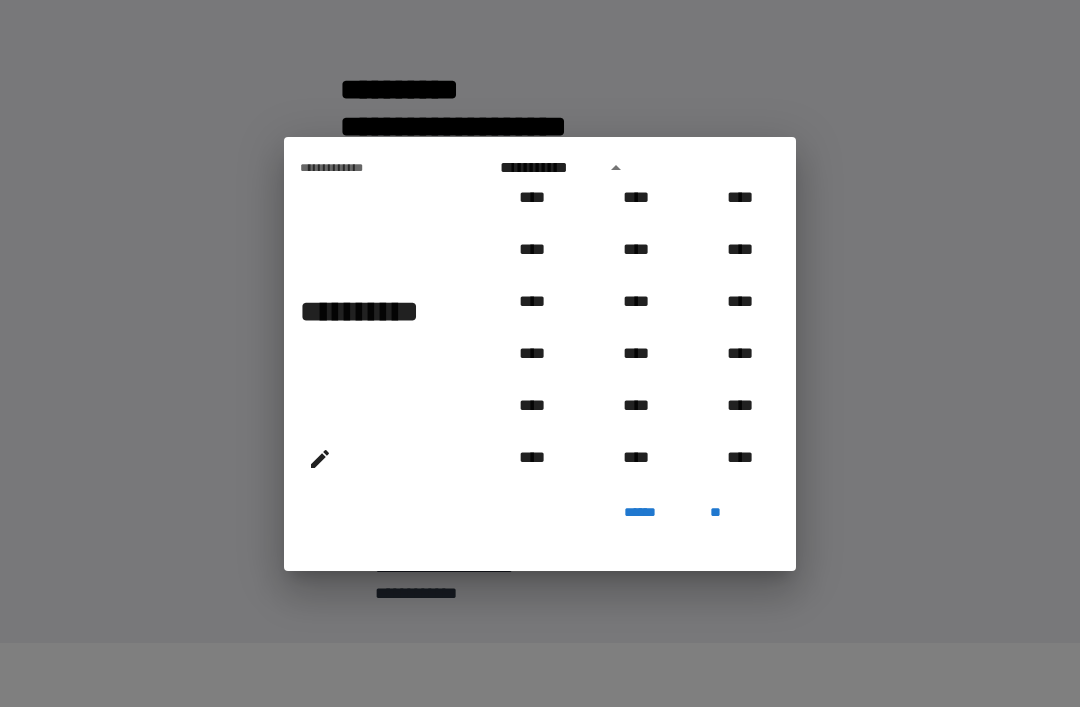scroll, scrollTop: 1736, scrollLeft: 0, axis: vertical 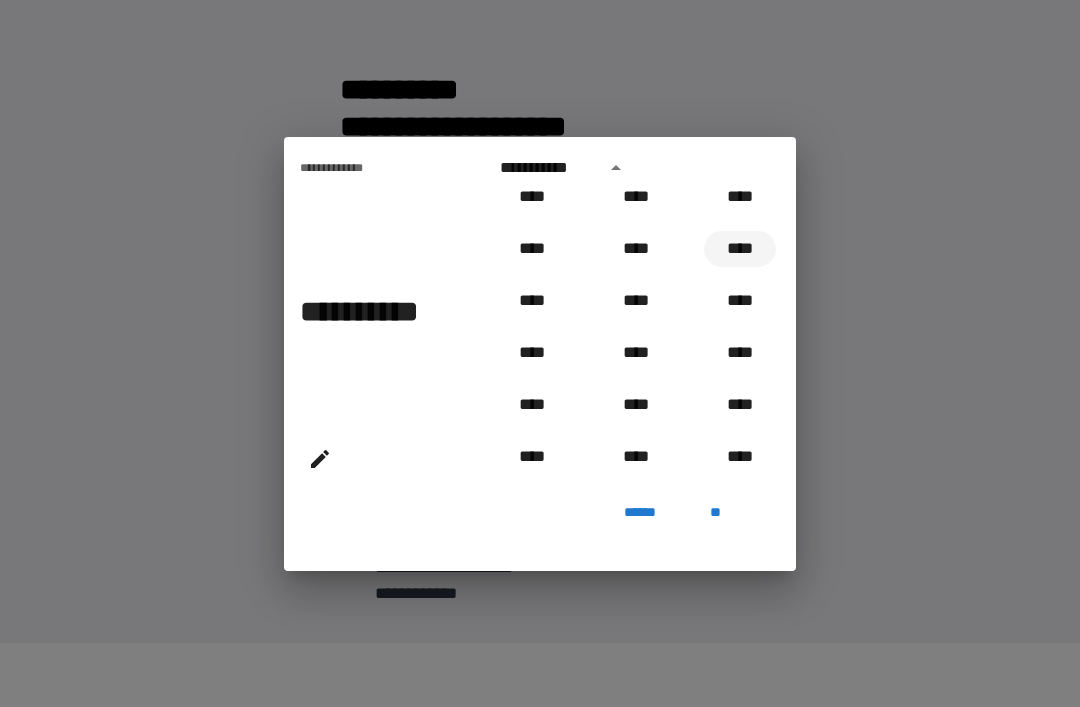 click on "****" at bounding box center (740, 249) 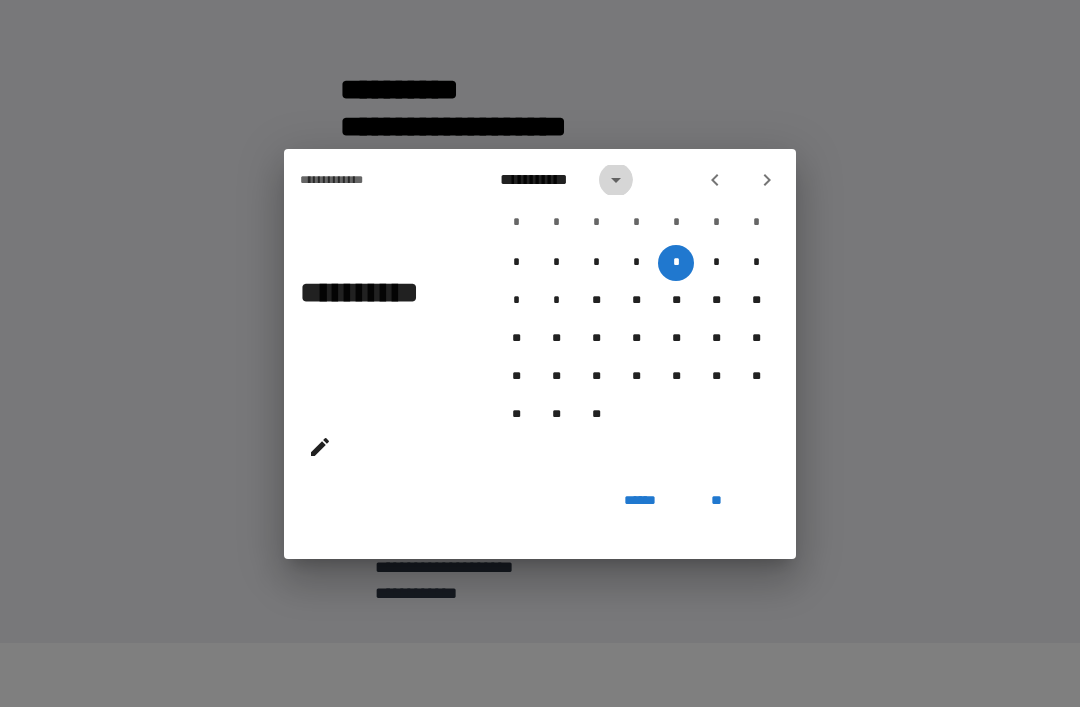 click 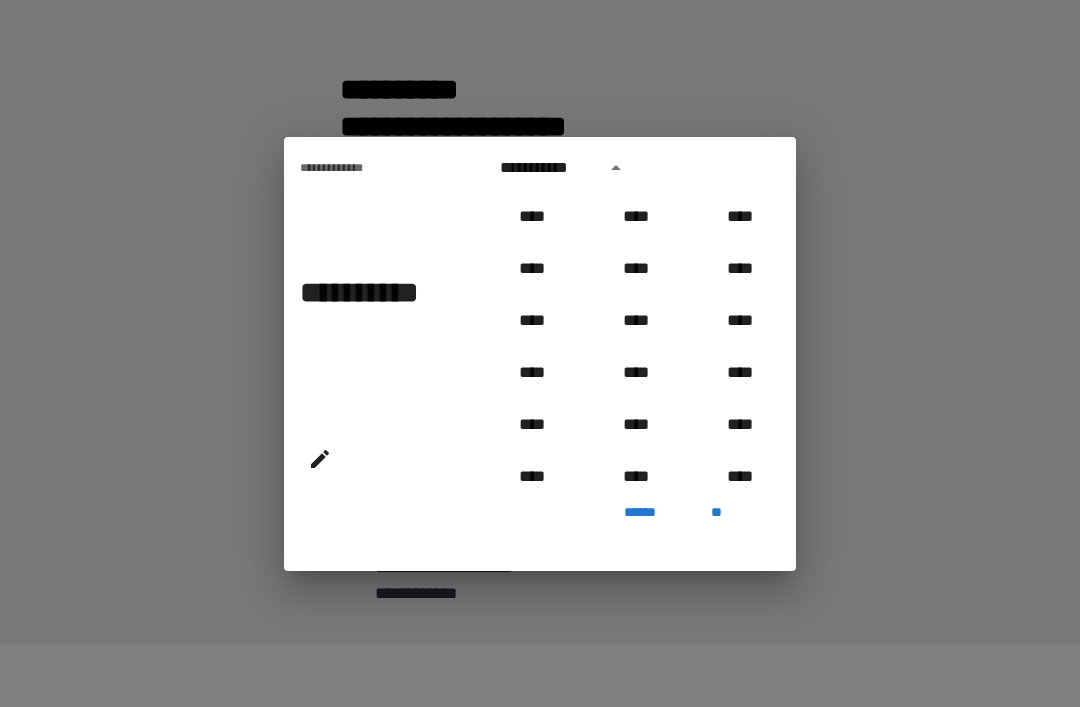 scroll, scrollTop: 1642, scrollLeft: 0, axis: vertical 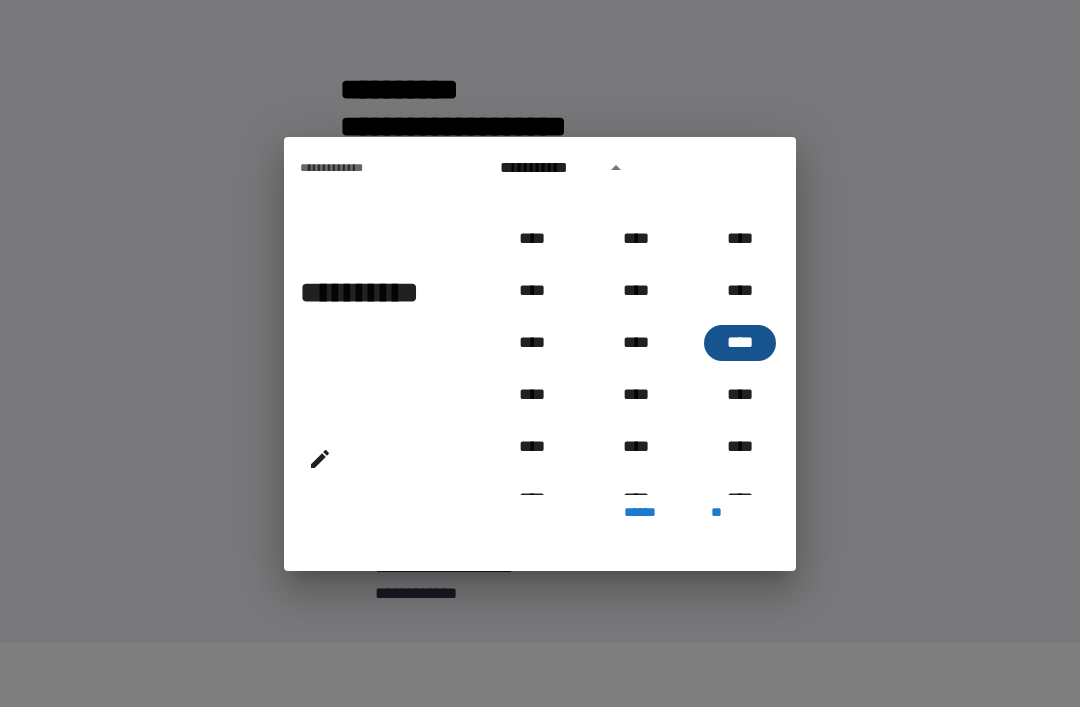 click on "****" at bounding box center [740, 343] 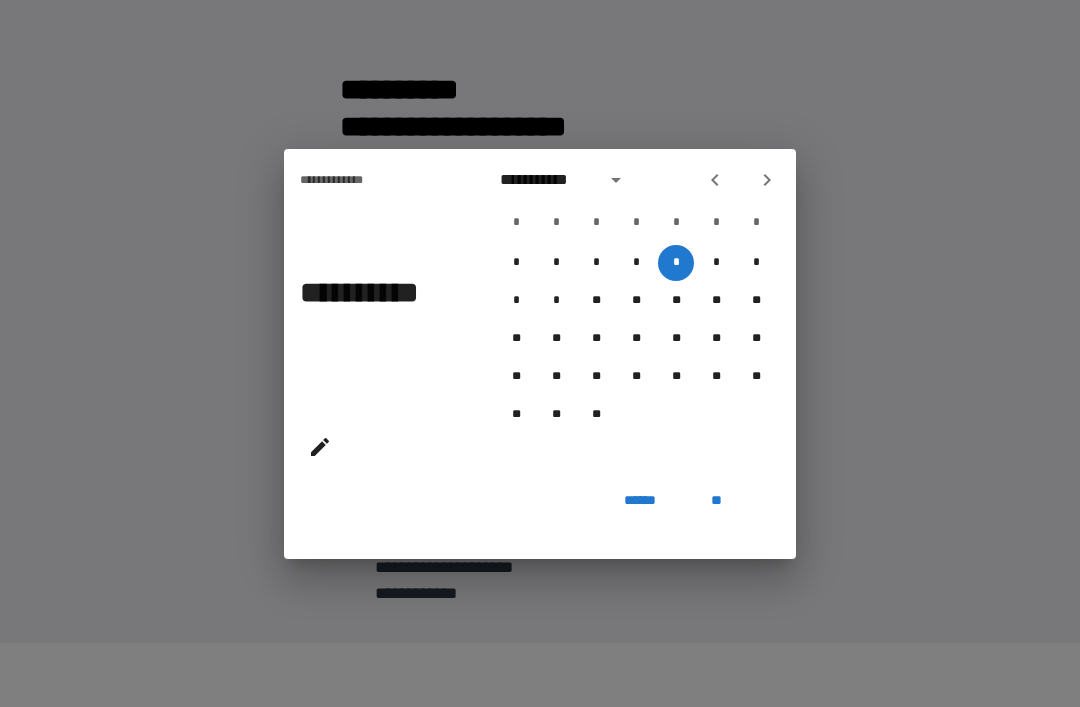 click 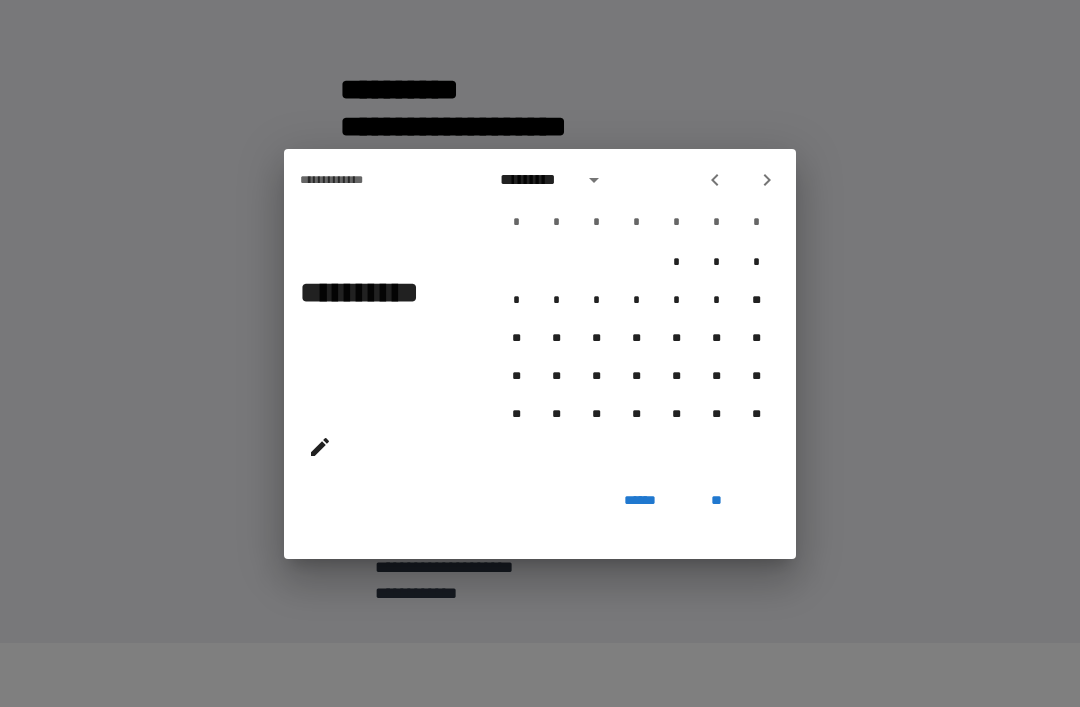 click 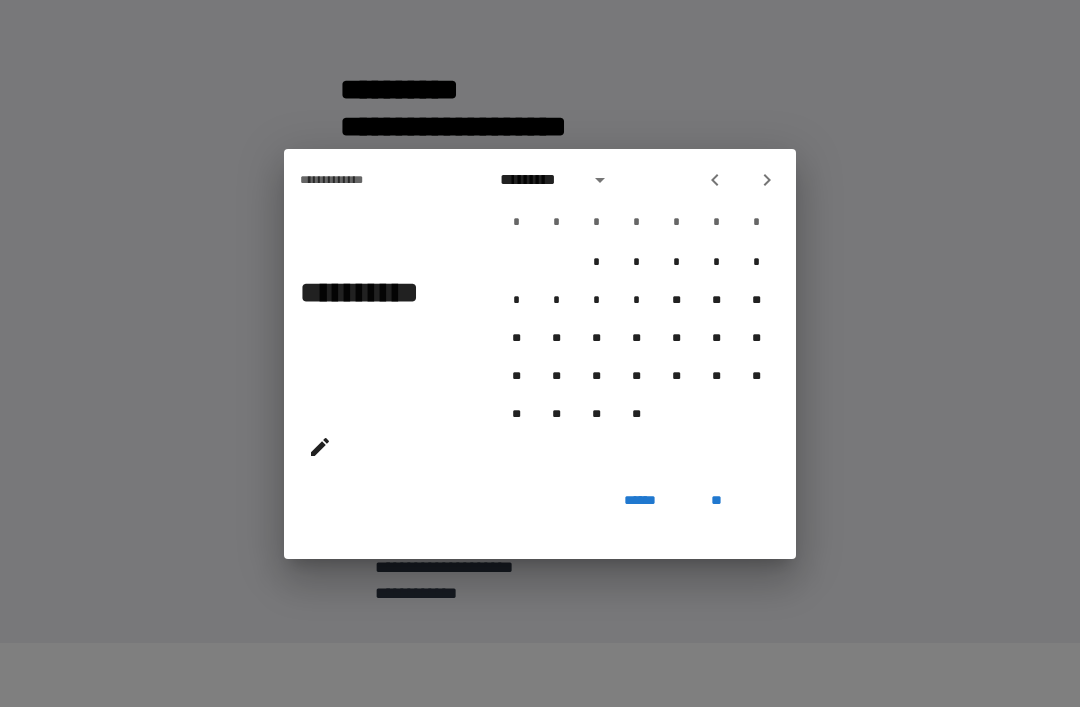 click at bounding box center (741, 180) 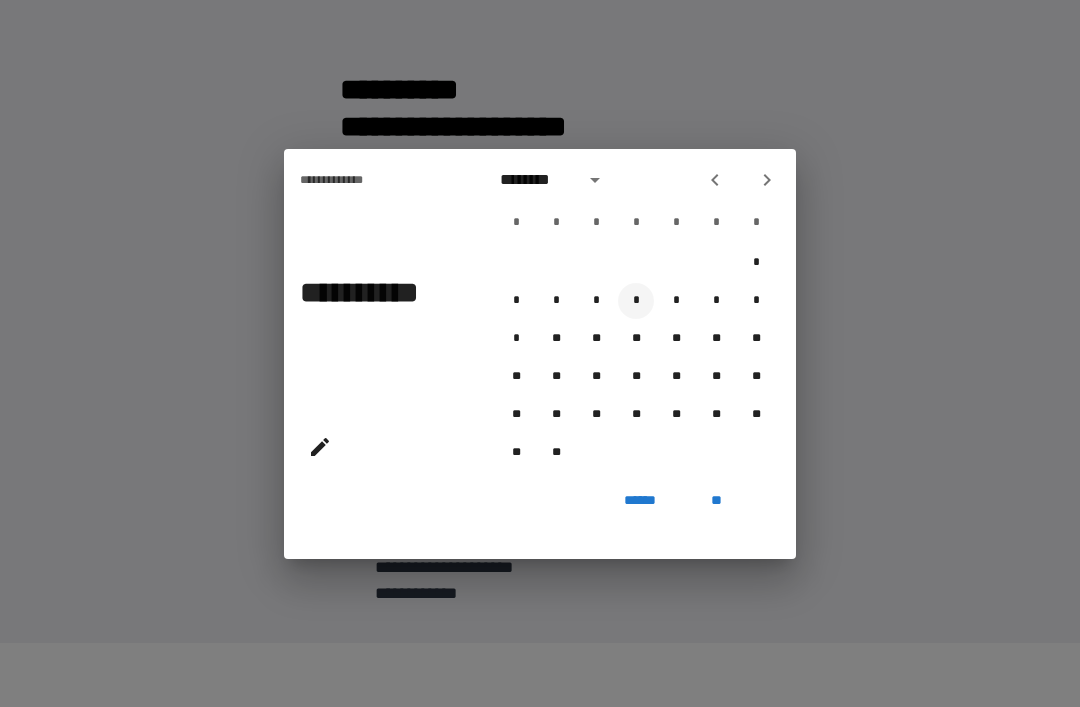 click on "*" at bounding box center [636, 301] 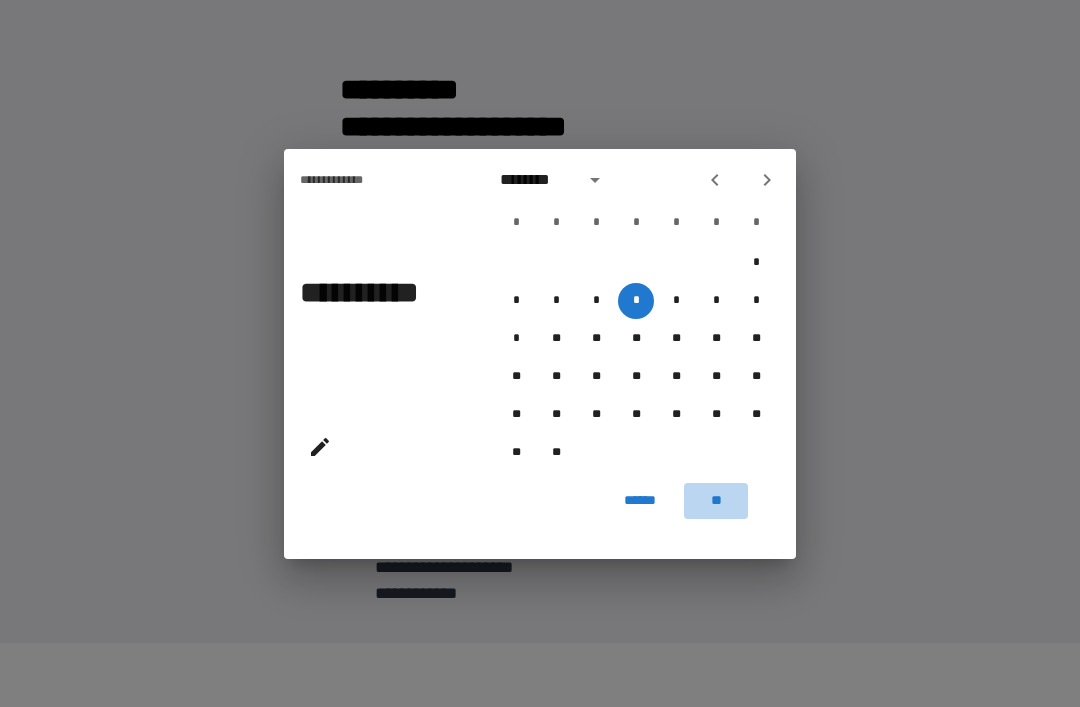 click on "**" at bounding box center (716, 501) 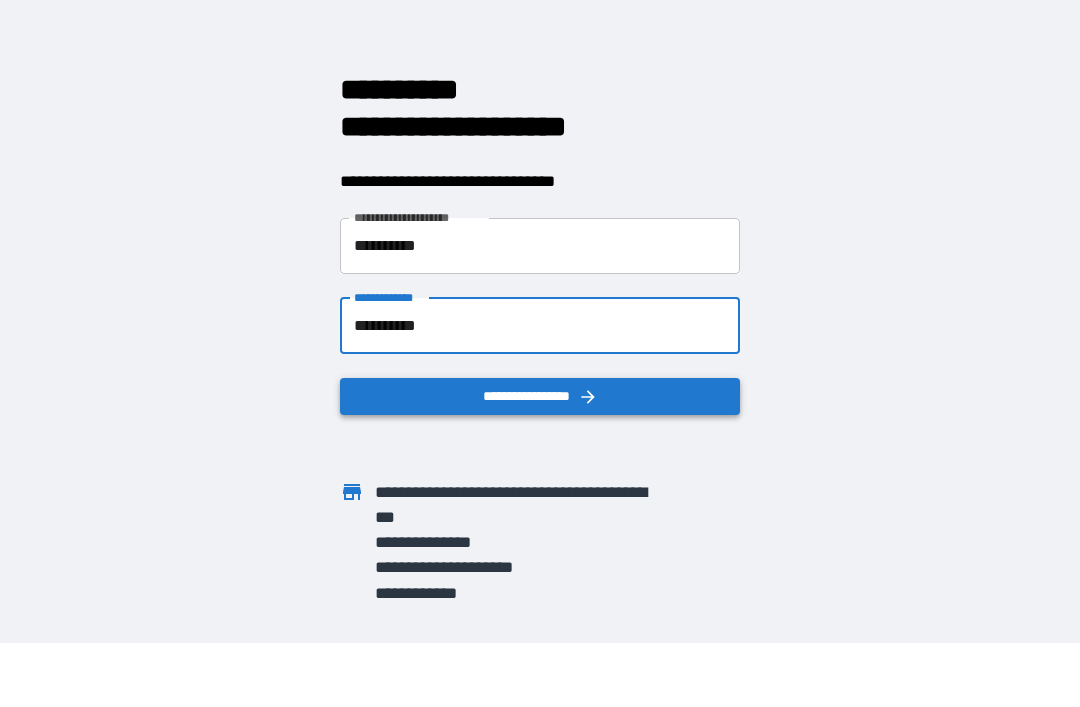 click 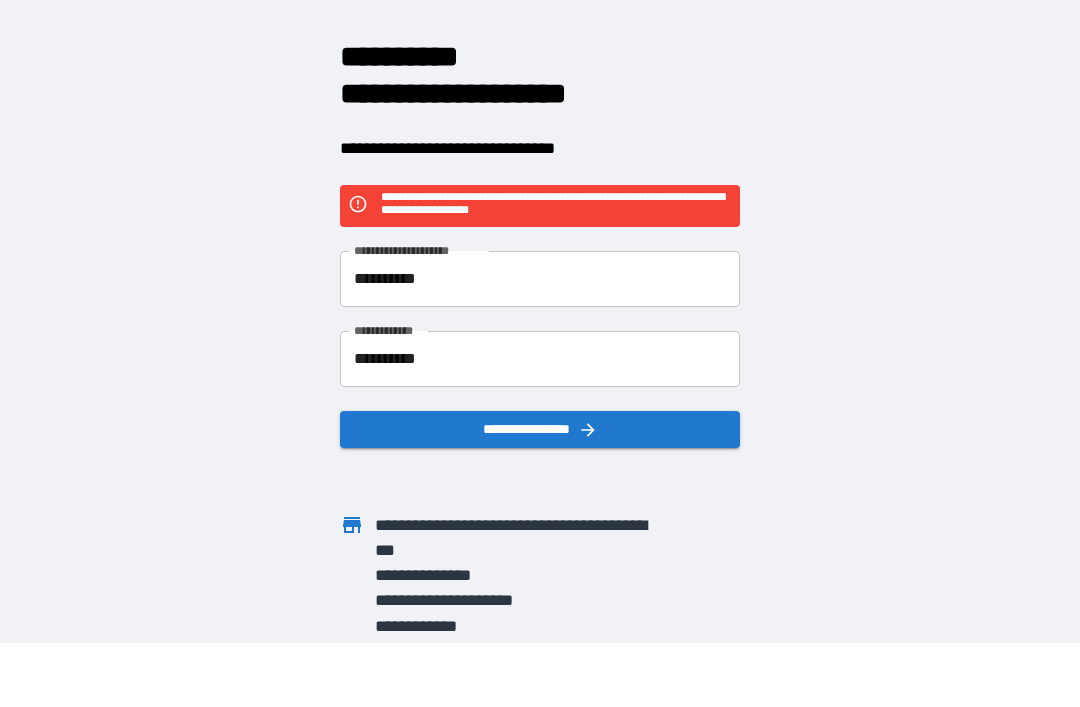 click on "**********" at bounding box center [540, 359] 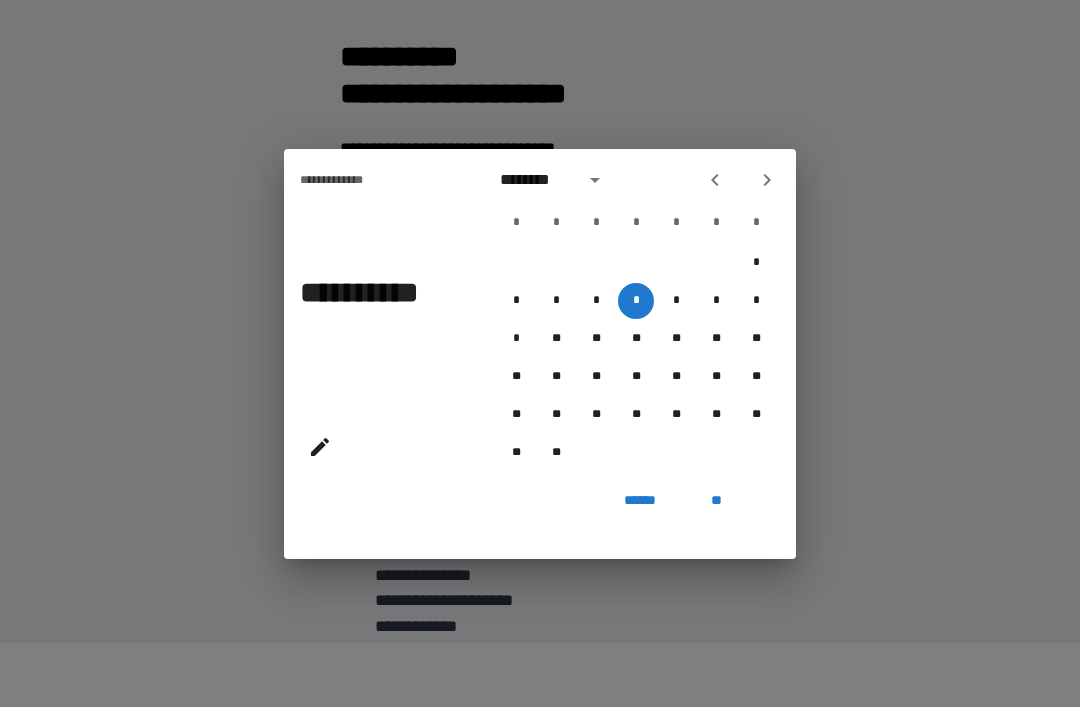 click 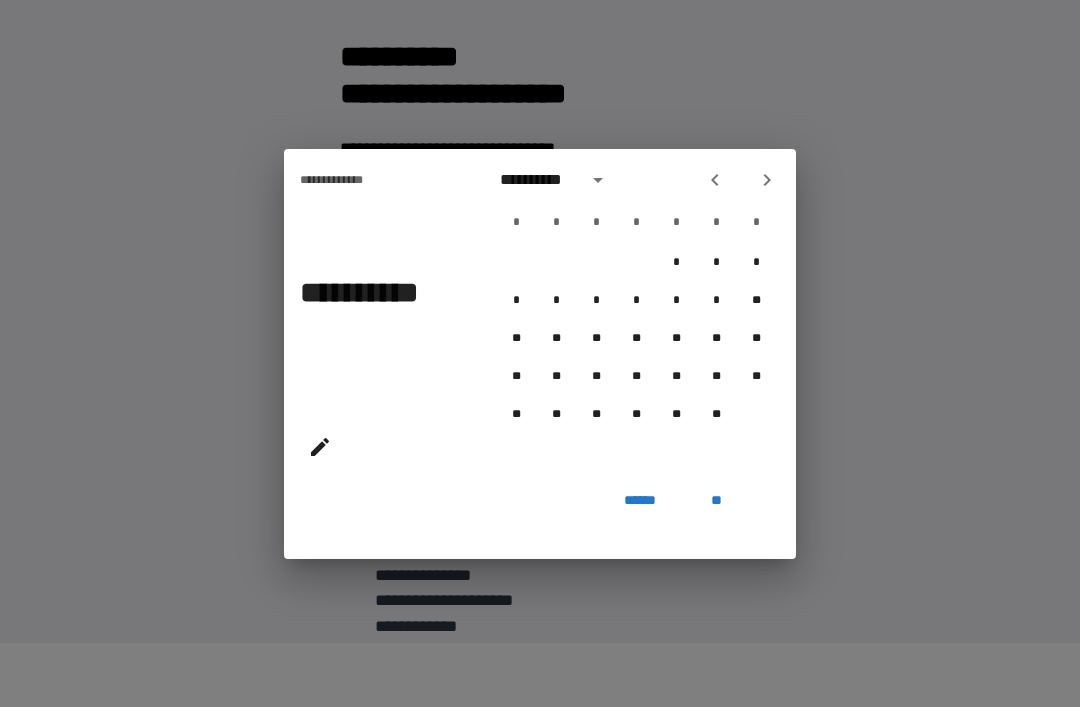 click on "**********" at bounding box center [540, 180] 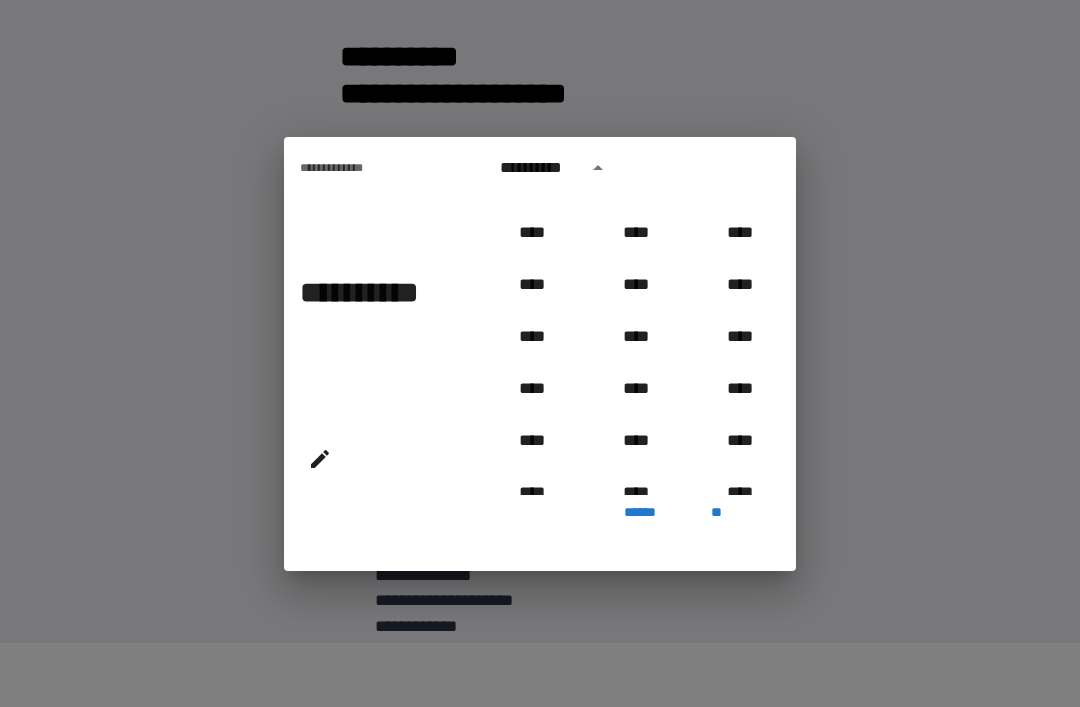 scroll, scrollTop: 1179, scrollLeft: 0, axis: vertical 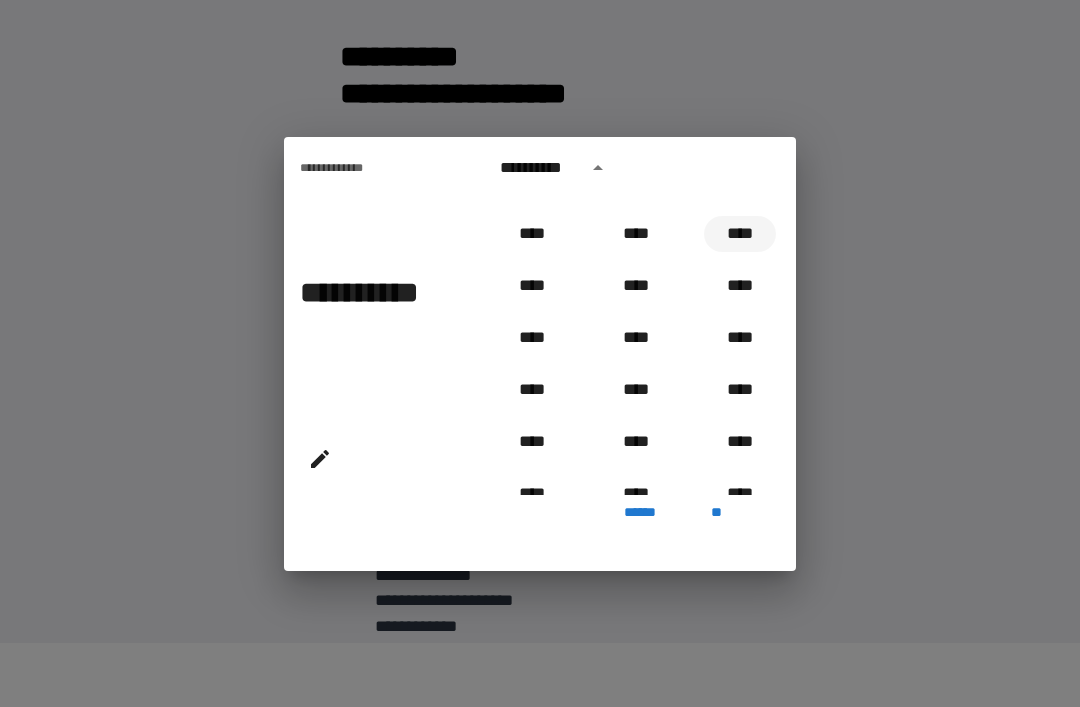click on "****" at bounding box center (740, 234) 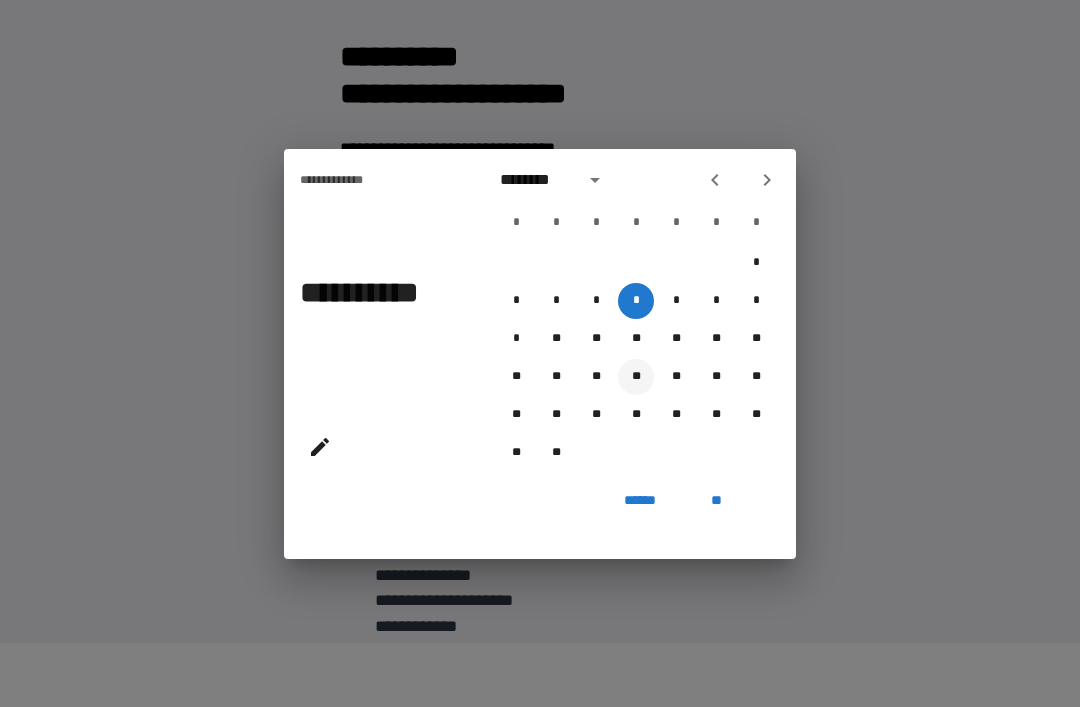 click on "**" at bounding box center (636, 377) 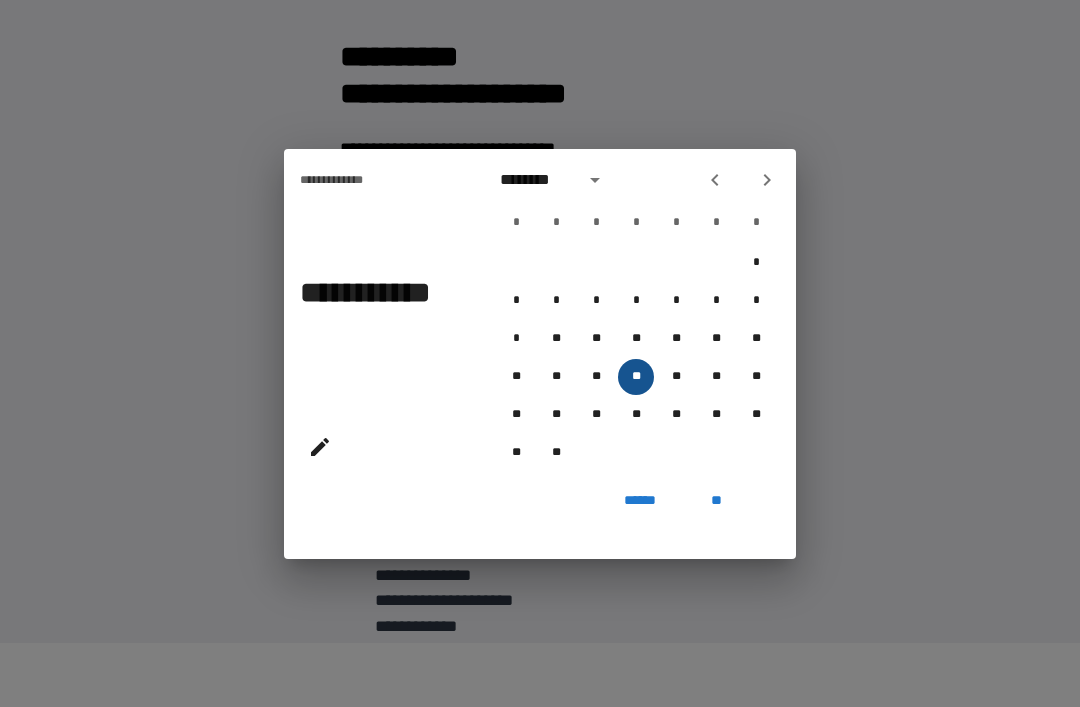 type on "**********" 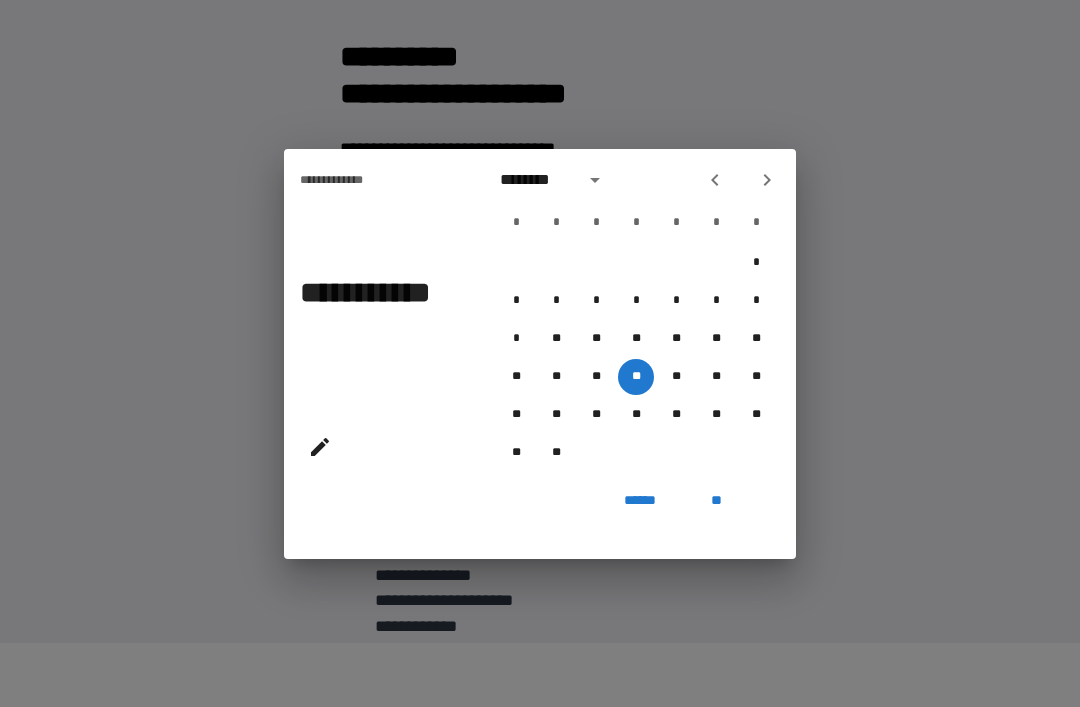 click on "**" at bounding box center [716, 501] 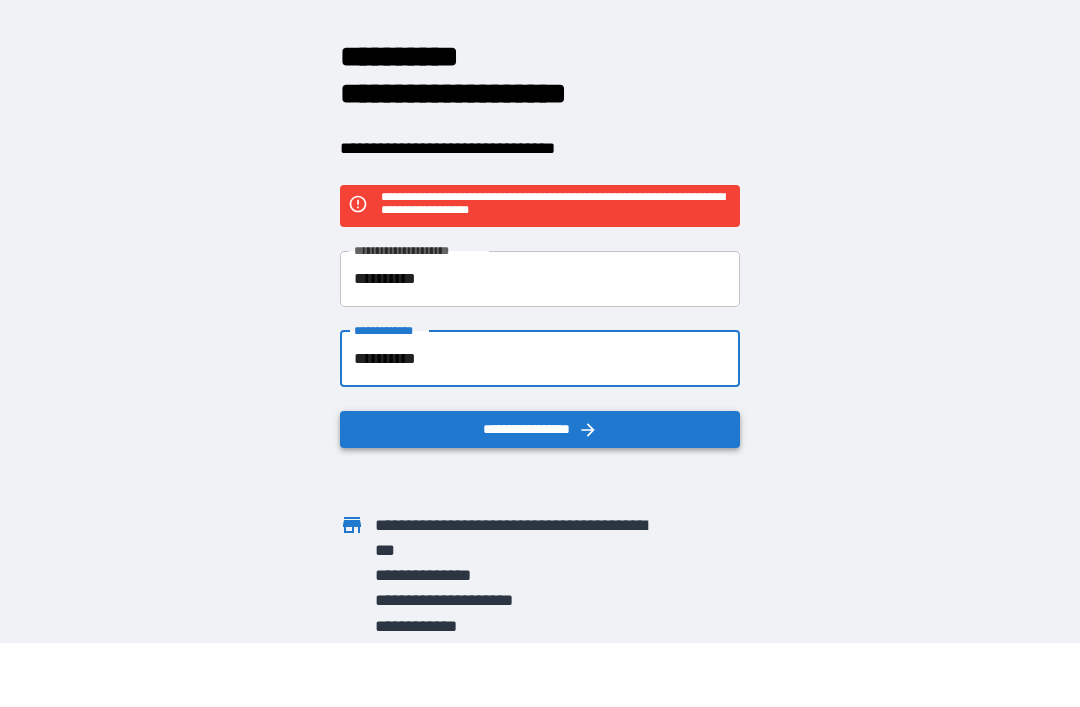 click on "**********" at bounding box center [540, 429] 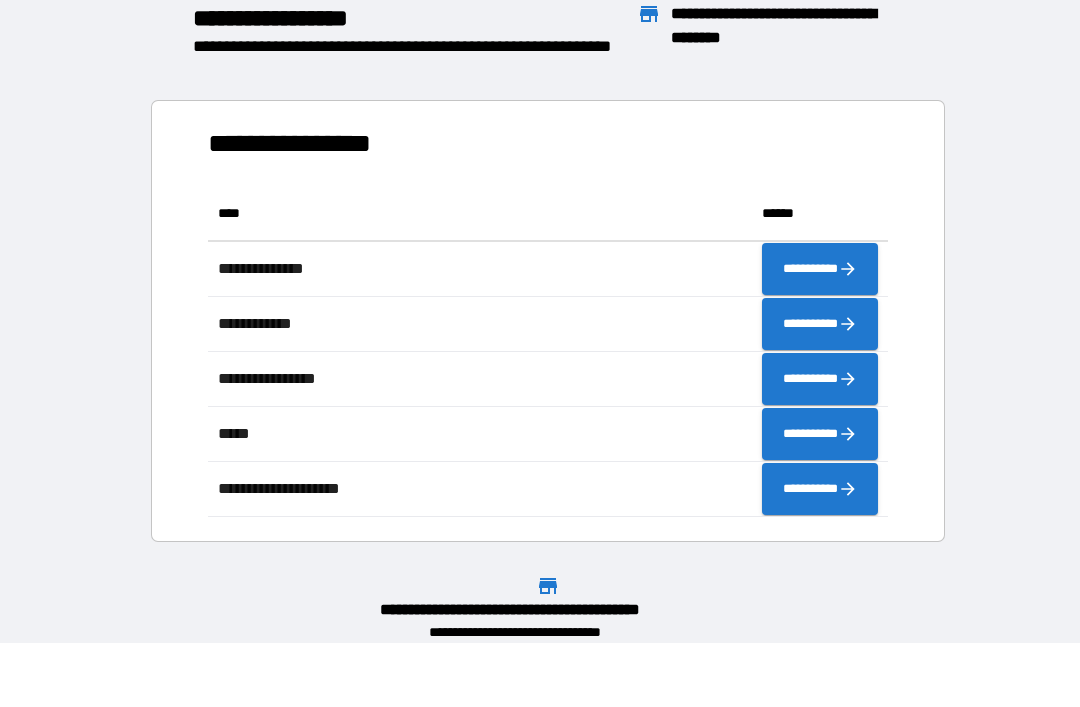 scroll, scrollTop: 331, scrollLeft: 680, axis: both 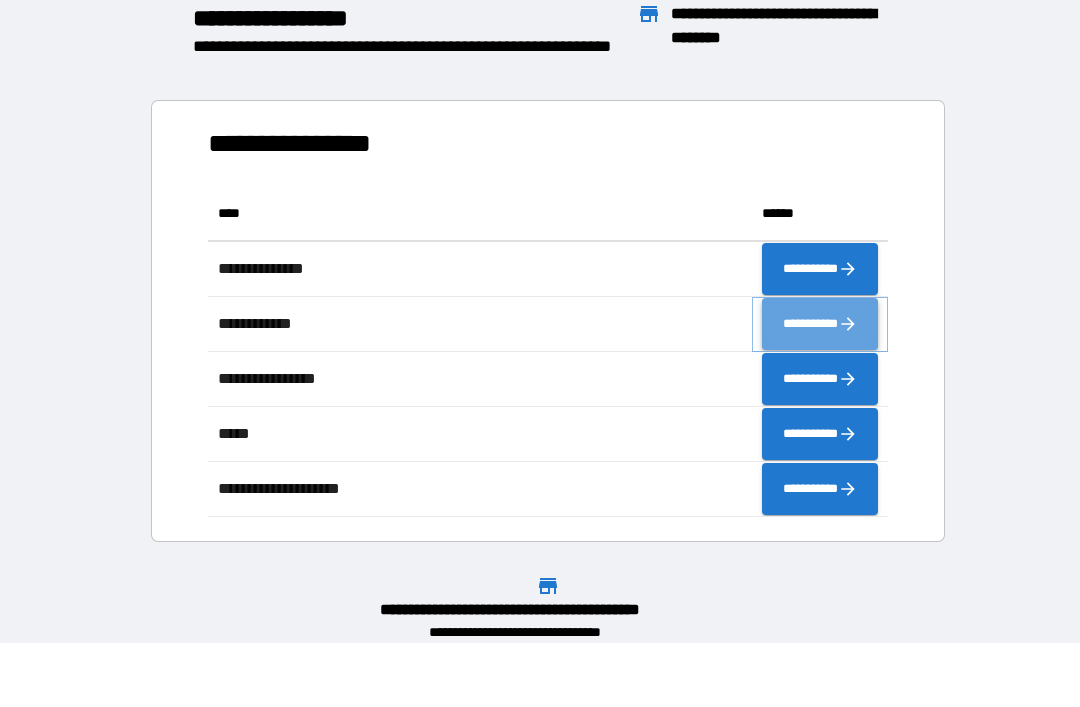 click 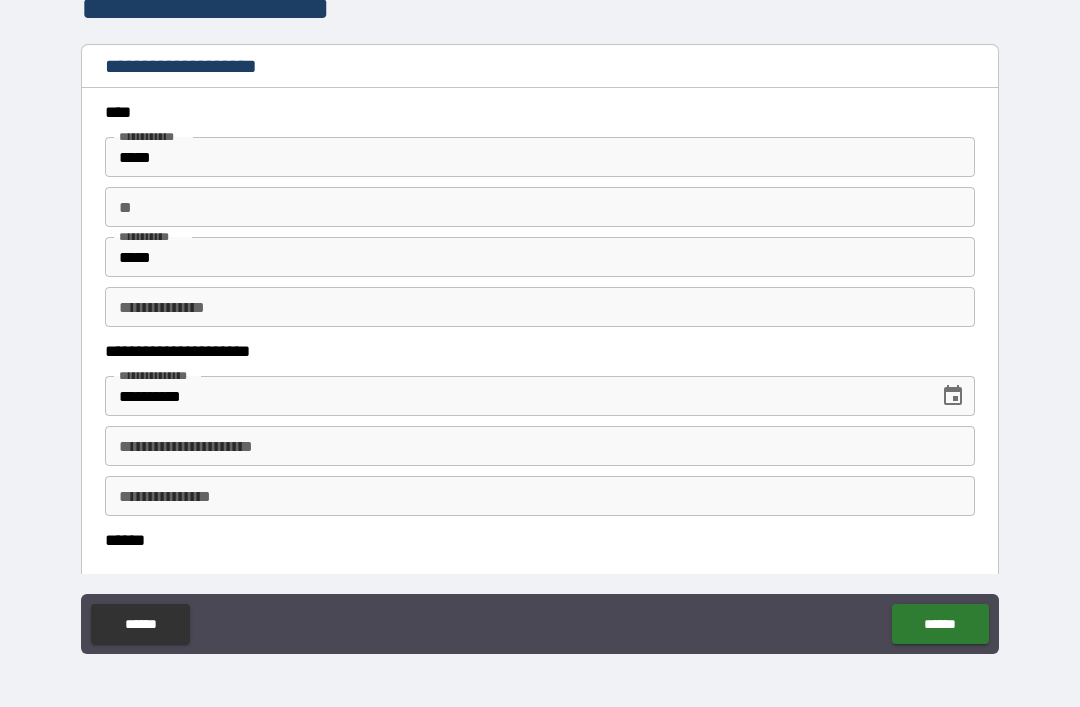 click on "**********" at bounding box center (540, 446) 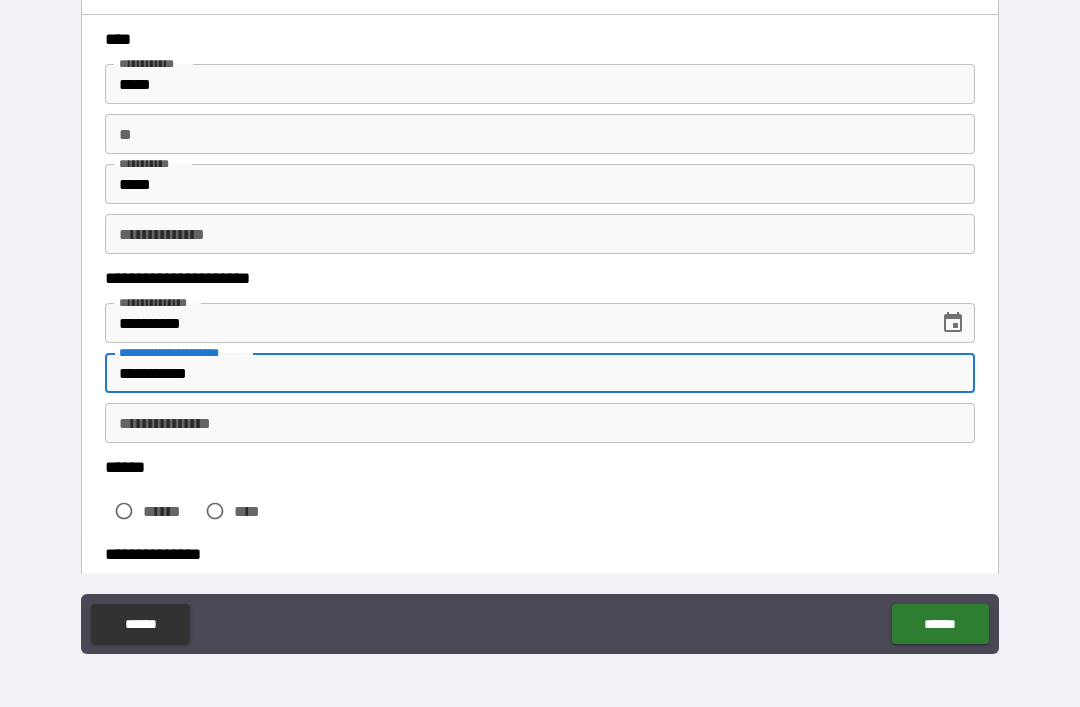 scroll, scrollTop: 74, scrollLeft: 0, axis: vertical 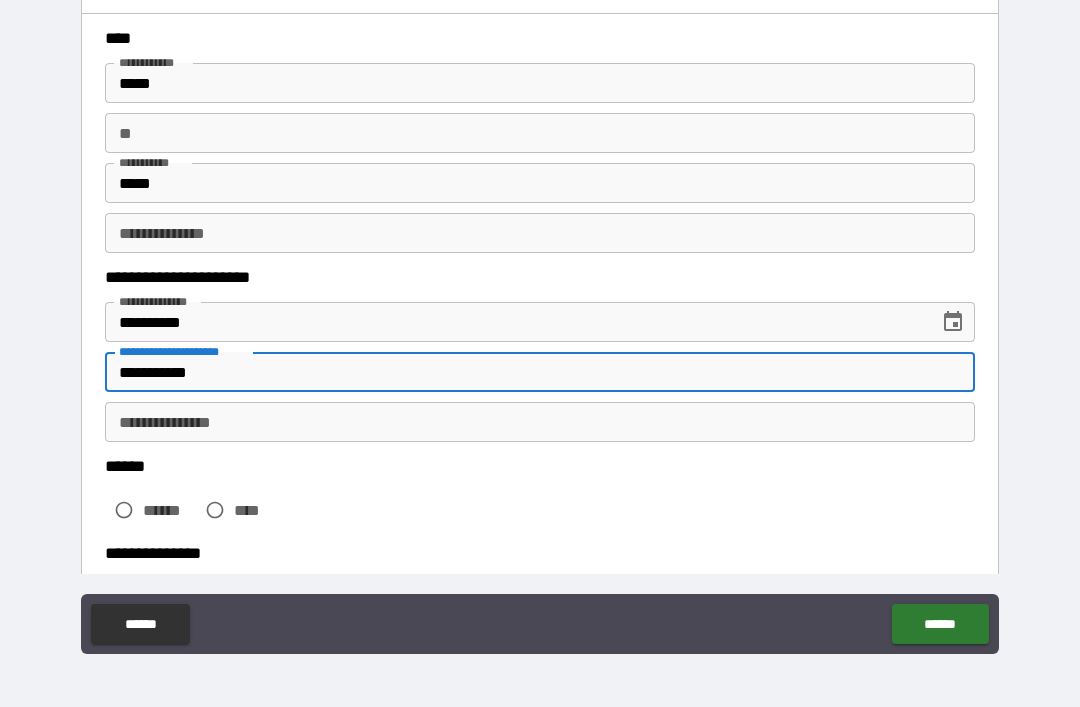 type on "**********" 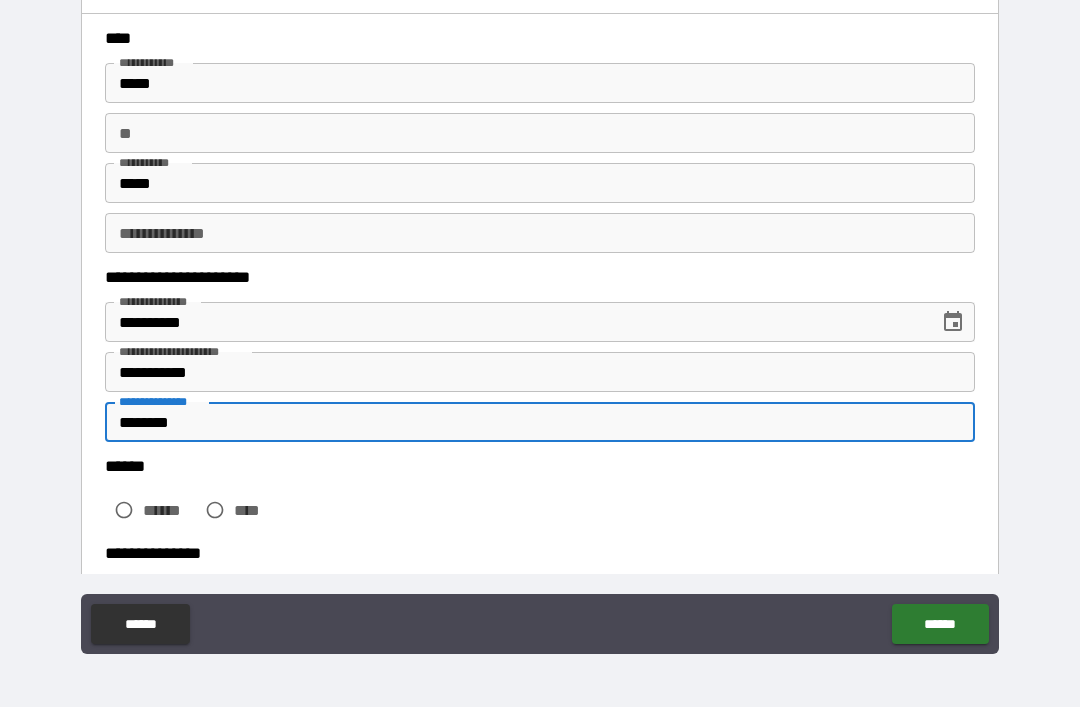 type on "********" 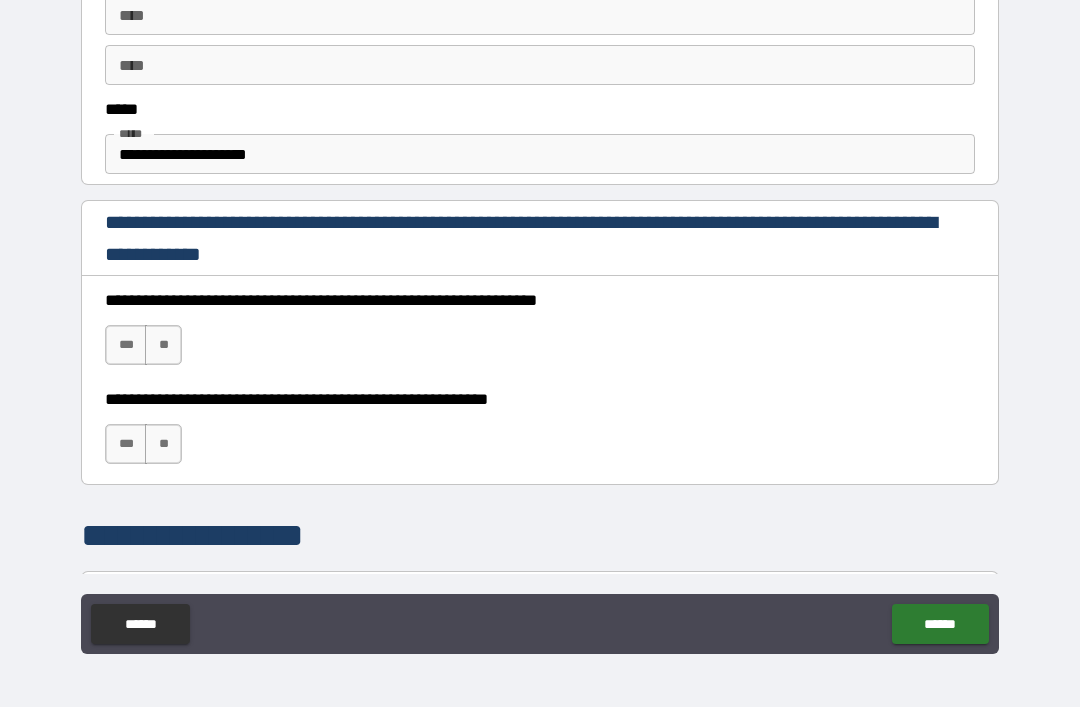 scroll, scrollTop: 1146, scrollLeft: 0, axis: vertical 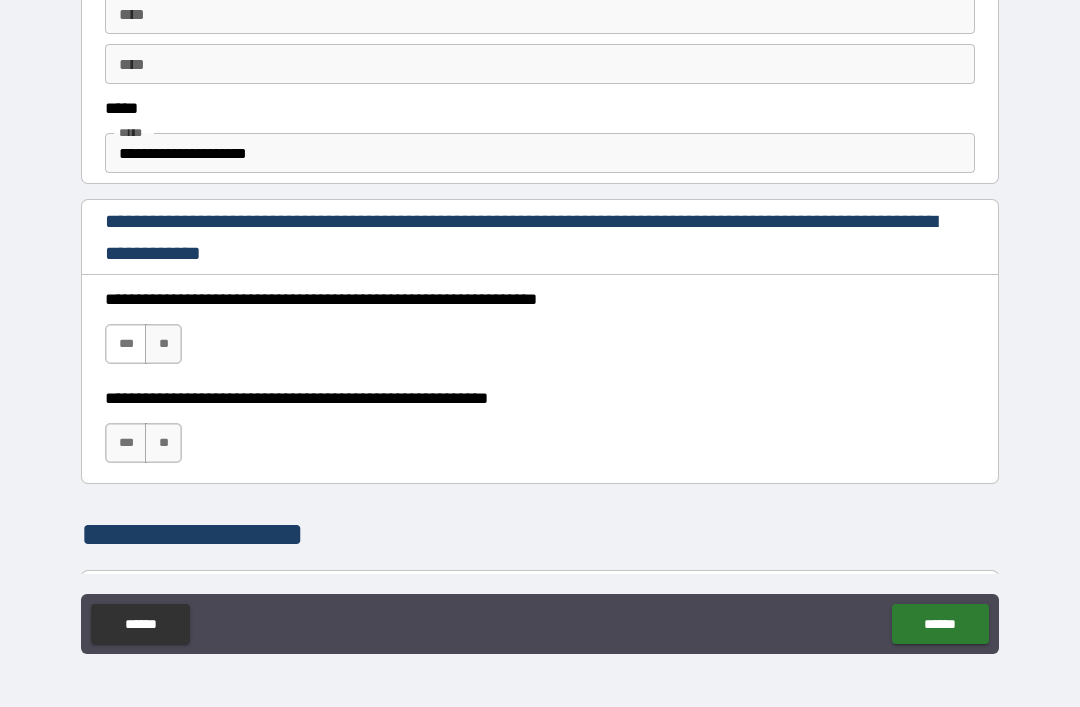 click on "***" at bounding box center [126, 344] 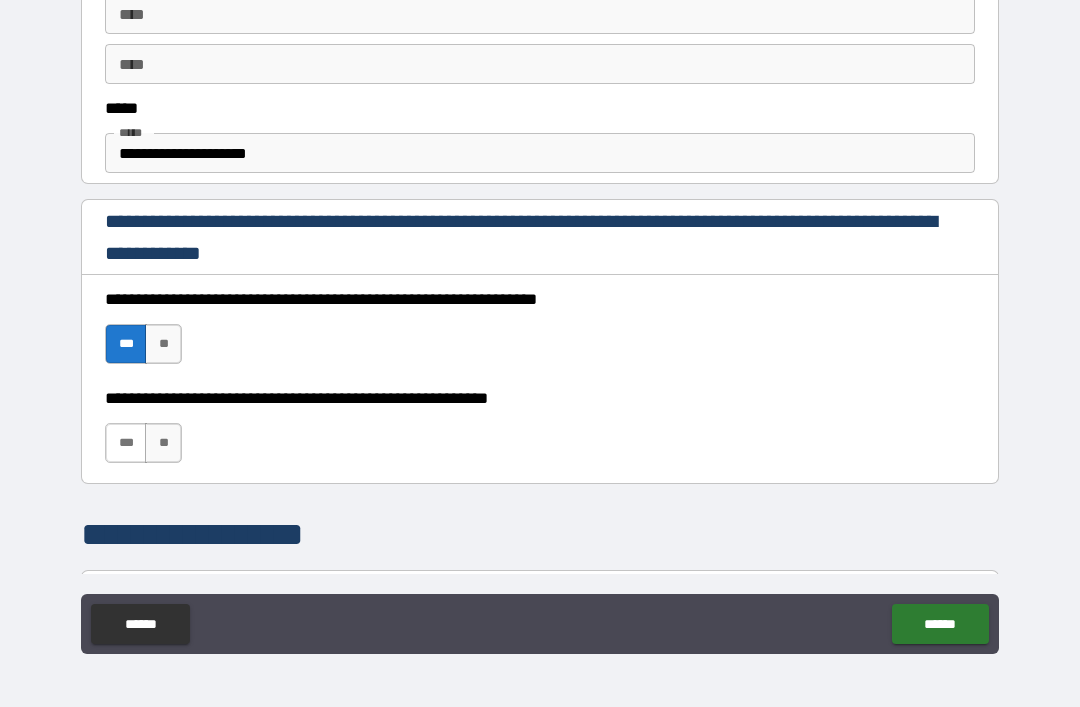 click on "***" at bounding box center (126, 443) 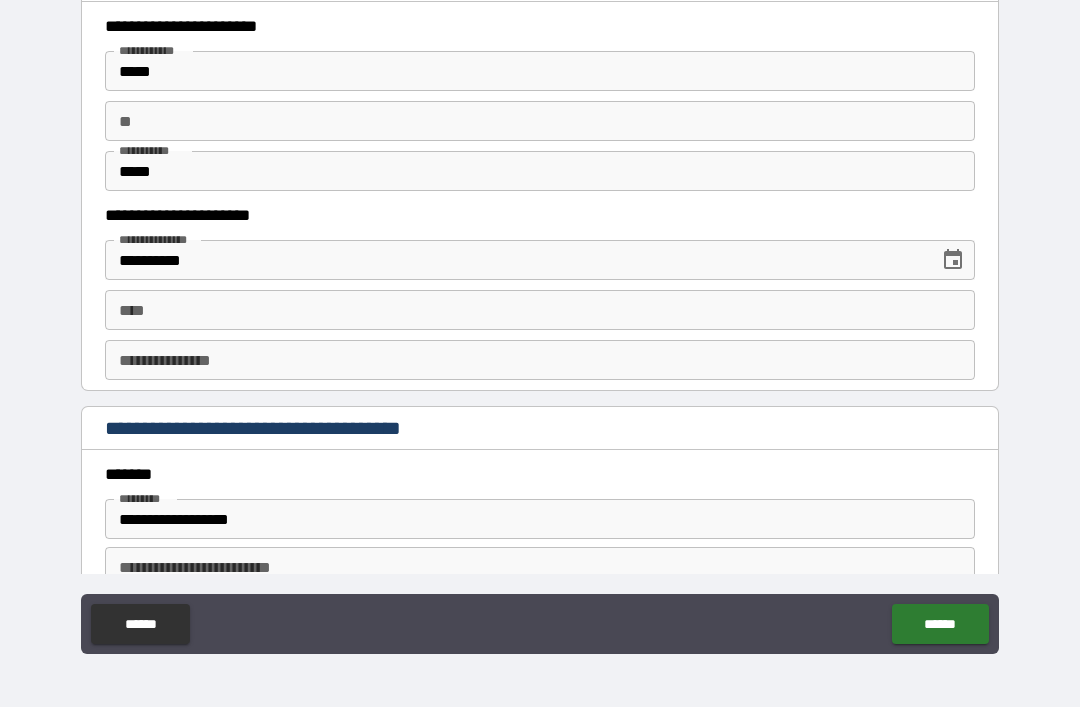 scroll, scrollTop: 1947, scrollLeft: 0, axis: vertical 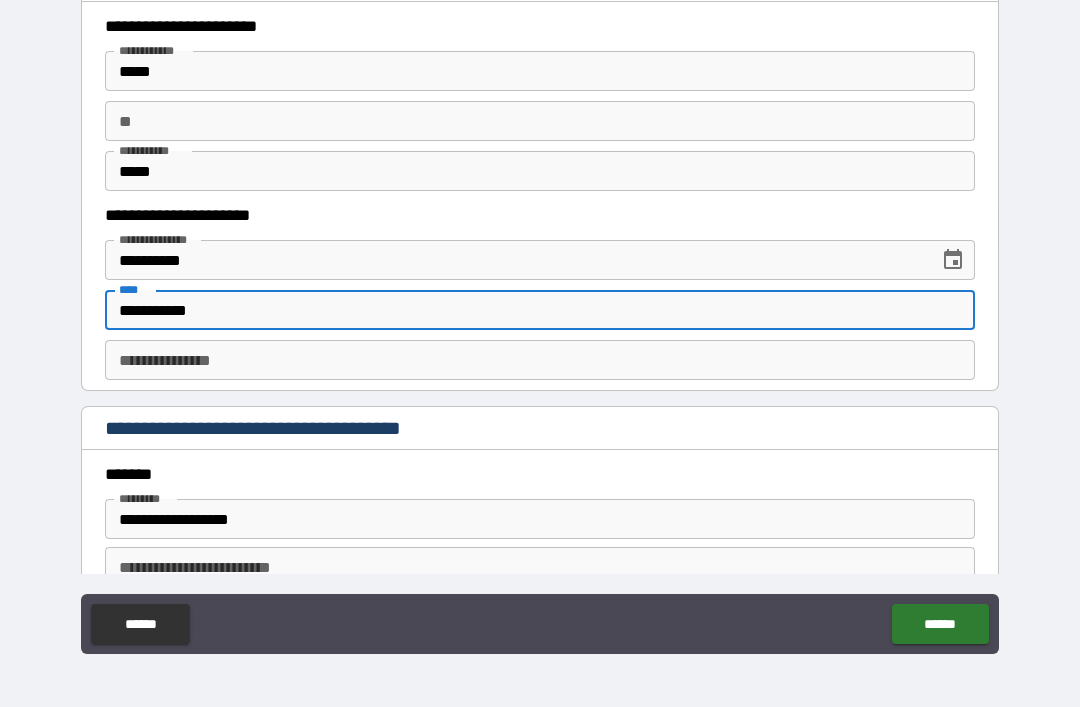 type on "**********" 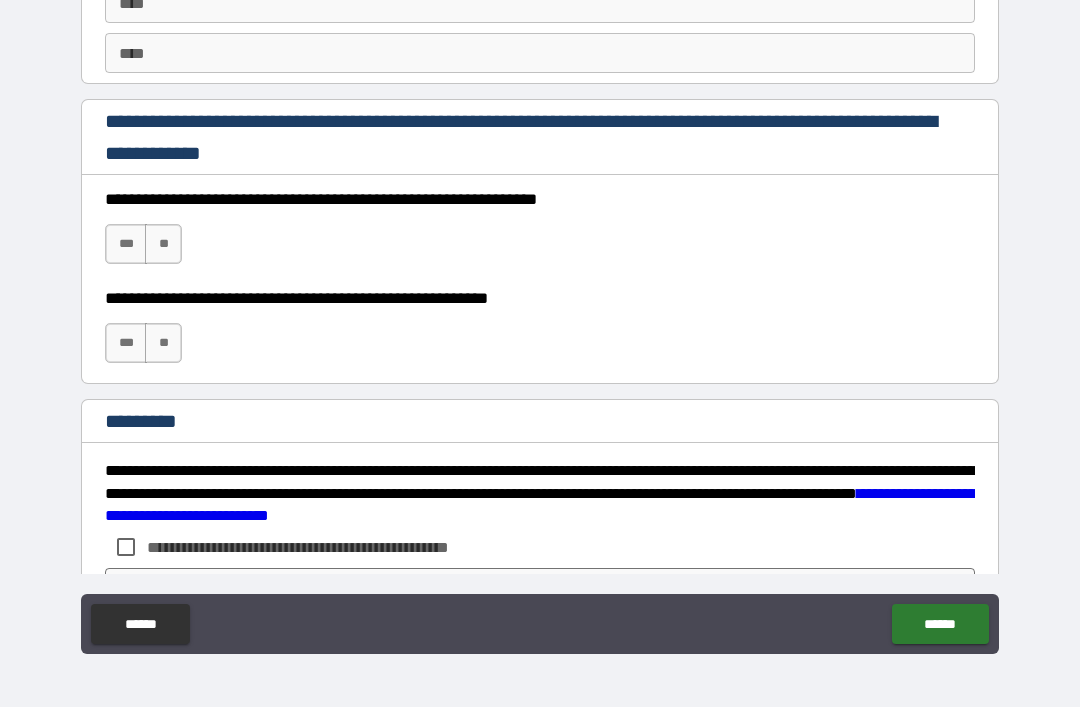 scroll, scrollTop: 2883, scrollLeft: 0, axis: vertical 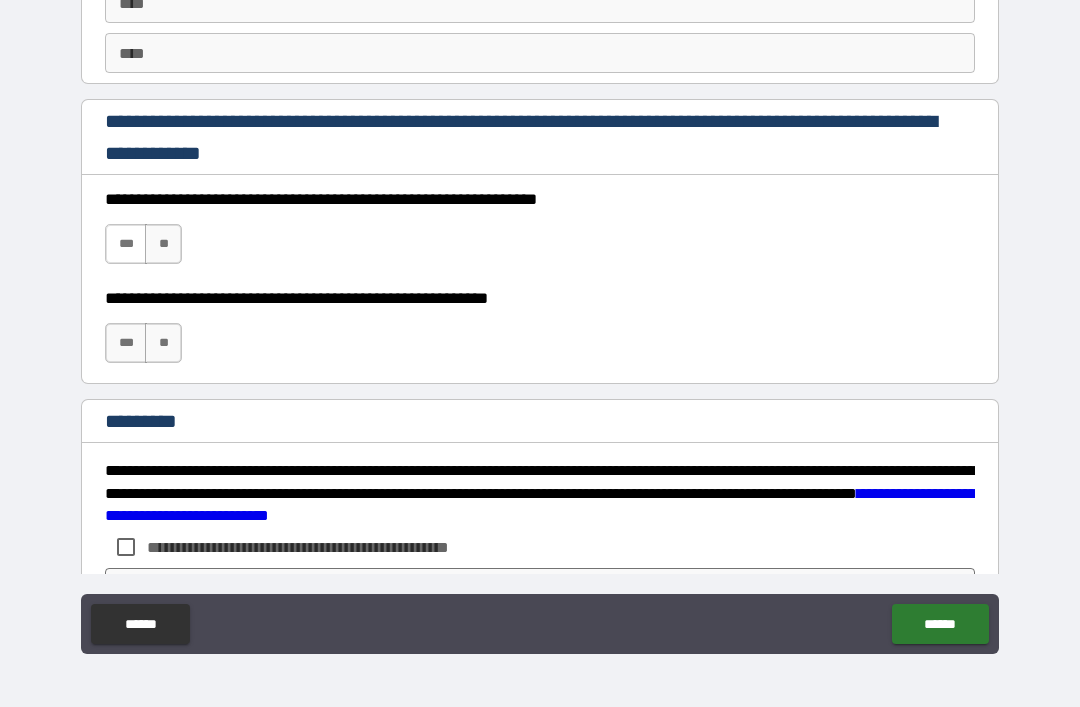type on "********" 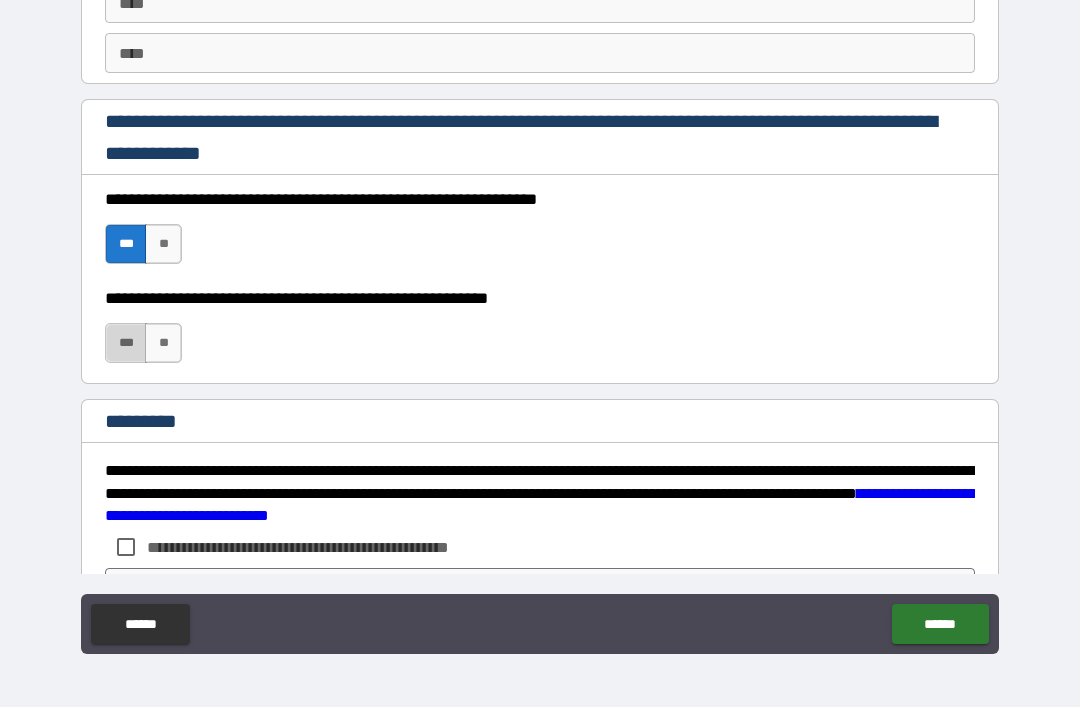 click on "***" at bounding box center [126, 343] 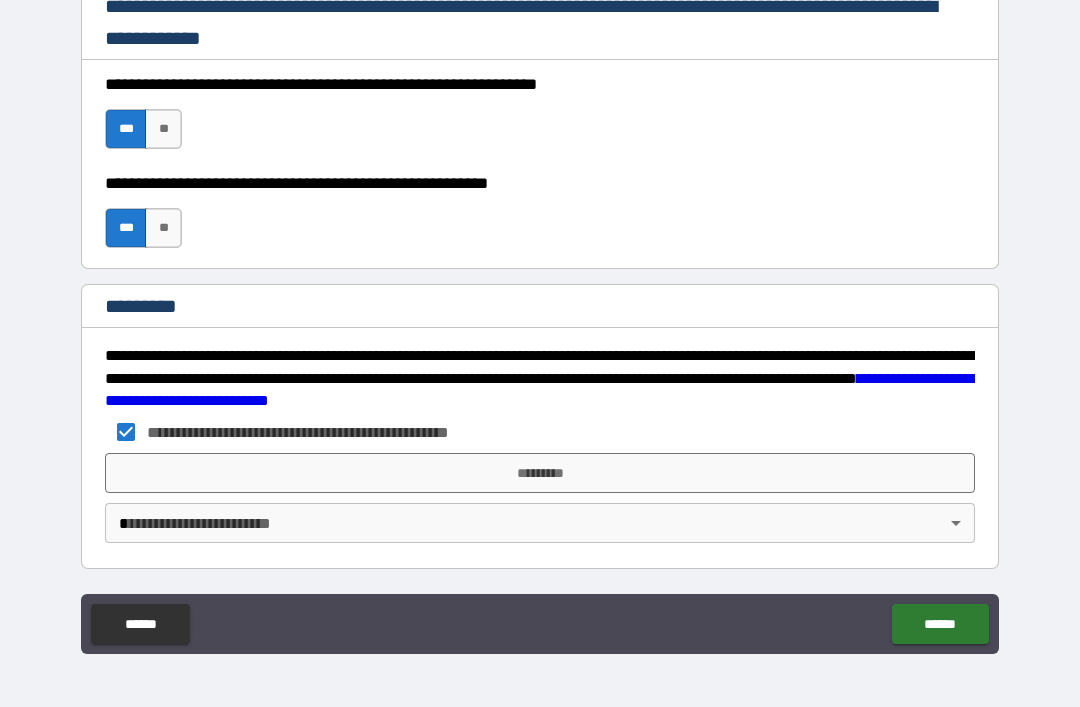 scroll, scrollTop: 2998, scrollLeft: 0, axis: vertical 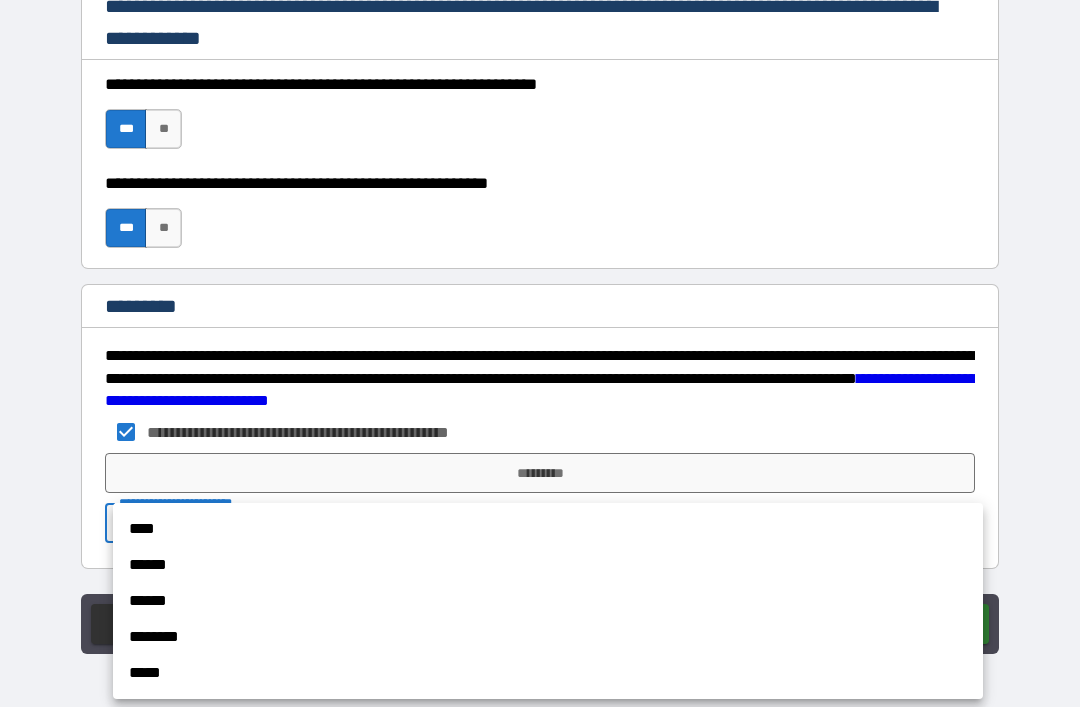 click on "****" at bounding box center (548, 529) 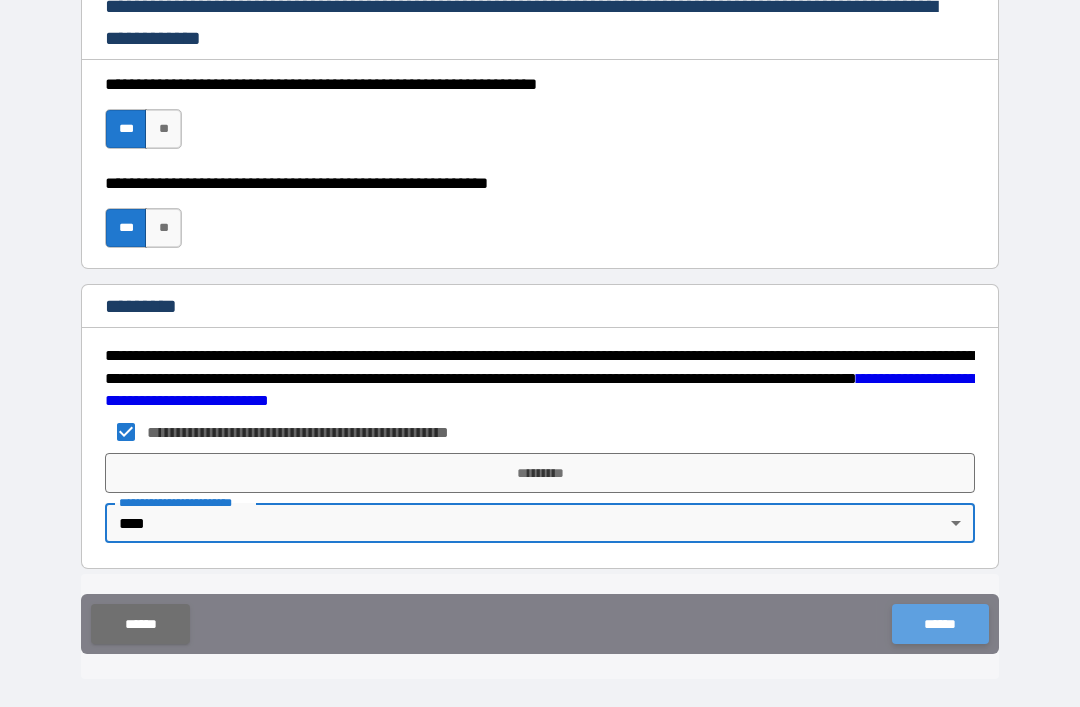 click on "******" at bounding box center [940, 624] 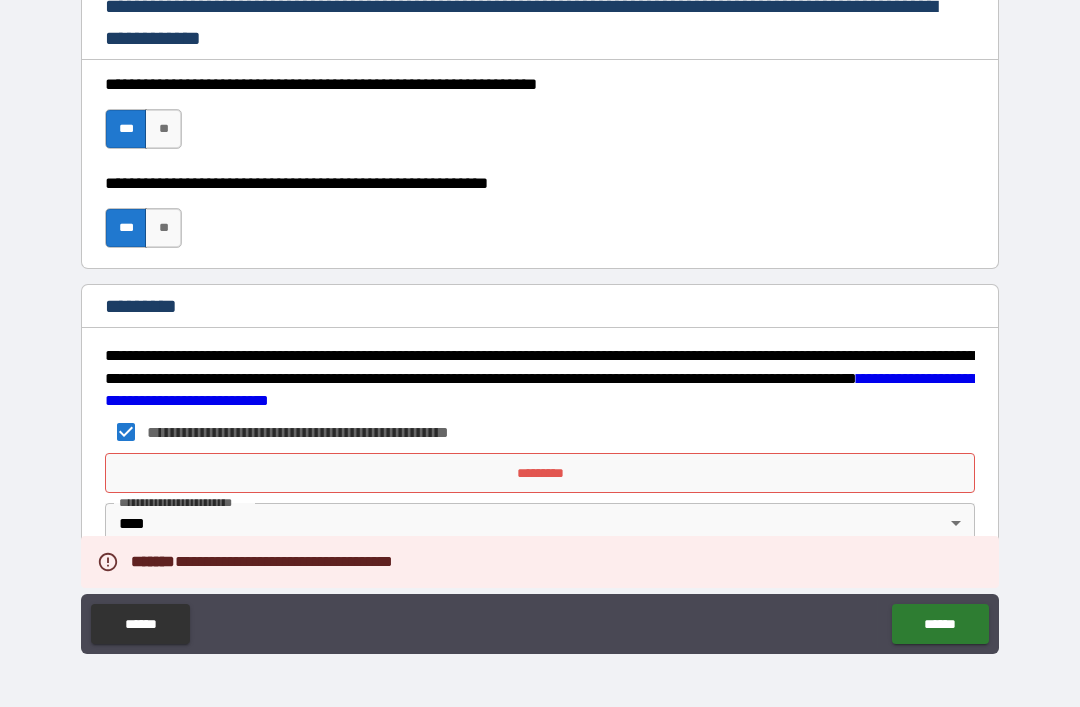 click on "*********" at bounding box center [540, 473] 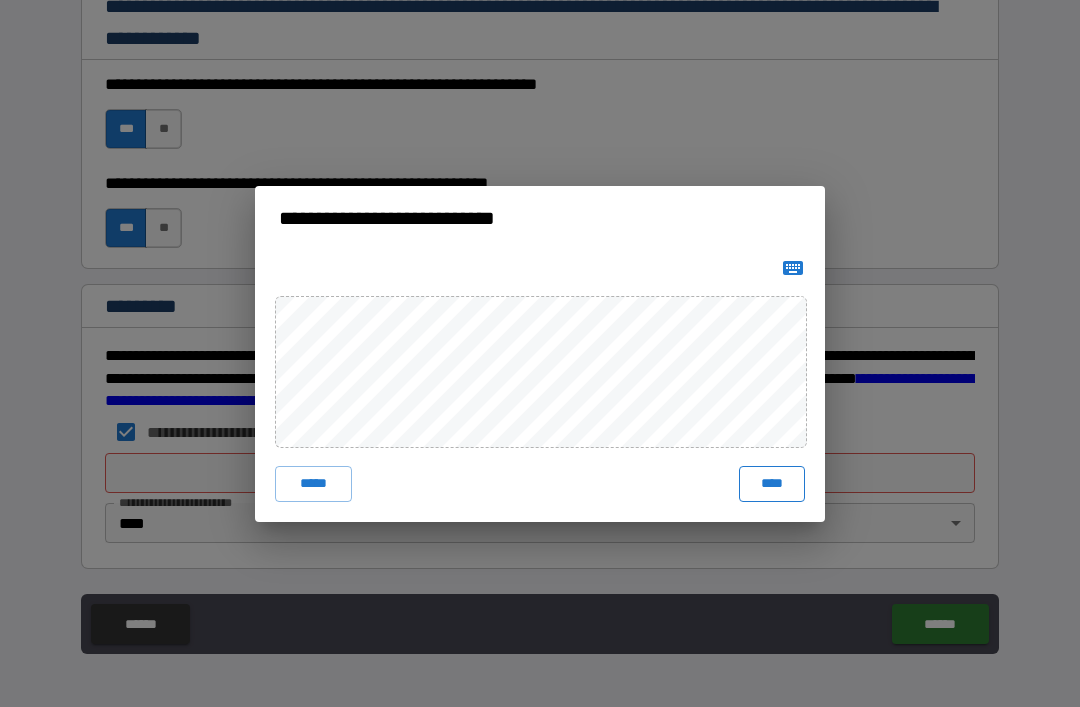 click on "****" at bounding box center (772, 484) 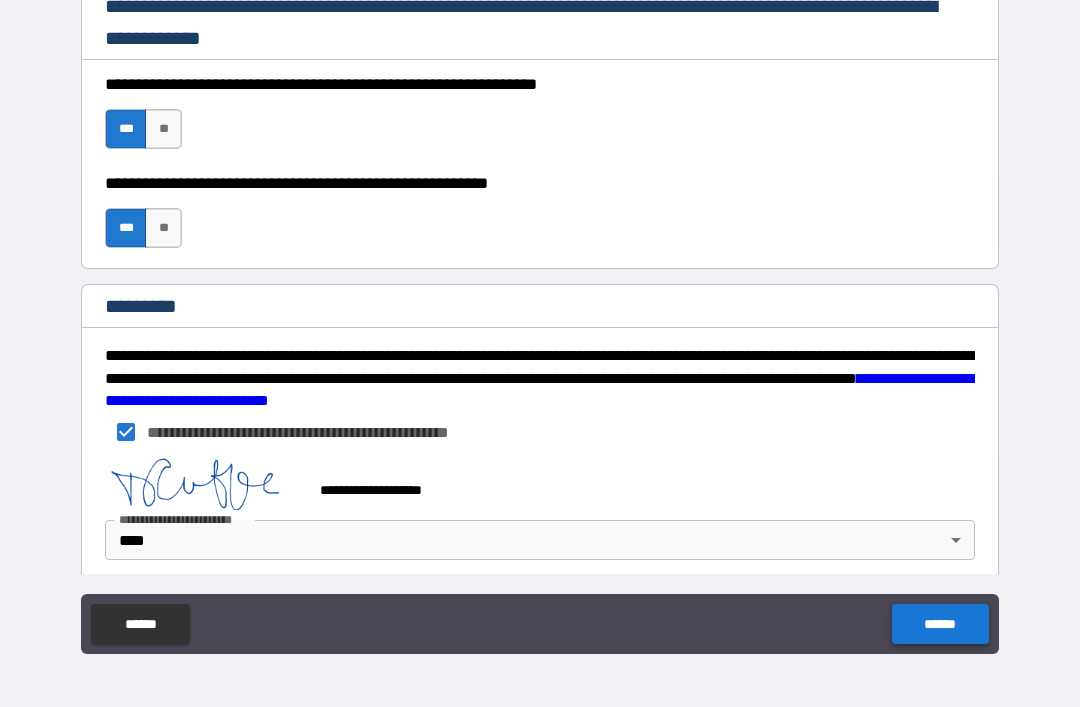 click on "******" at bounding box center (940, 624) 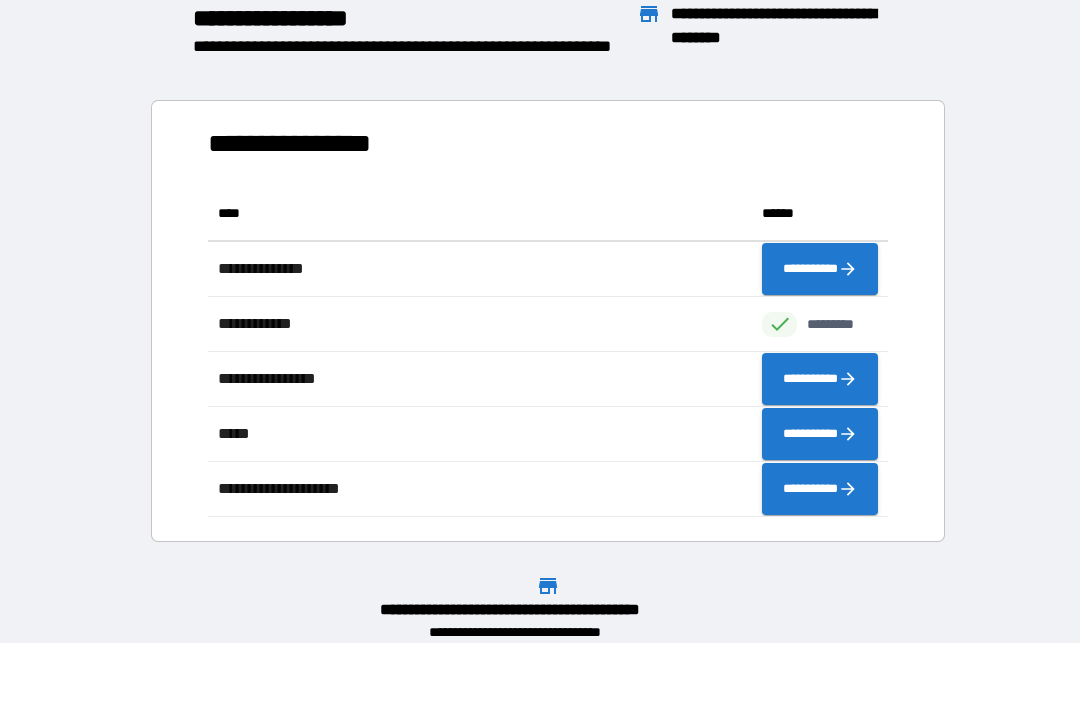 scroll, scrollTop: 1, scrollLeft: 1, axis: both 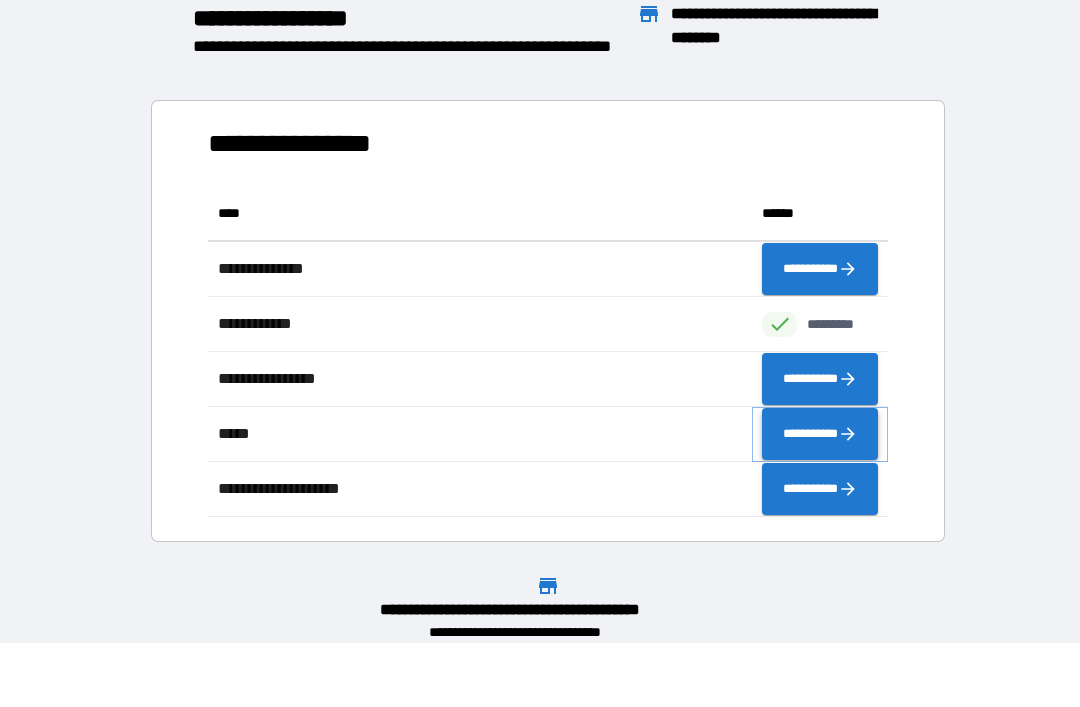 click on "**********" at bounding box center [820, 434] 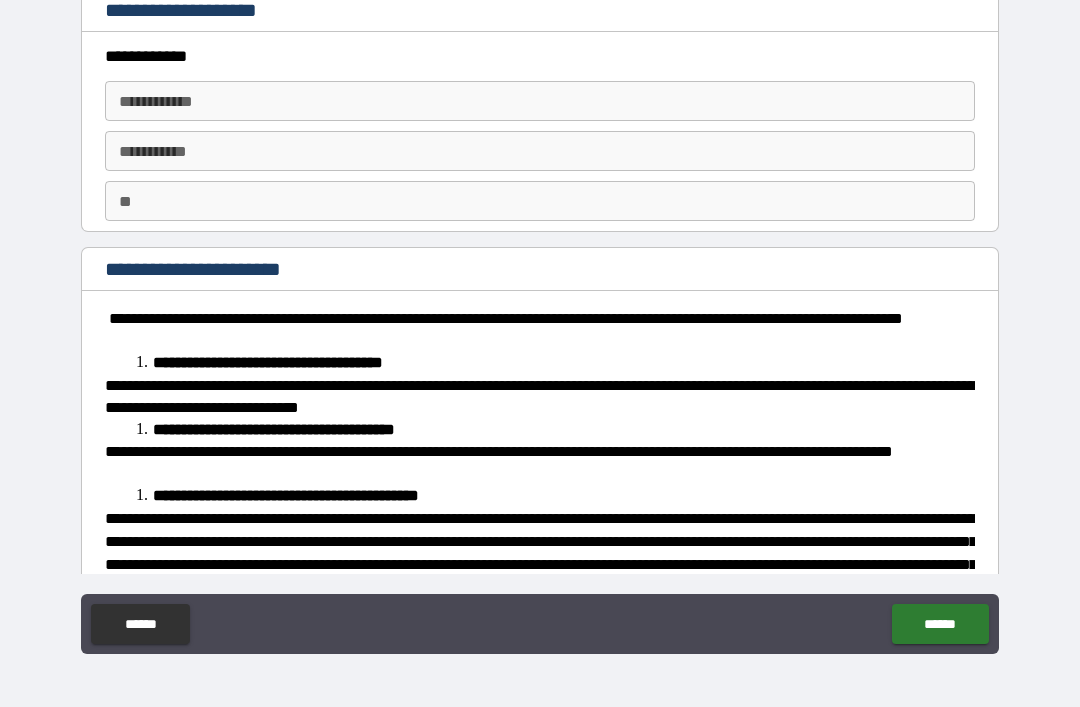 type on "*" 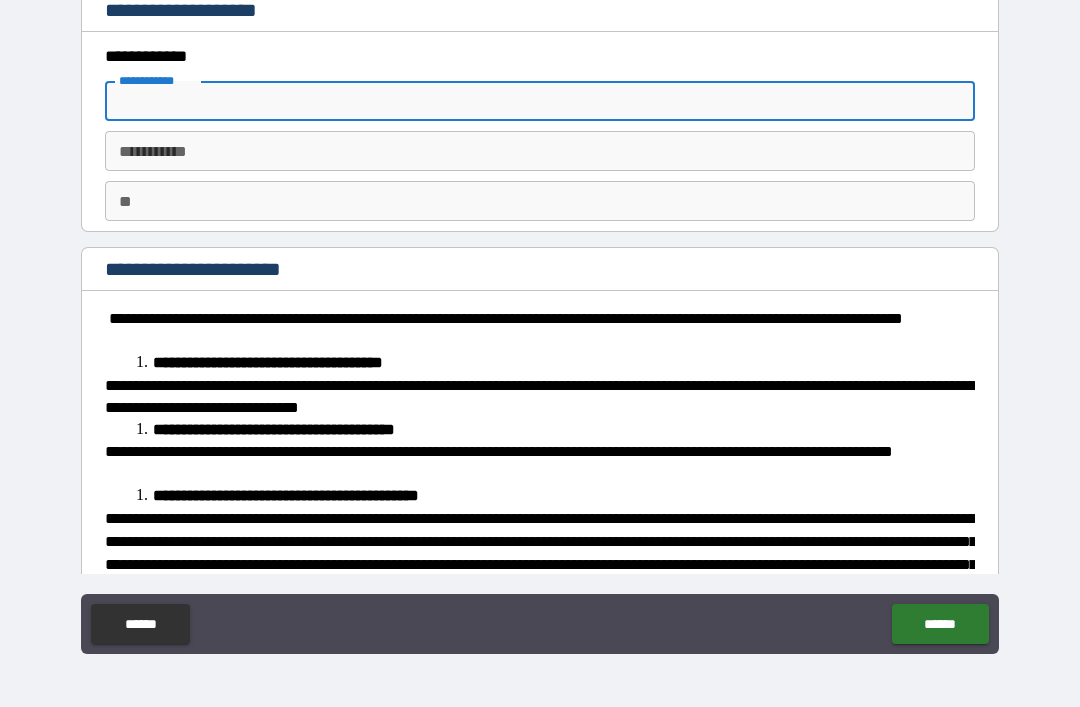 type on "*" 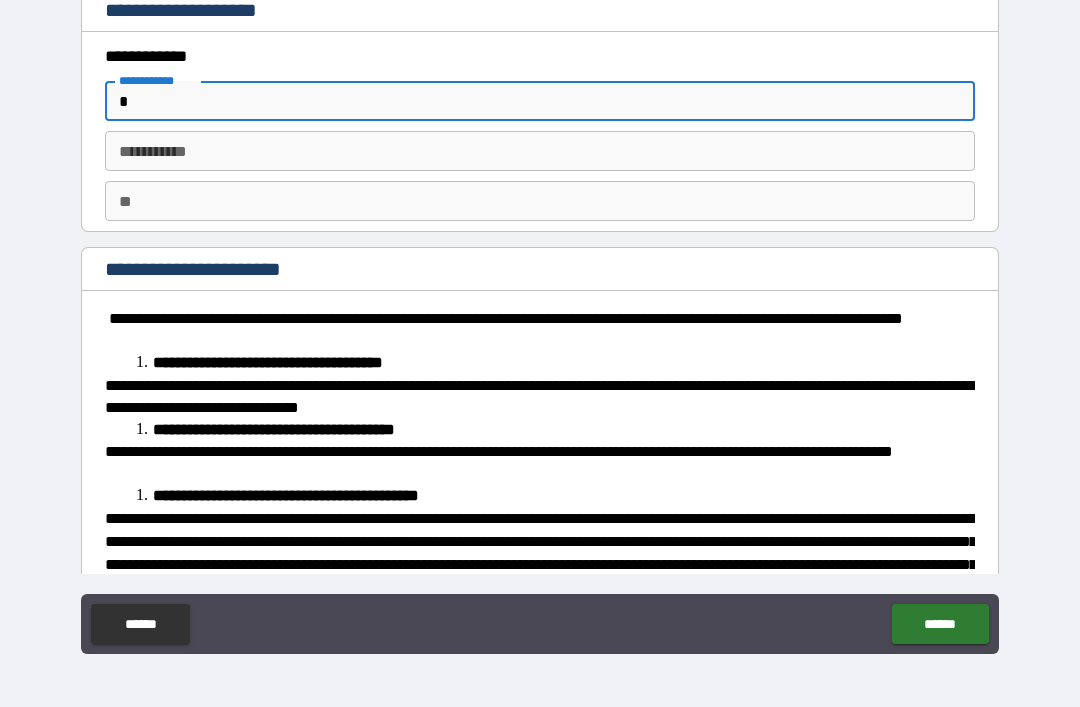 type on "**" 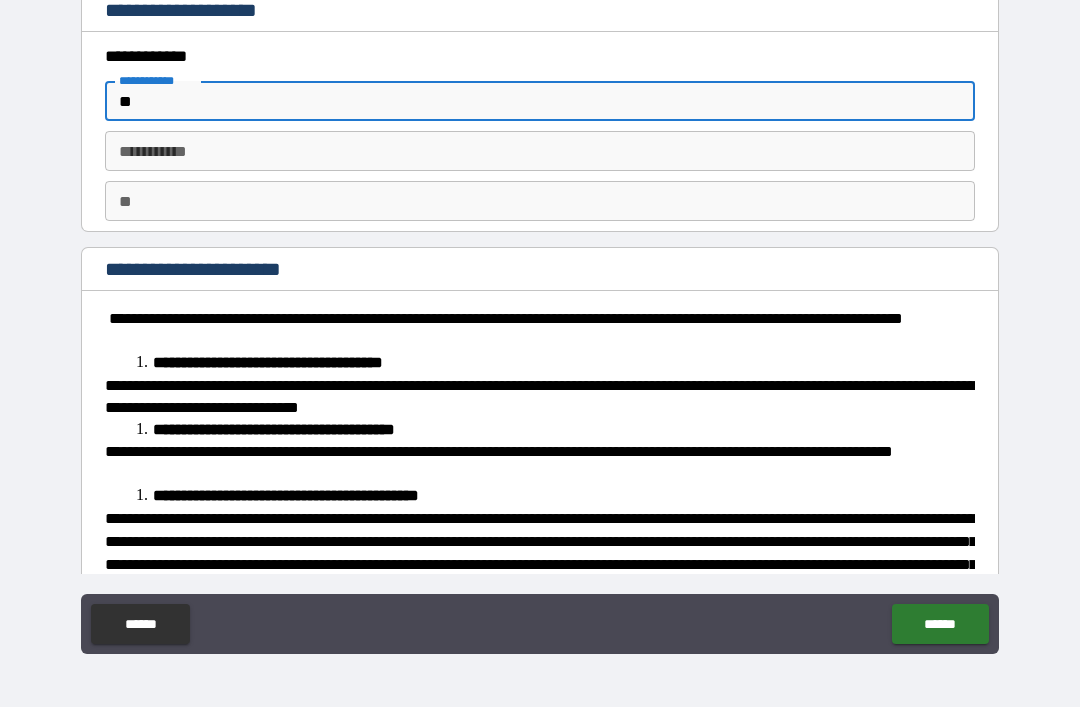 type on "*" 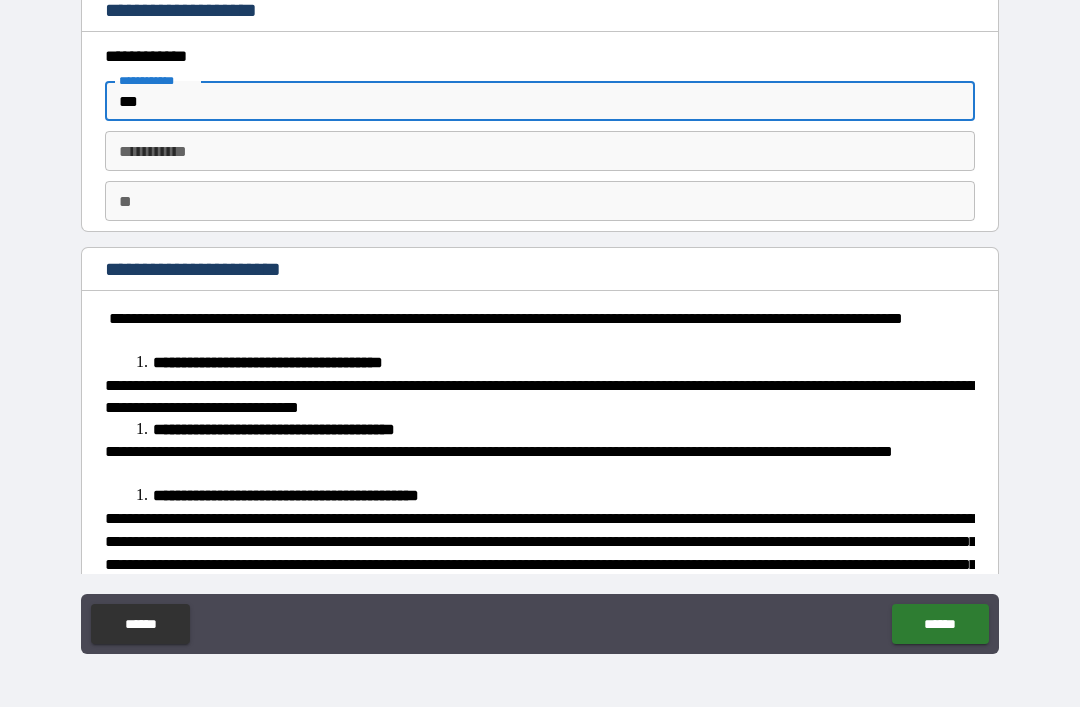type on "****" 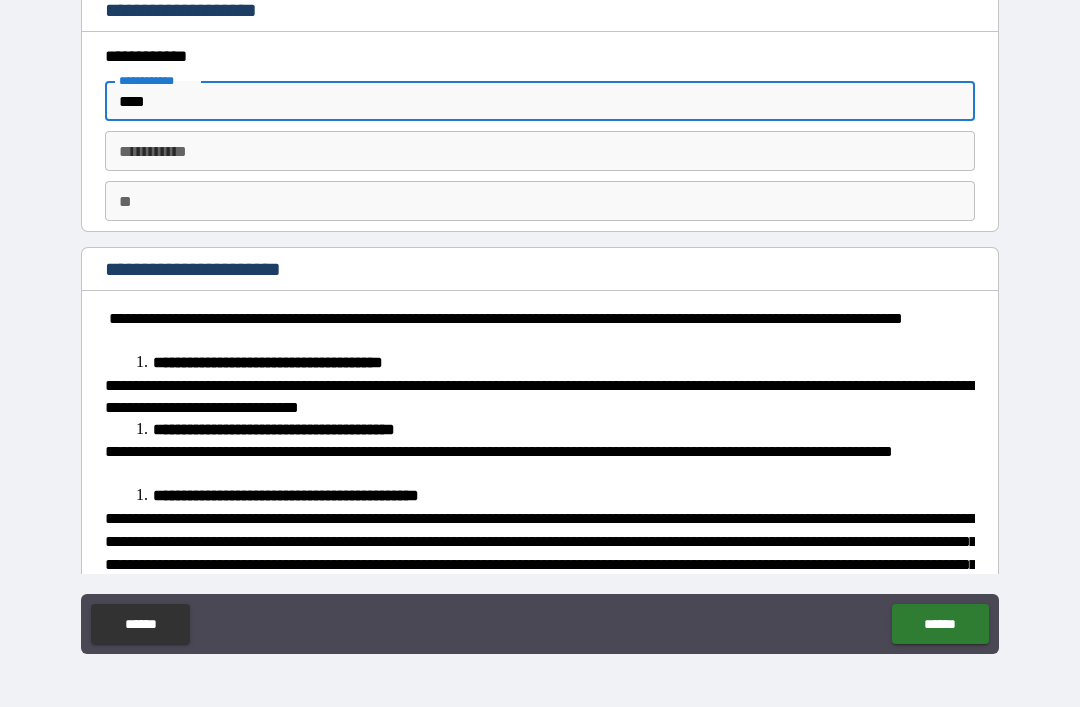type on "*****" 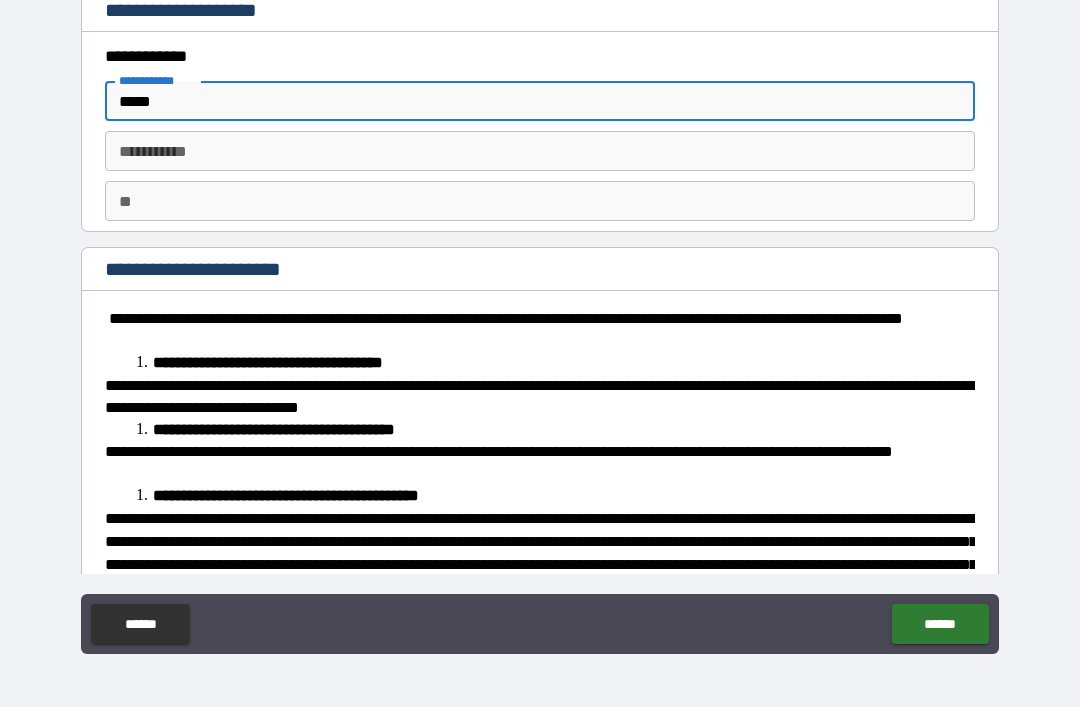 type on "*" 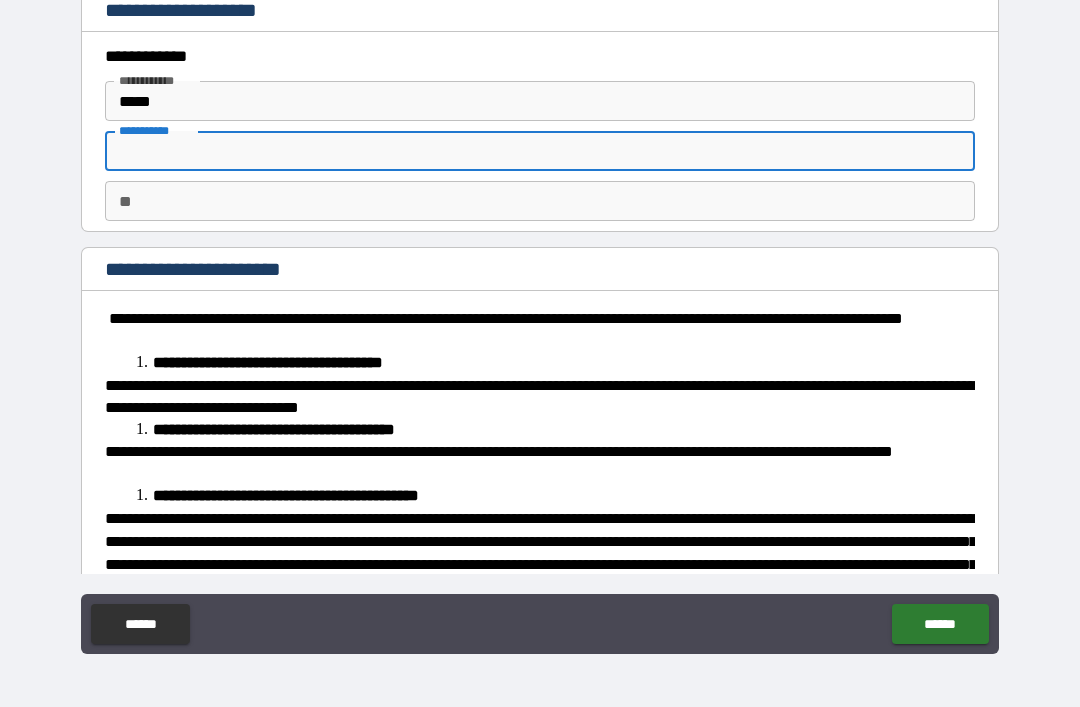 type on "*" 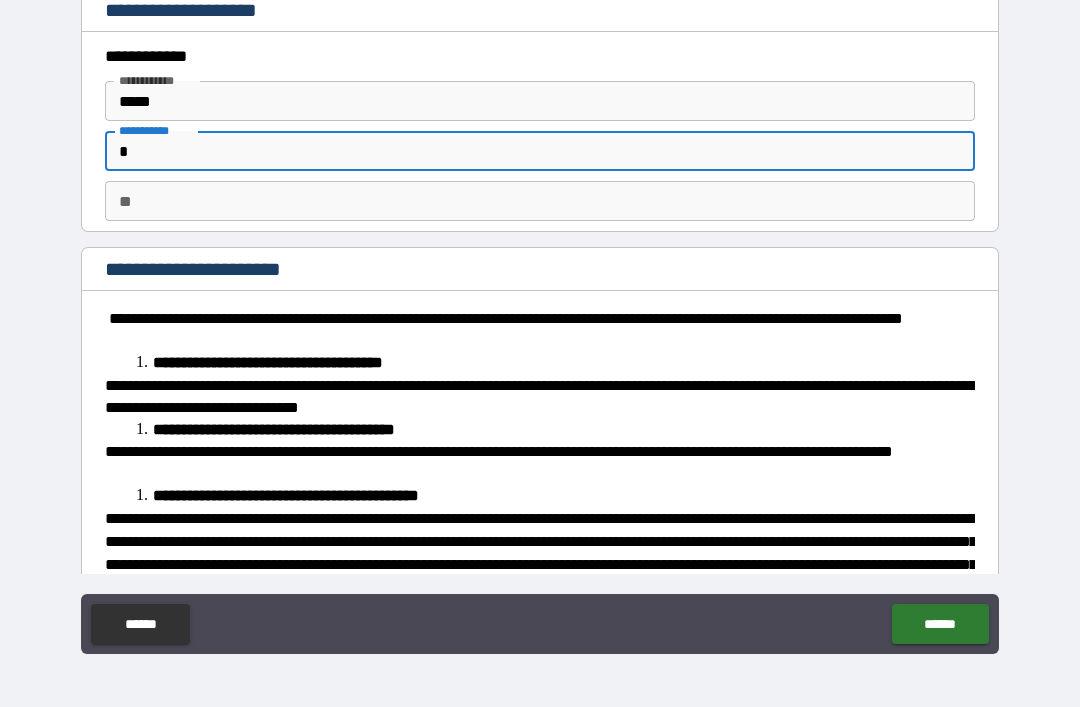 type on "**" 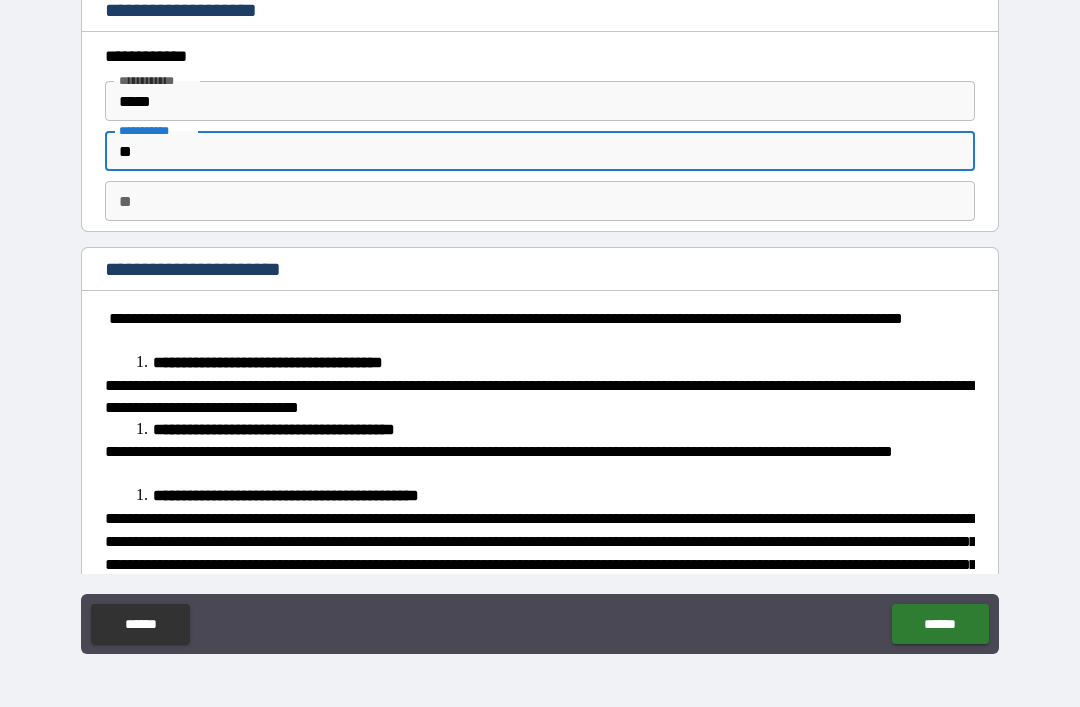 type on "***" 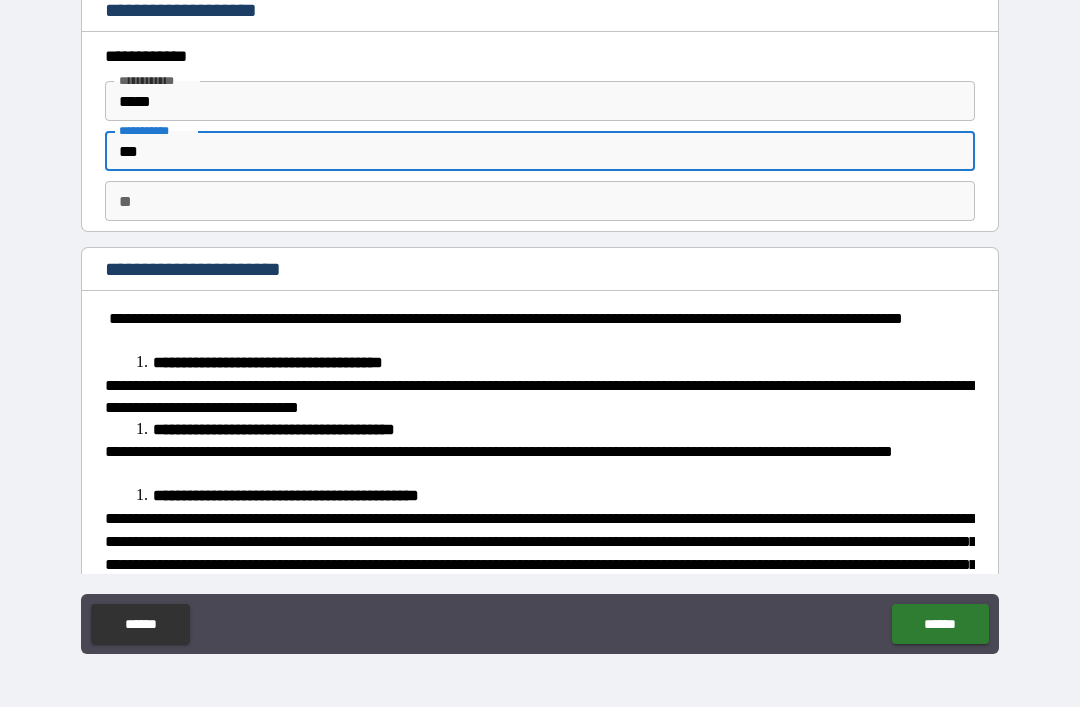 type on "****" 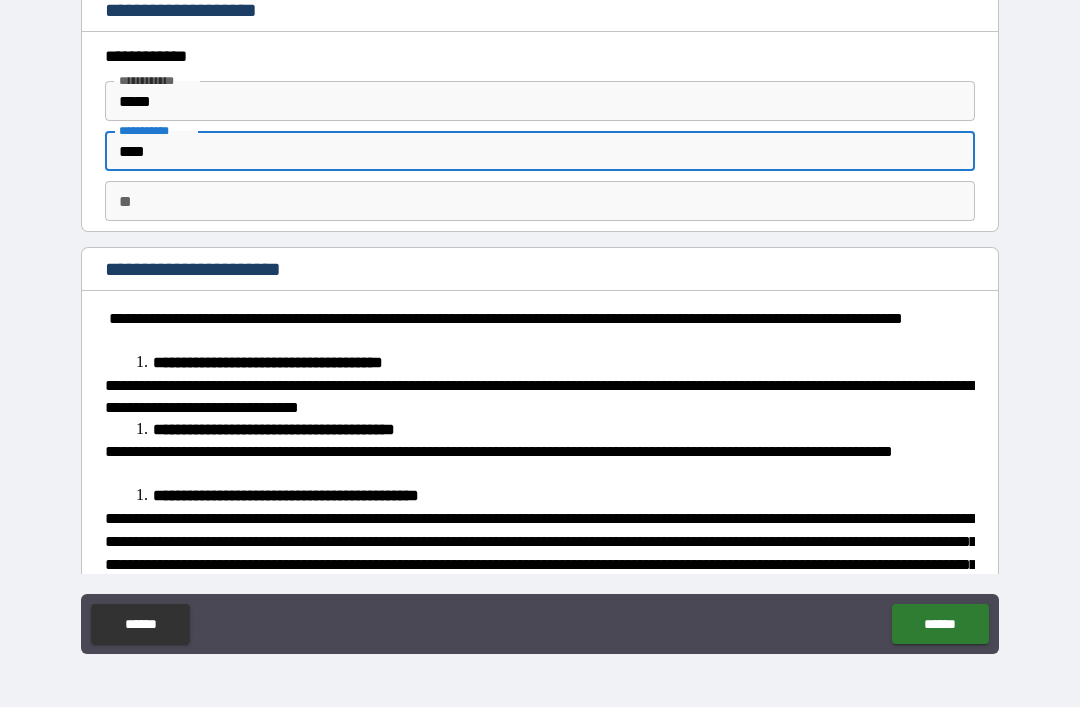 type on "*****" 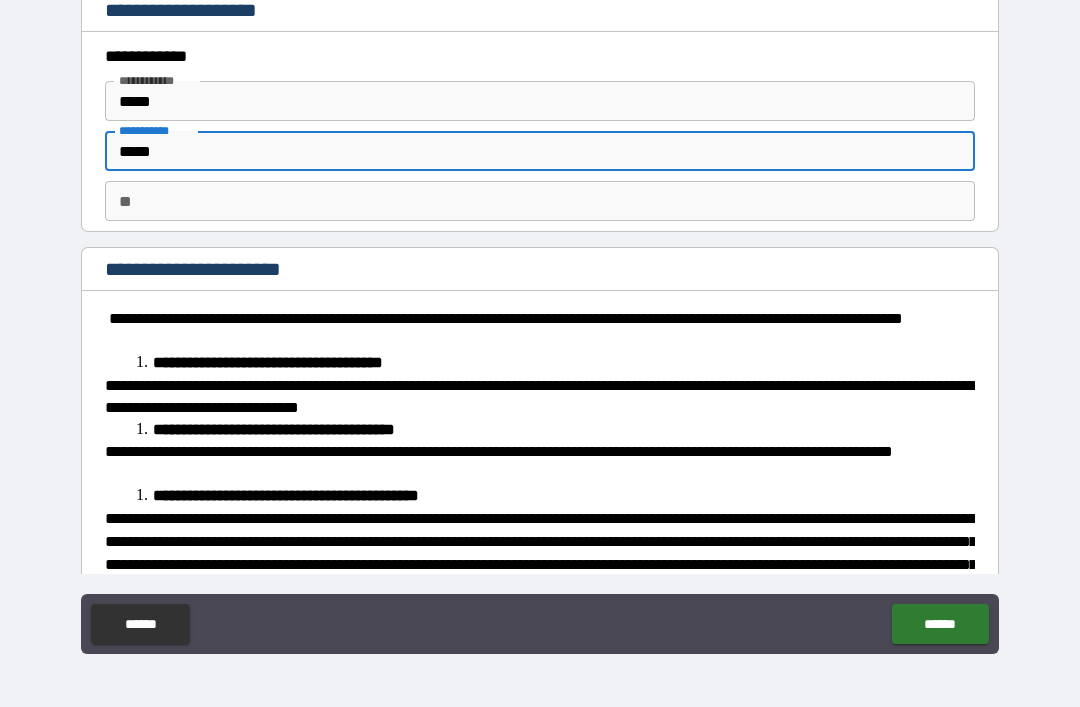 type on "*" 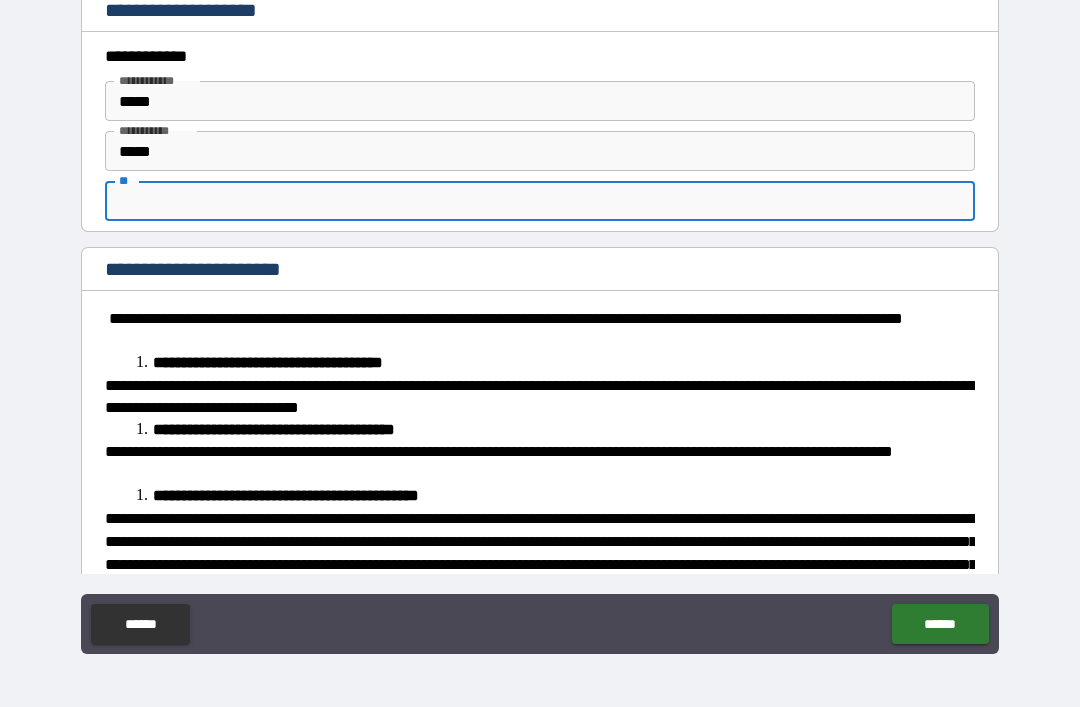 type on "*" 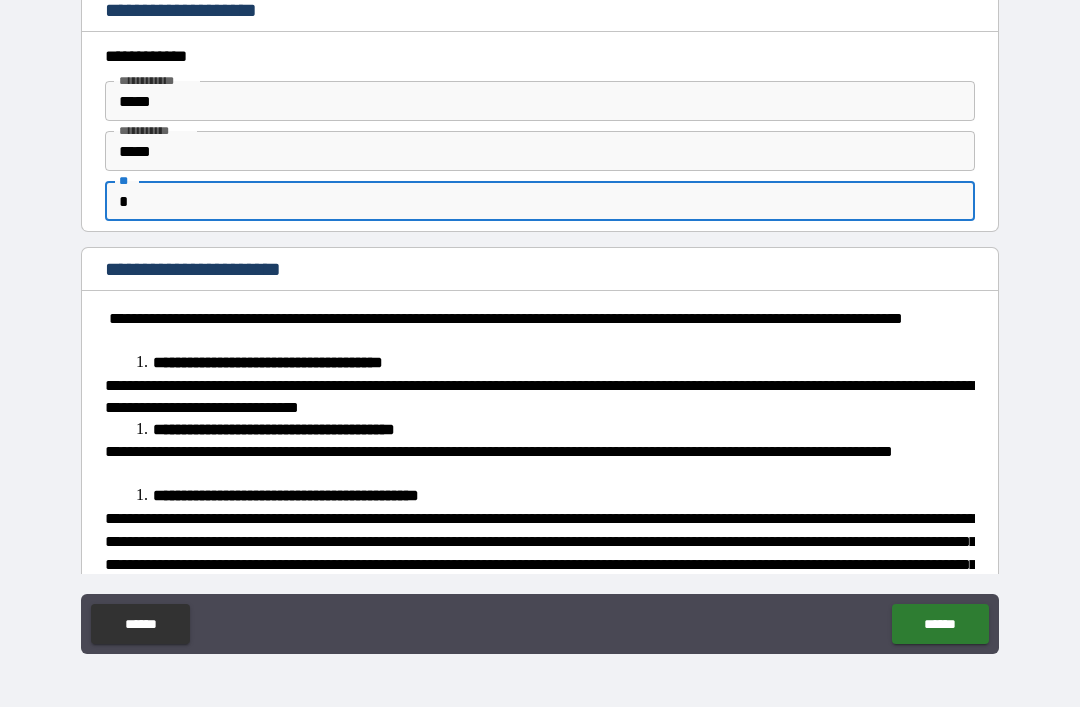 type on "*" 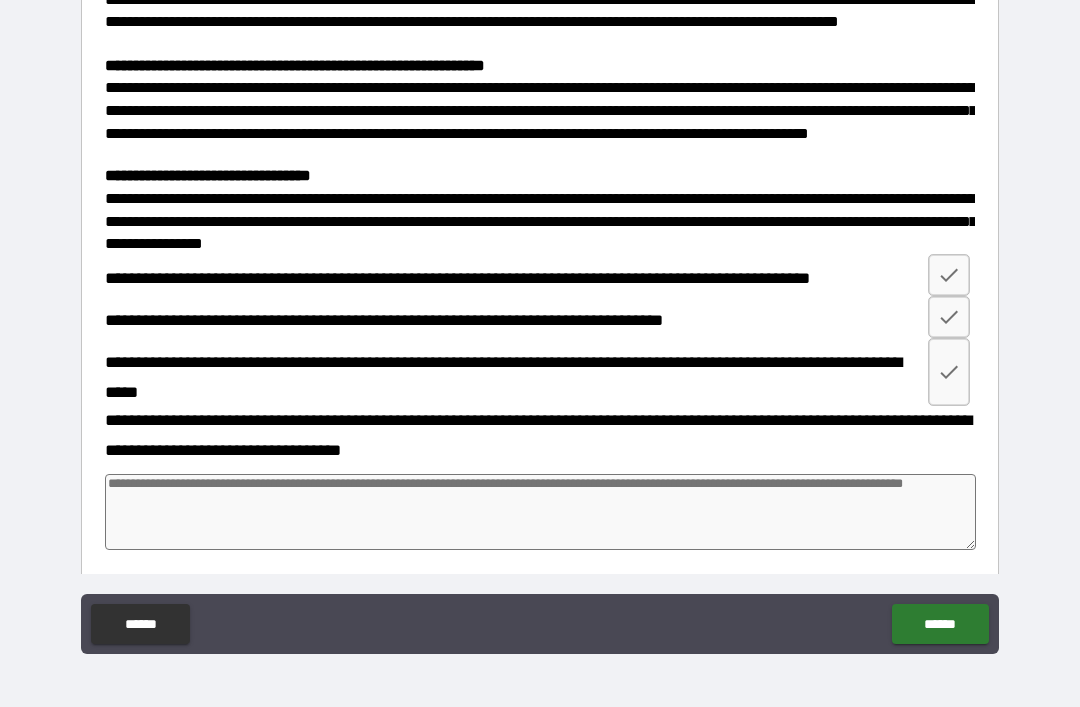scroll, scrollTop: 2991, scrollLeft: 0, axis: vertical 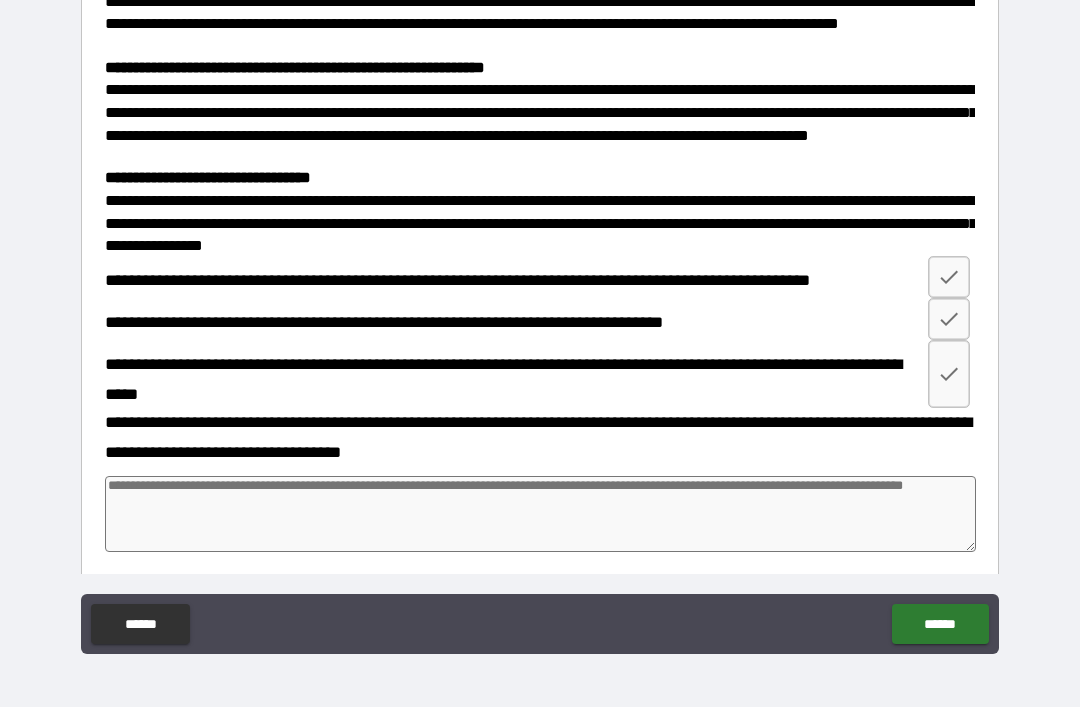 type on "*" 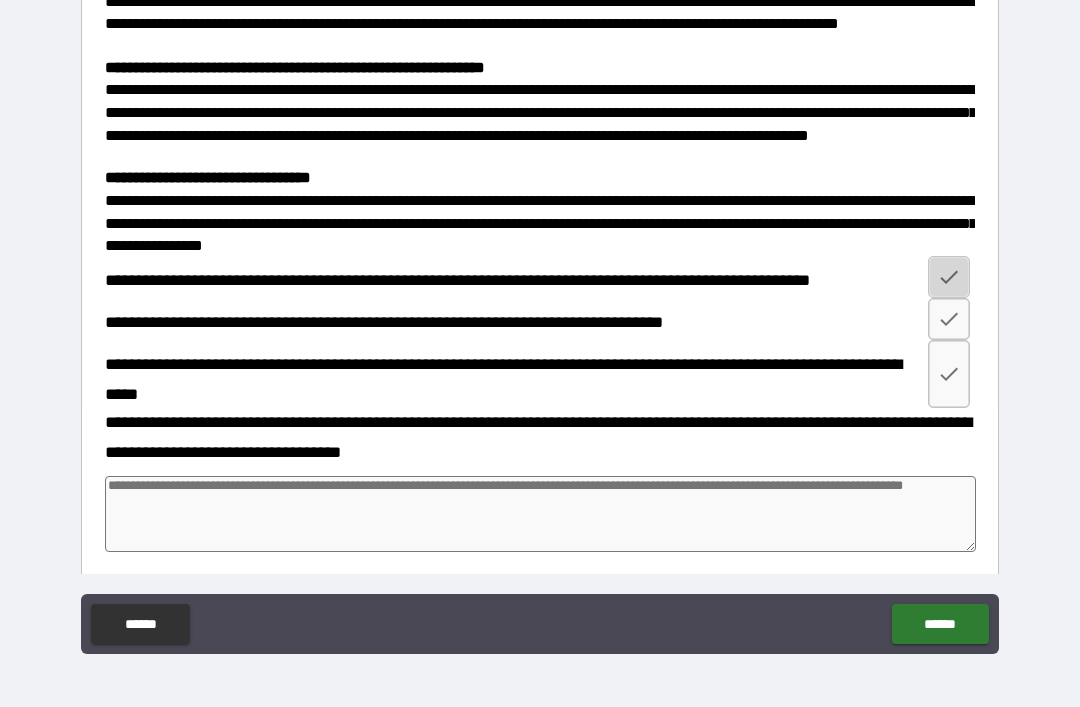 click 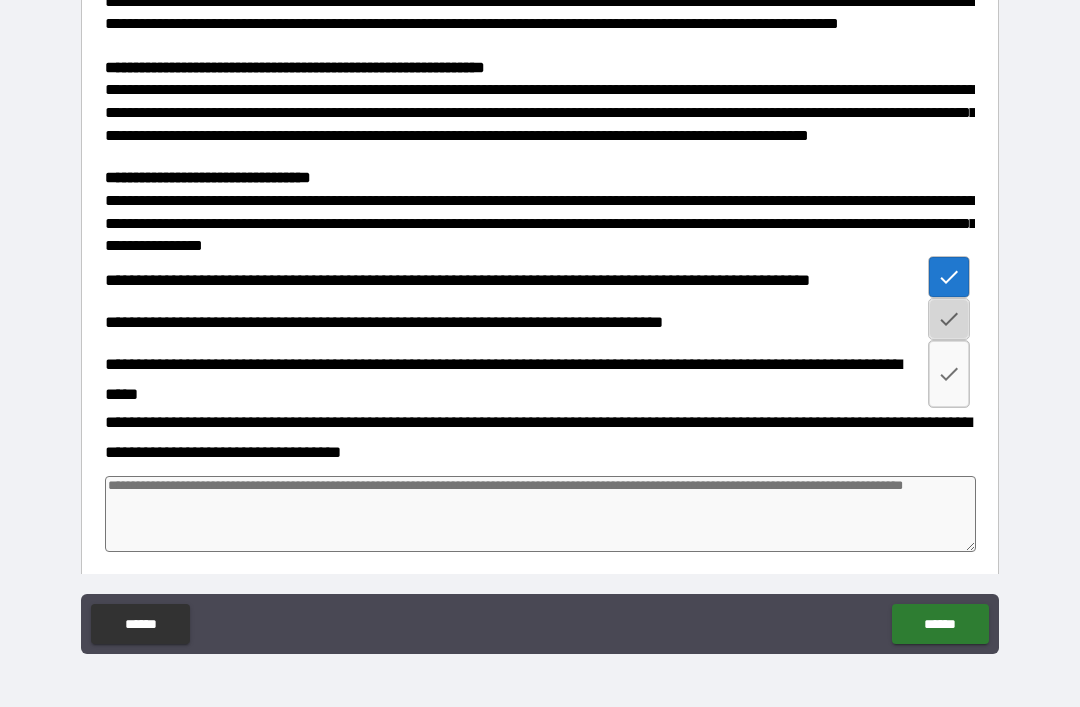 click 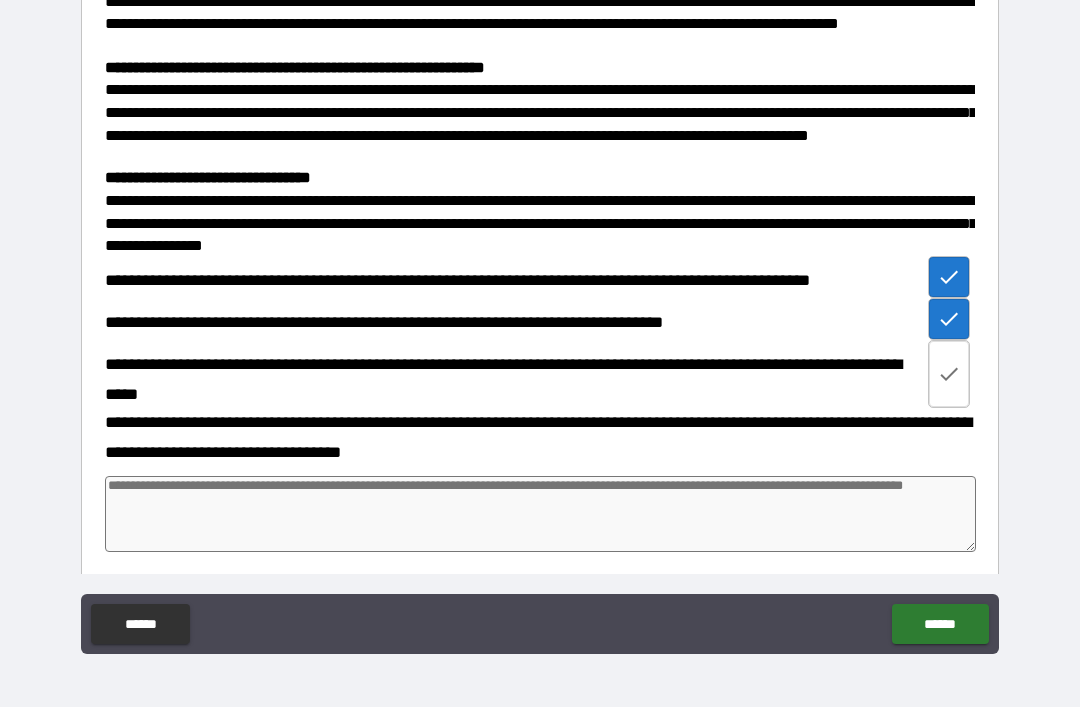 click at bounding box center [949, 374] 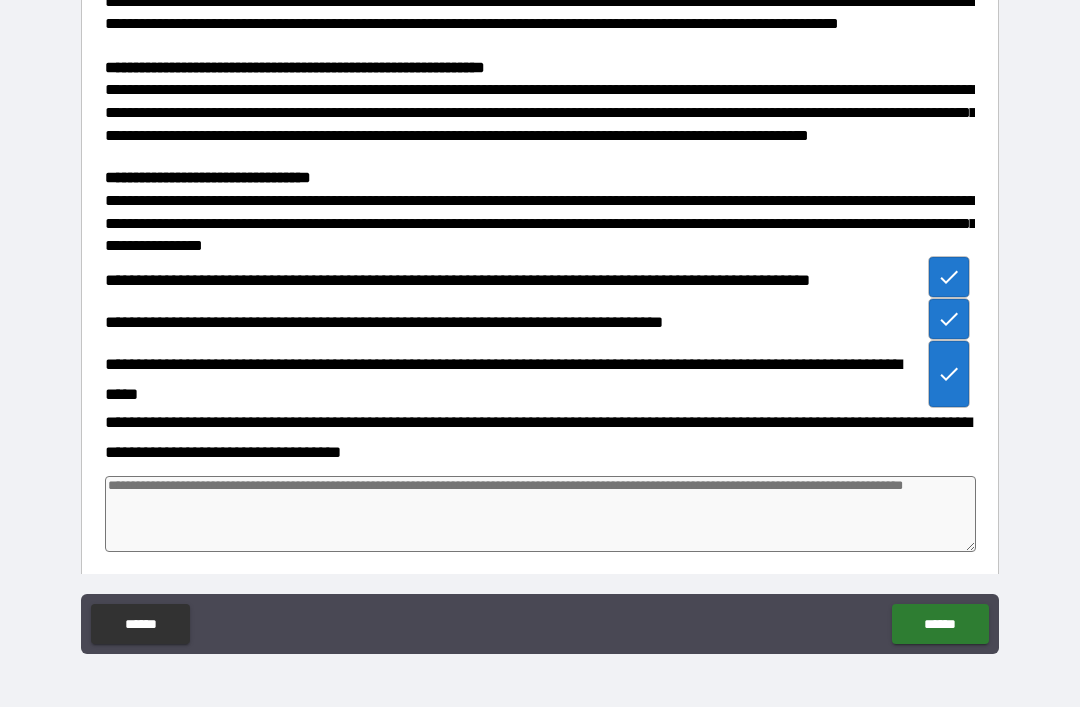 click at bounding box center (540, 514) 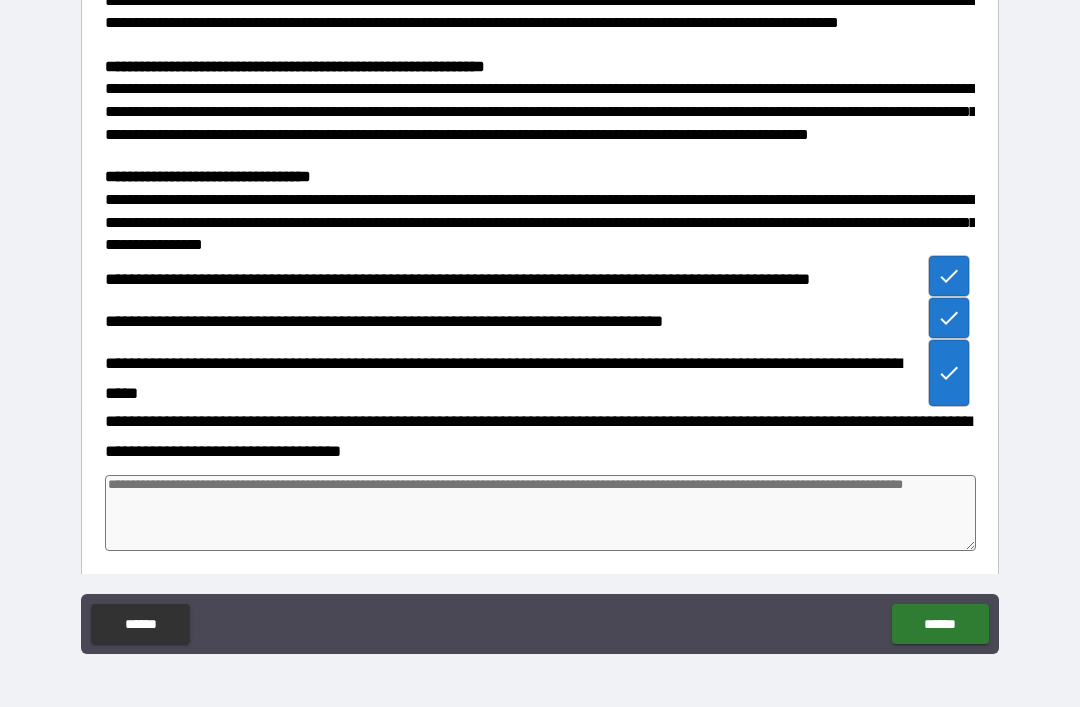 scroll, scrollTop: 2991, scrollLeft: 0, axis: vertical 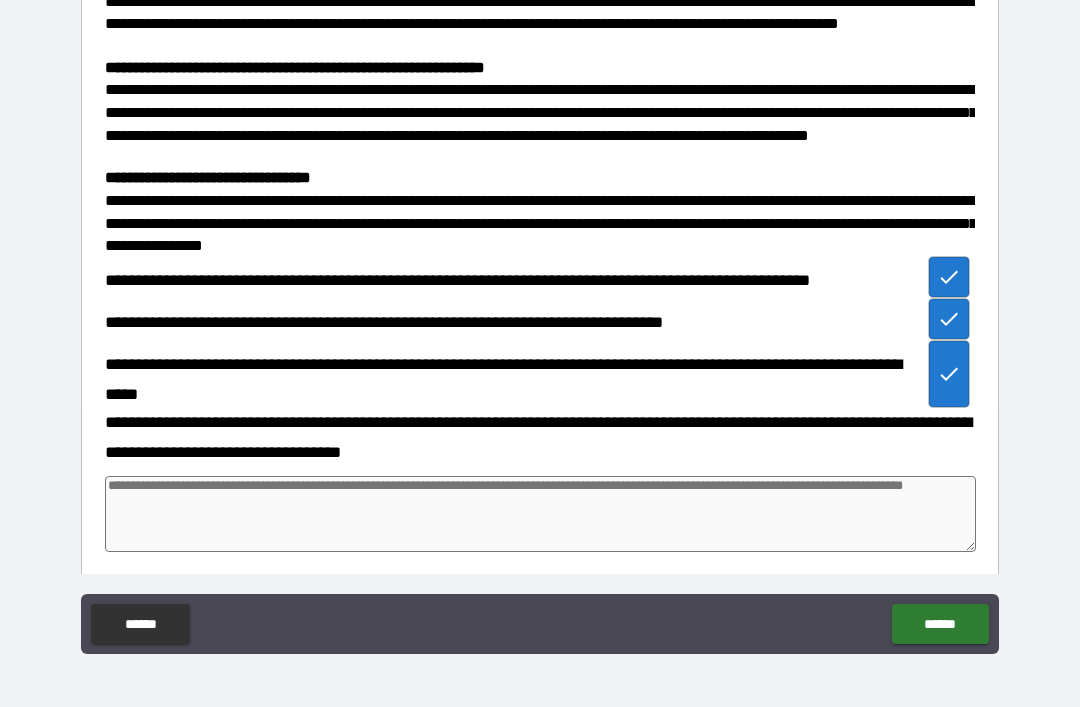 click at bounding box center [540, 514] 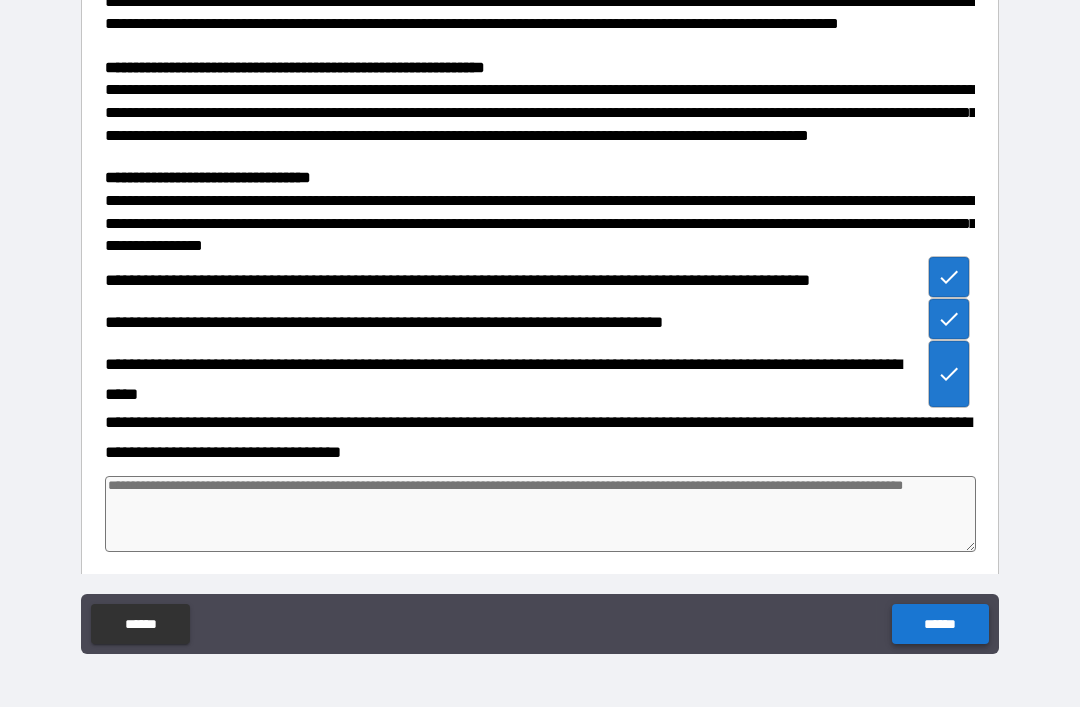 click on "******" at bounding box center [940, 624] 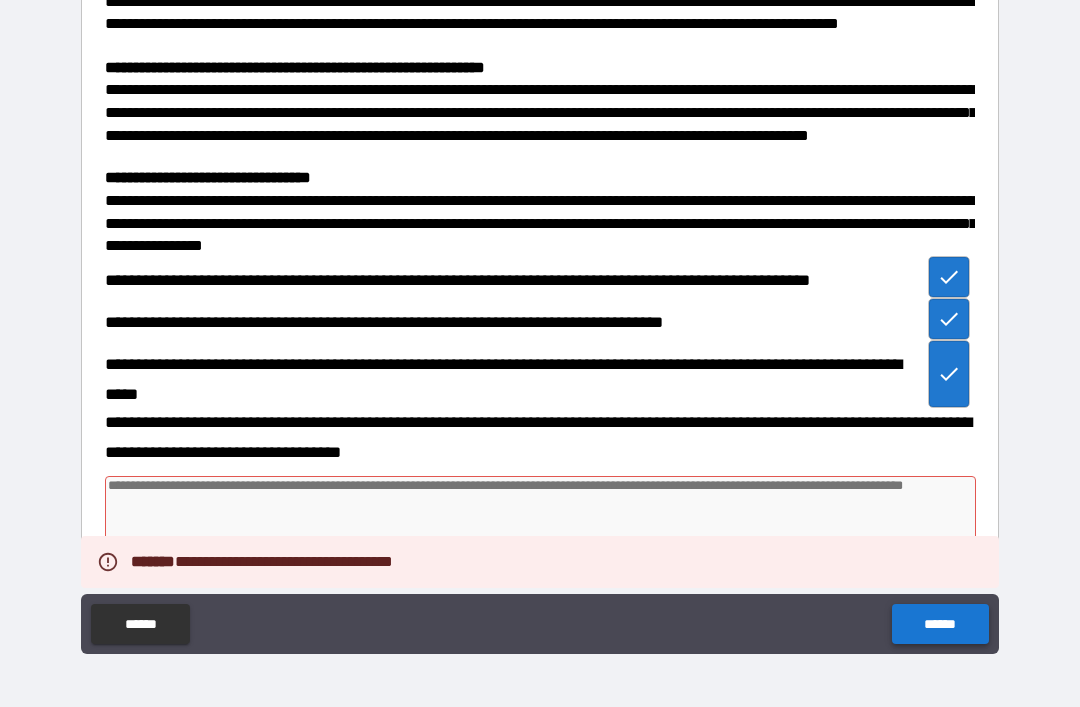 type on "*" 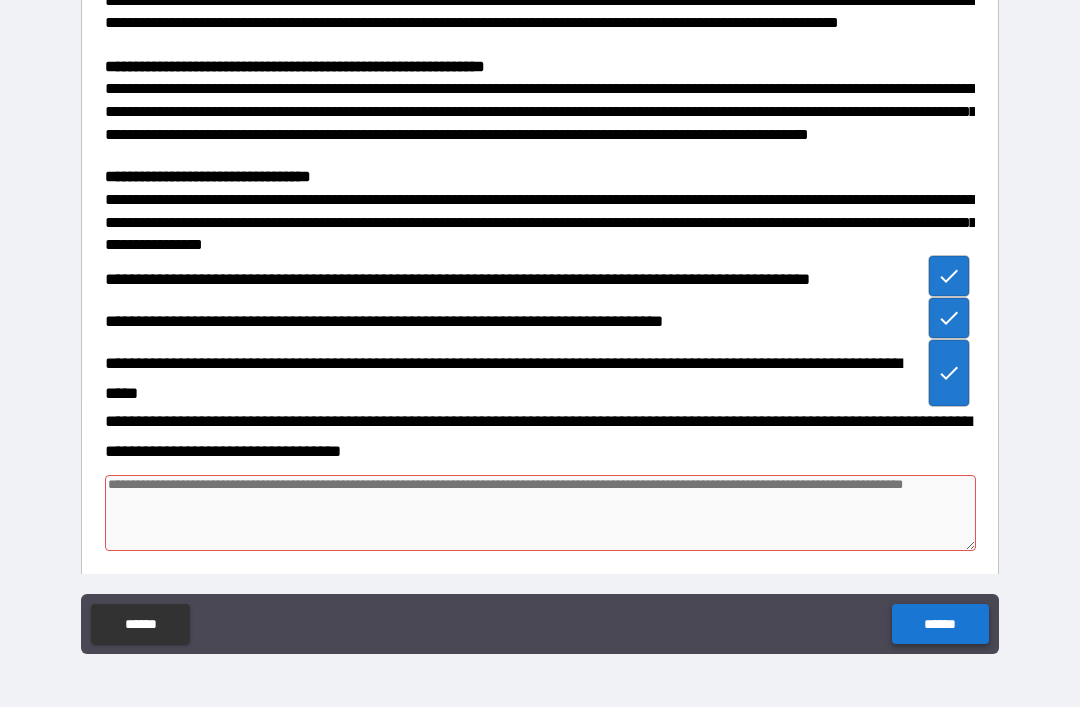 scroll, scrollTop: 2991, scrollLeft: 0, axis: vertical 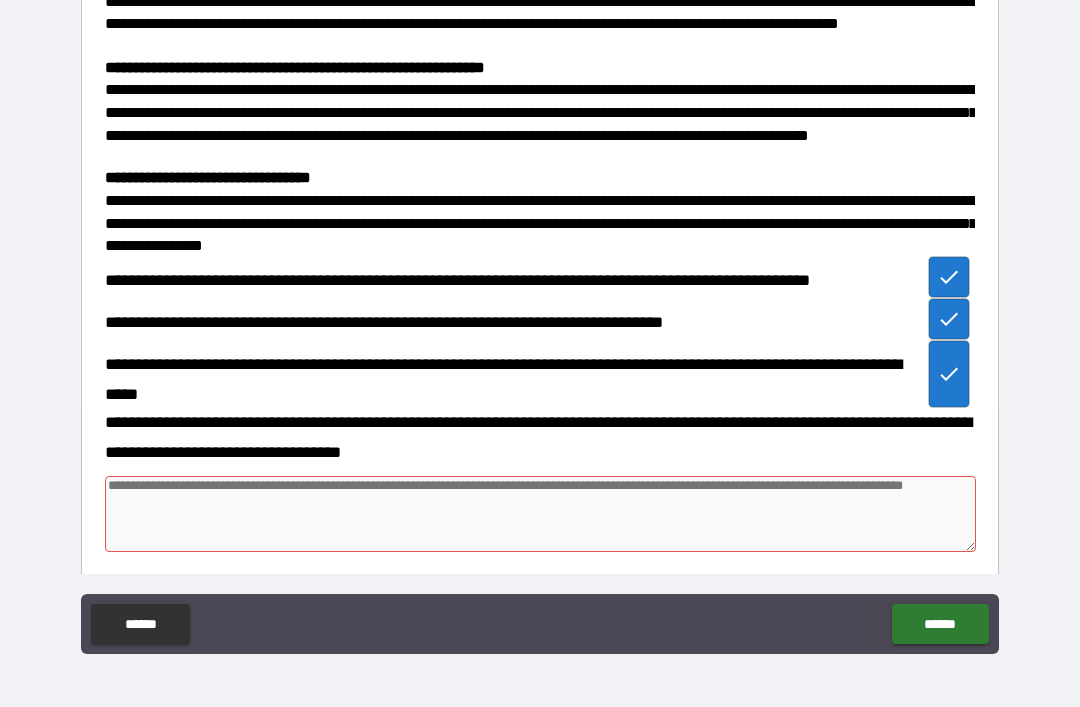 click at bounding box center [540, 514] 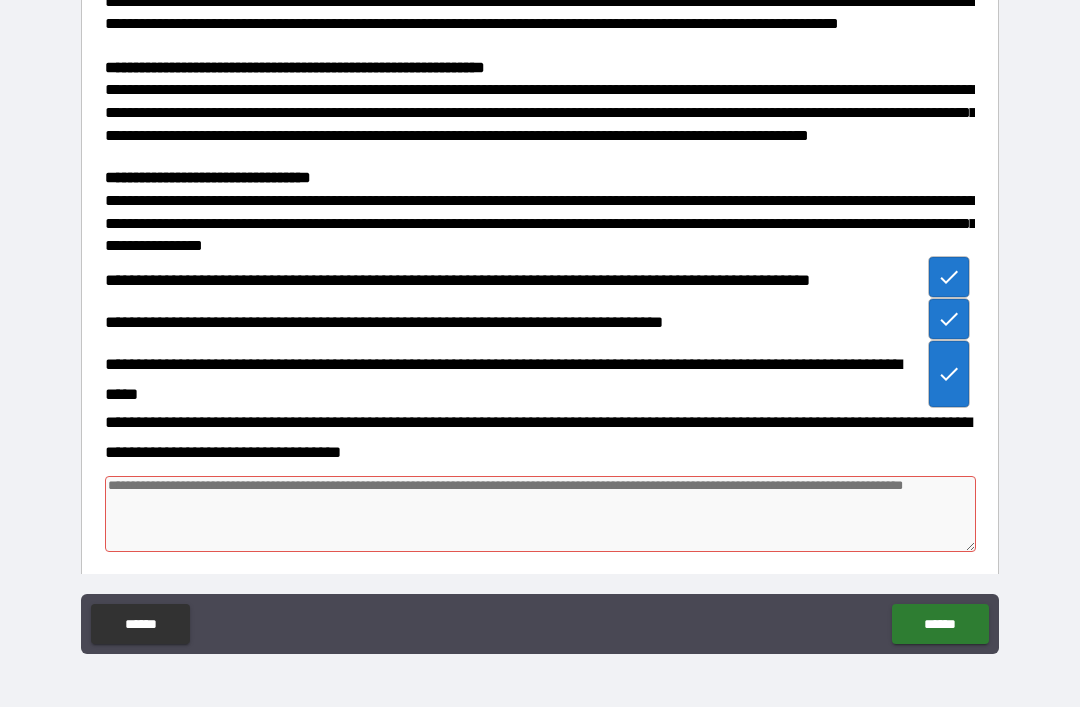type on "*" 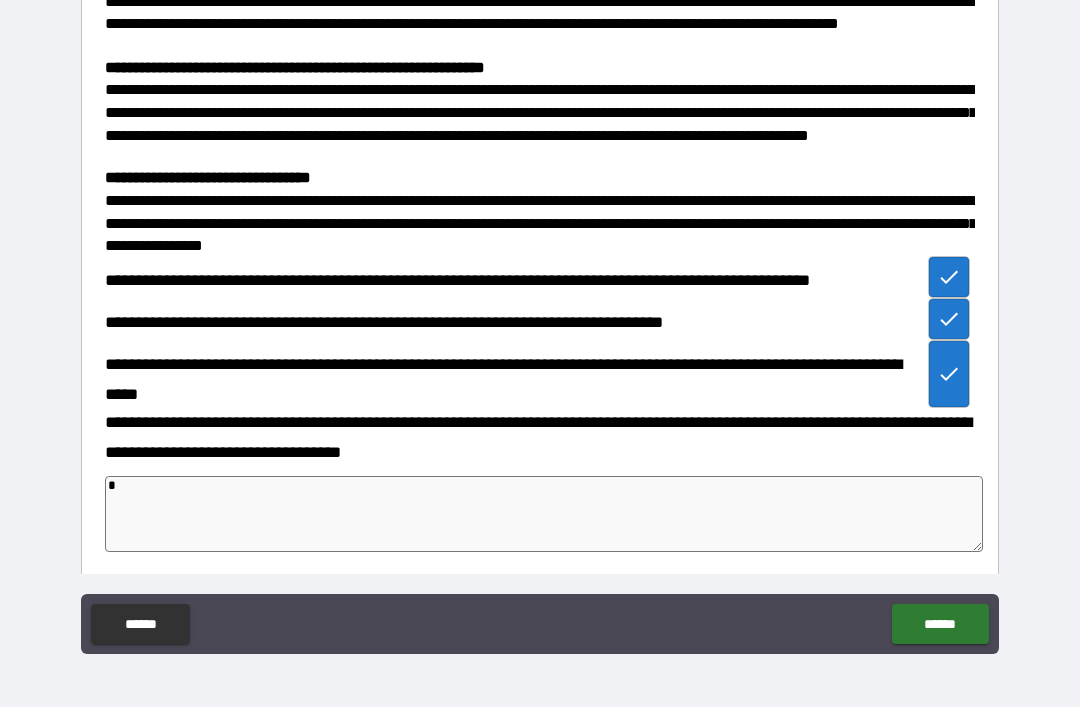 type on "**" 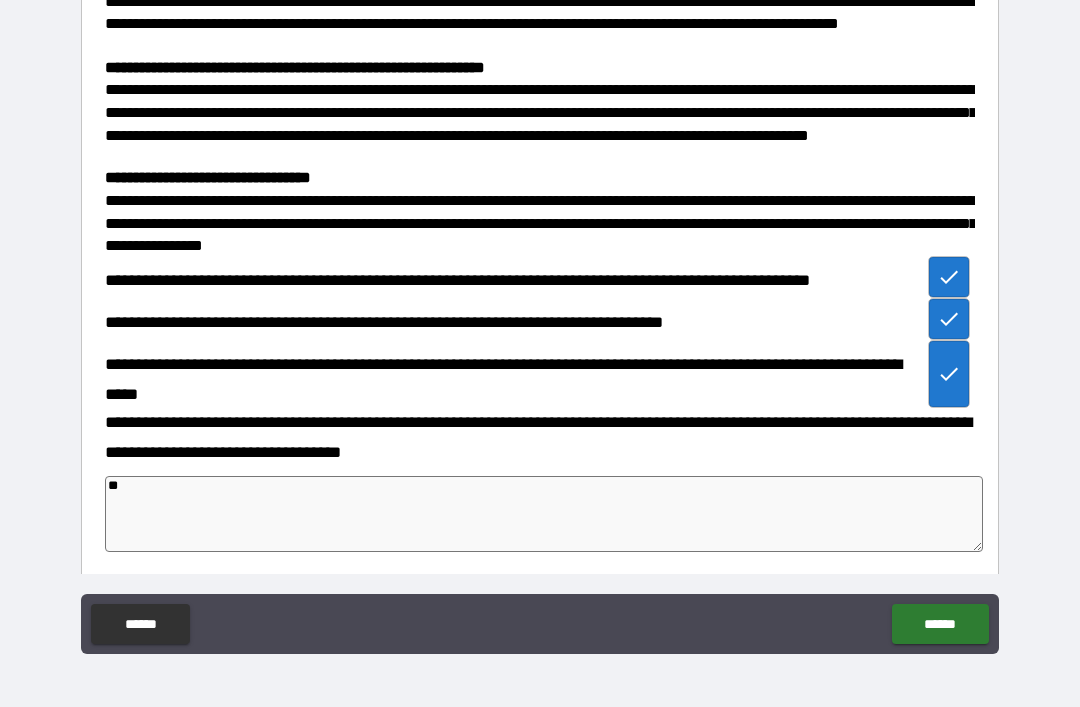 type on "*" 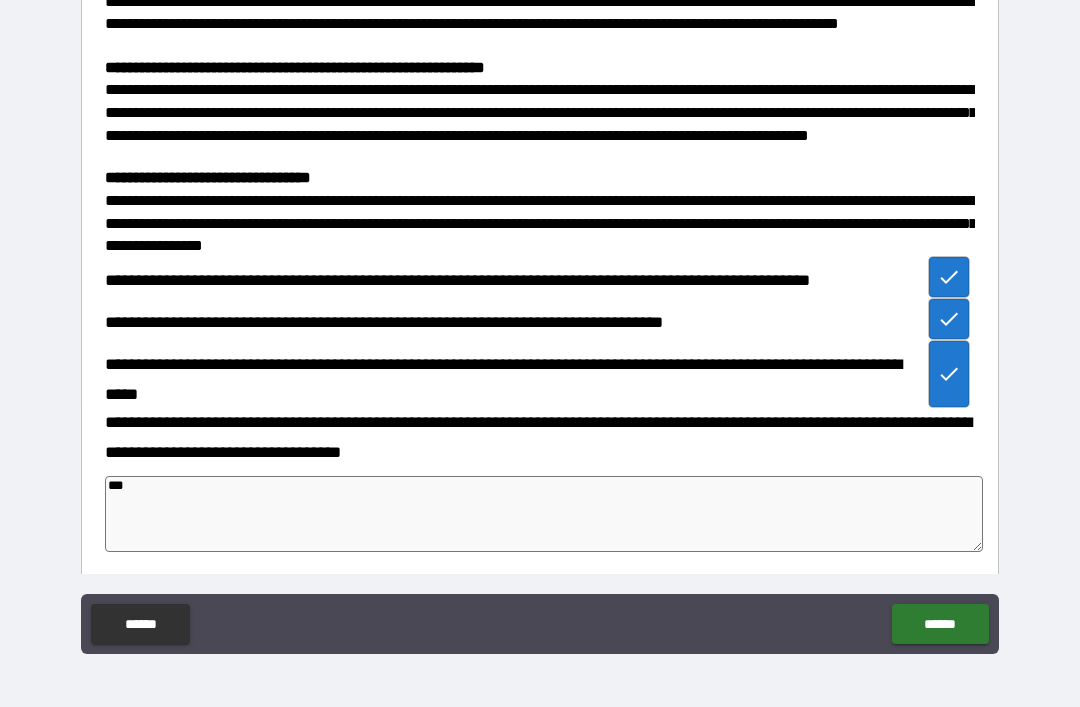 type on "****" 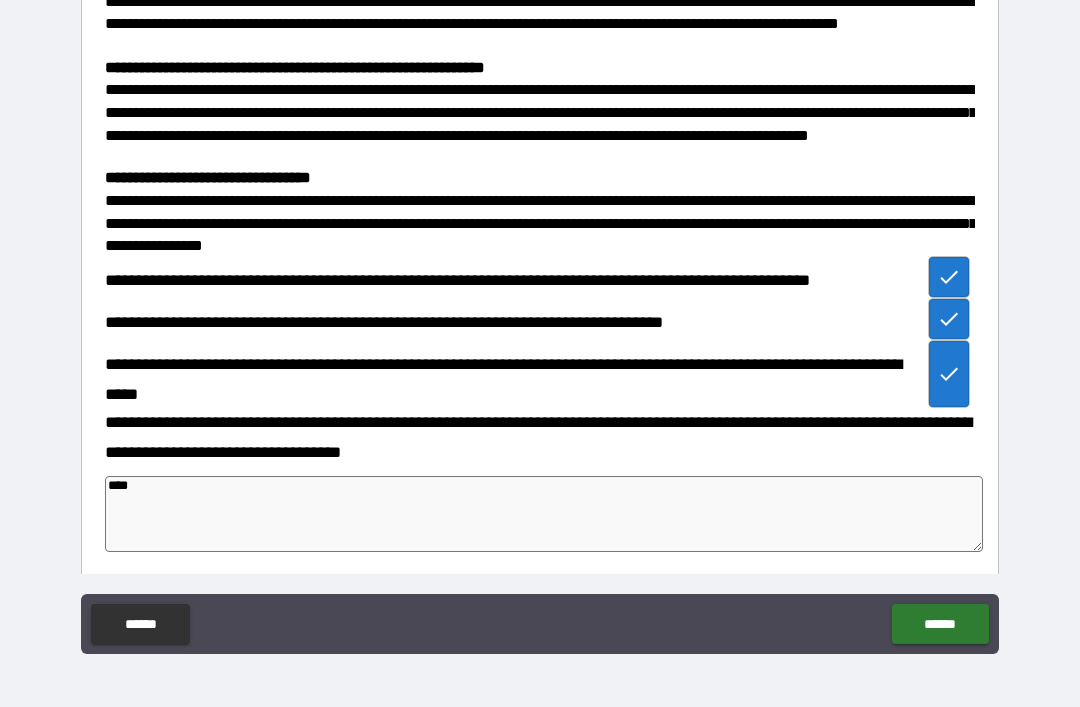 type on "*****" 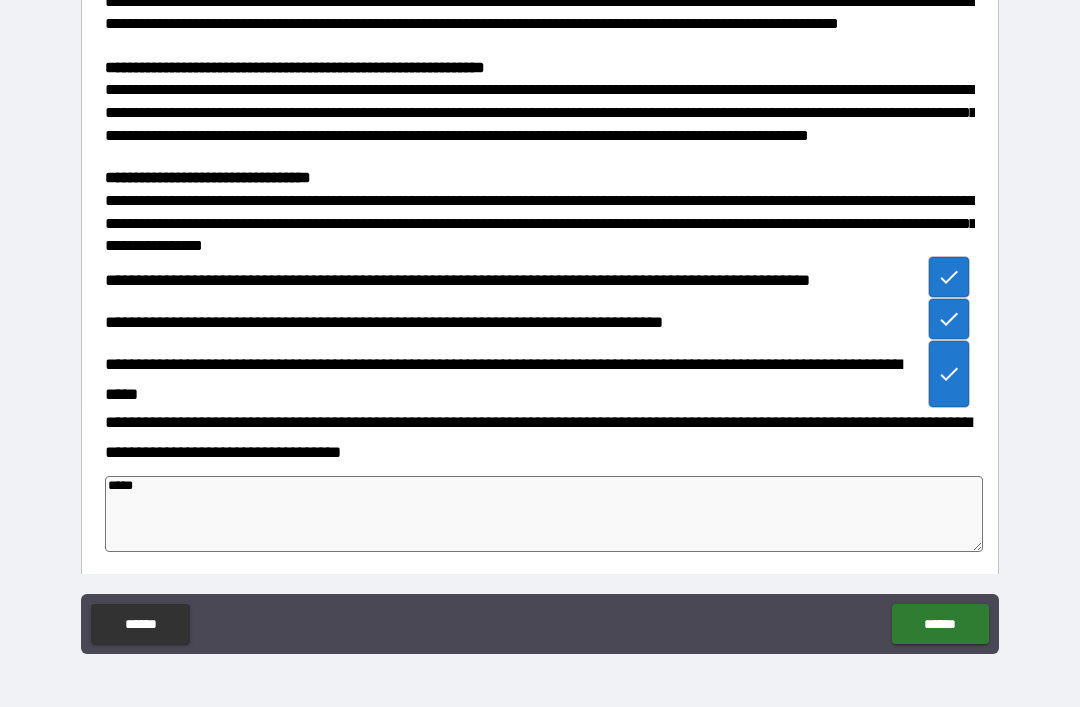 type on "*****" 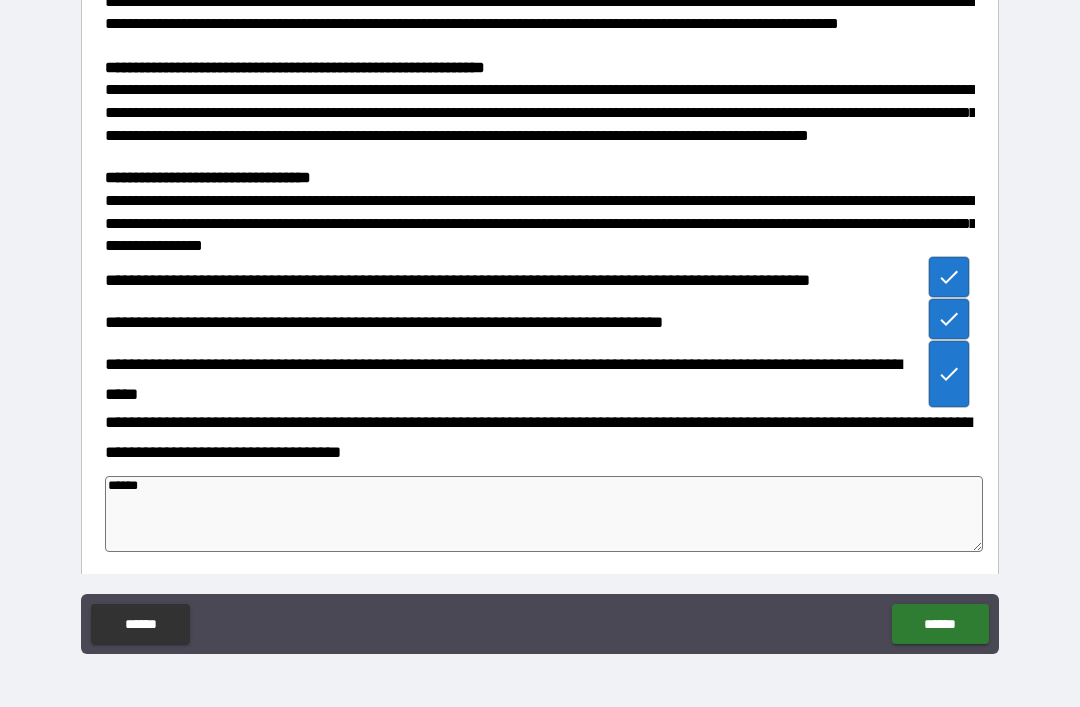 type on "*" 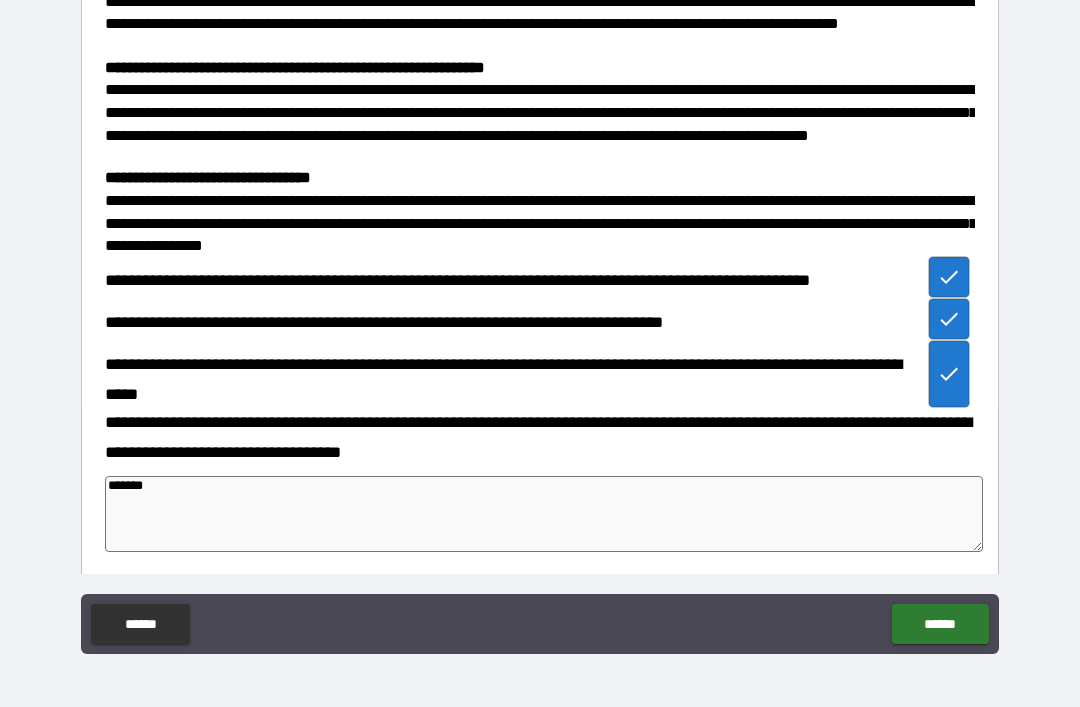 type on "*" 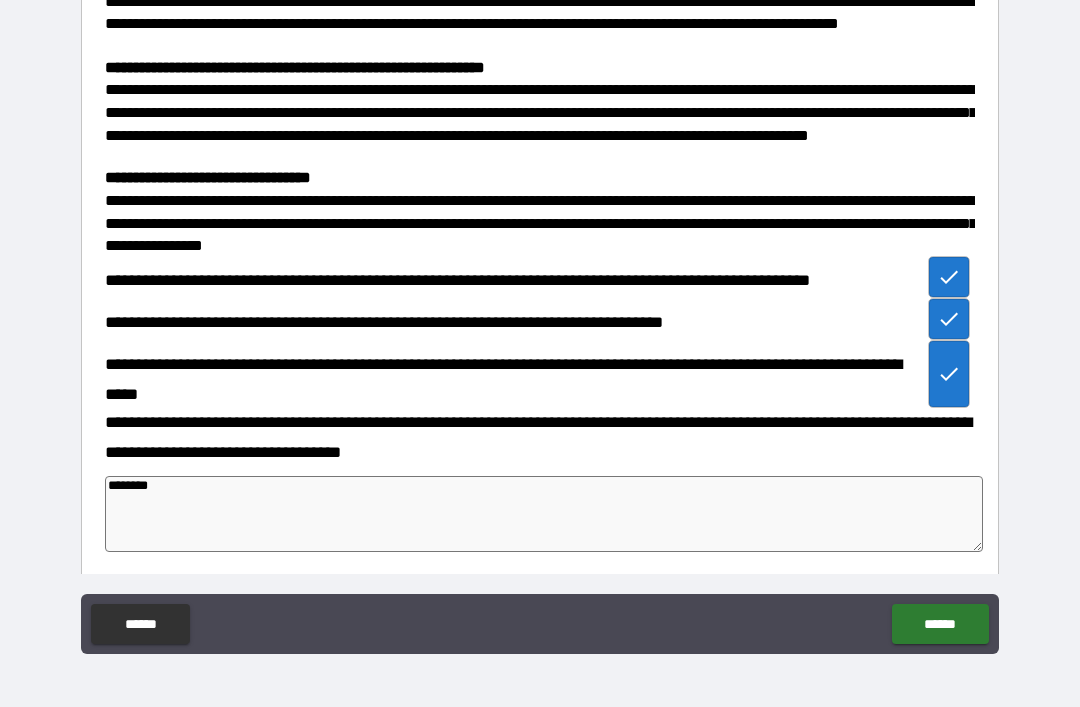 type on "*********" 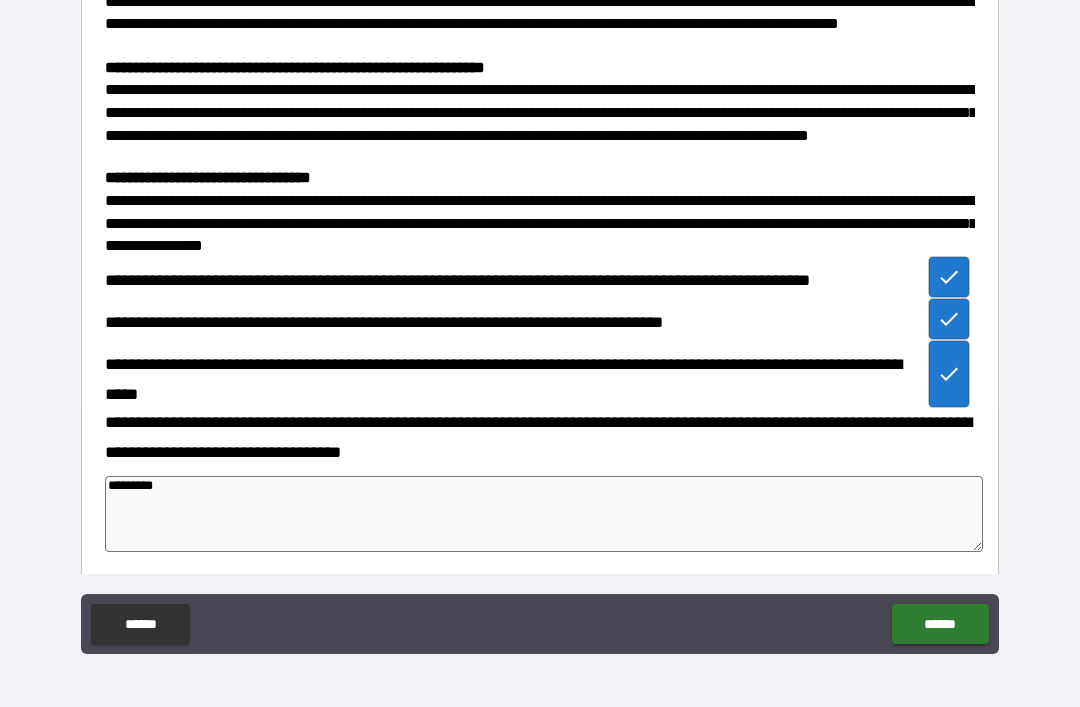 type on "**********" 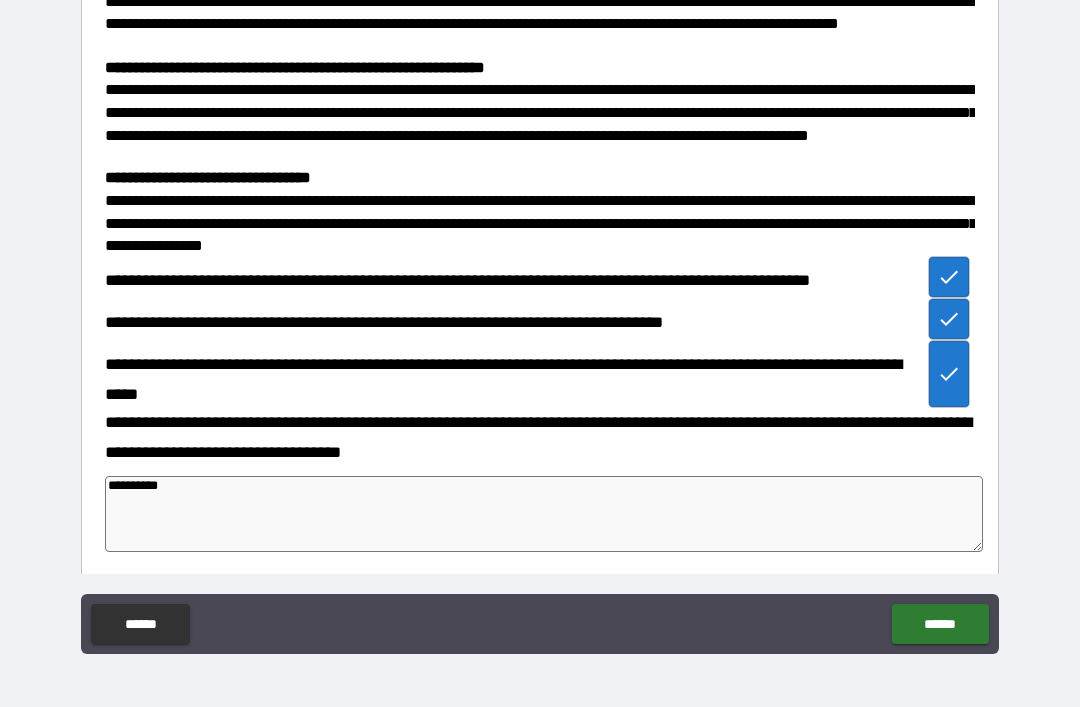 type on "*" 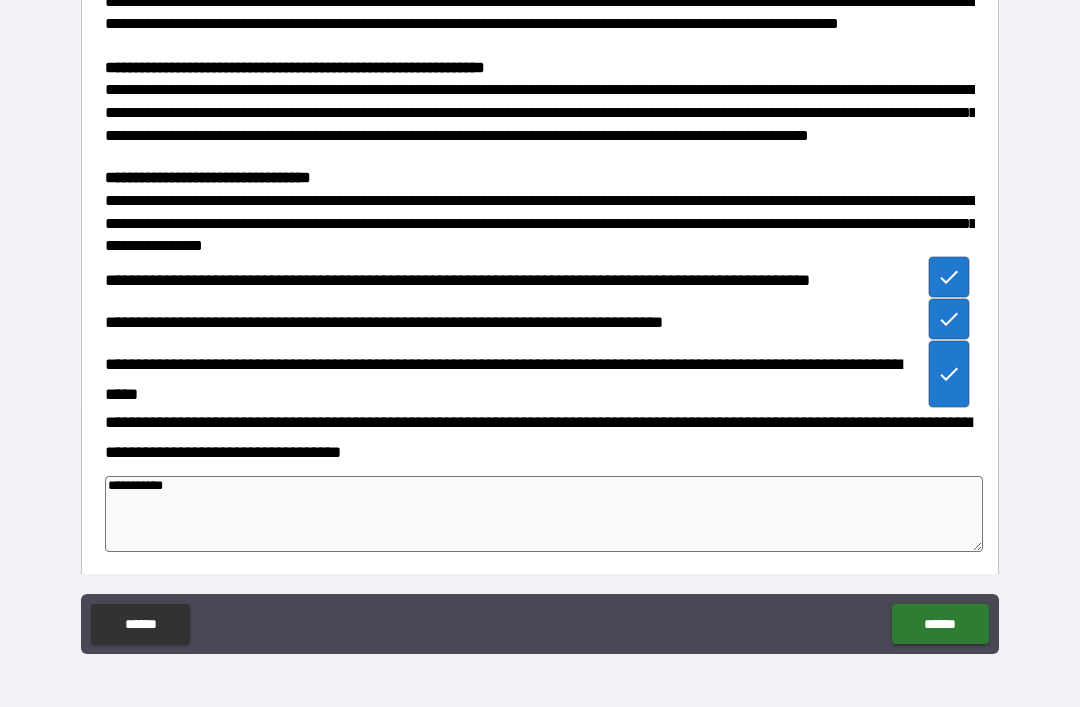 type on "*" 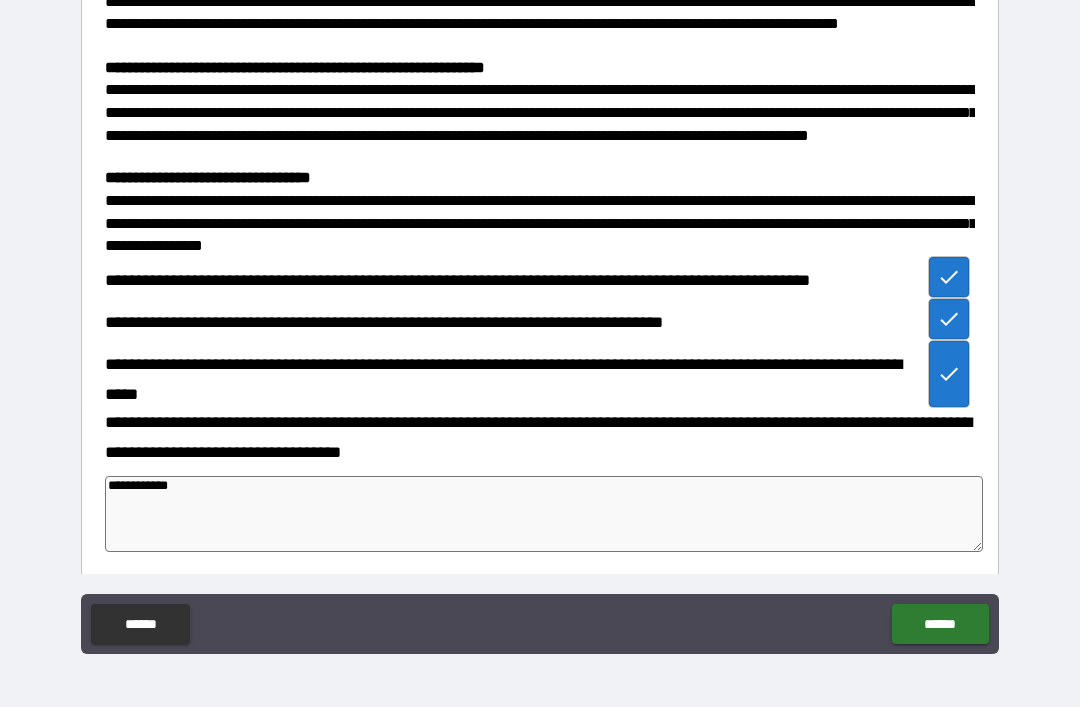 type on "*" 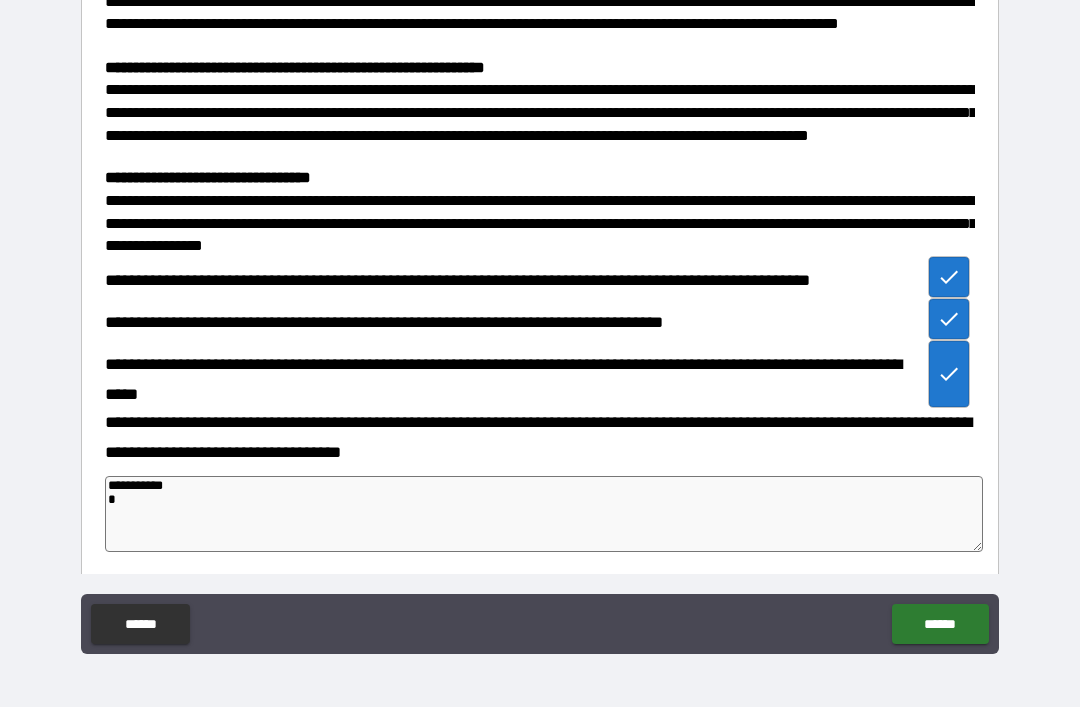 type on "*" 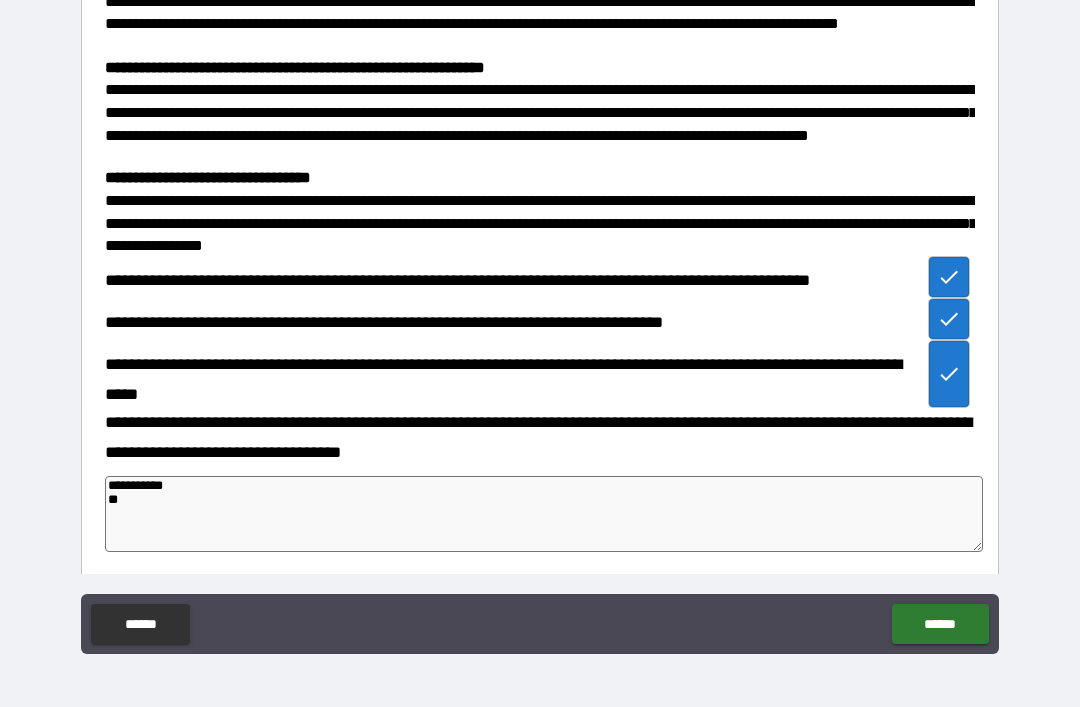 type on "**********" 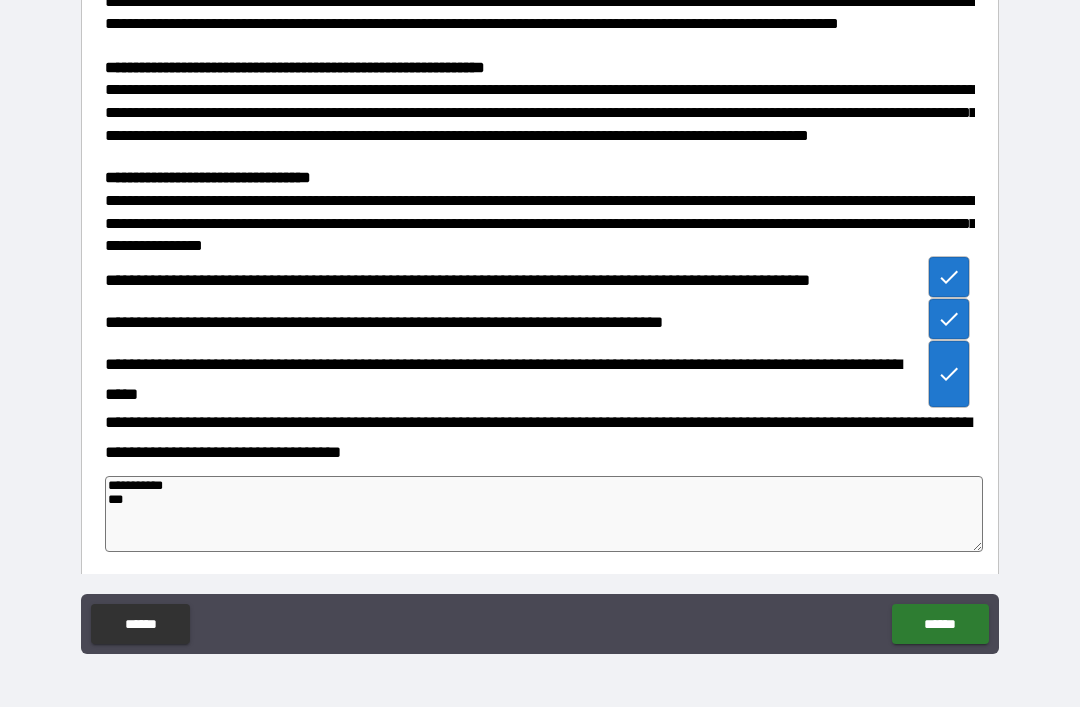 type on "**********" 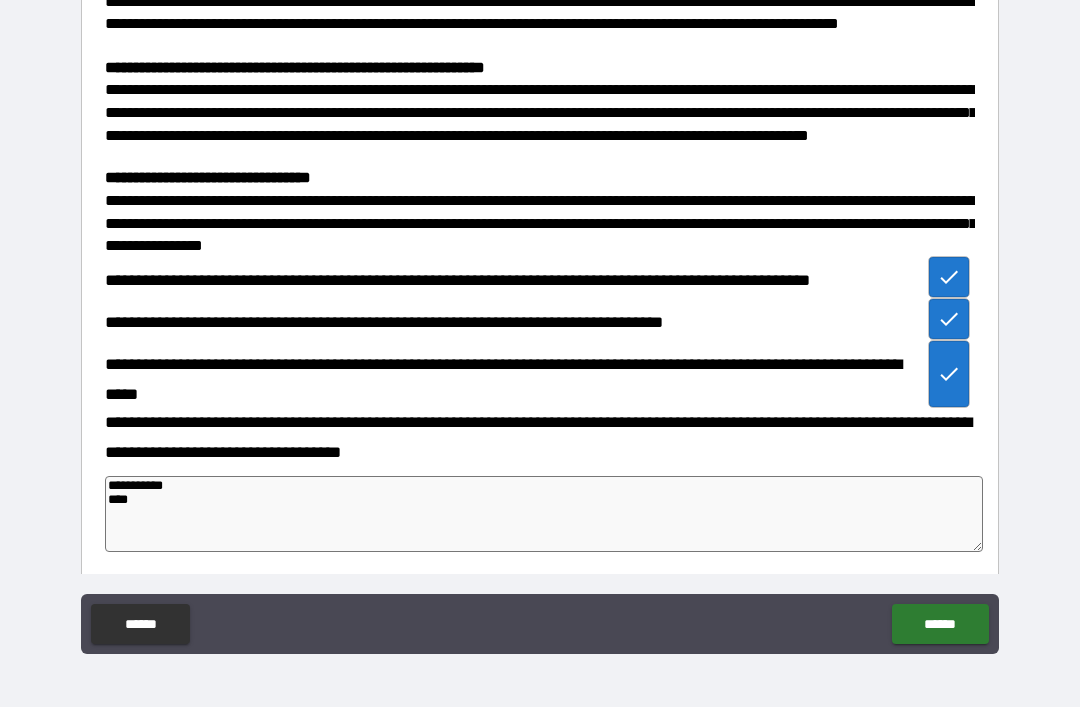 type on "**********" 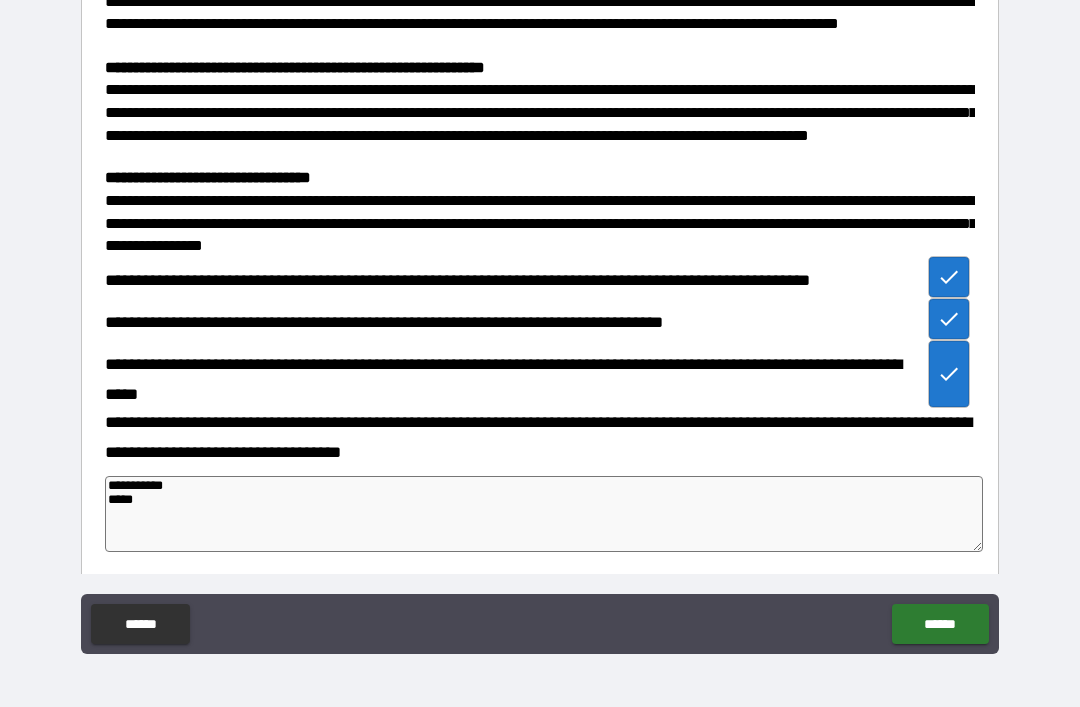 type on "*" 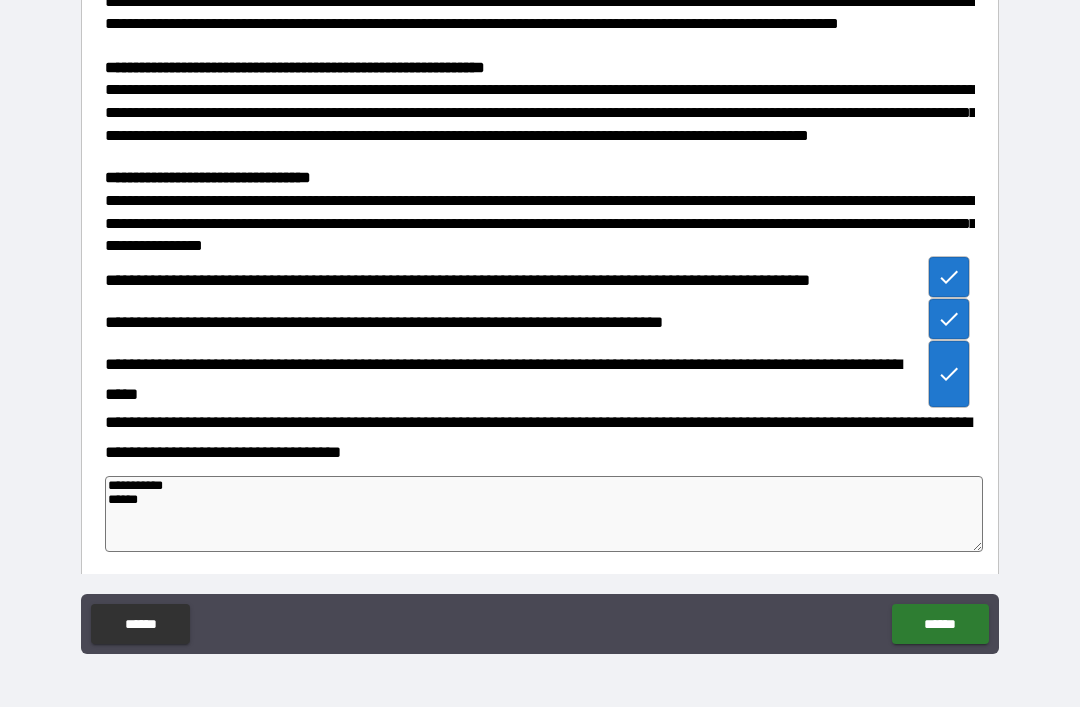 type on "**********" 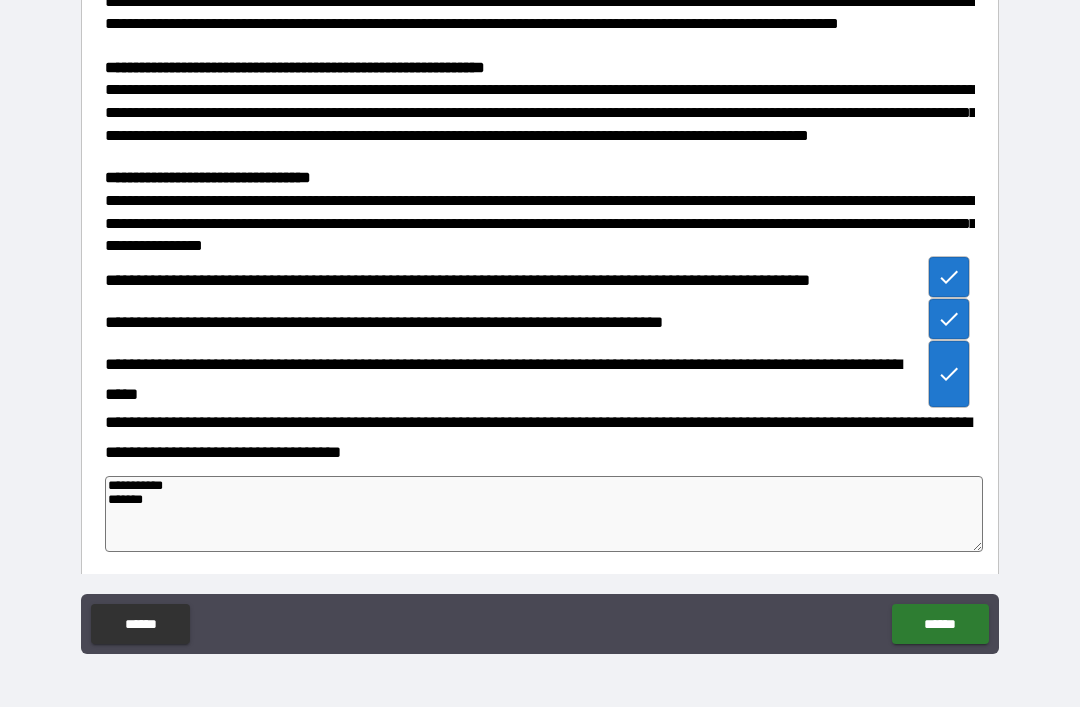 type on "**********" 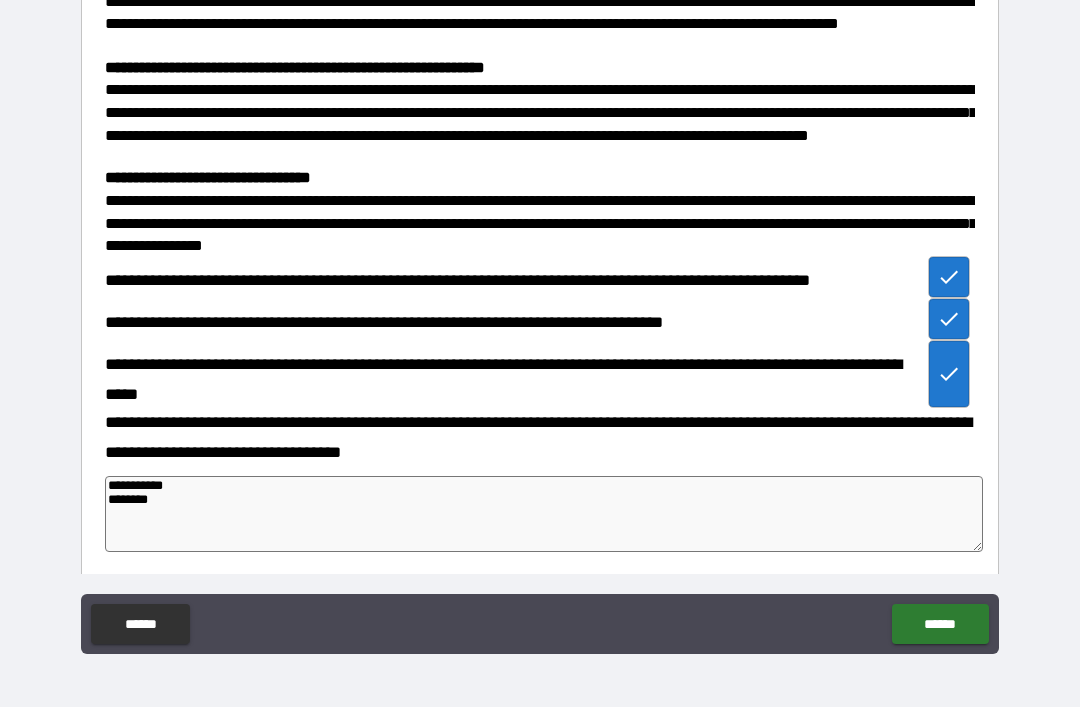 type on "**********" 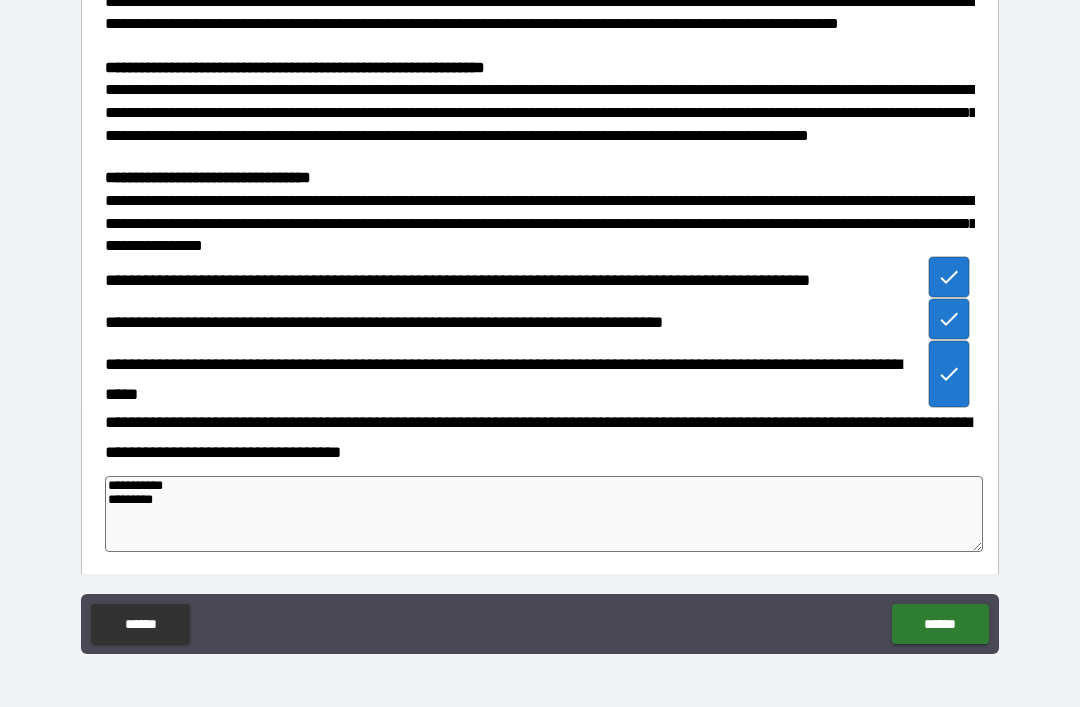 type on "*" 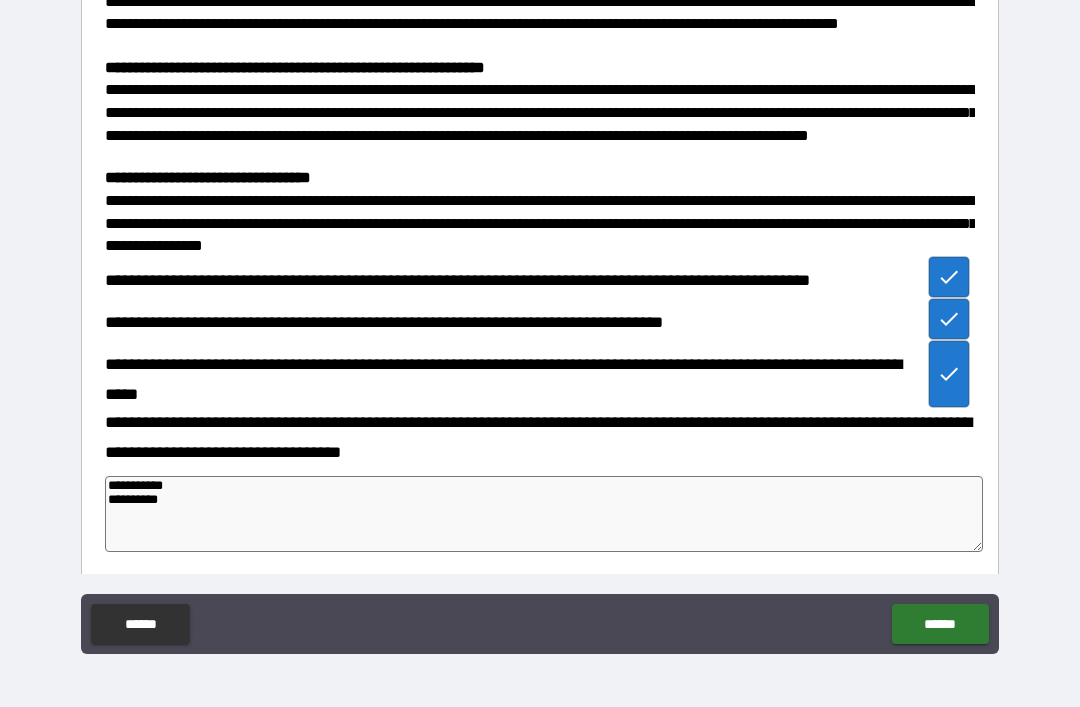 type on "**********" 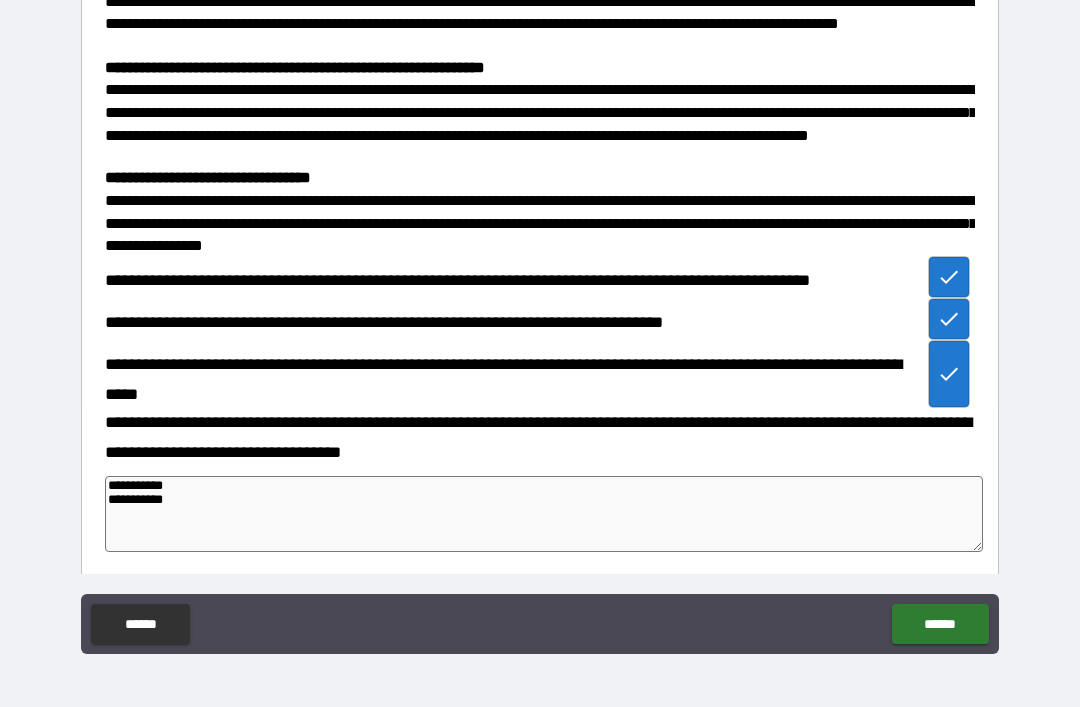 type on "*" 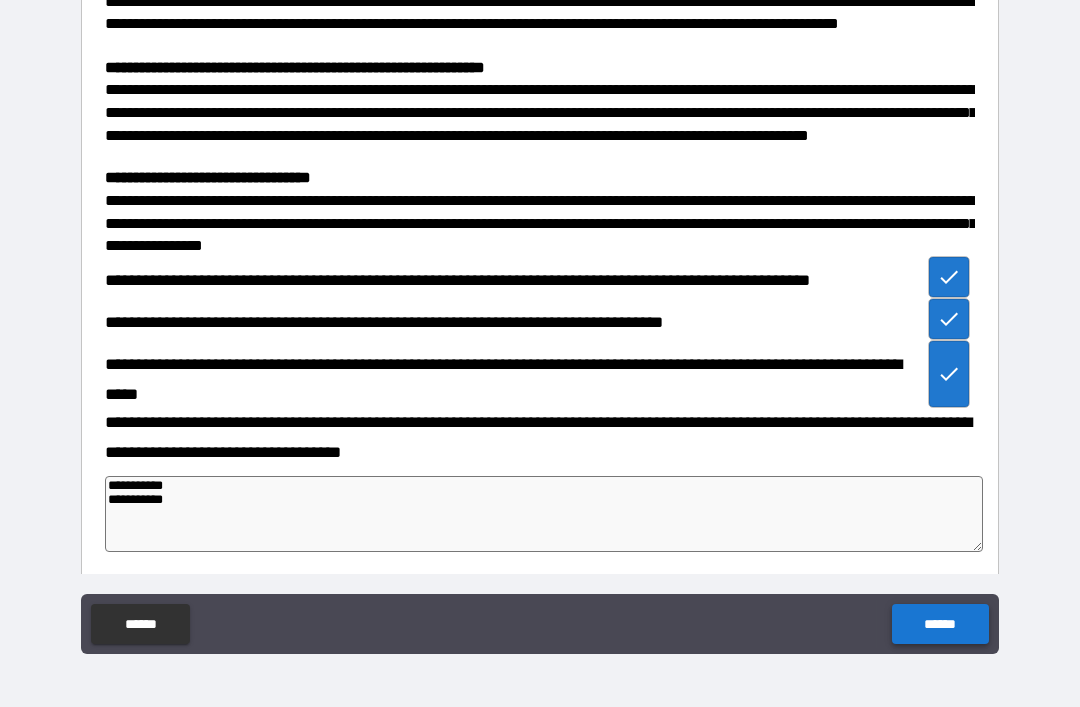 click on "******" at bounding box center [940, 624] 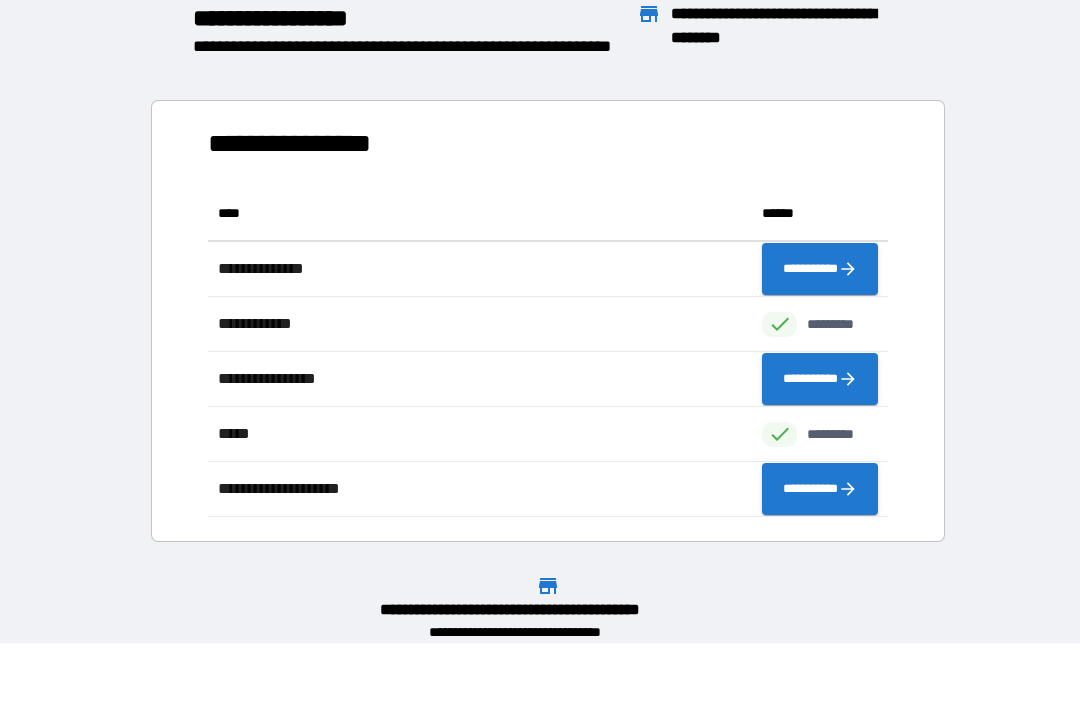 scroll, scrollTop: 331, scrollLeft: 680, axis: both 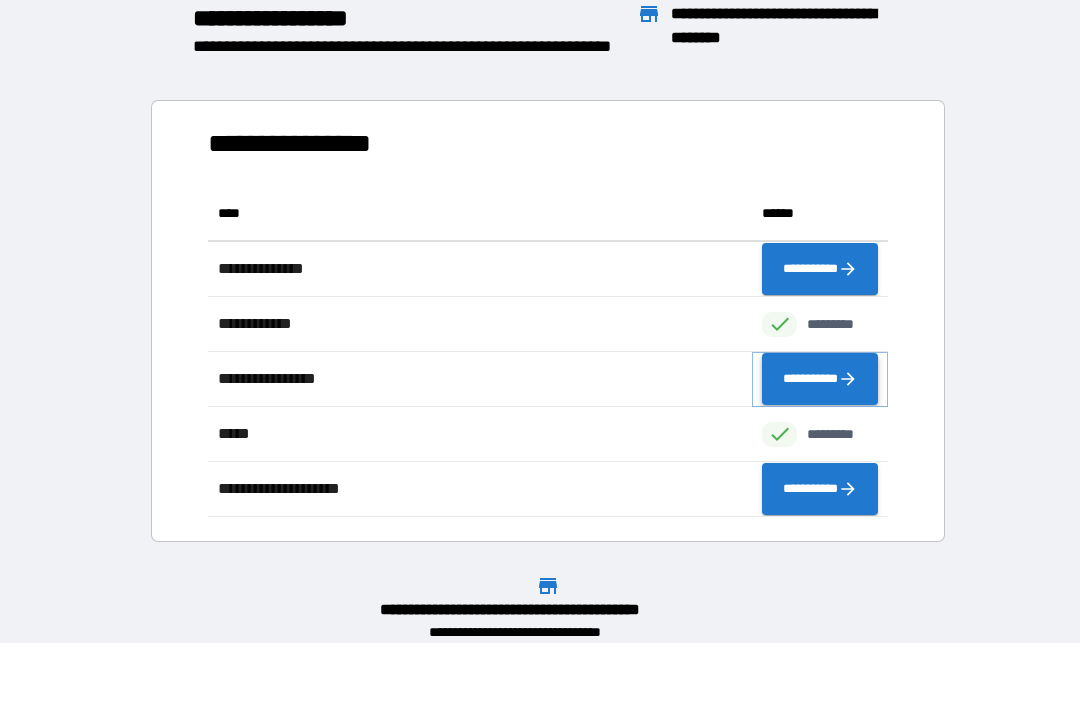 click on "**********" at bounding box center (820, 379) 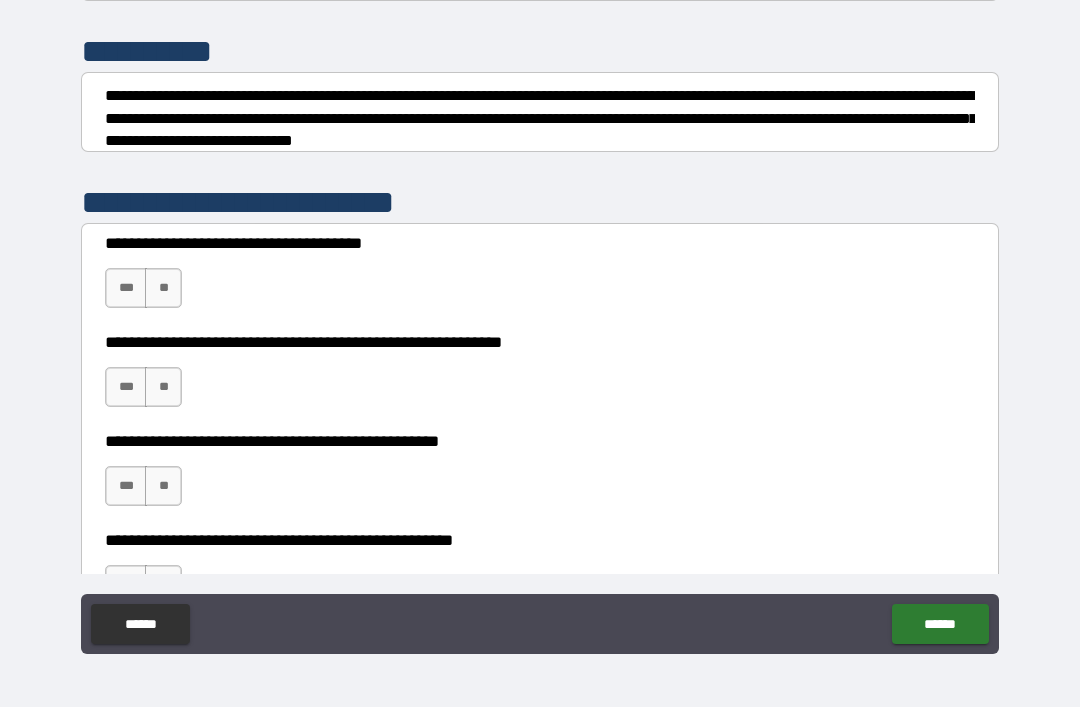 scroll, scrollTop: 232, scrollLeft: 0, axis: vertical 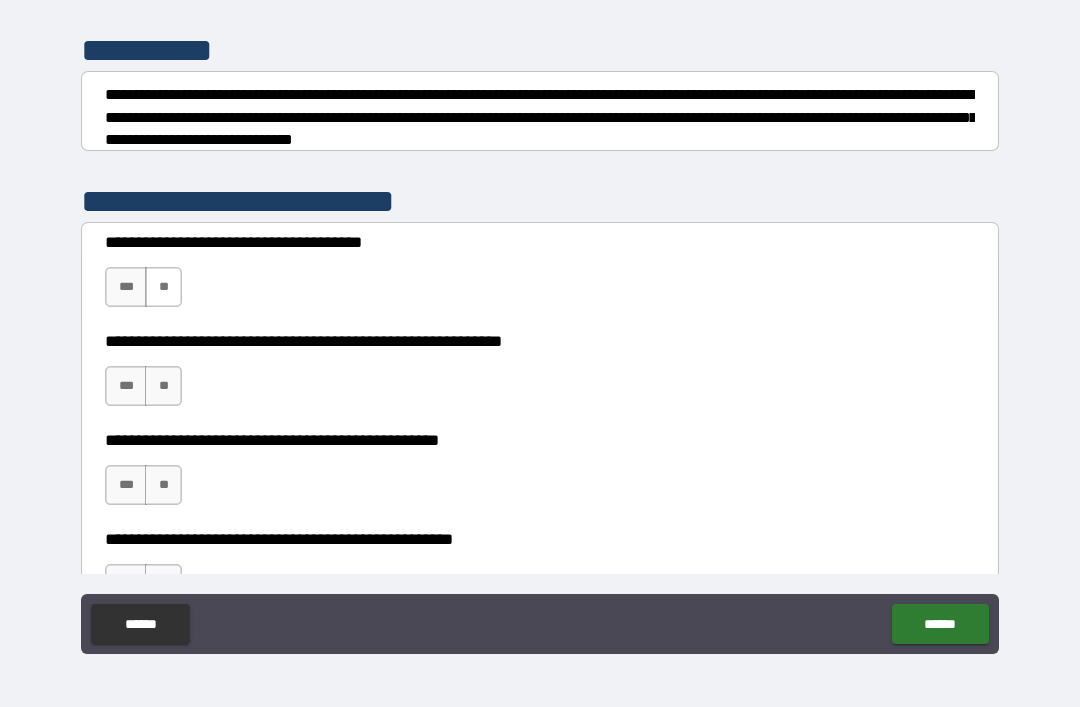 click on "**" at bounding box center [163, 287] 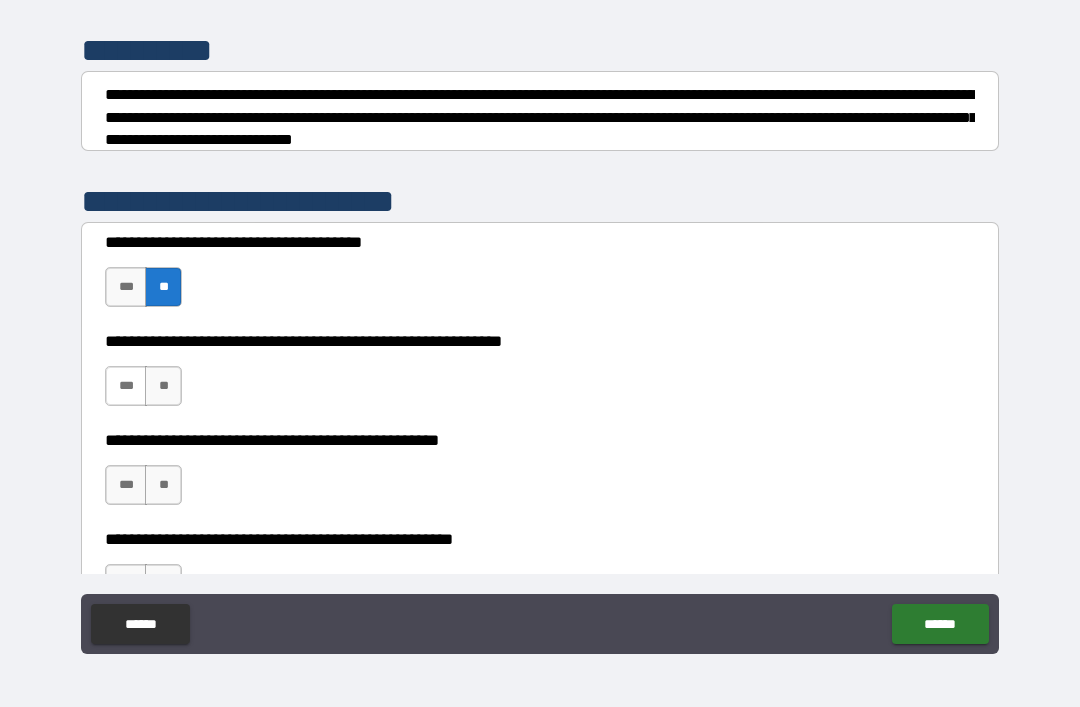 click on "***" at bounding box center (126, 386) 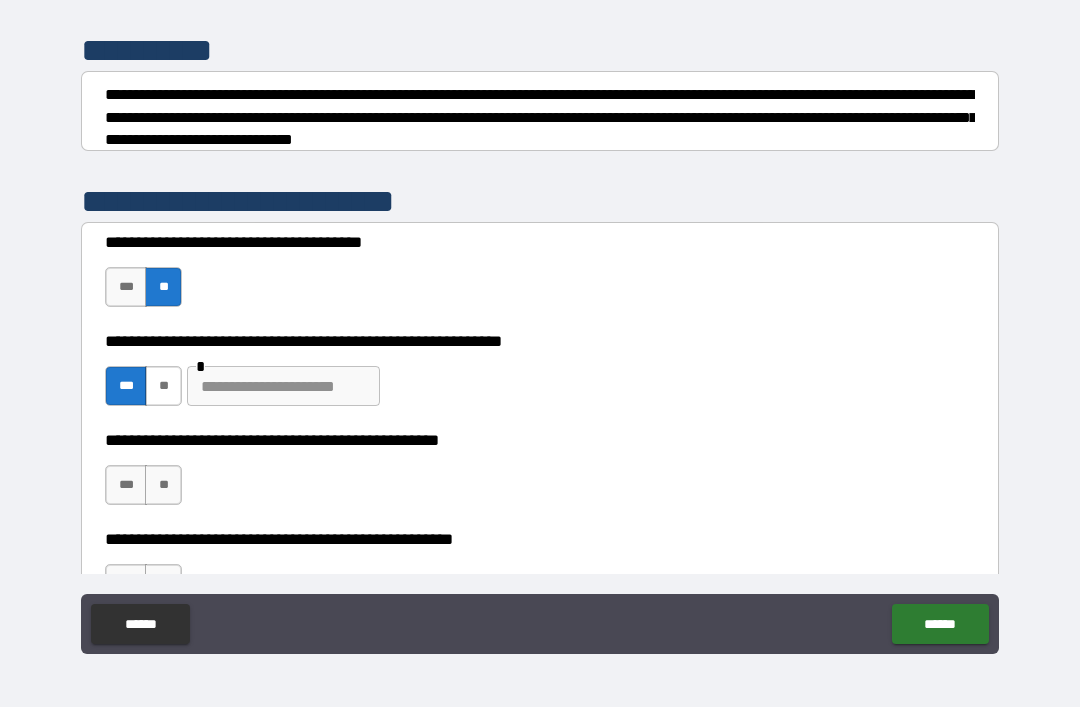 click on "**" at bounding box center [163, 386] 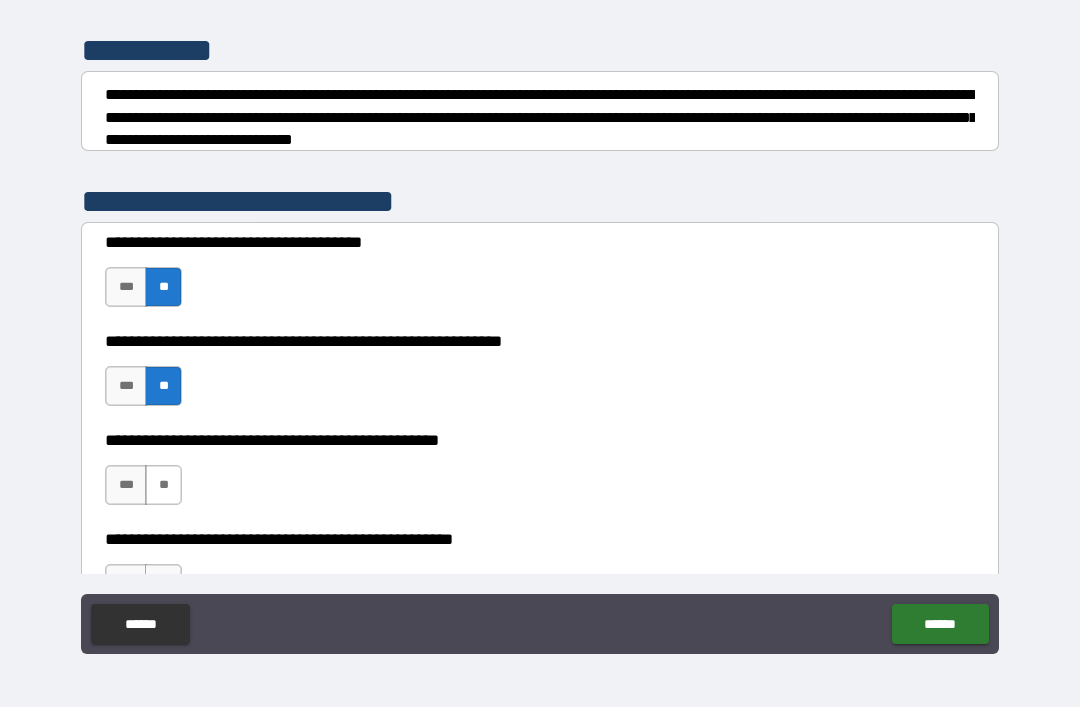 click on "**" at bounding box center [163, 485] 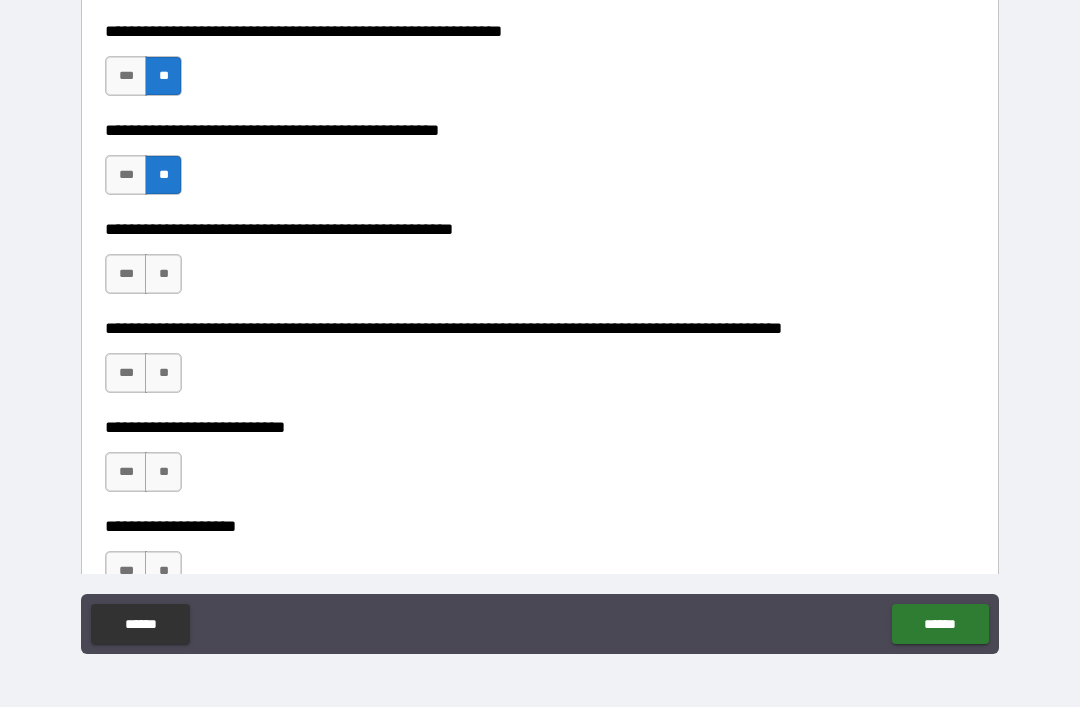 scroll, scrollTop: 543, scrollLeft: 0, axis: vertical 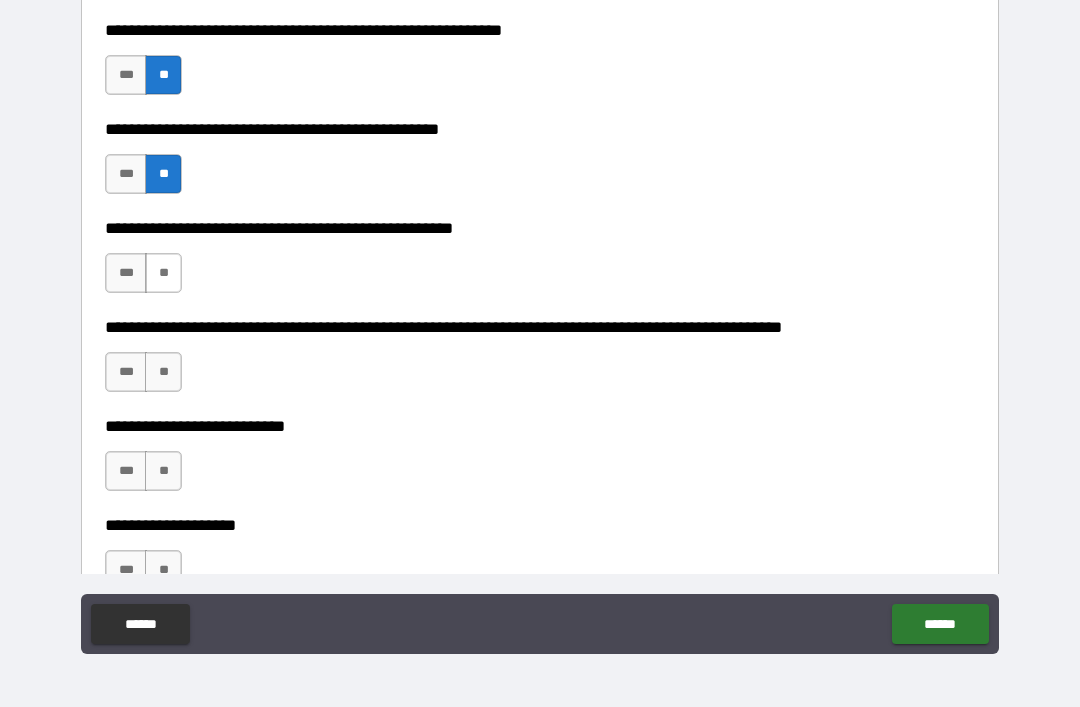 click on "**" at bounding box center (163, 273) 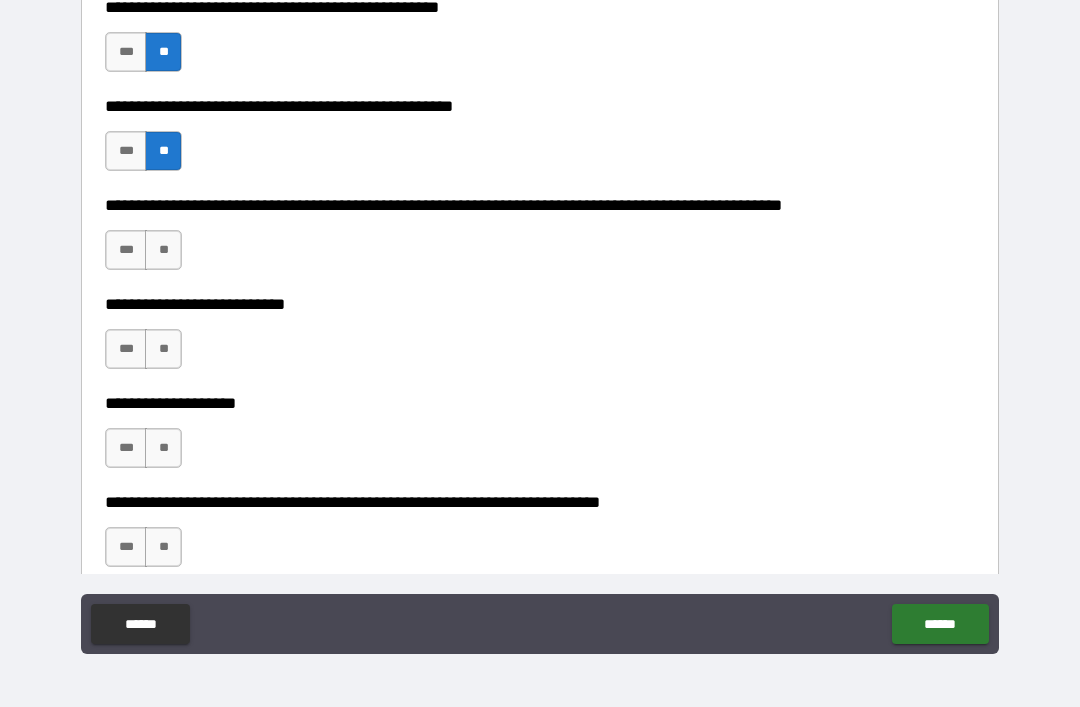 scroll, scrollTop: 666, scrollLeft: 0, axis: vertical 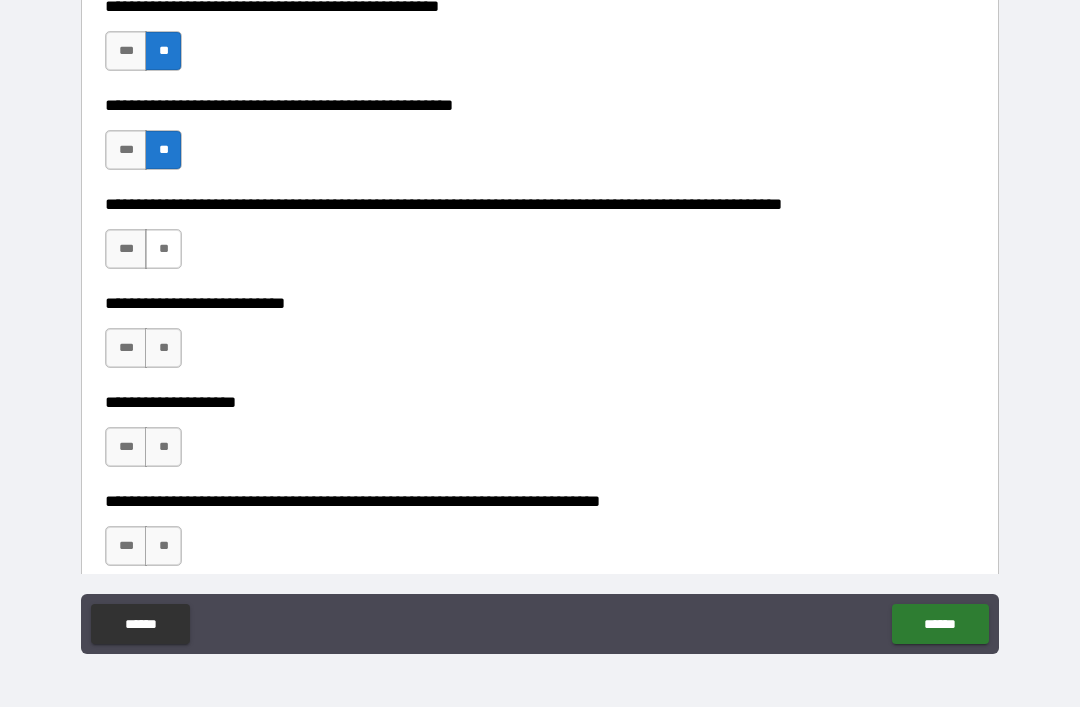 click on "**" at bounding box center [163, 249] 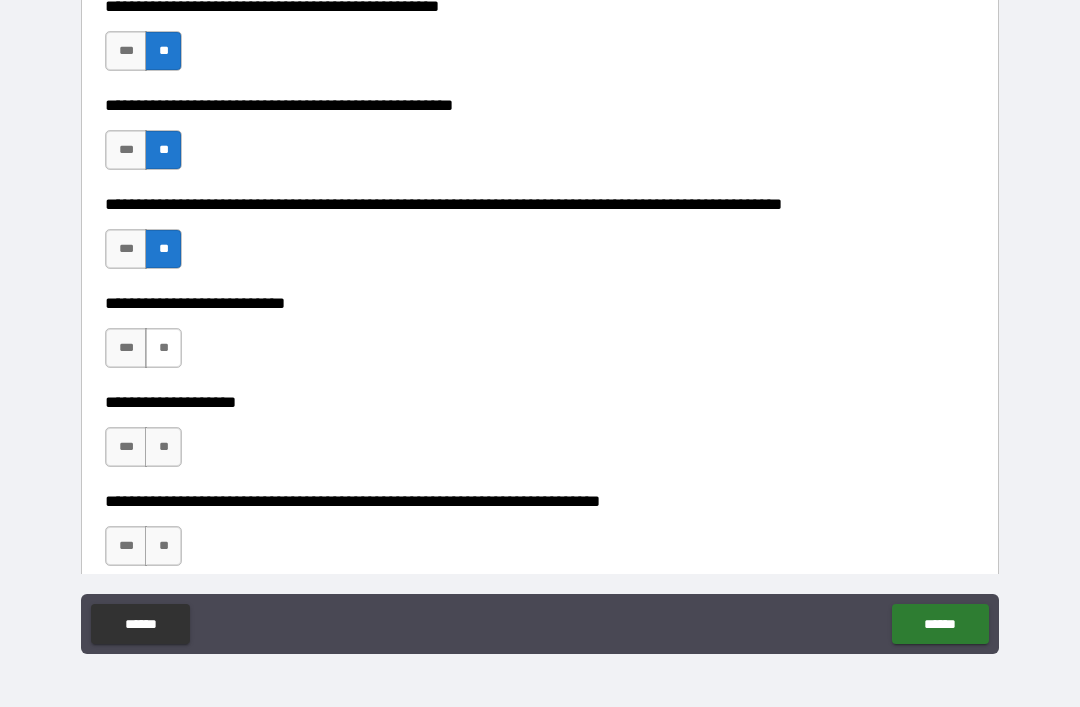 click on "**" at bounding box center [163, 348] 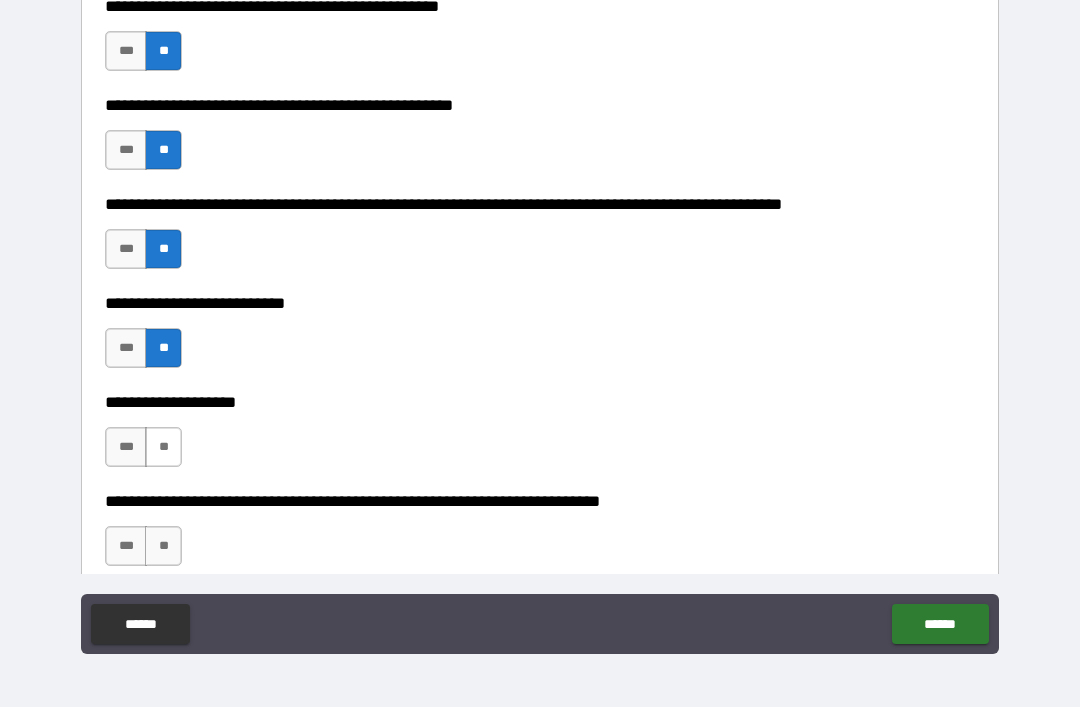 click on "**" at bounding box center [163, 447] 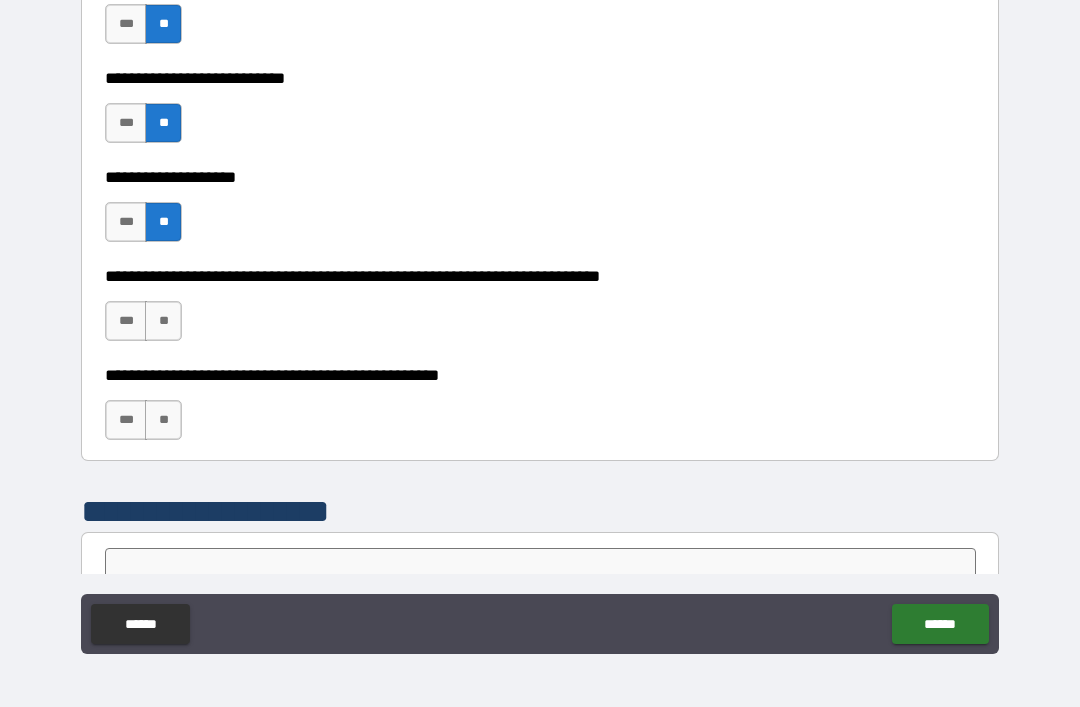 scroll, scrollTop: 903, scrollLeft: 0, axis: vertical 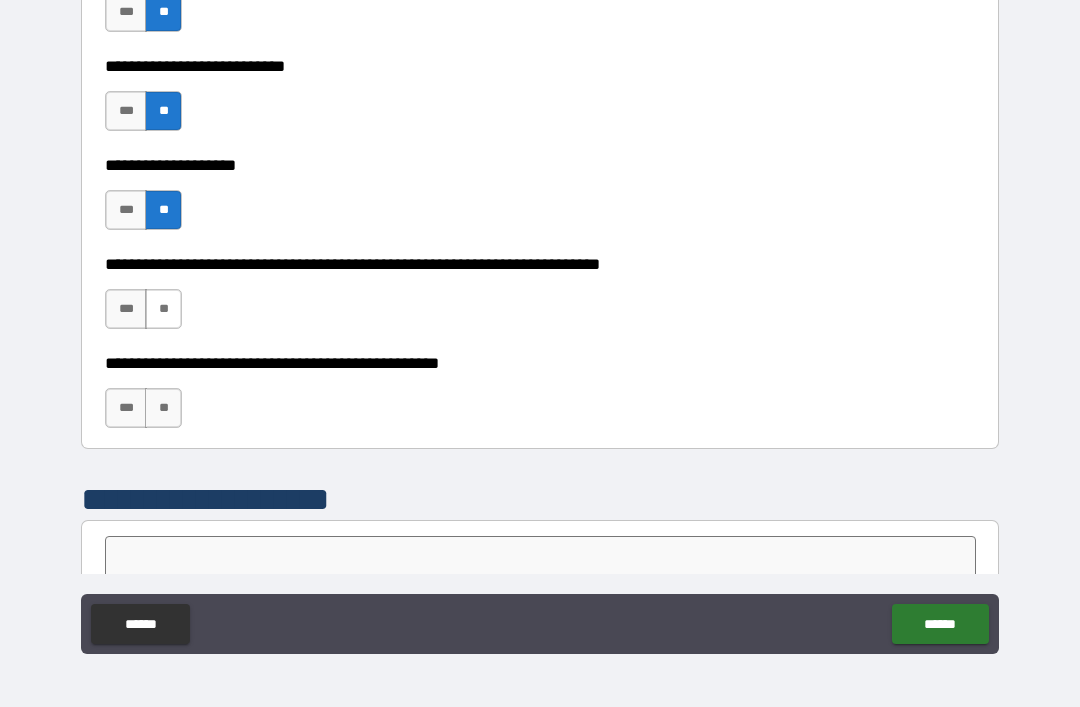 click on "**" at bounding box center (163, 309) 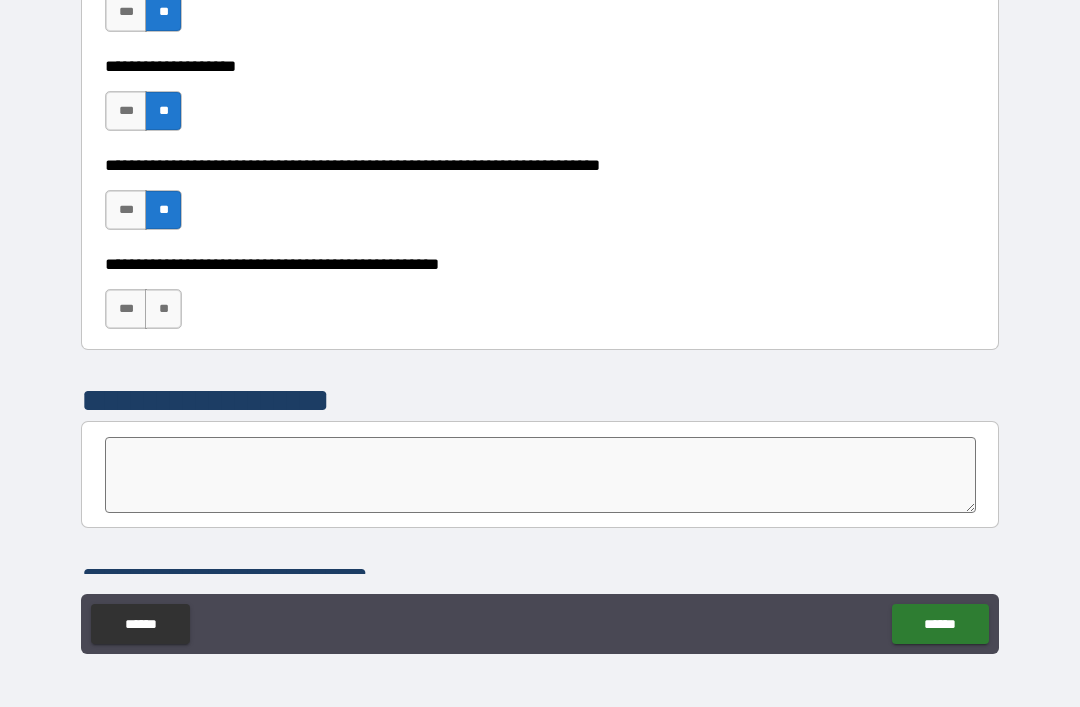 scroll, scrollTop: 1007, scrollLeft: 0, axis: vertical 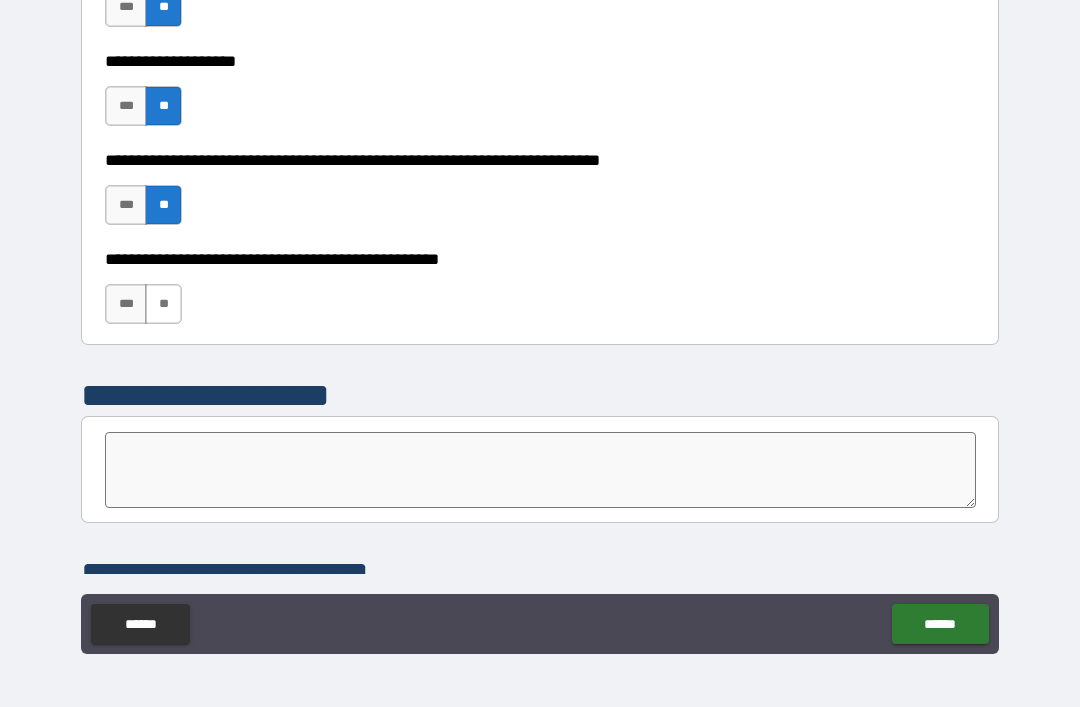 click on "**" at bounding box center [163, 304] 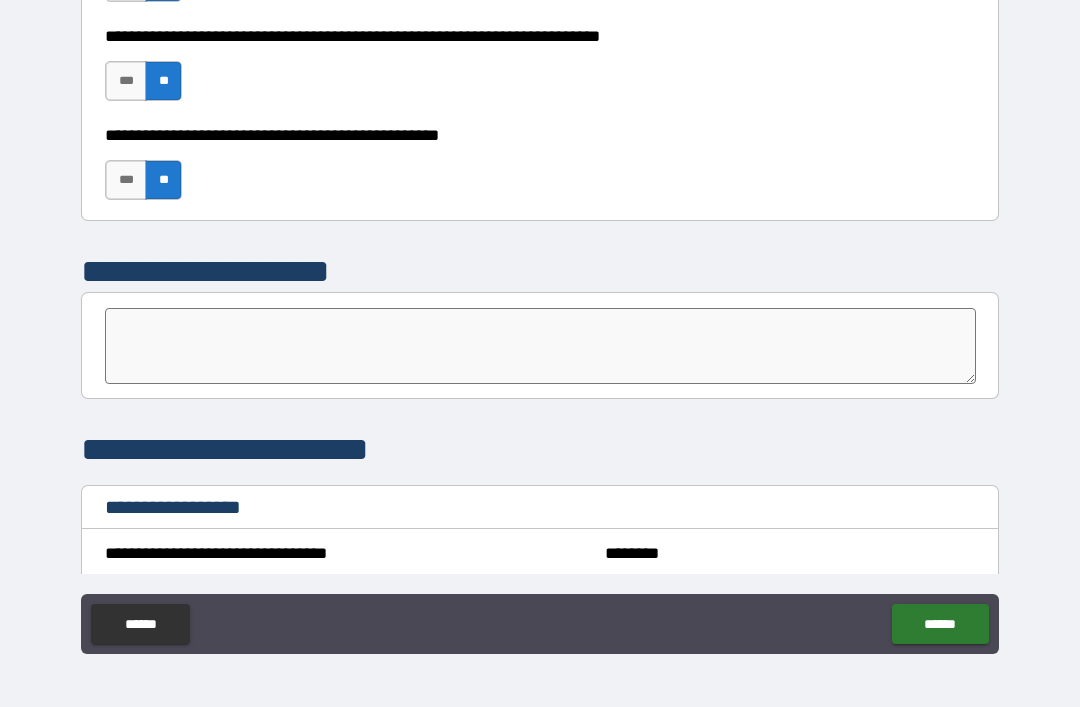 scroll, scrollTop: 1132, scrollLeft: 0, axis: vertical 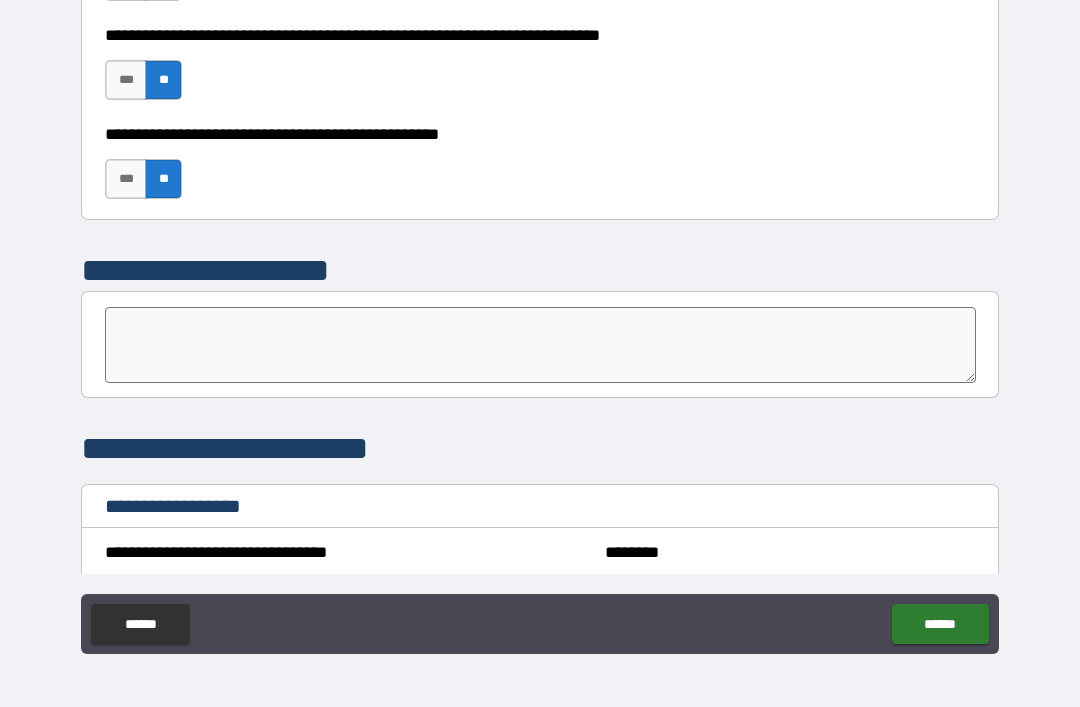 click at bounding box center [540, 345] 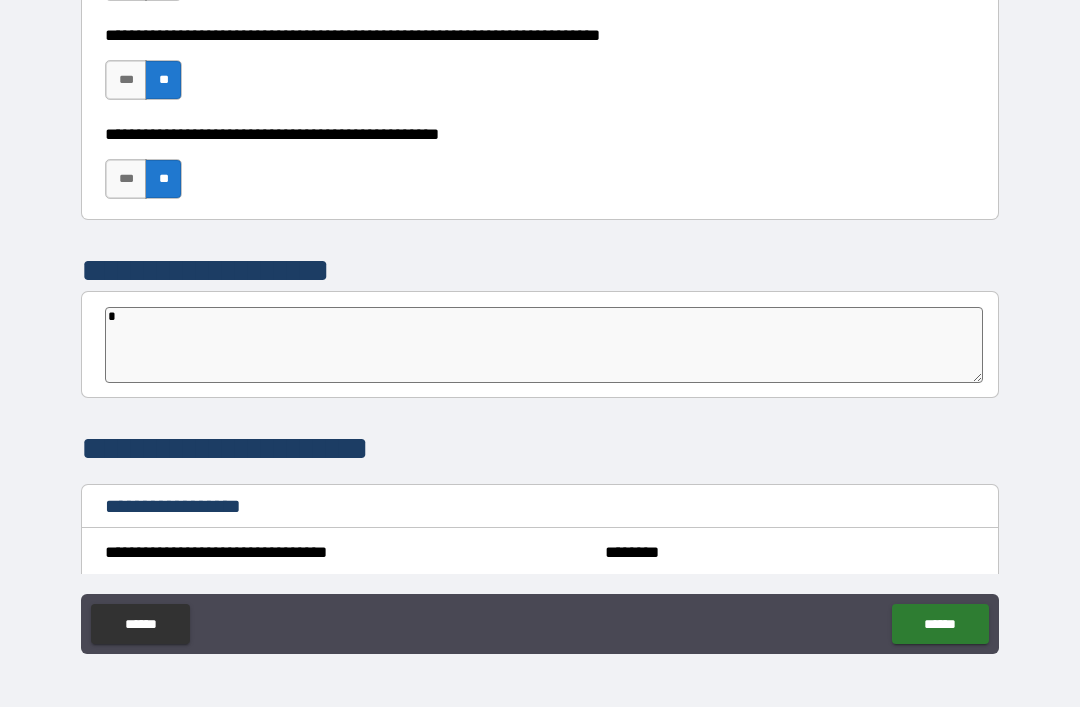 type on "**" 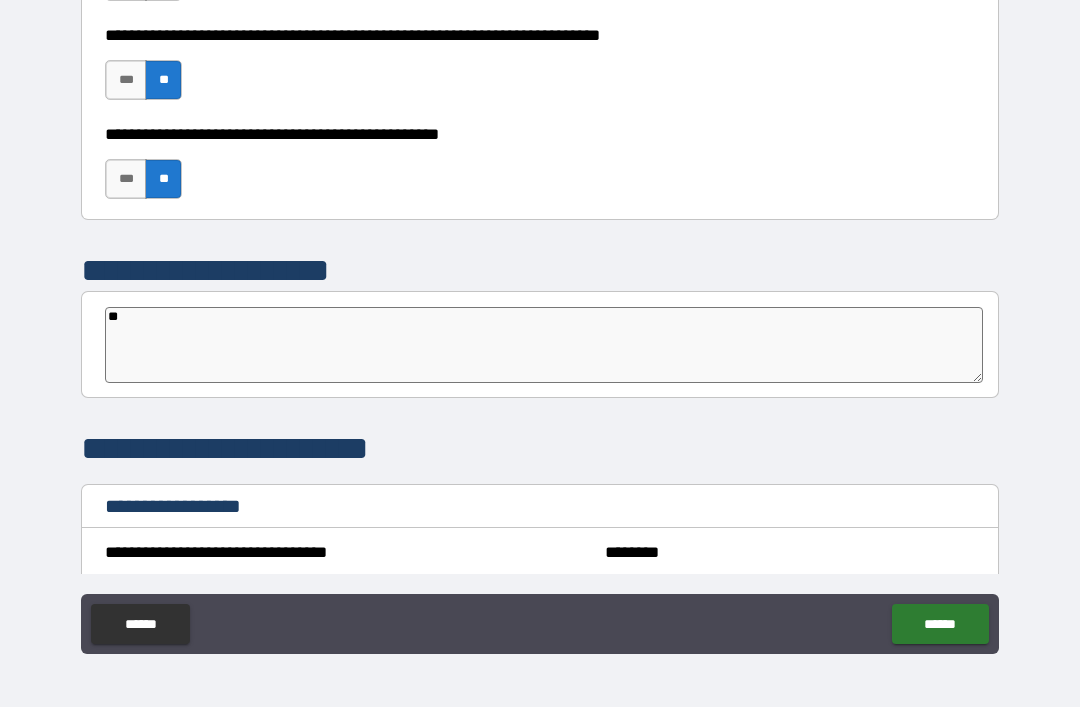 type on "***" 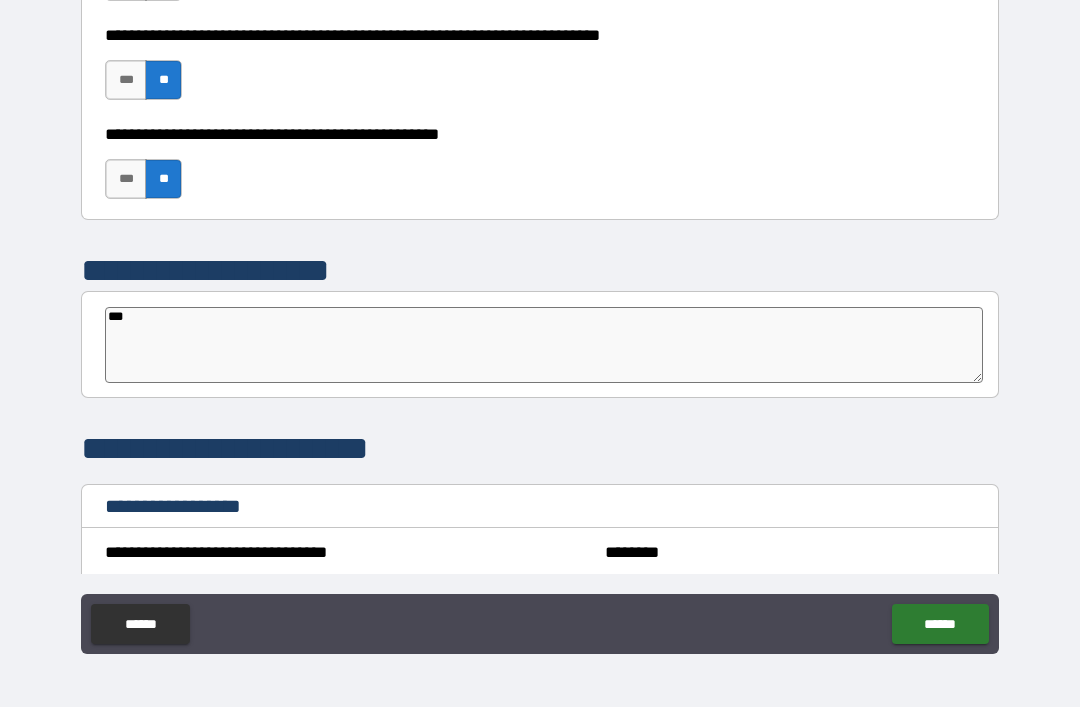type on "*" 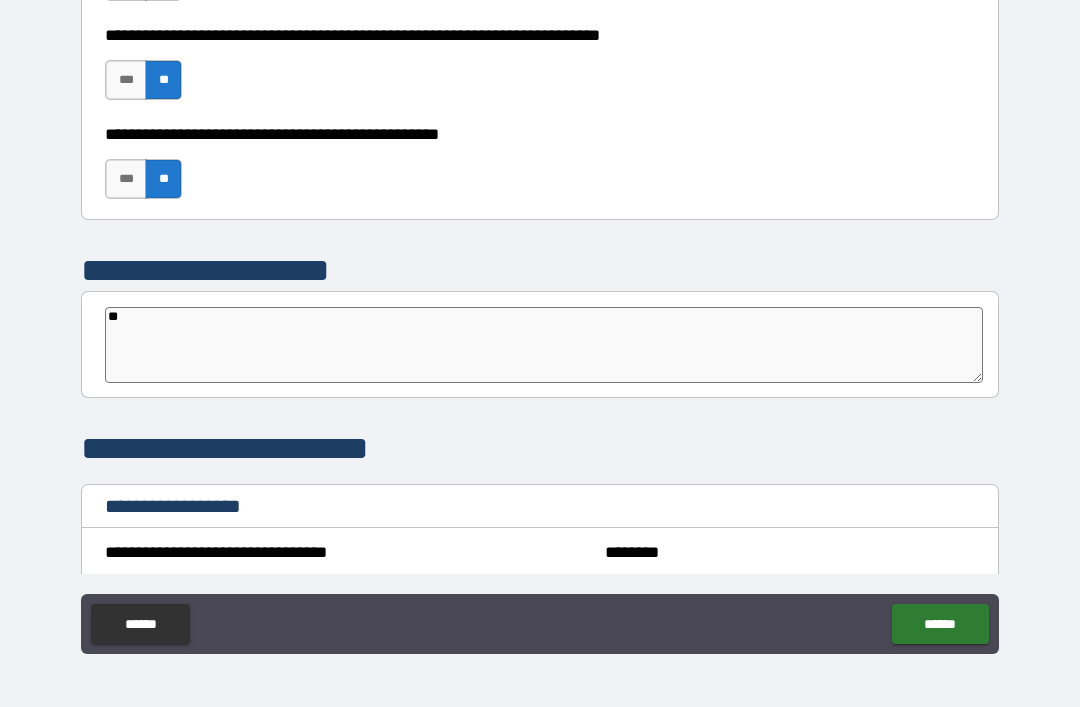 type on "*" 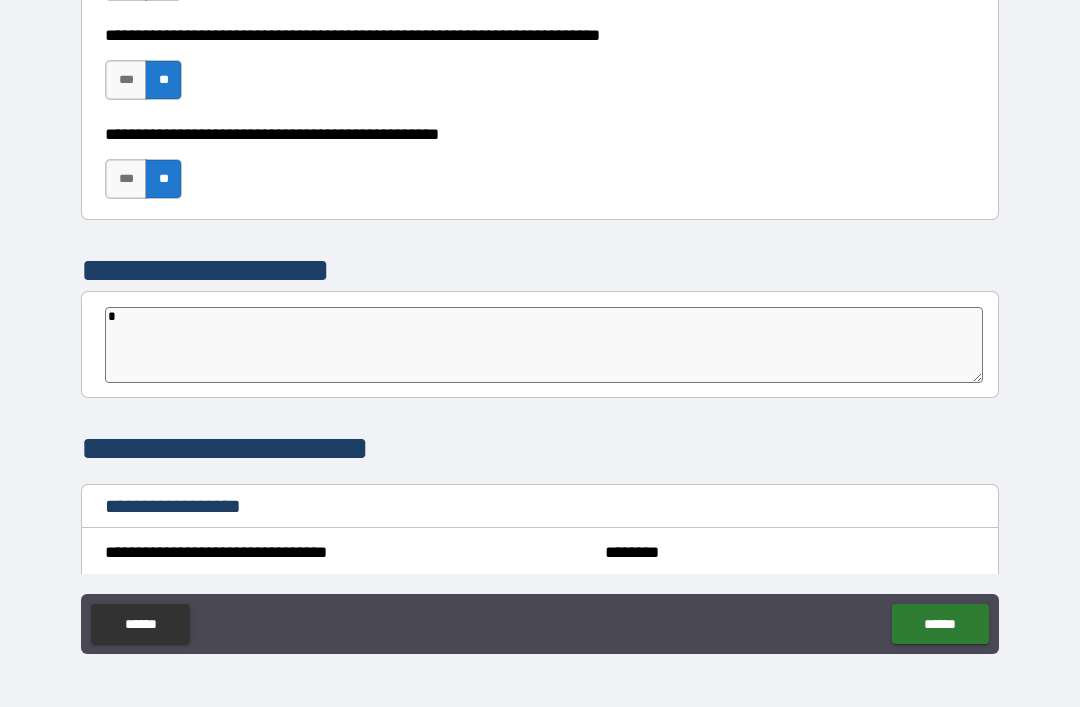 type on "*" 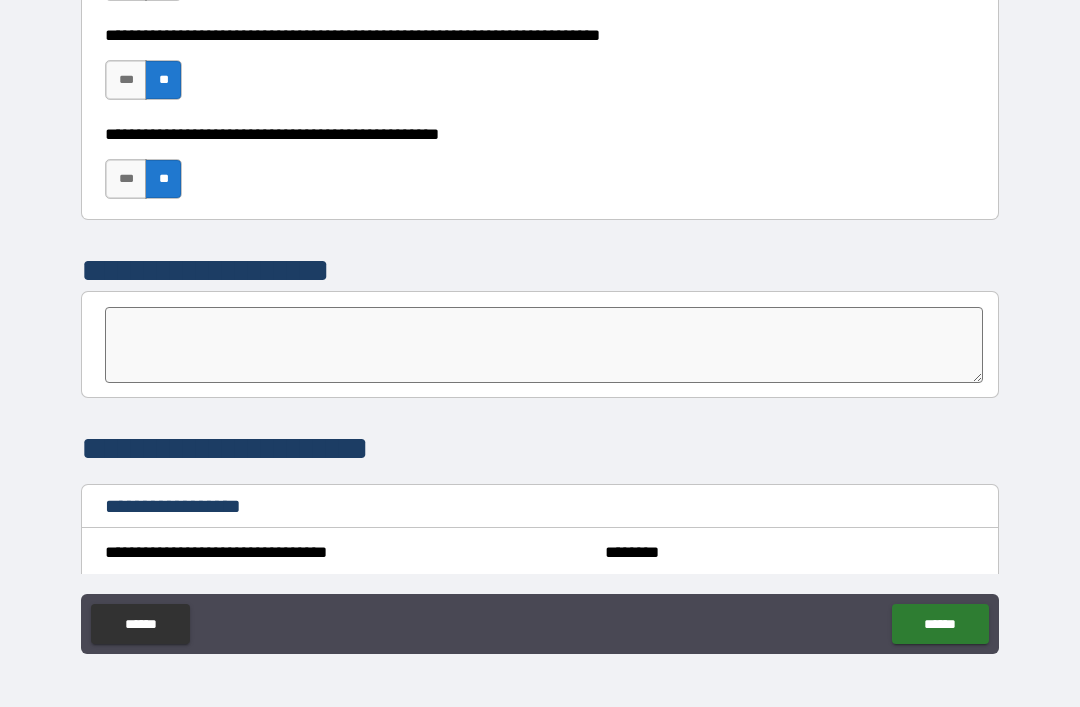 type on "*" 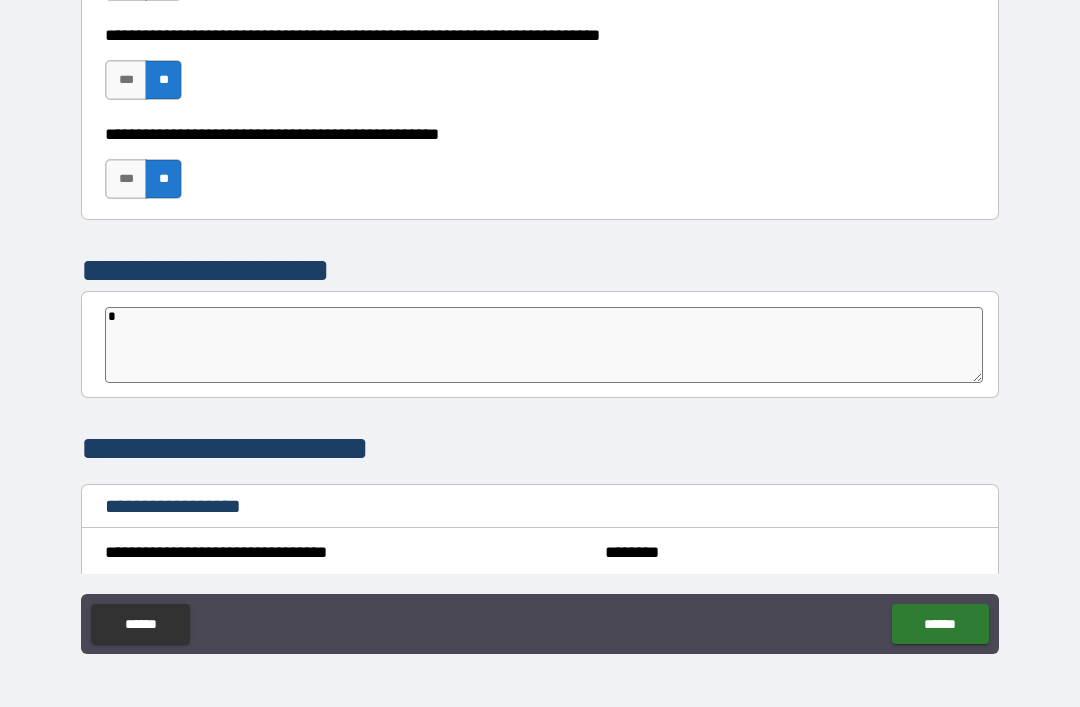 type on "*" 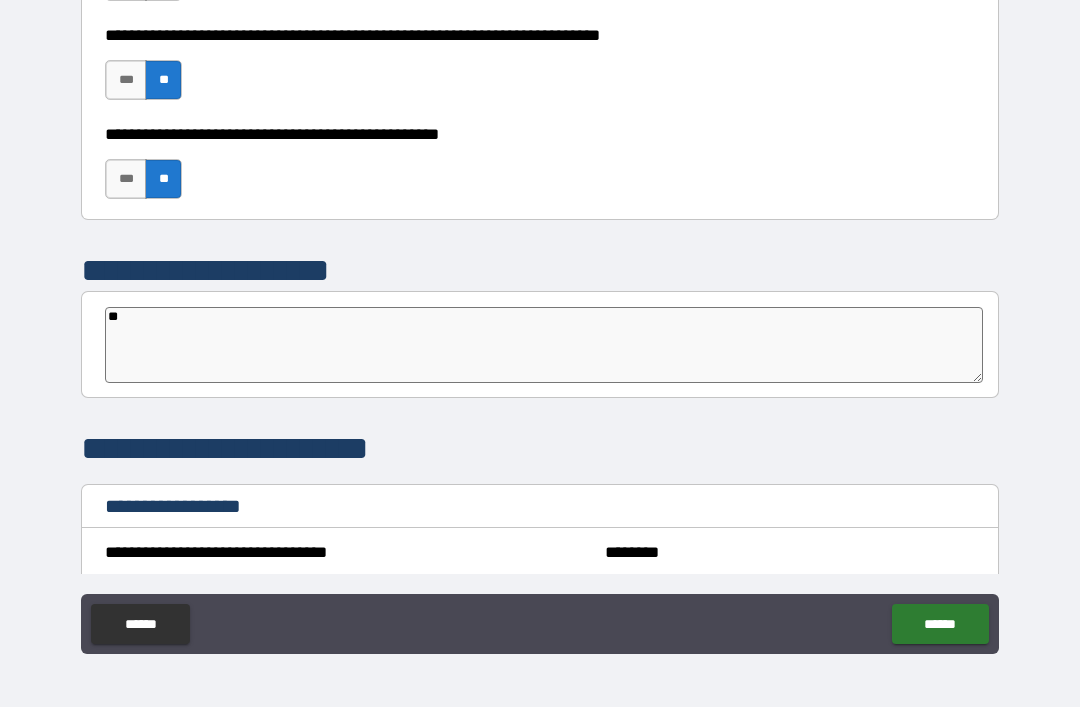 type on "***" 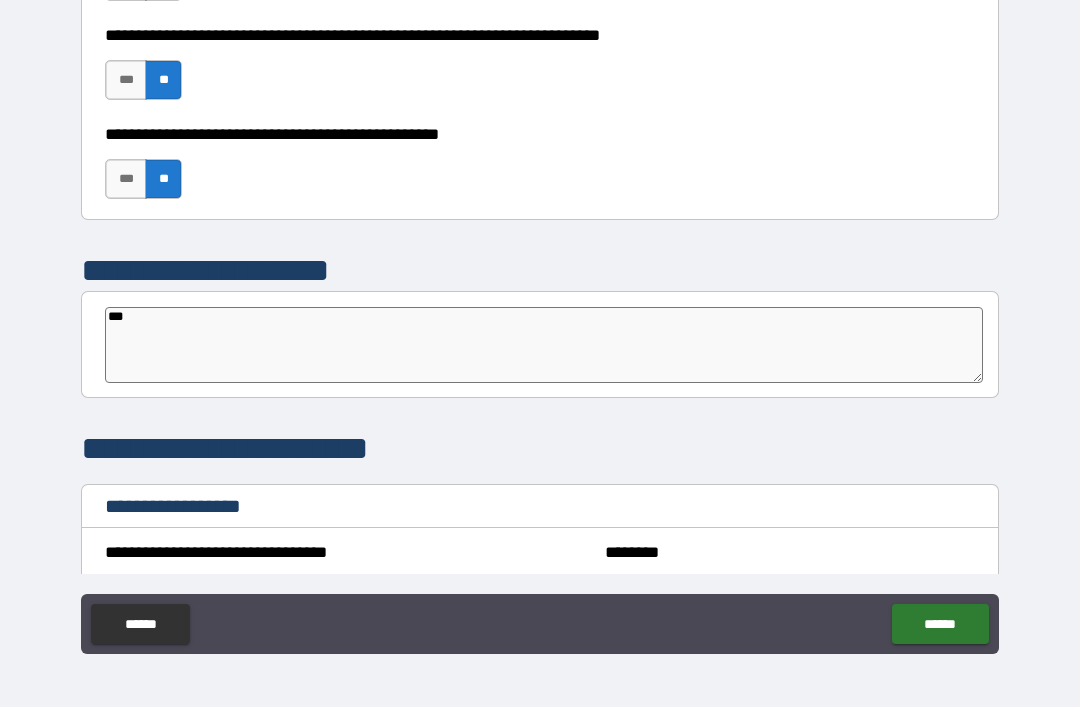 type on "*" 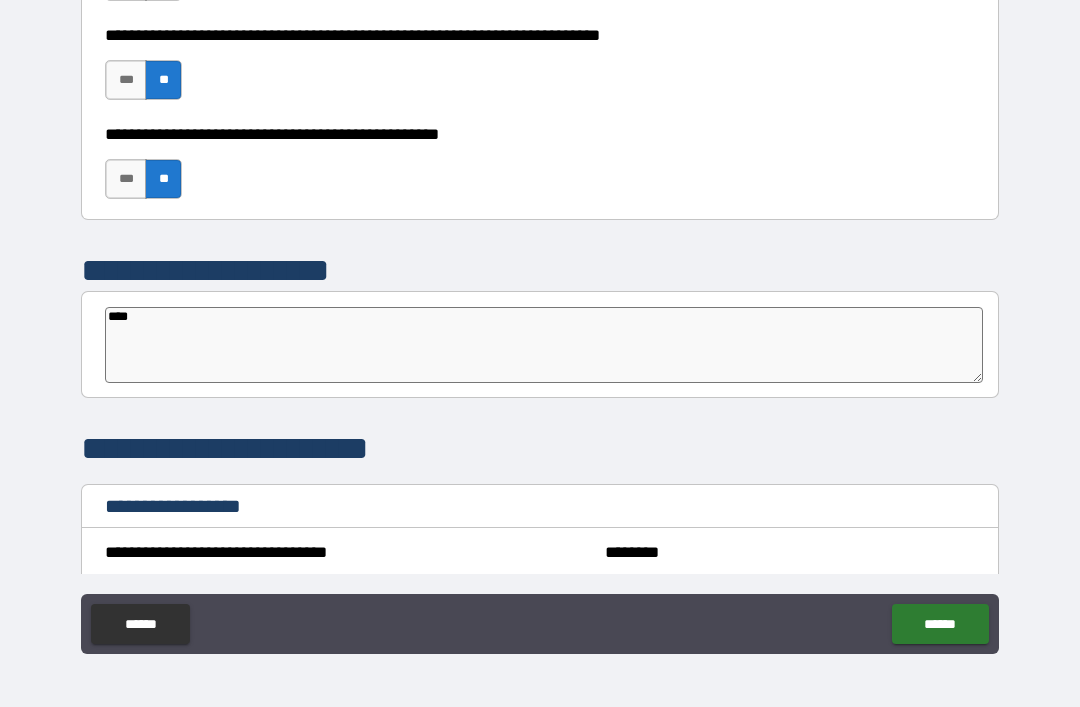 type on "*****" 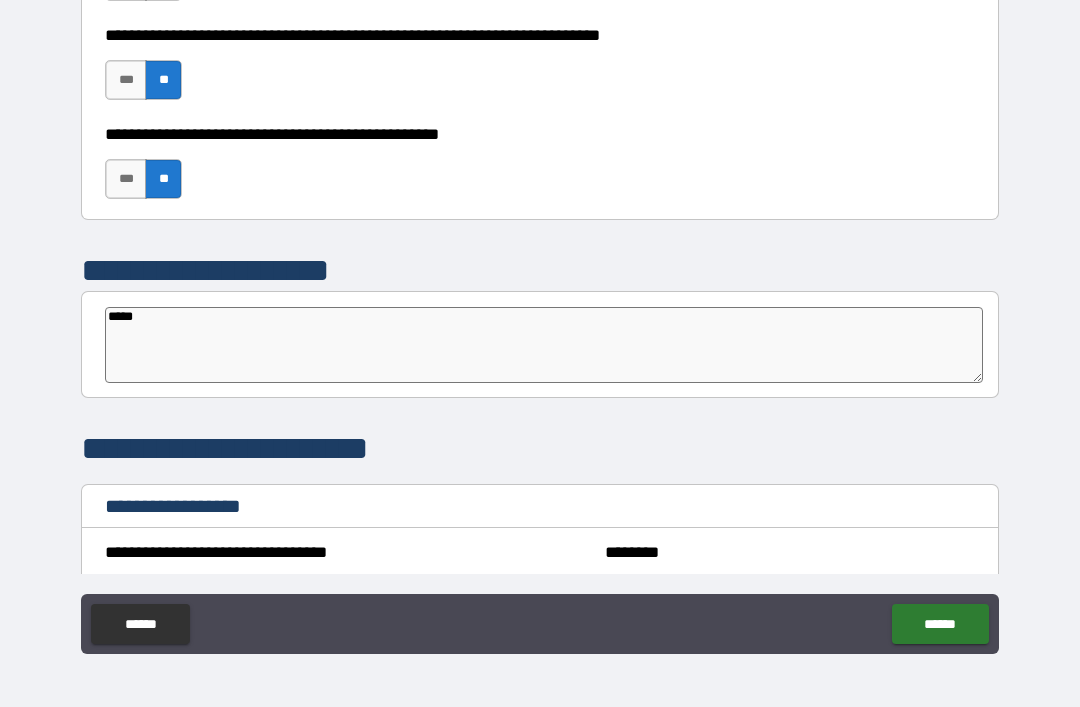 type on "******" 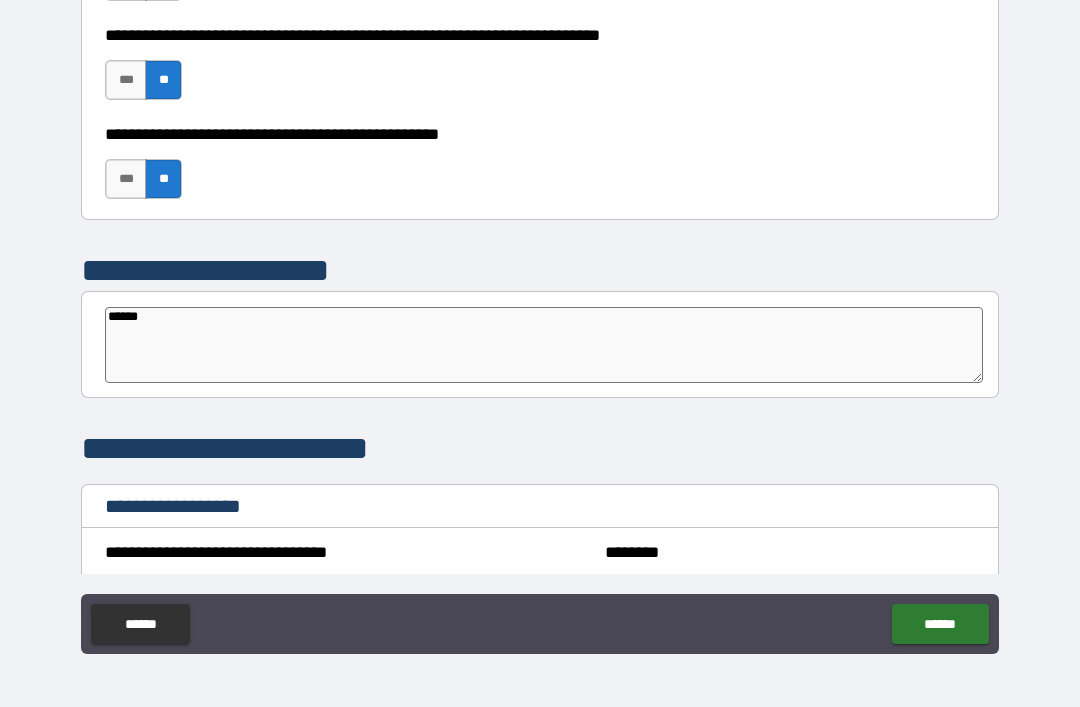 type on "*" 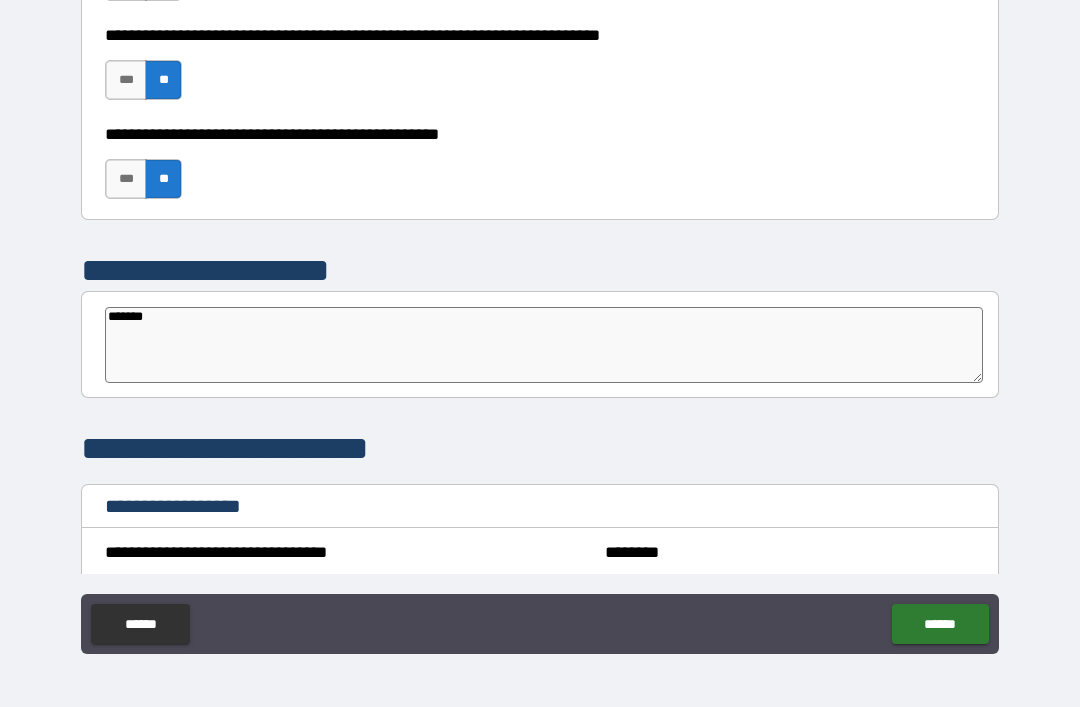 type on "********" 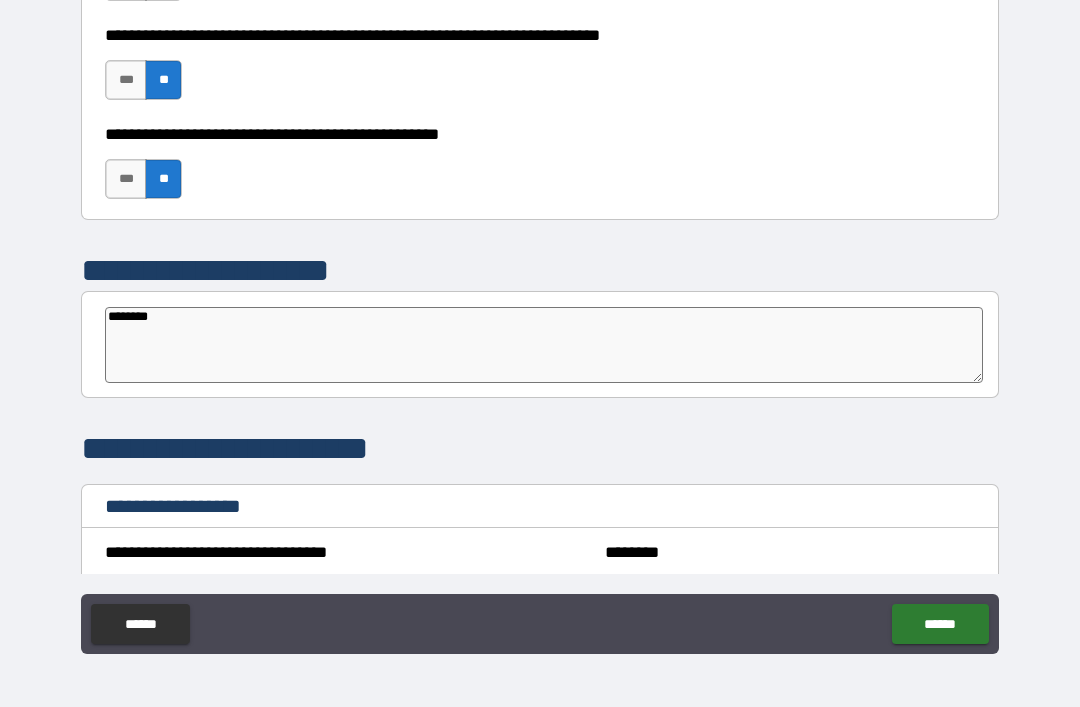 type on "*" 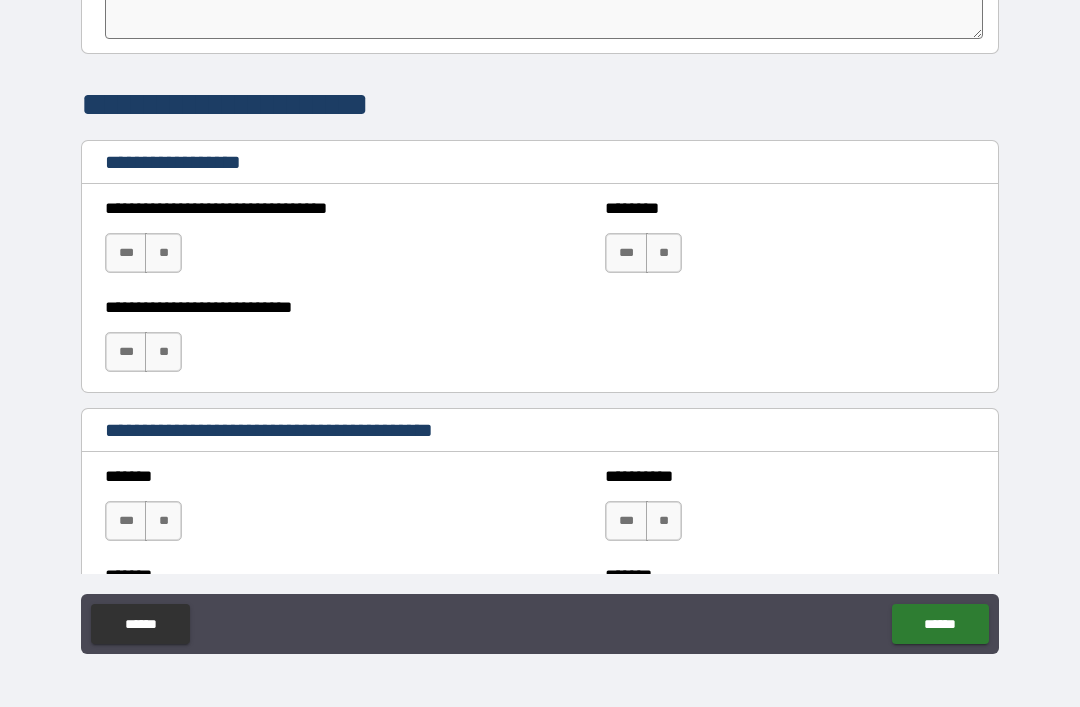 scroll, scrollTop: 1477, scrollLeft: 0, axis: vertical 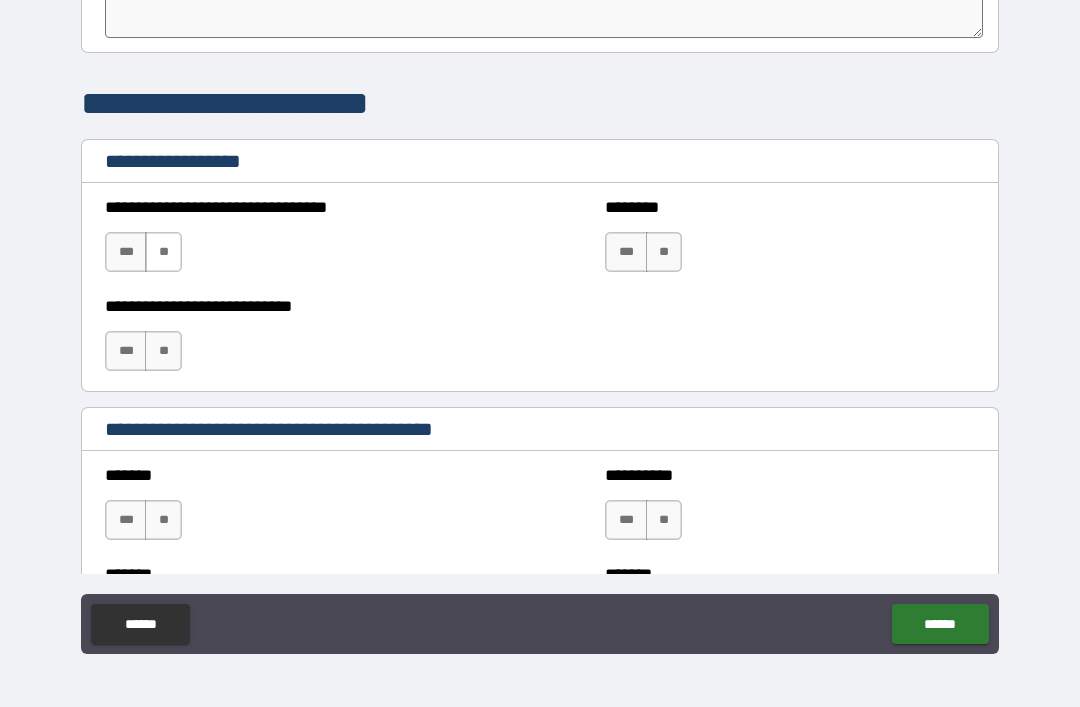 type on "********" 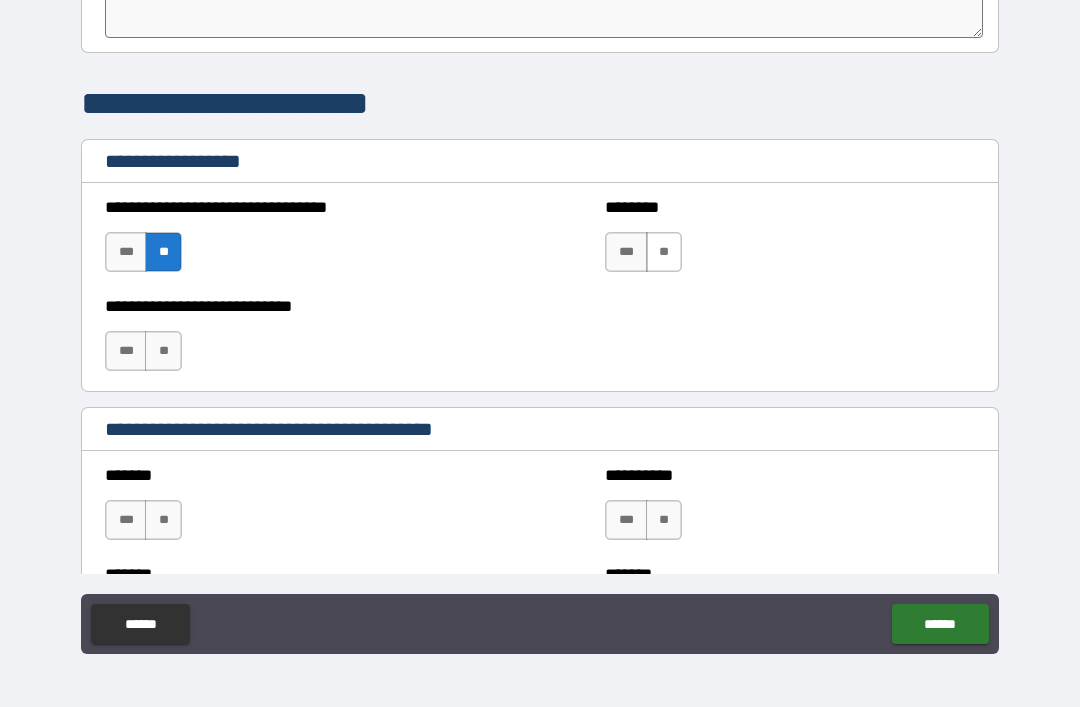 click on "**" at bounding box center (664, 252) 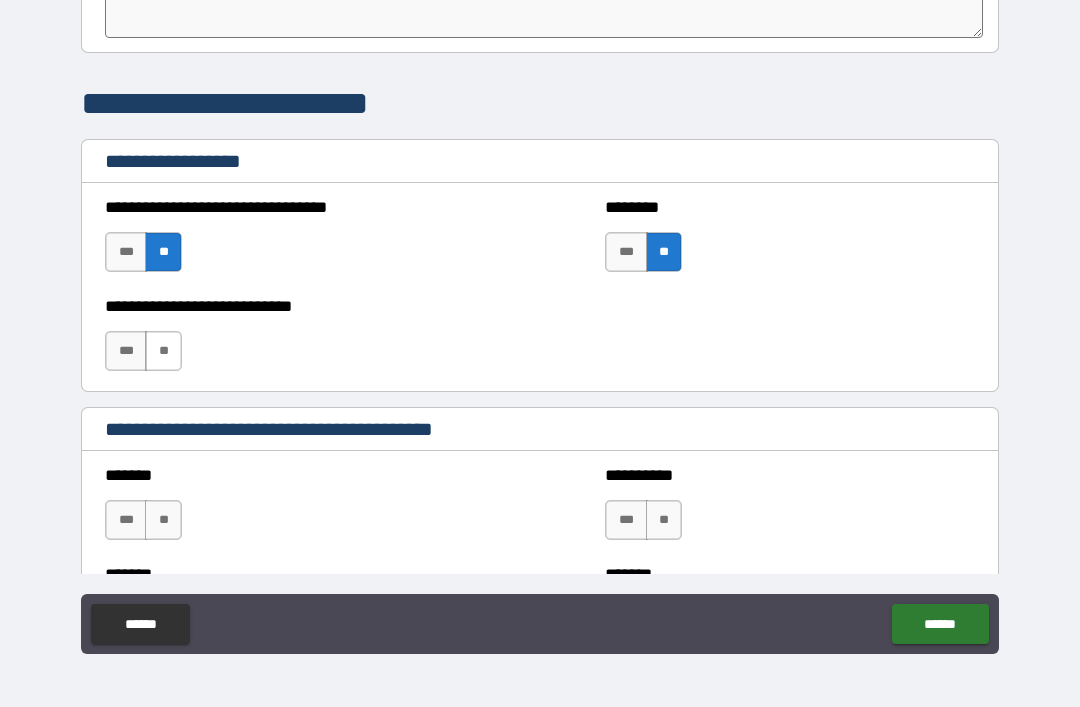 click on "**" at bounding box center (163, 351) 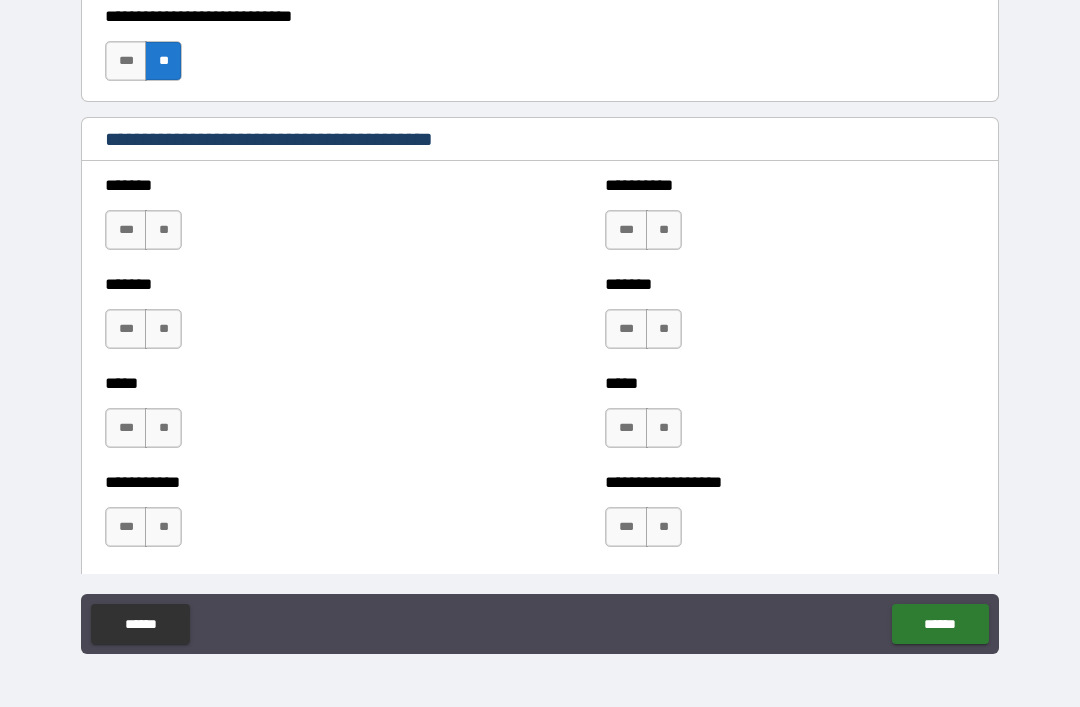 scroll, scrollTop: 1770, scrollLeft: 0, axis: vertical 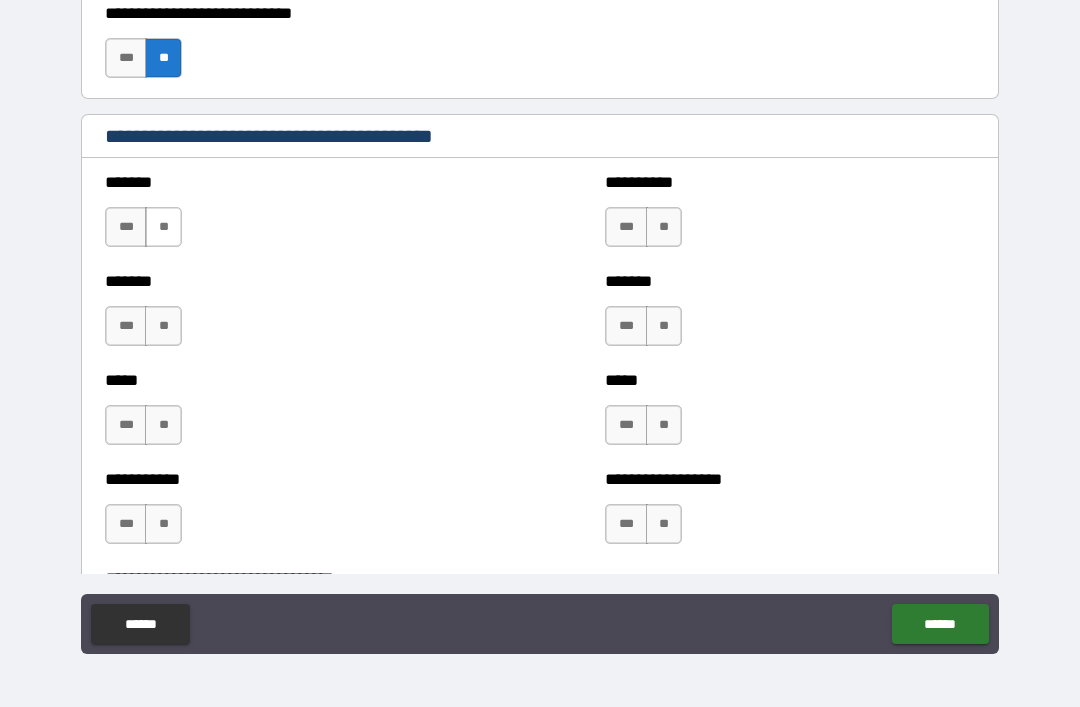 click on "**" at bounding box center (163, 227) 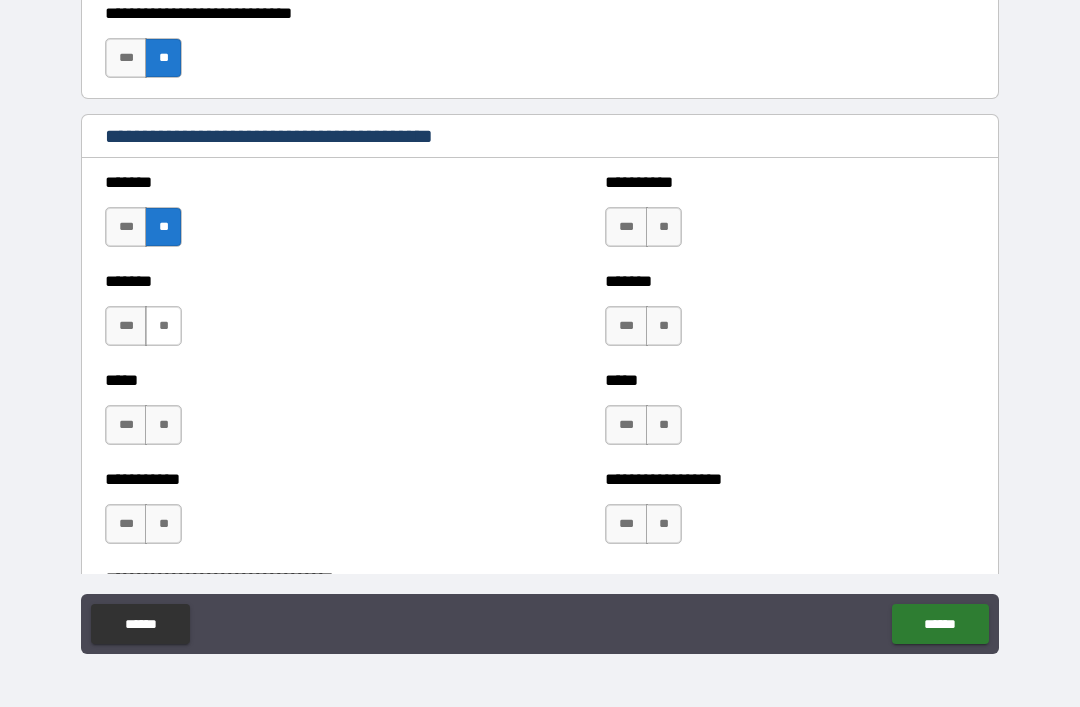 click on "**" at bounding box center [163, 326] 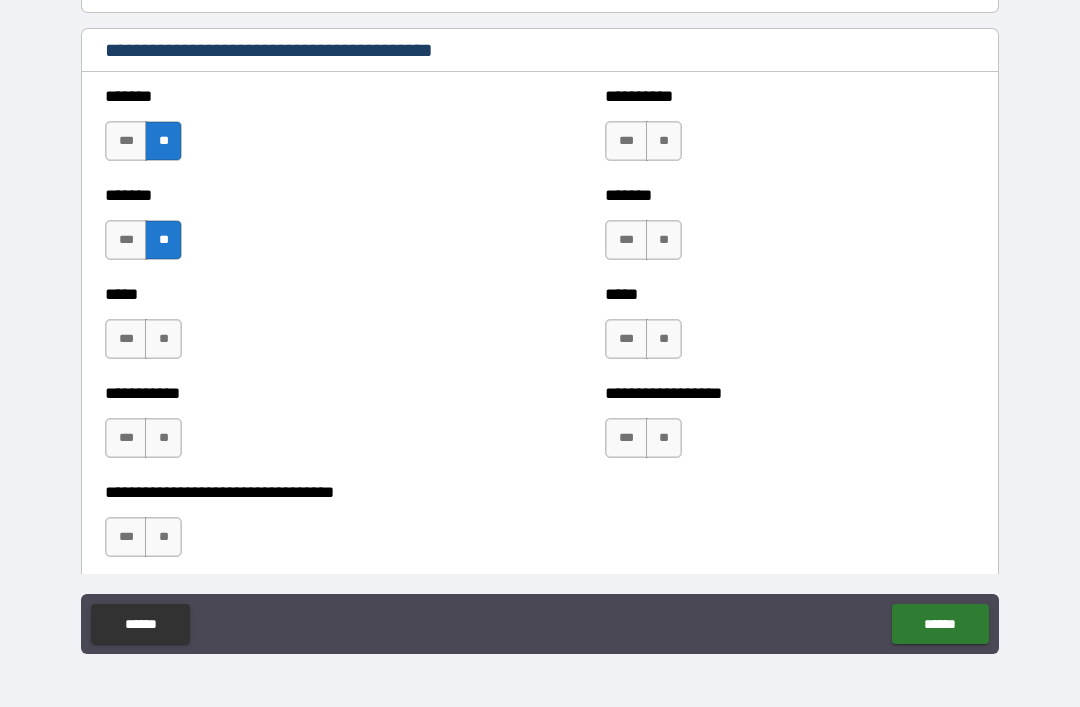 scroll, scrollTop: 1884, scrollLeft: 0, axis: vertical 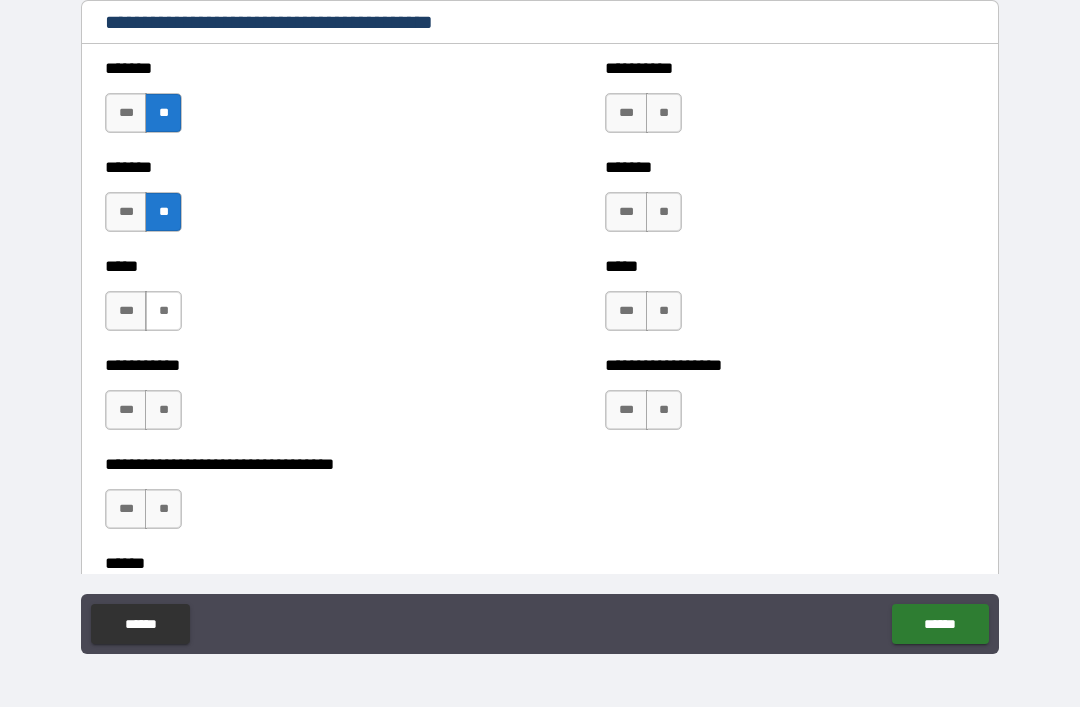 click on "**" at bounding box center [163, 311] 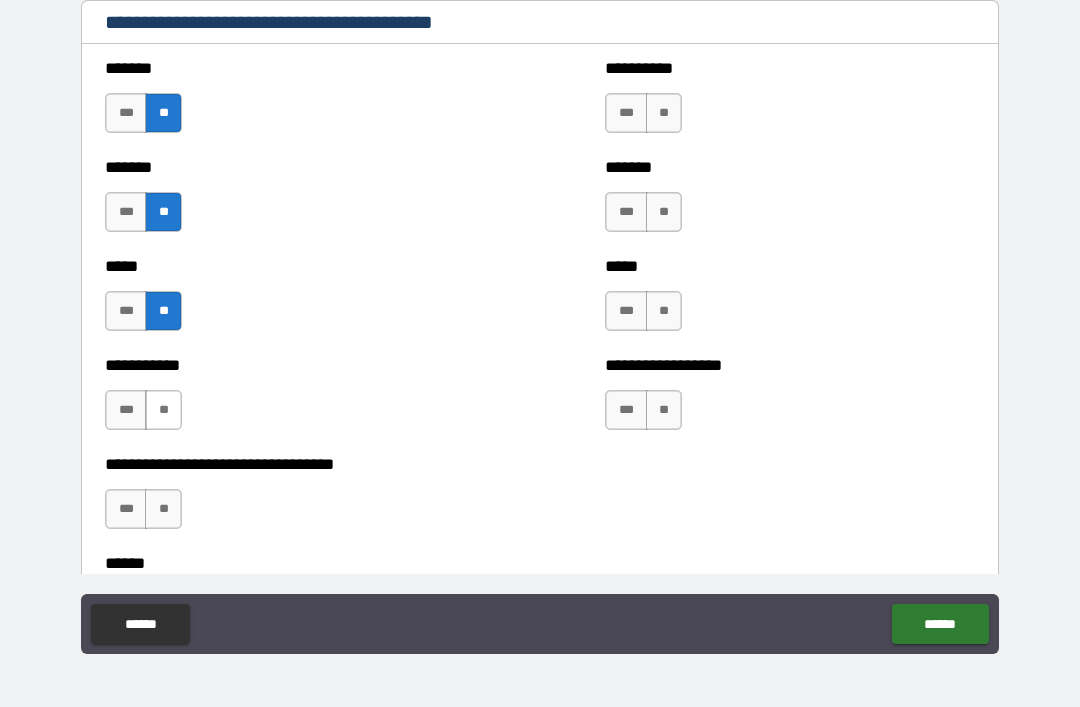 click on "**" at bounding box center (163, 410) 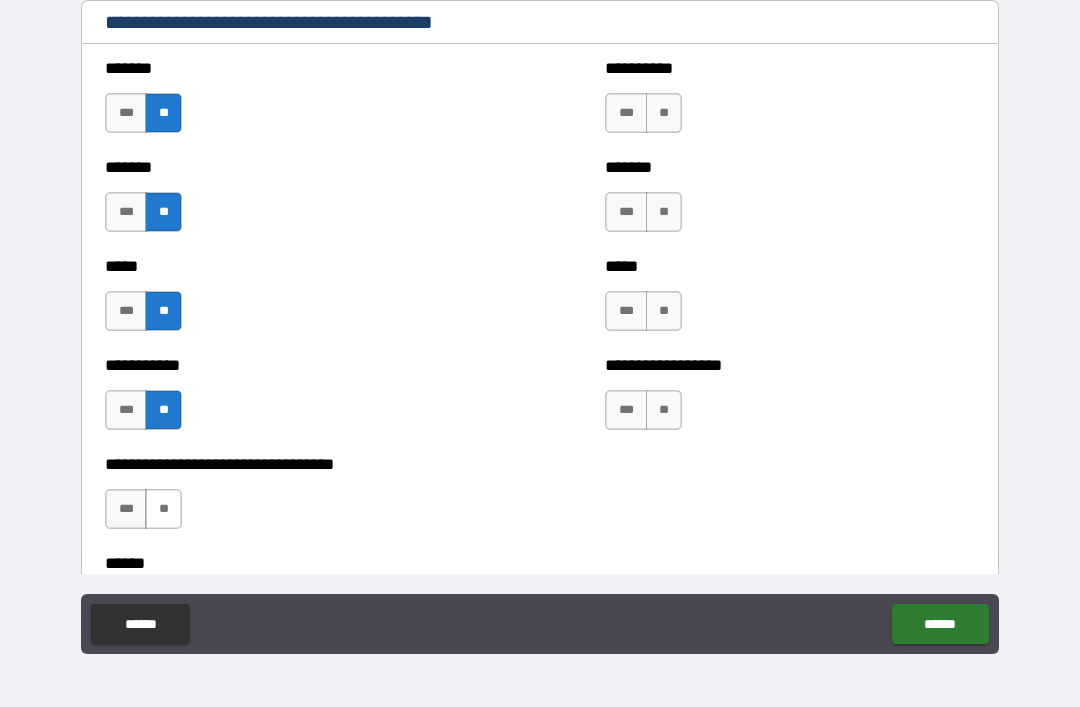 click on "**" at bounding box center [163, 509] 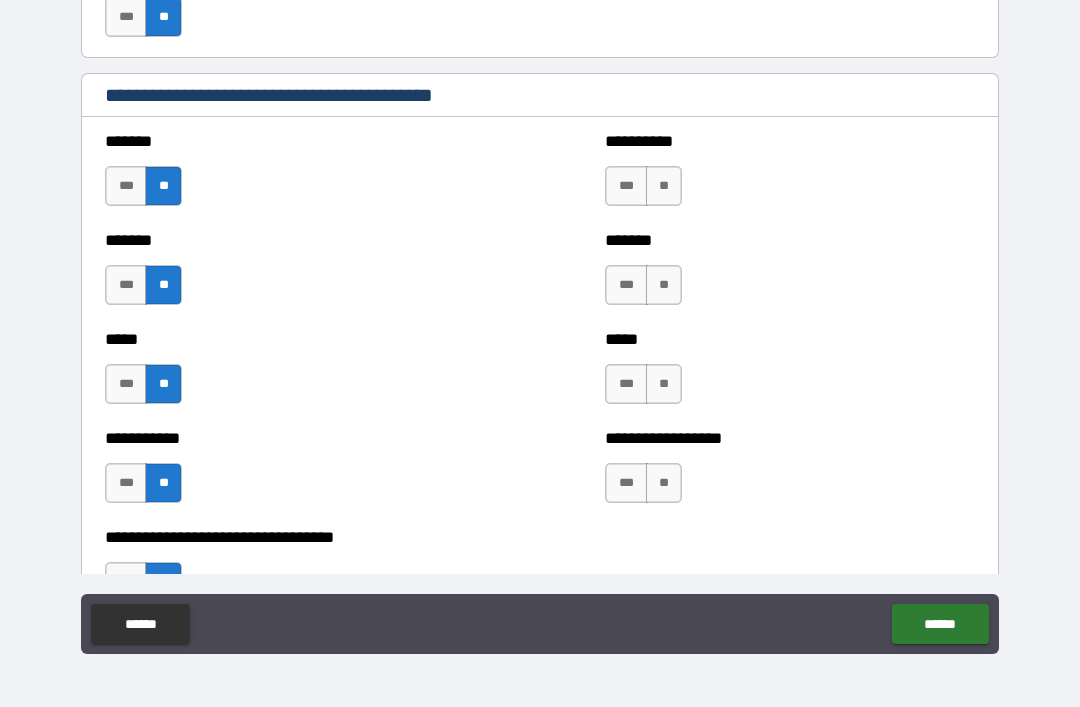 scroll, scrollTop: 1790, scrollLeft: 0, axis: vertical 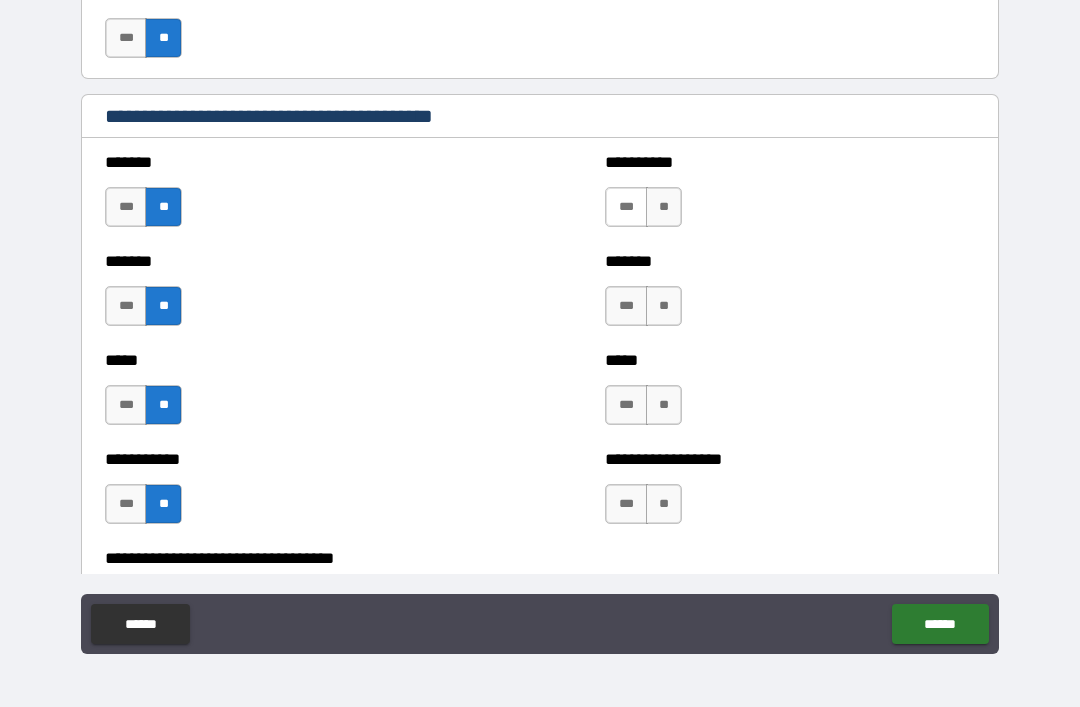 click on "***" at bounding box center [626, 207] 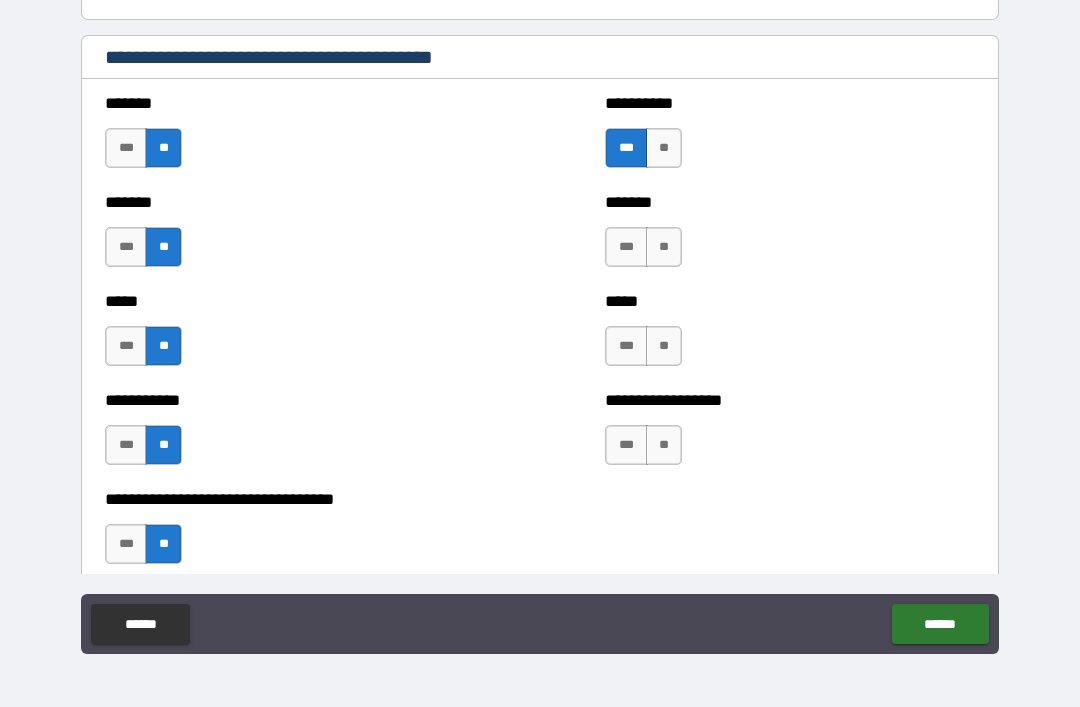 scroll, scrollTop: 1853, scrollLeft: 0, axis: vertical 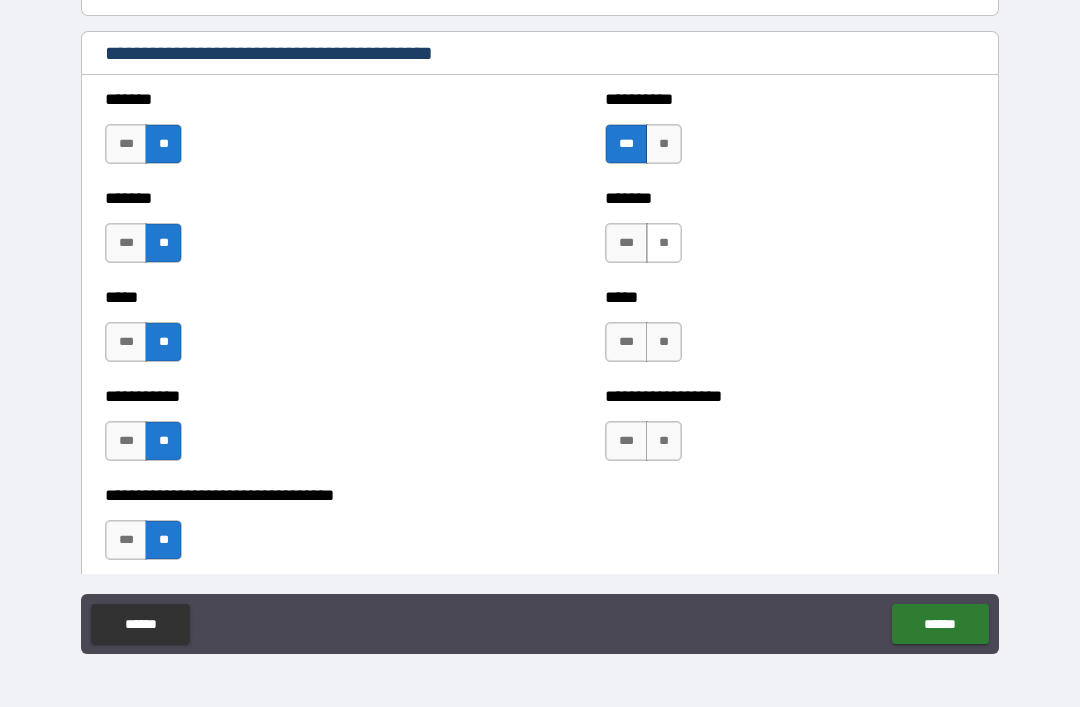 click on "**" at bounding box center (664, 243) 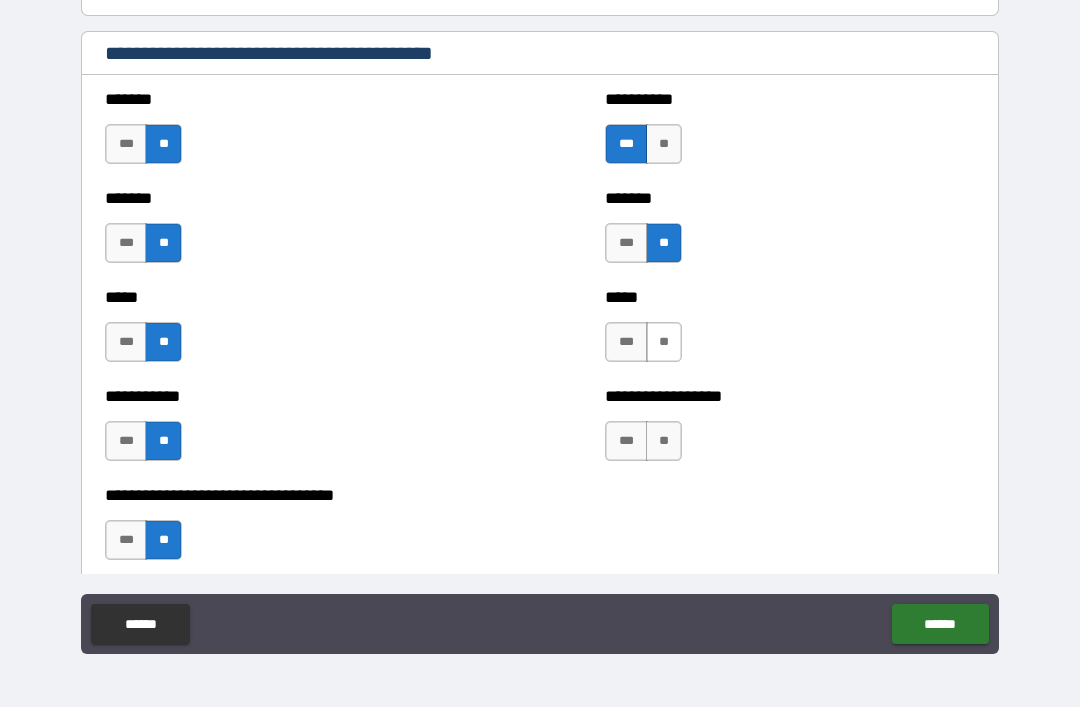 click on "**" at bounding box center [664, 342] 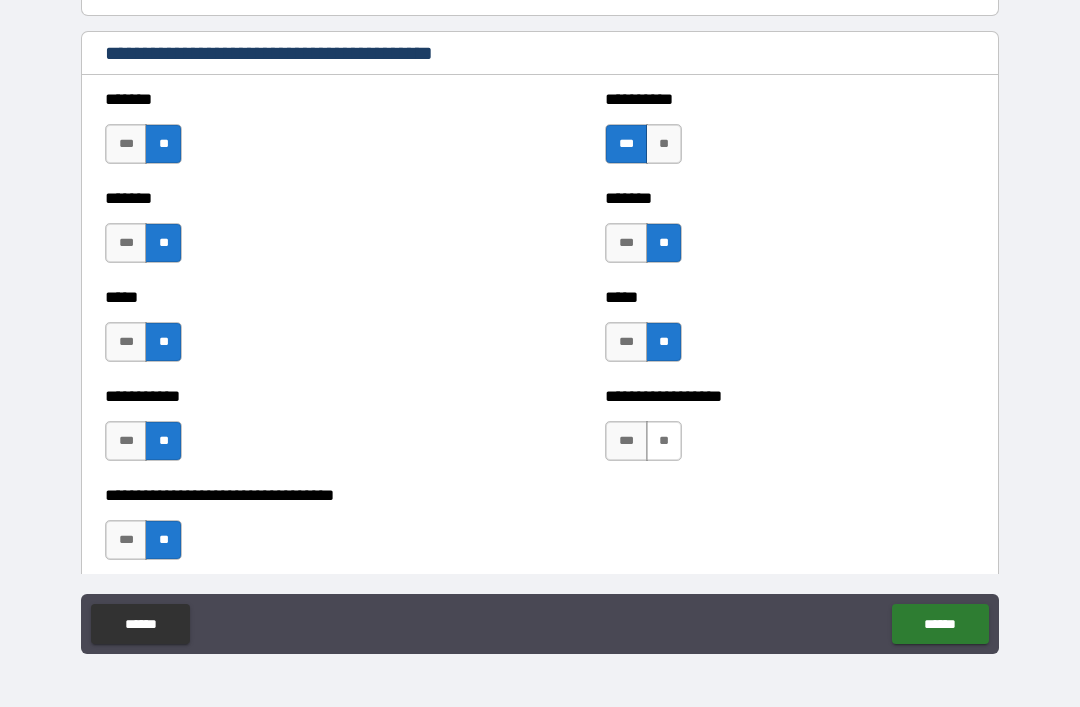click on "**" at bounding box center [664, 441] 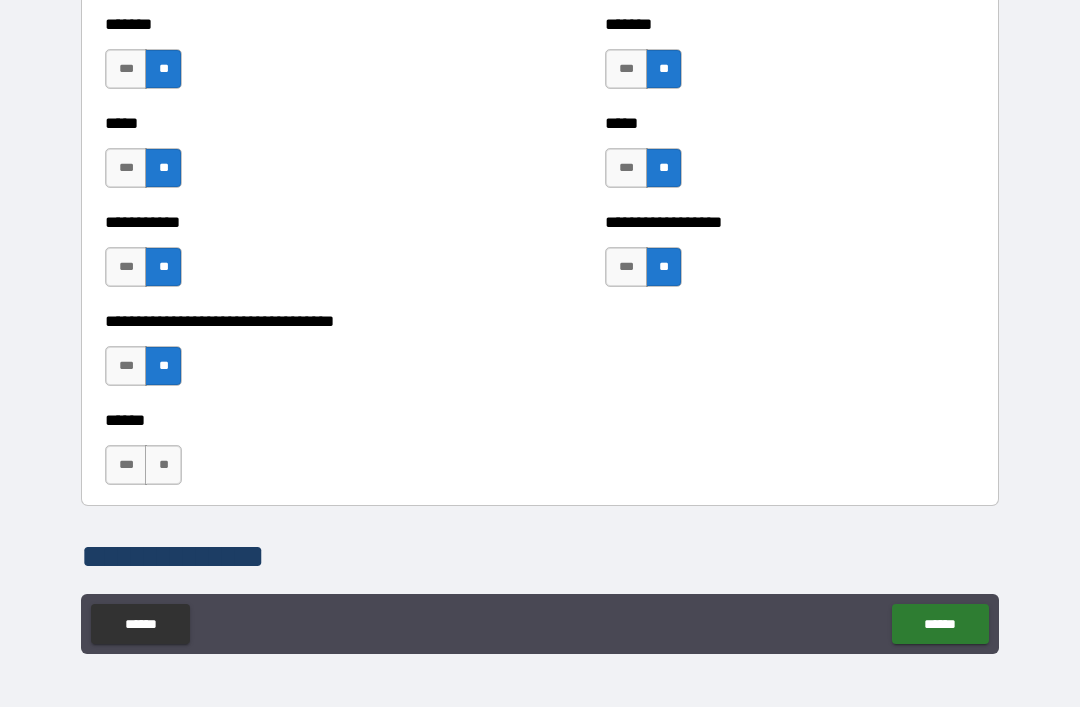 scroll, scrollTop: 2045, scrollLeft: 0, axis: vertical 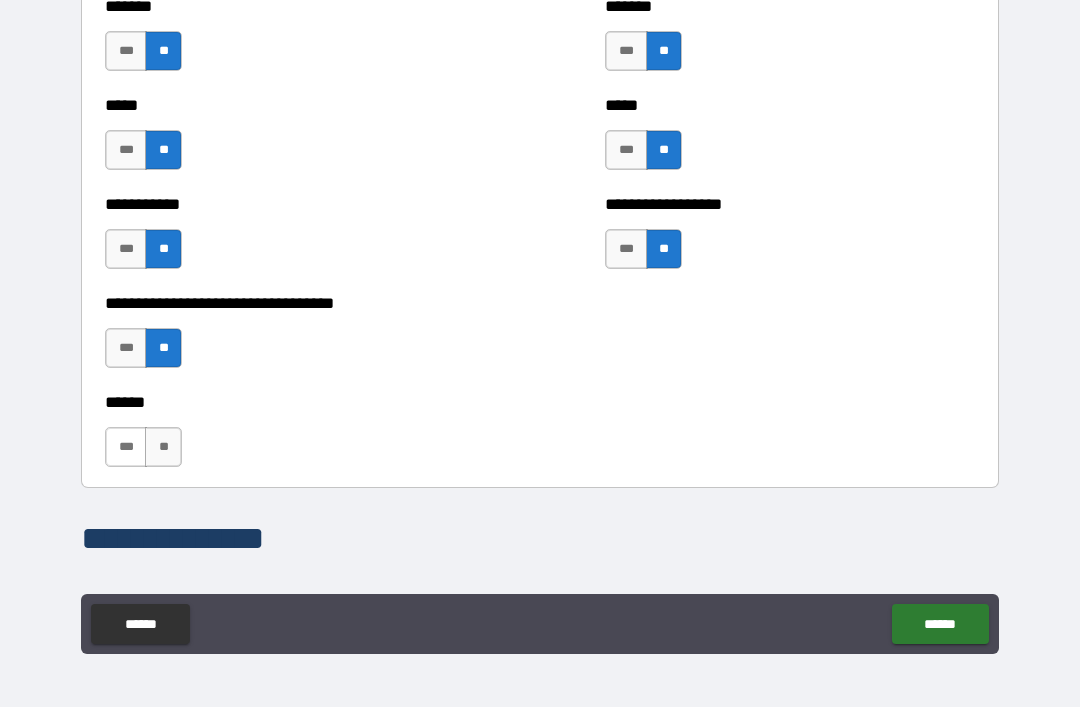 click on "***" at bounding box center [126, 447] 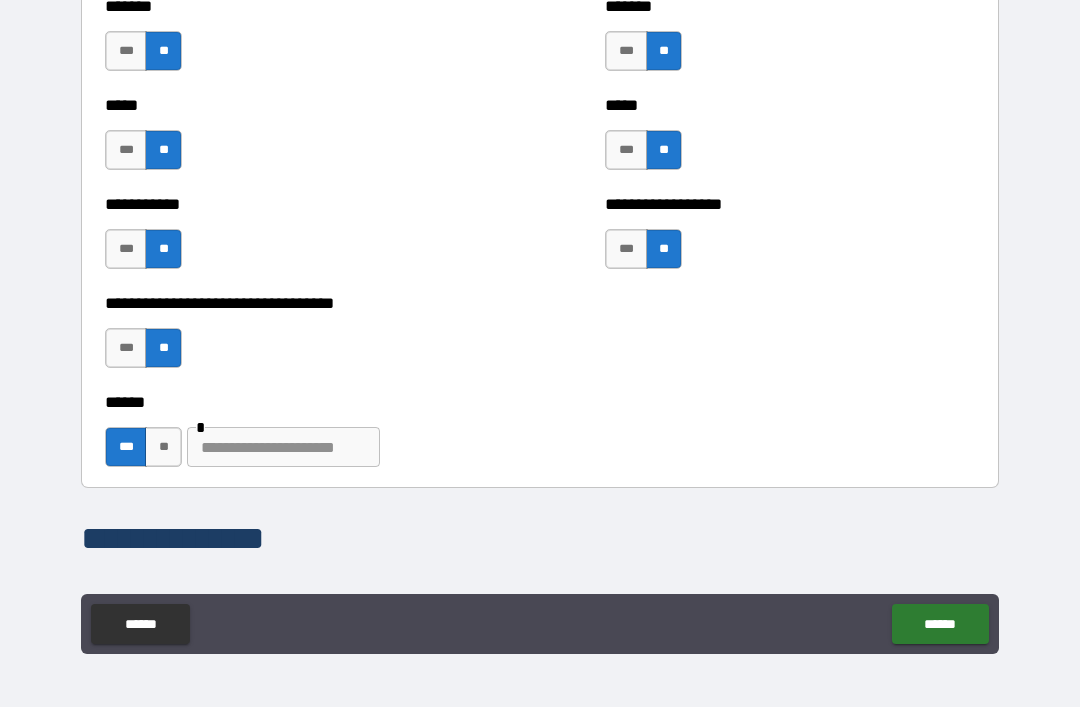 type on "*" 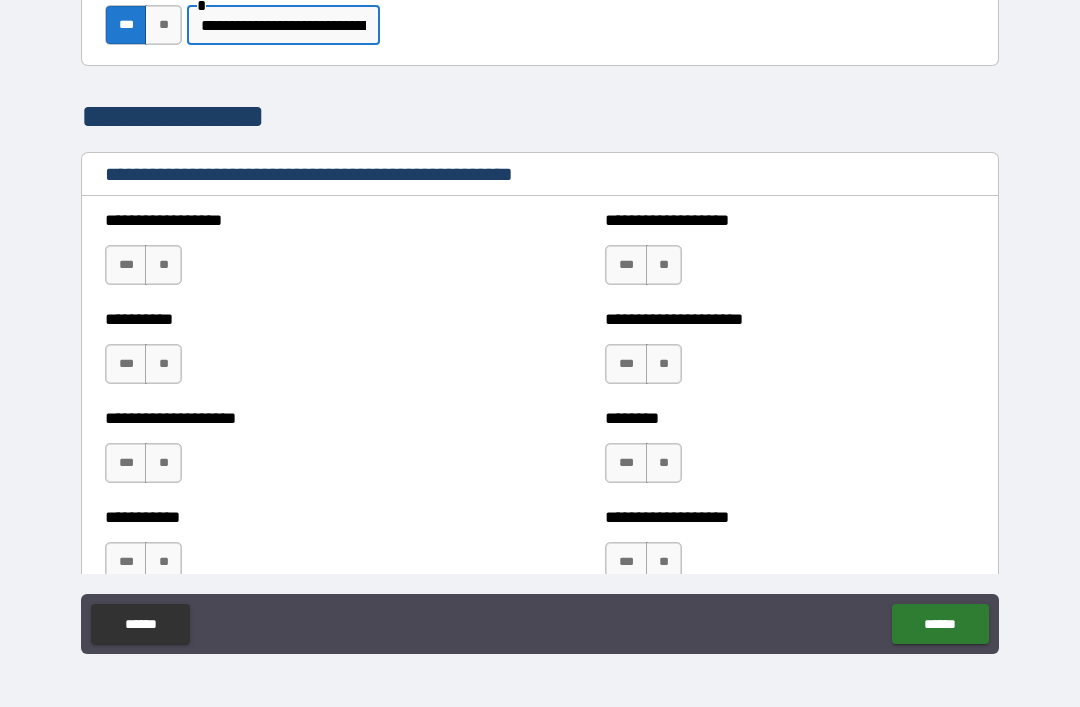 scroll, scrollTop: 2473, scrollLeft: 0, axis: vertical 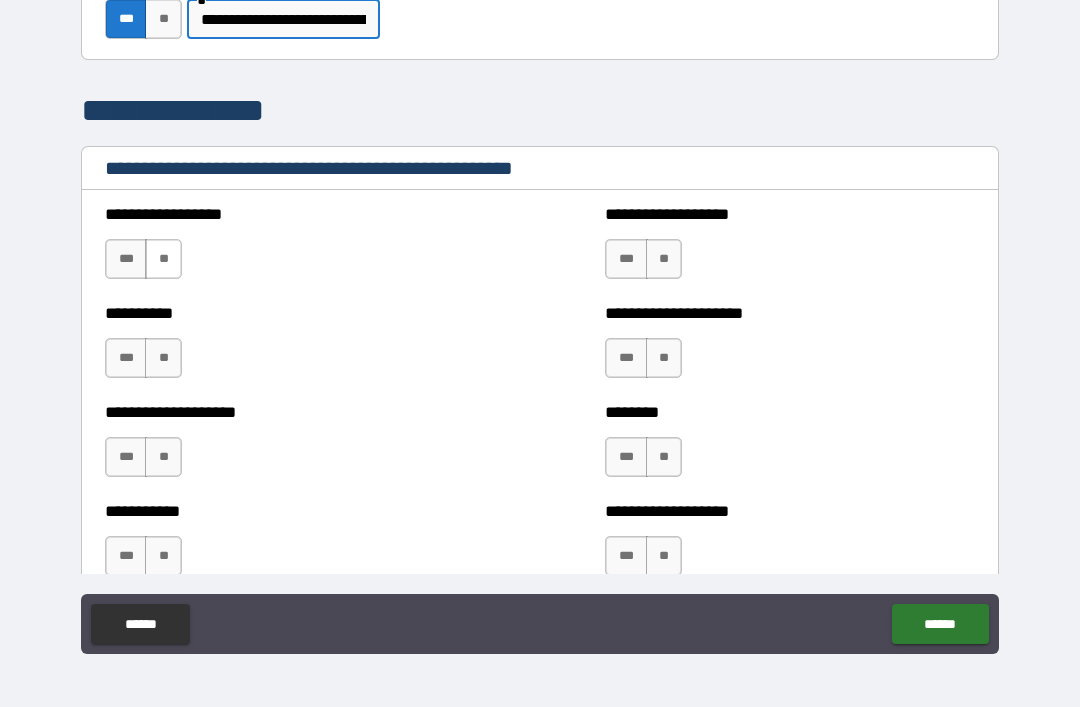 type on "**********" 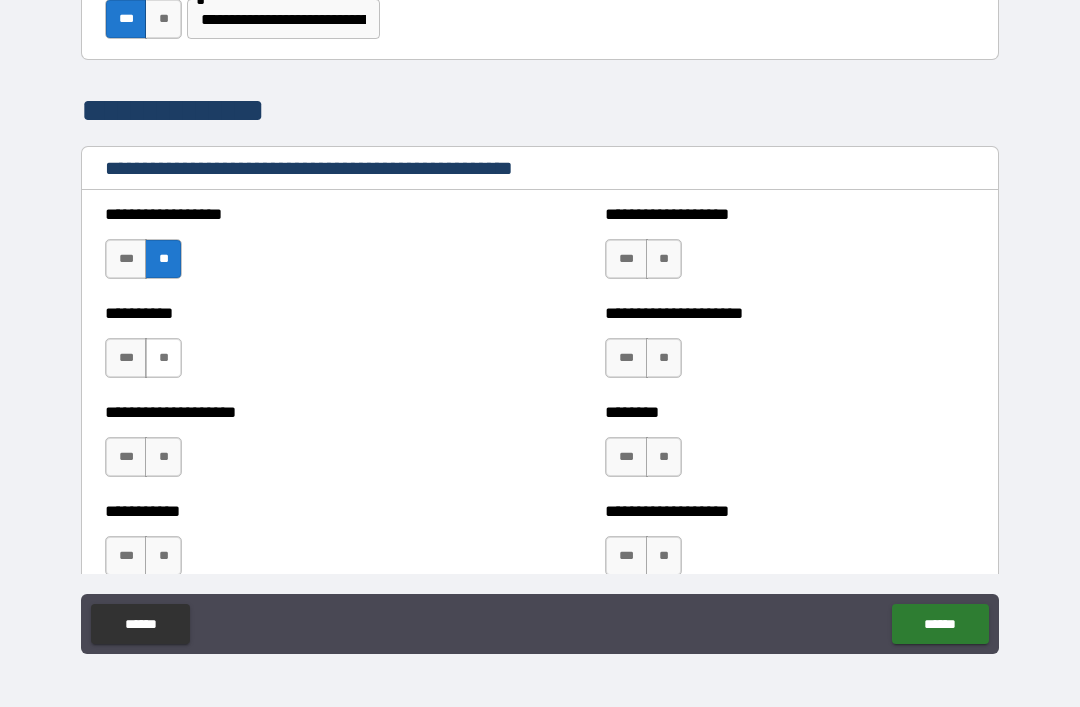 click on "**" at bounding box center [163, 358] 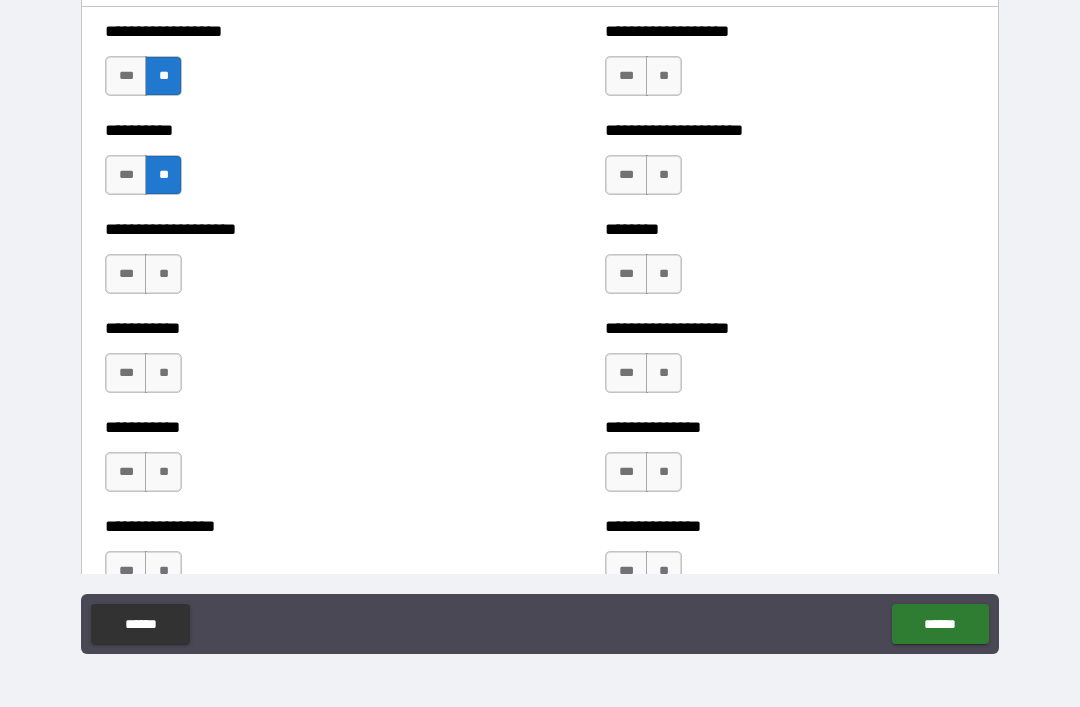 scroll, scrollTop: 2658, scrollLeft: 0, axis: vertical 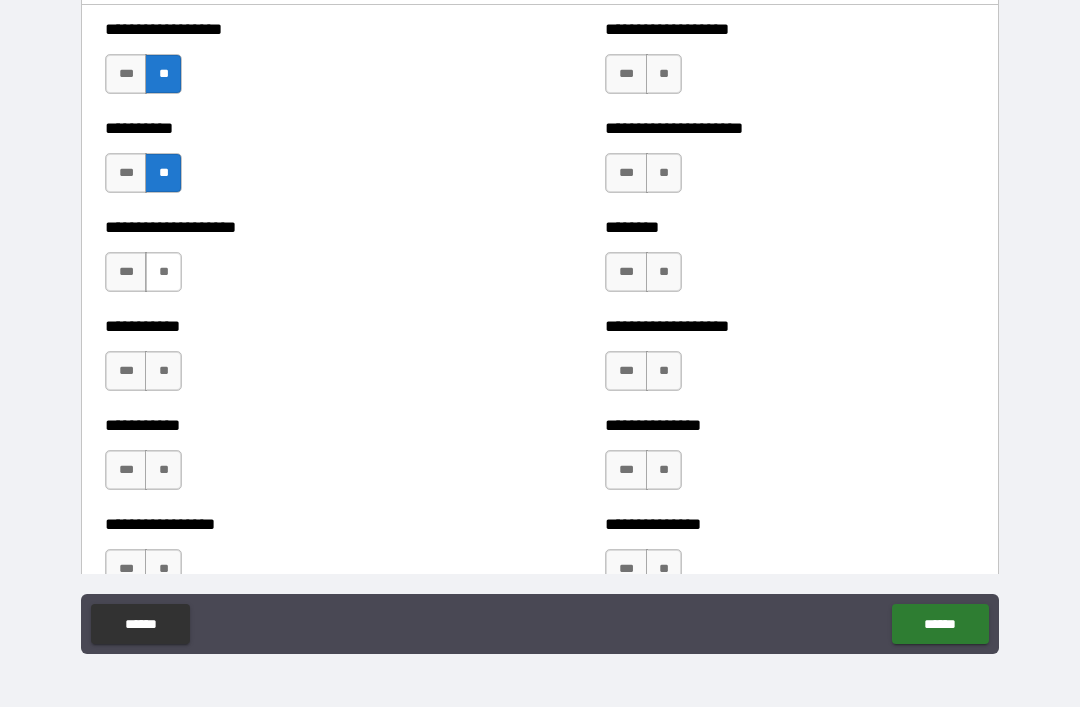 click on "**" at bounding box center [163, 272] 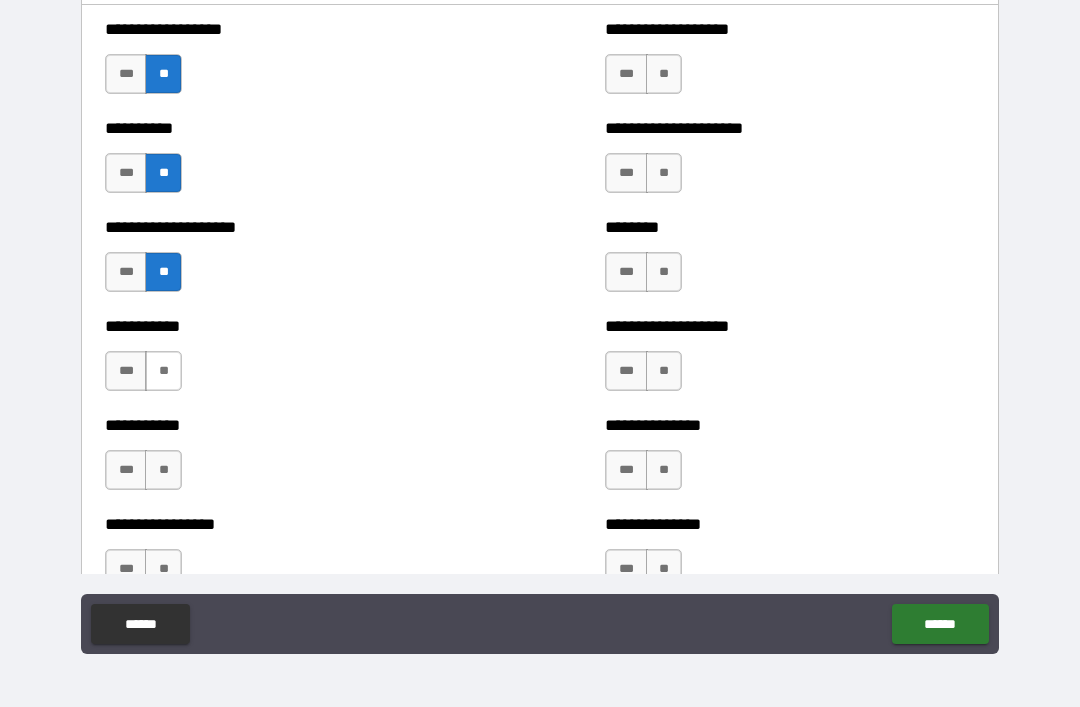 click on "**" at bounding box center [163, 371] 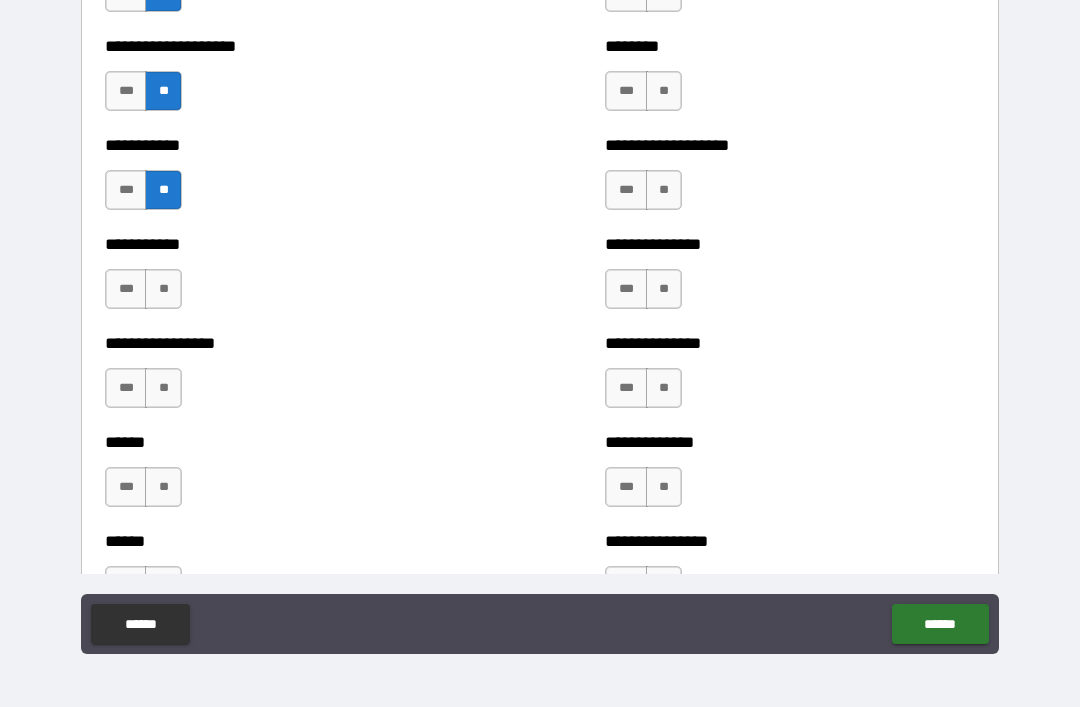 scroll, scrollTop: 2854, scrollLeft: 0, axis: vertical 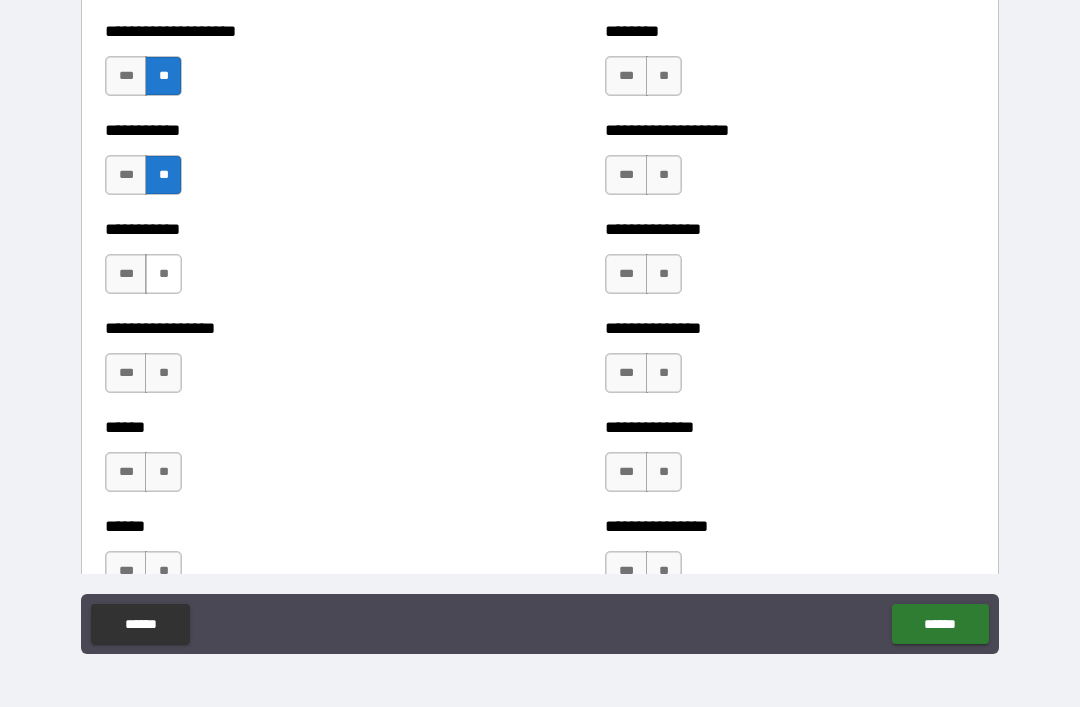 click on "**" at bounding box center [163, 274] 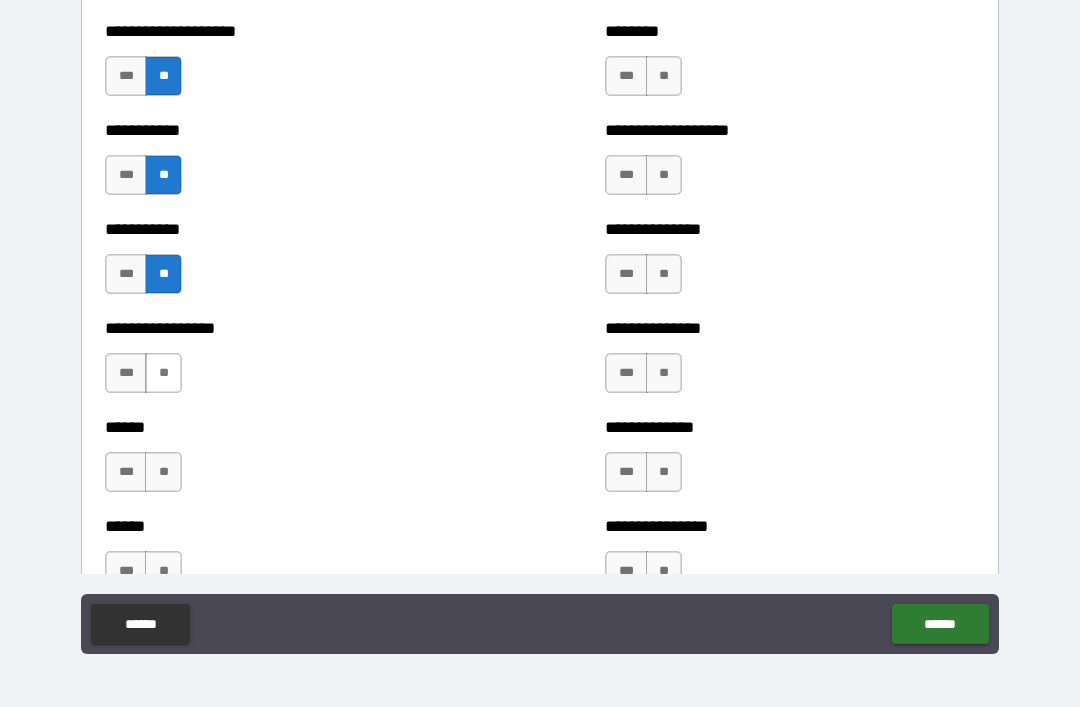 click on "**" at bounding box center (163, 373) 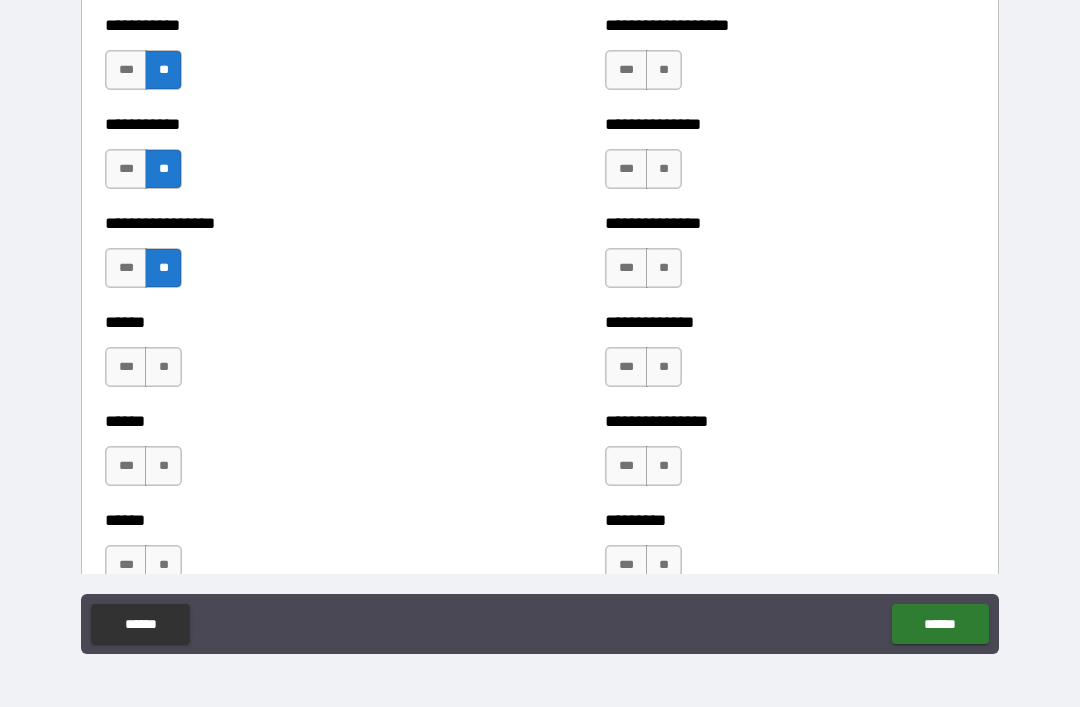 scroll, scrollTop: 2971, scrollLeft: 0, axis: vertical 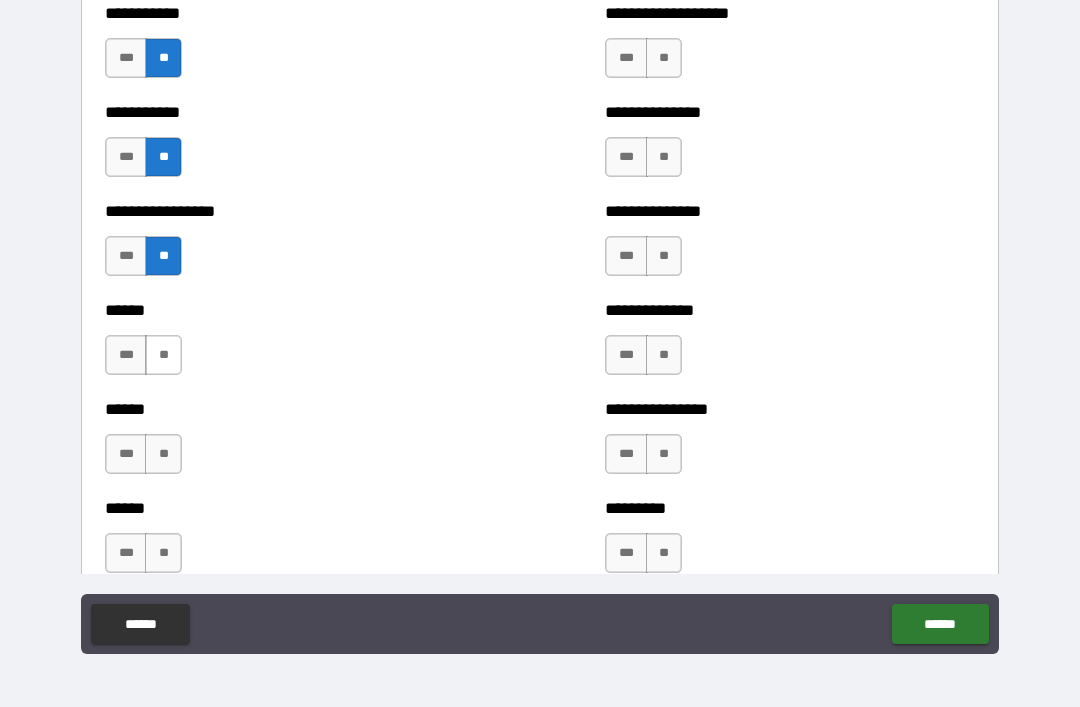 click on "**" at bounding box center (163, 355) 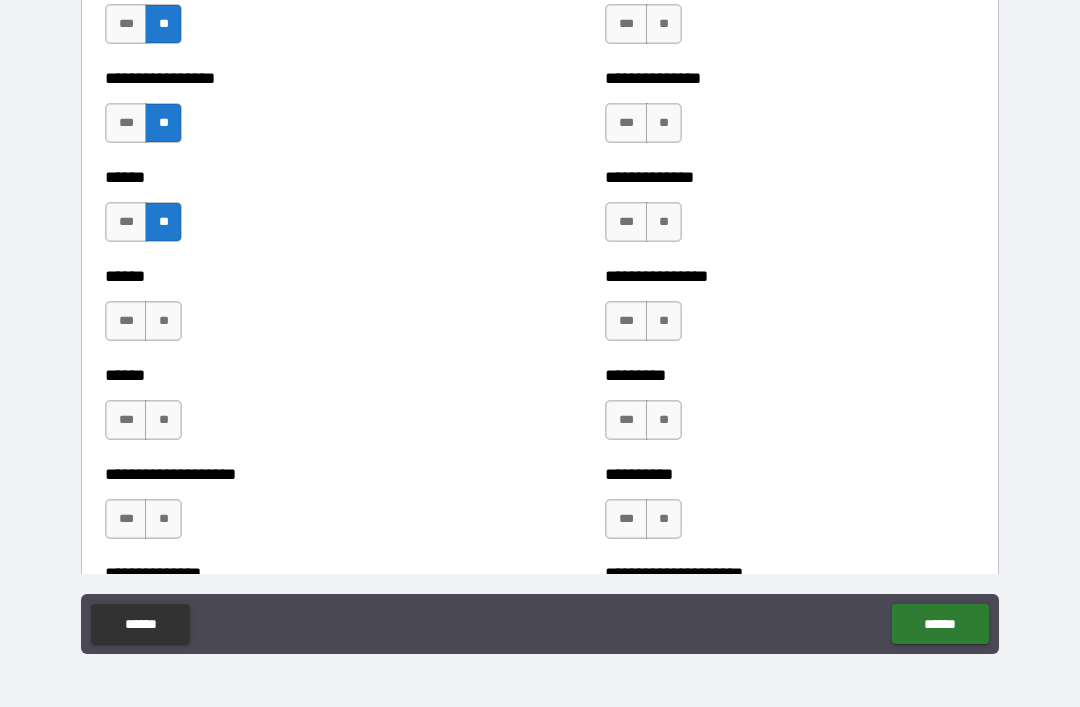 scroll, scrollTop: 3105, scrollLeft: 0, axis: vertical 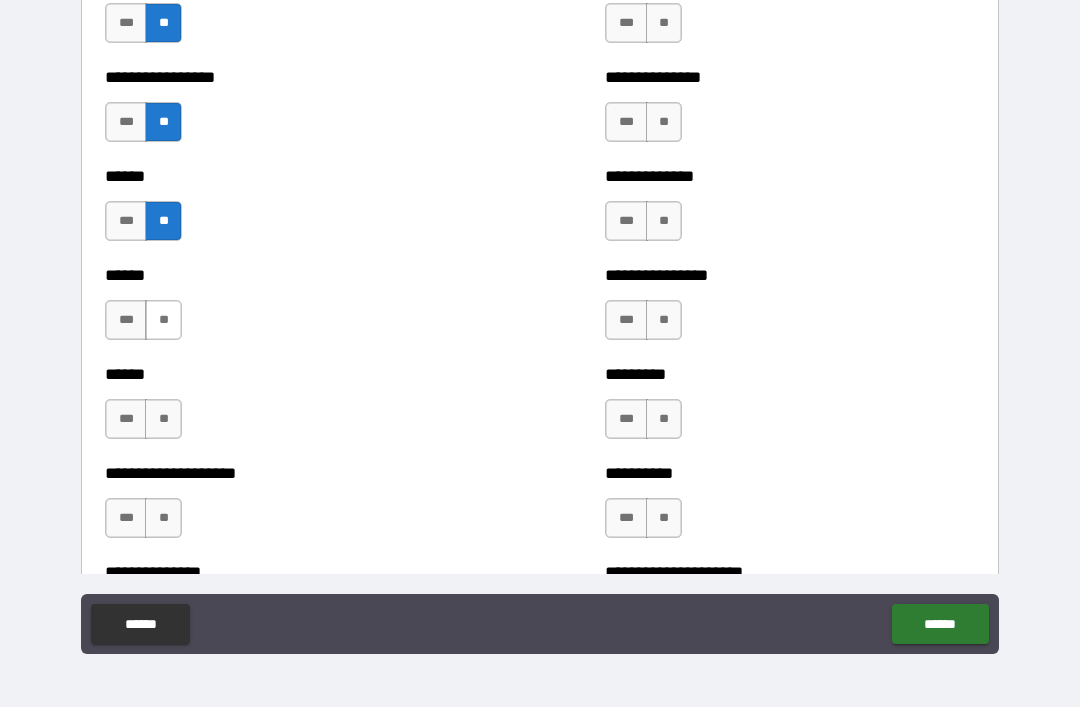 click on "**" at bounding box center (163, 320) 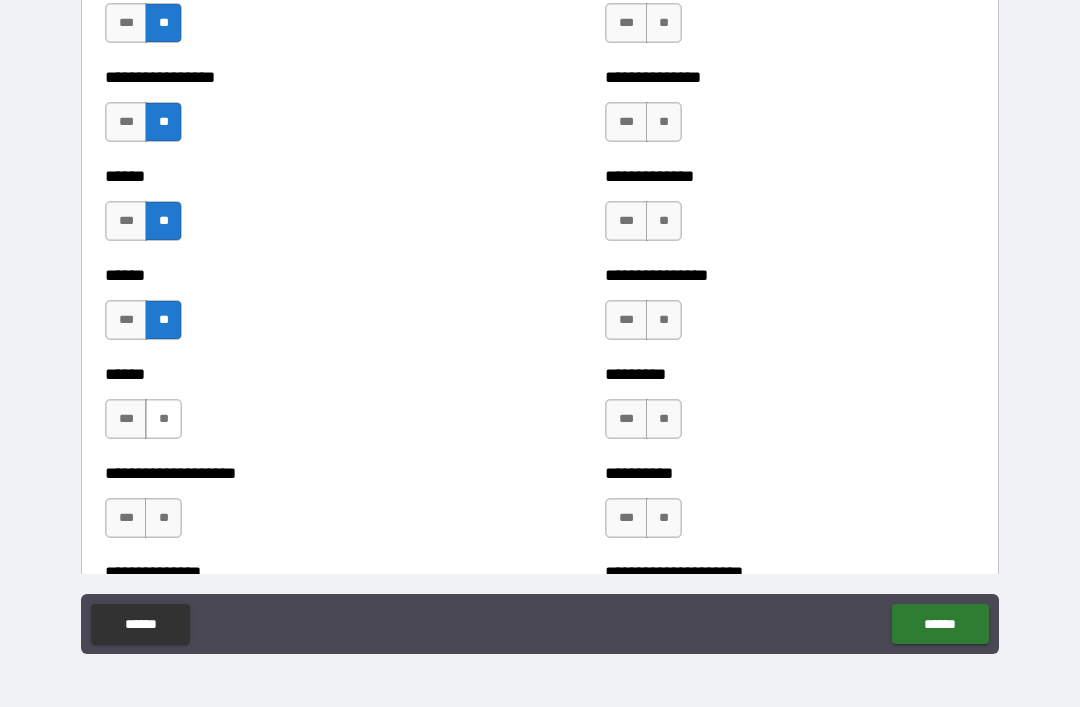click on "**" at bounding box center [163, 419] 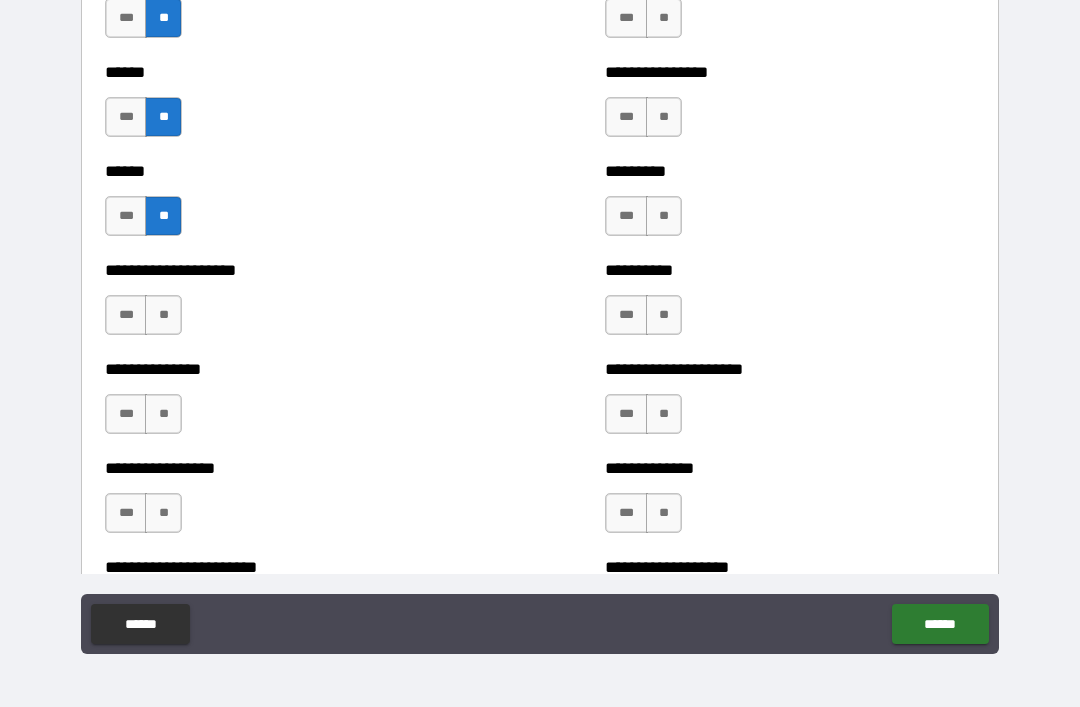 scroll, scrollTop: 3309, scrollLeft: 0, axis: vertical 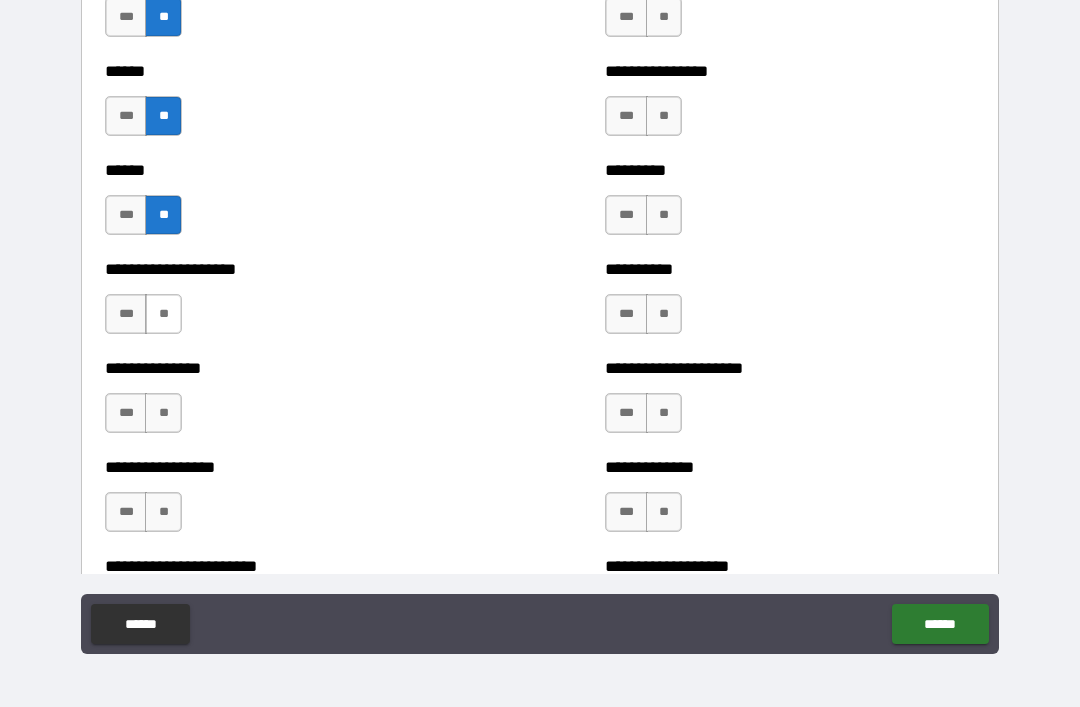 click on "**" at bounding box center [163, 314] 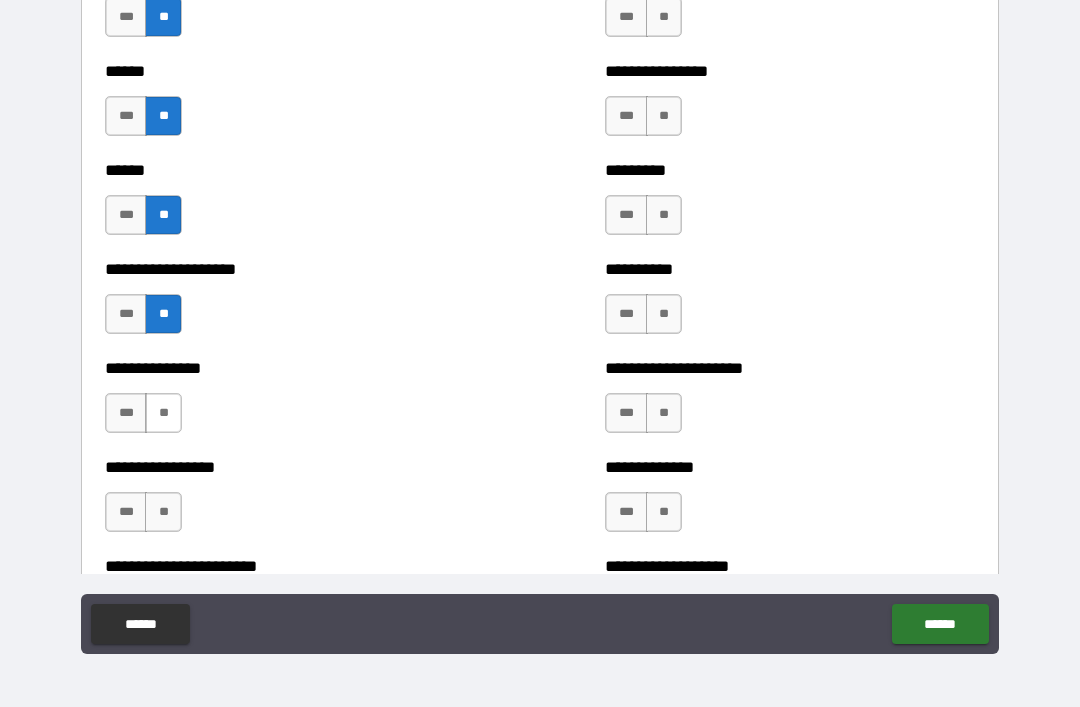 click on "**" at bounding box center [163, 413] 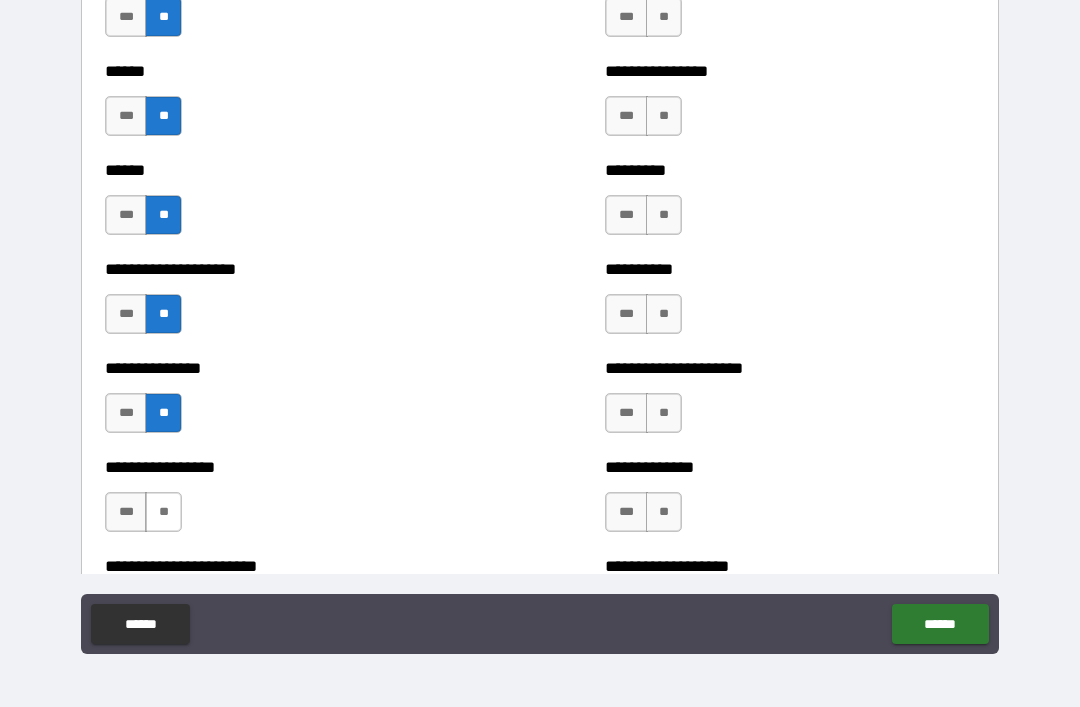 click on "**" at bounding box center (163, 512) 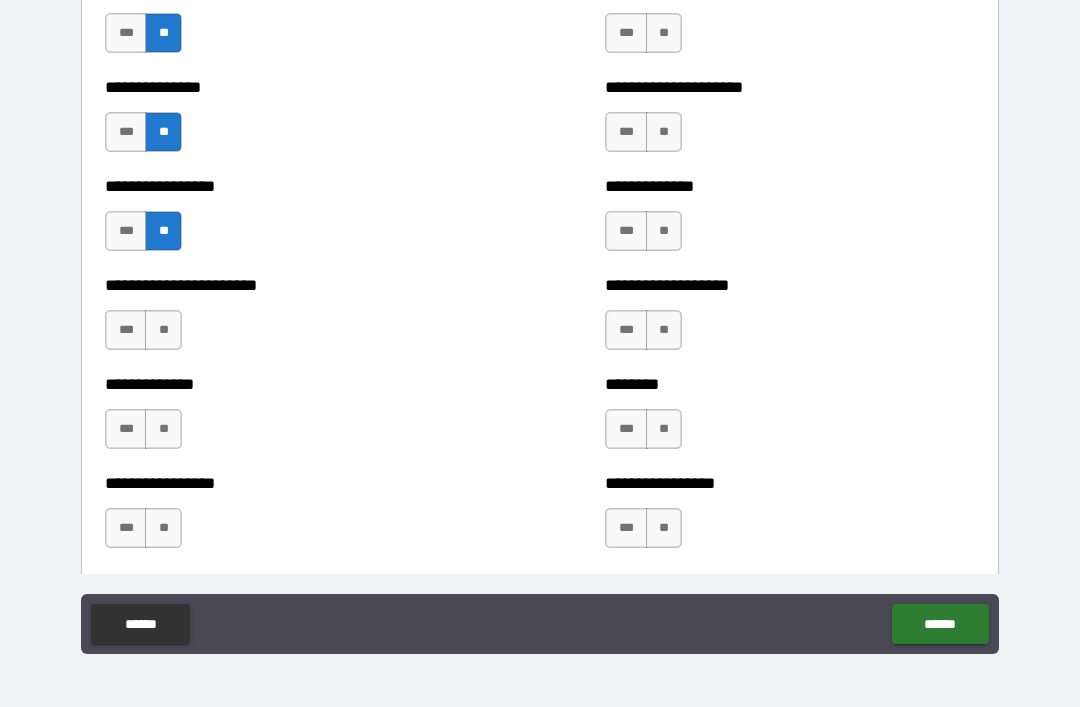 scroll, scrollTop: 3593, scrollLeft: 0, axis: vertical 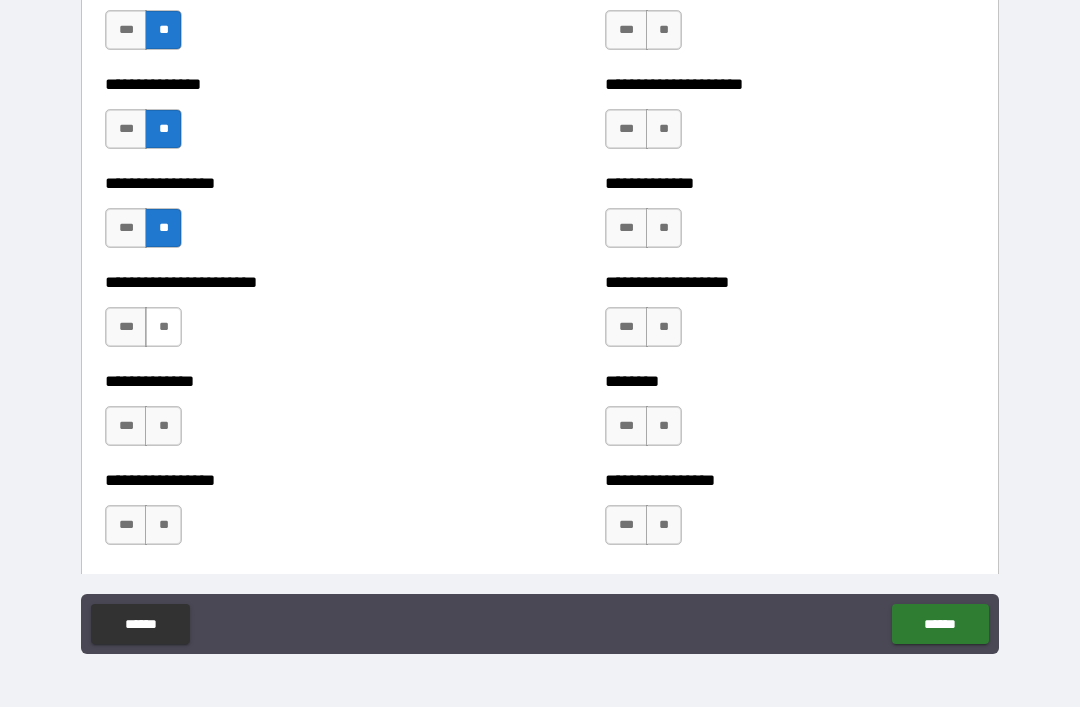 click on "**" at bounding box center [163, 327] 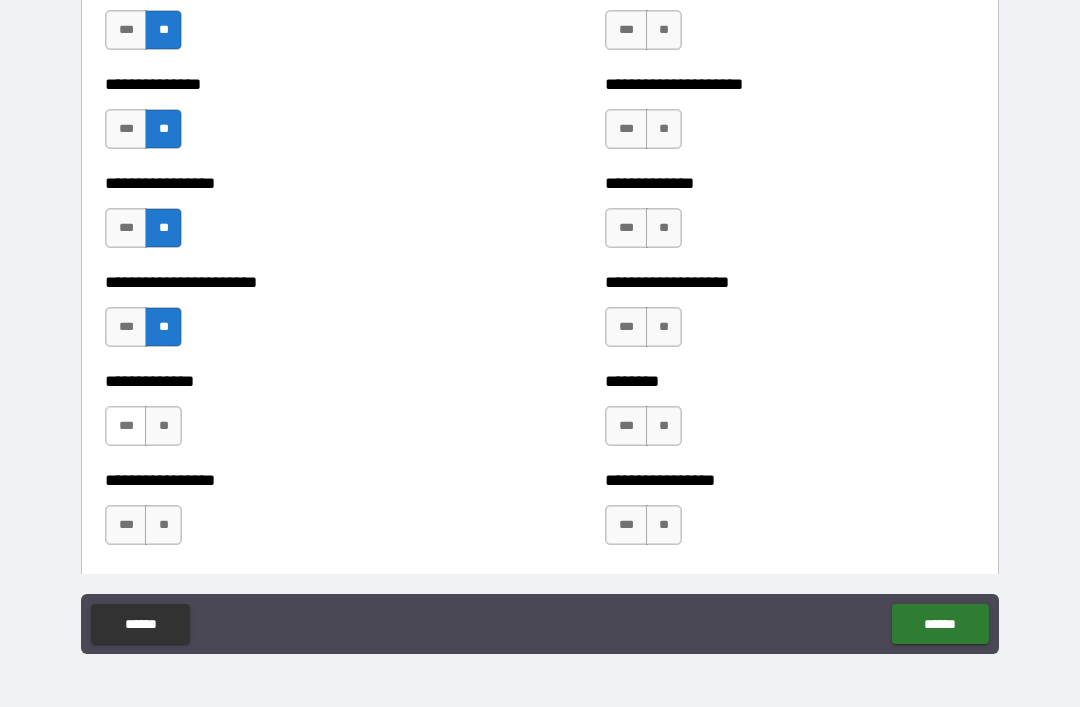 click on "***" at bounding box center (126, 426) 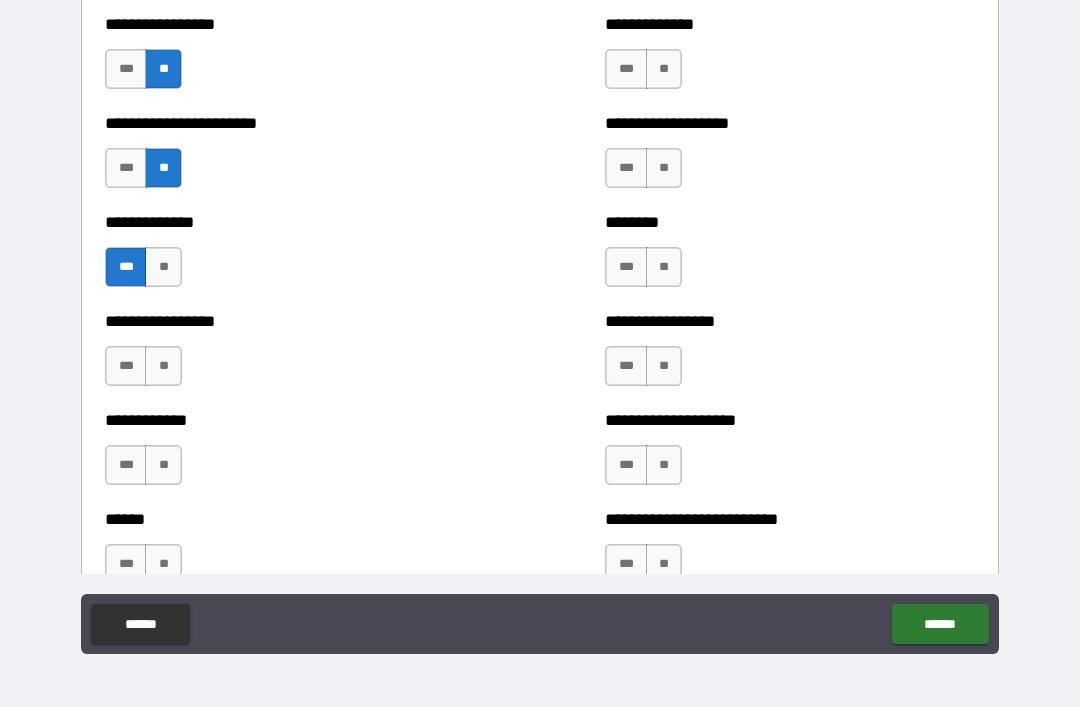 scroll, scrollTop: 3759, scrollLeft: 0, axis: vertical 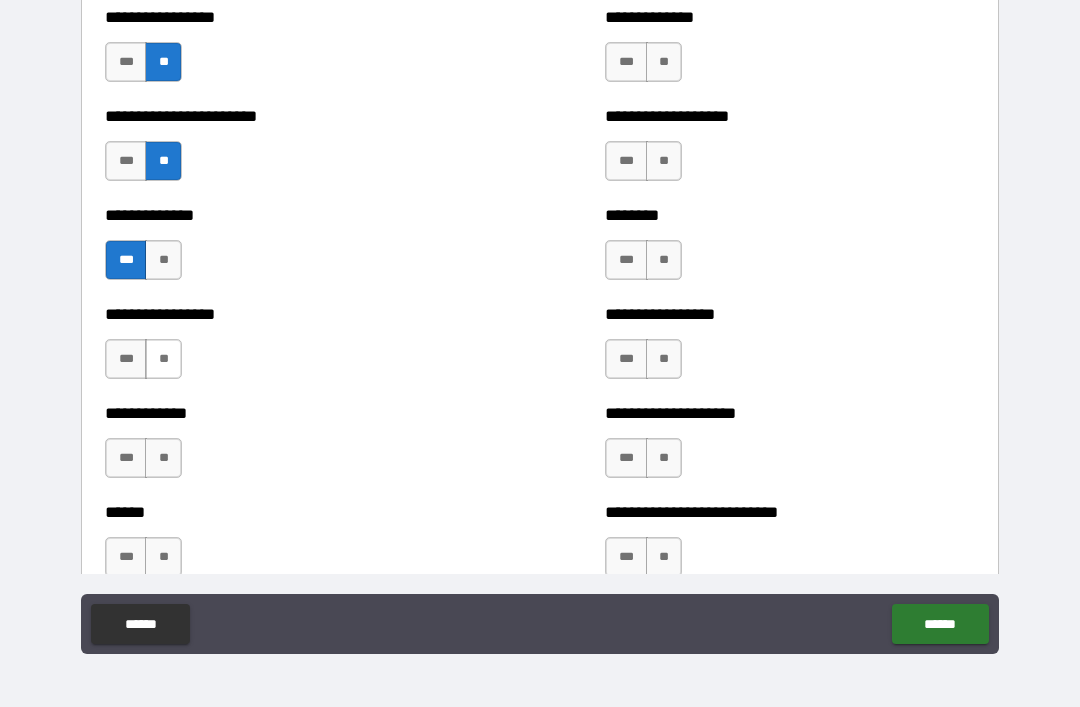 click on "**" at bounding box center (163, 359) 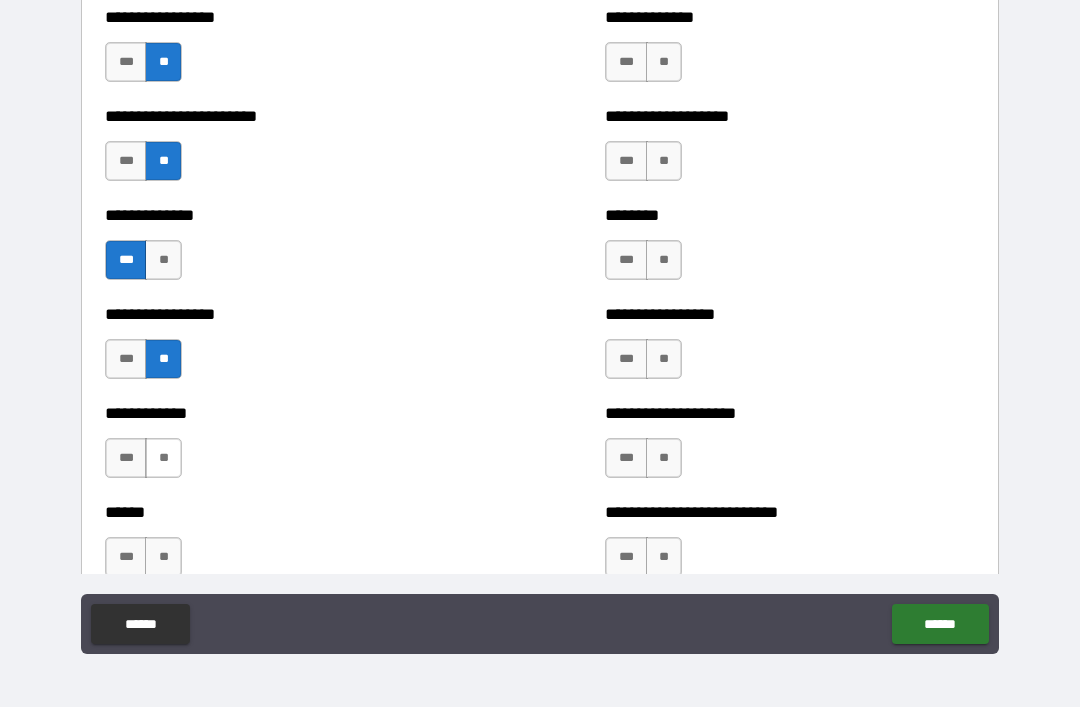 click on "**" at bounding box center [163, 458] 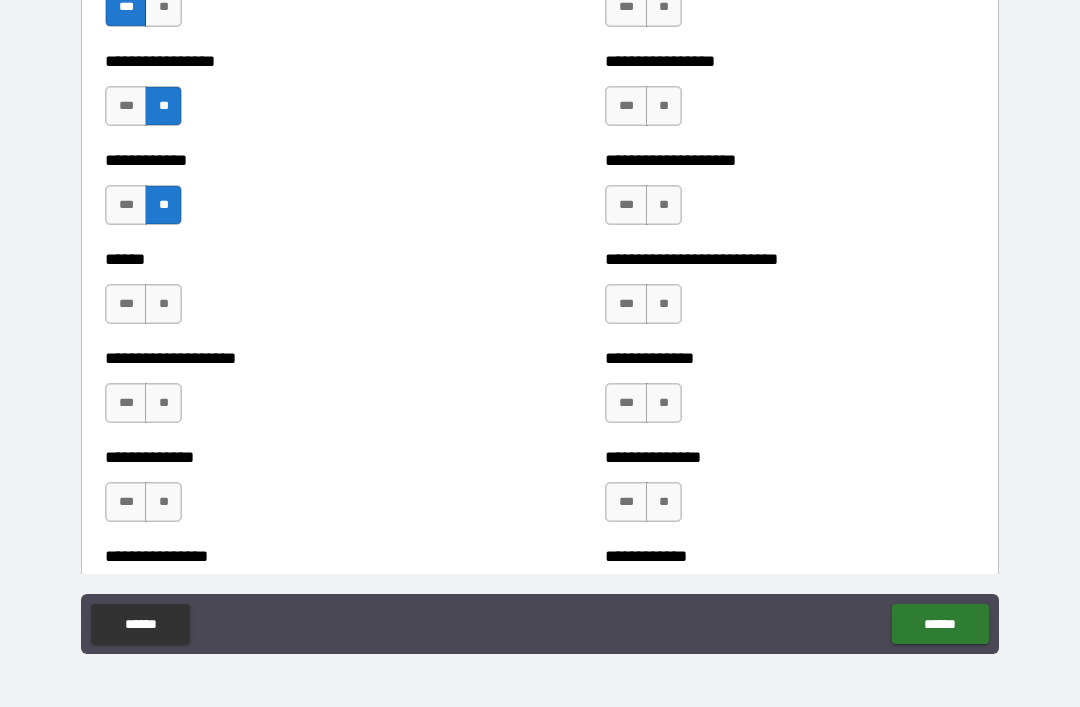 scroll, scrollTop: 4014, scrollLeft: 0, axis: vertical 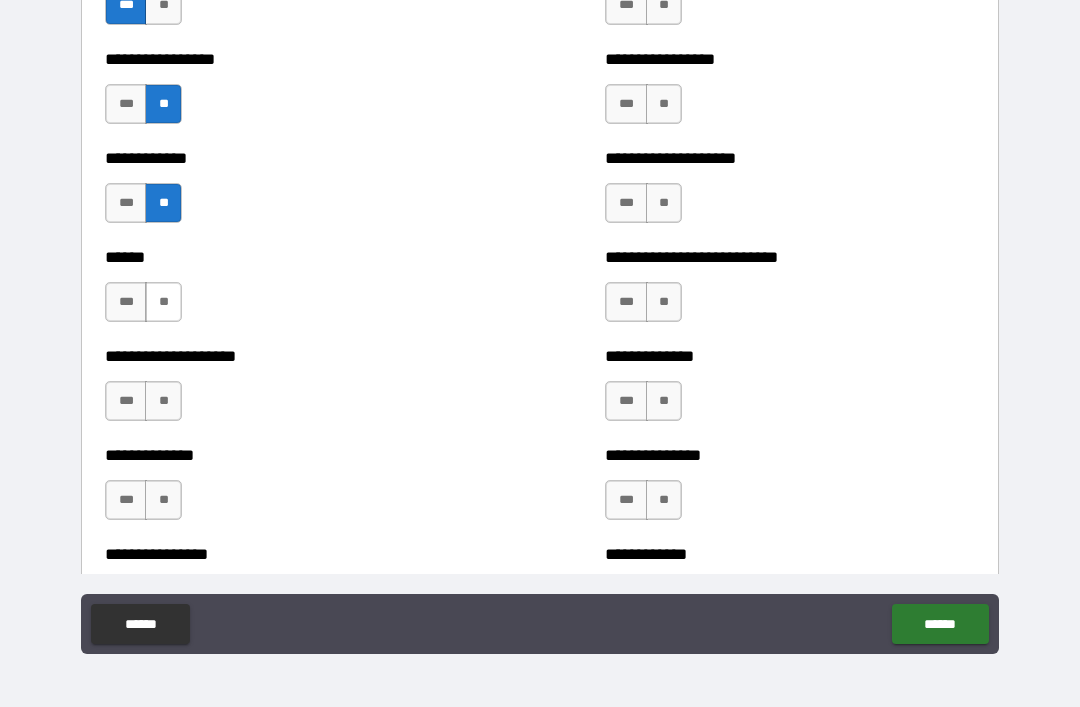 click on "**" at bounding box center (163, 302) 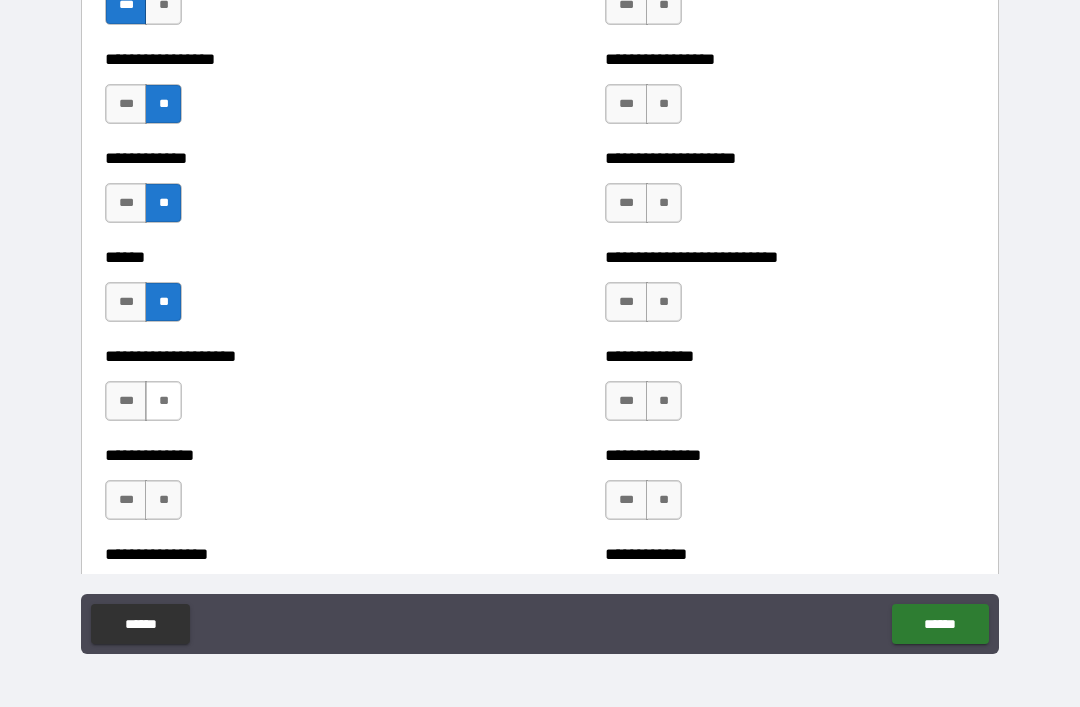 click on "**" at bounding box center (163, 401) 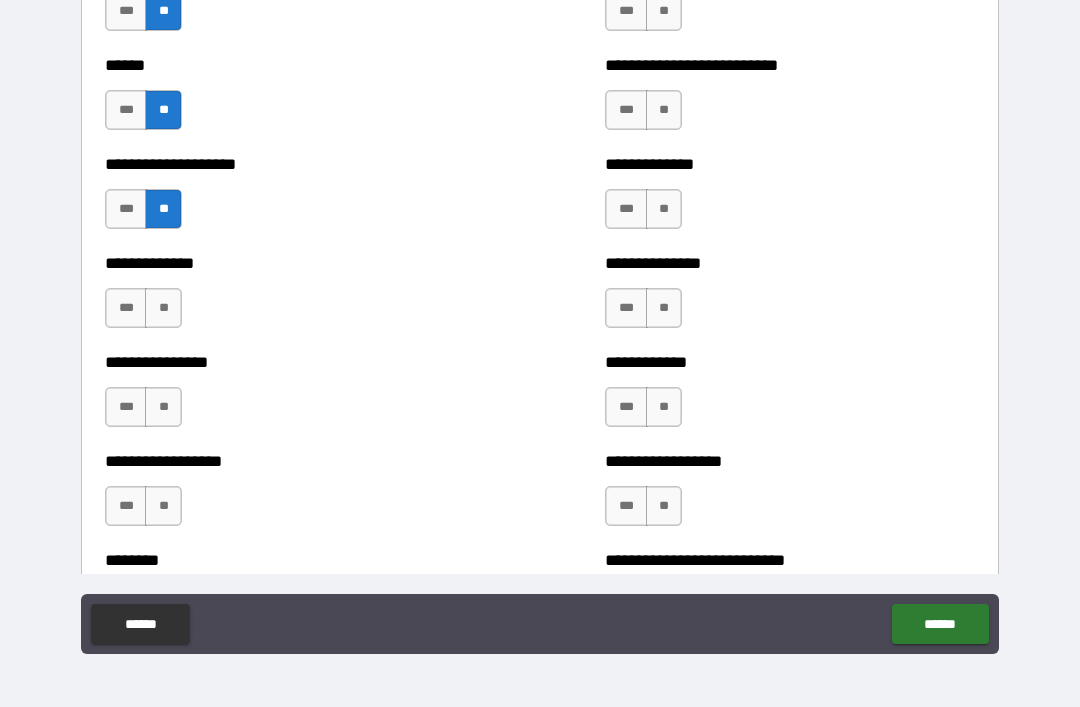 scroll, scrollTop: 4209, scrollLeft: 0, axis: vertical 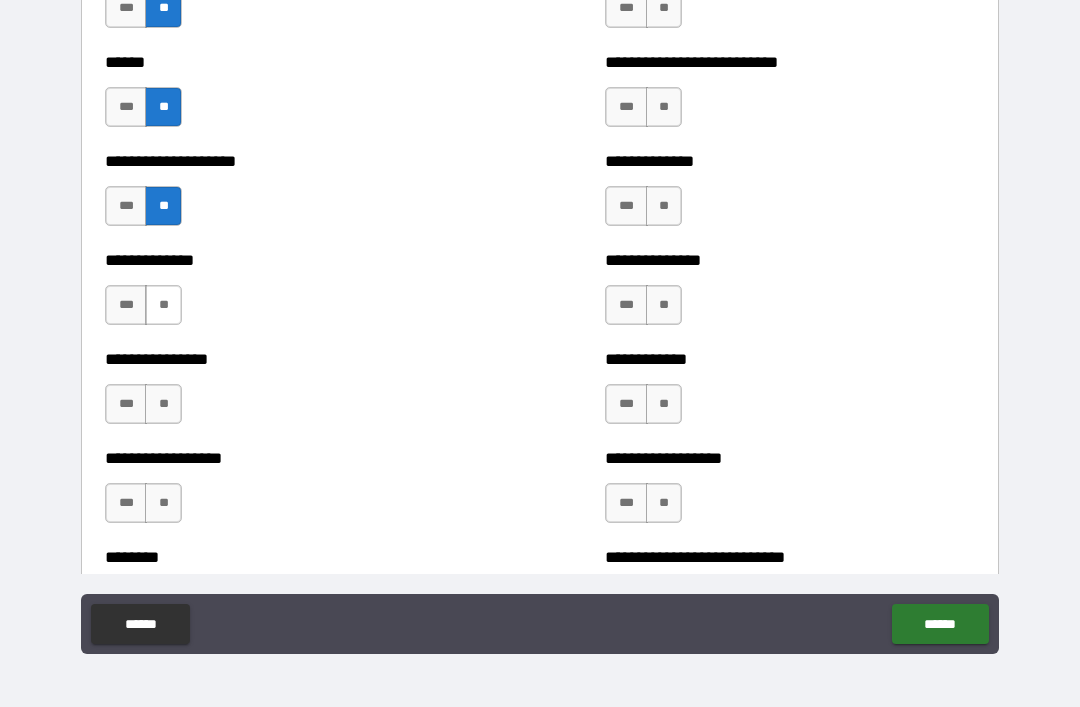 click on "**" at bounding box center (163, 305) 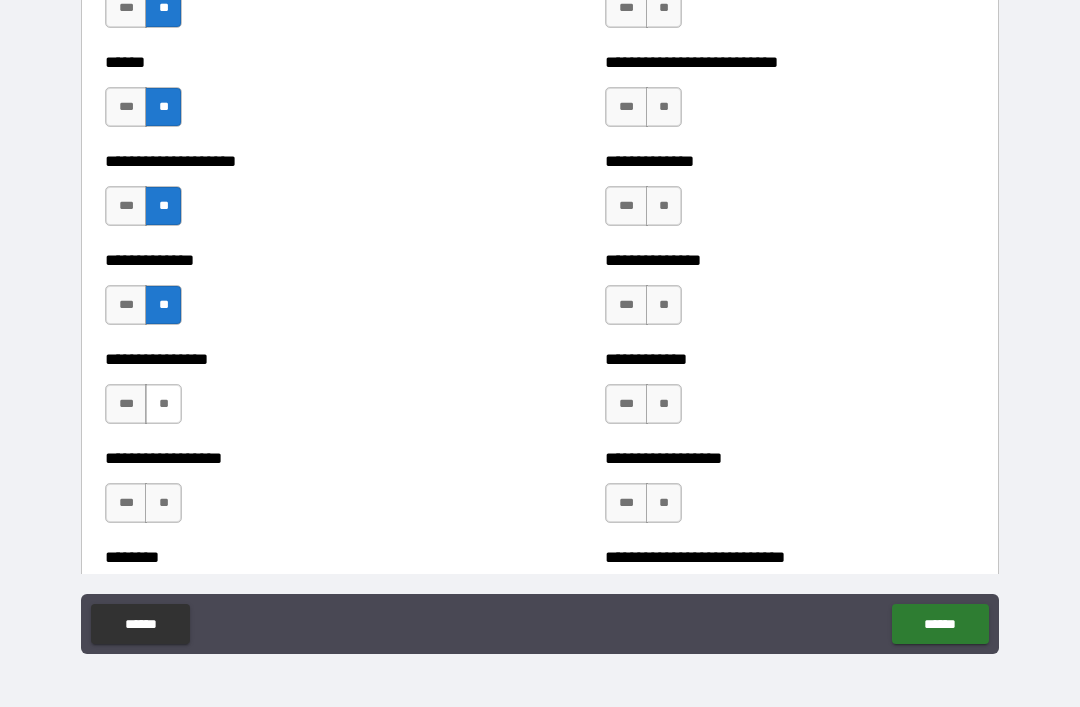 click on "**" at bounding box center (163, 404) 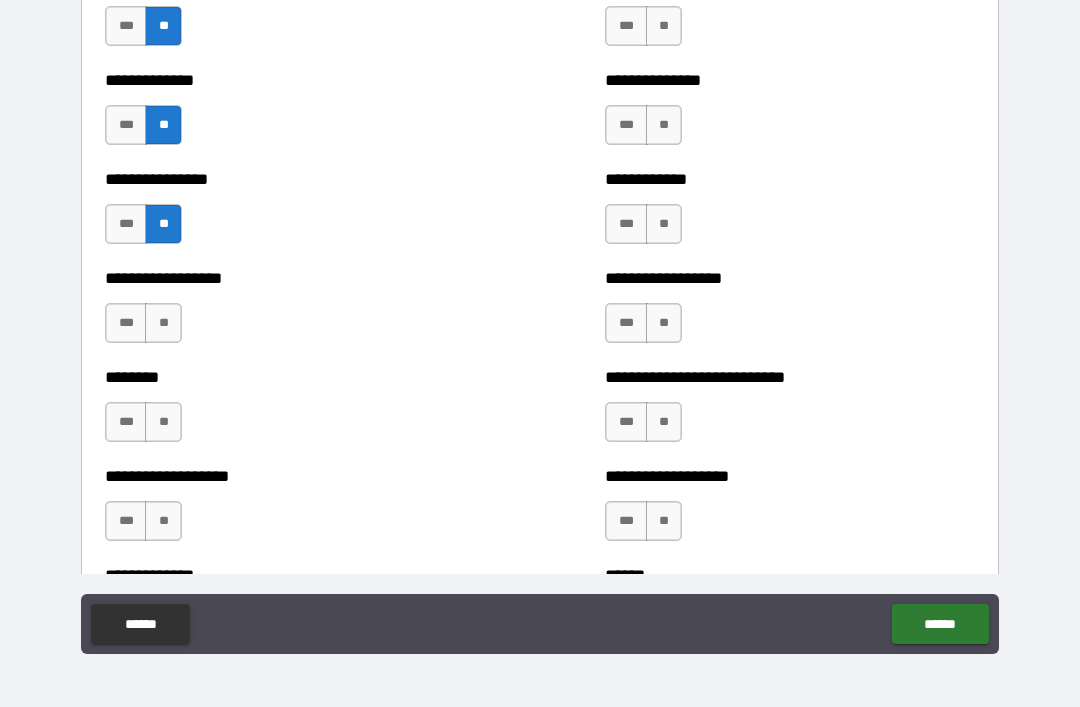 scroll, scrollTop: 4390, scrollLeft: 0, axis: vertical 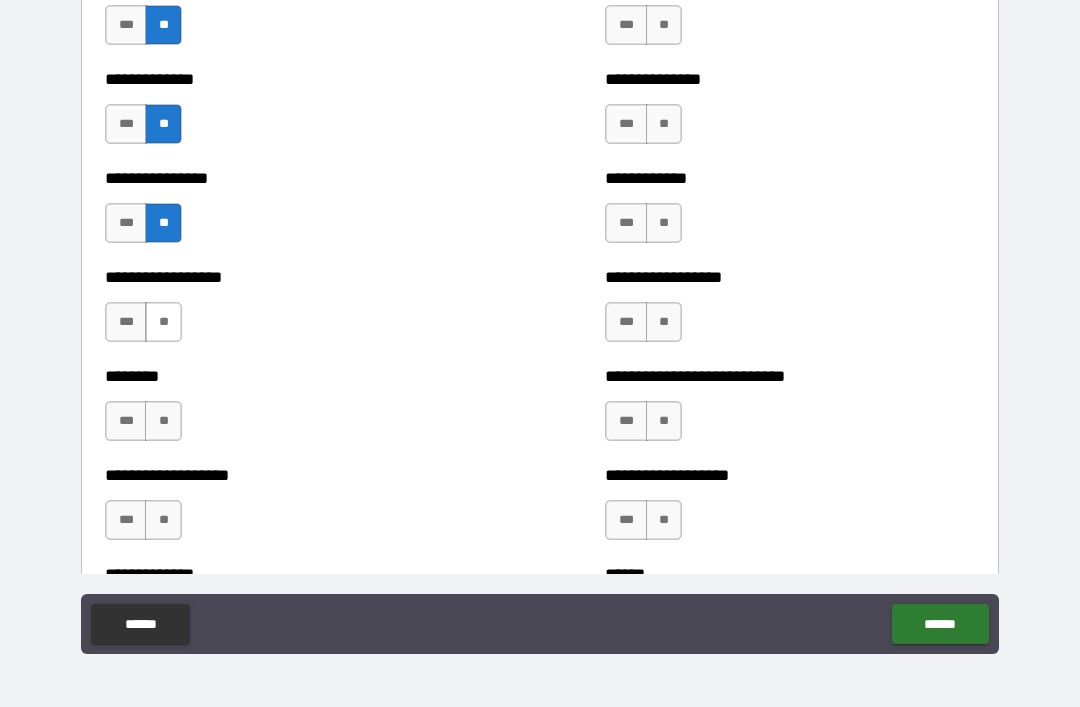 click on "**" at bounding box center (163, 322) 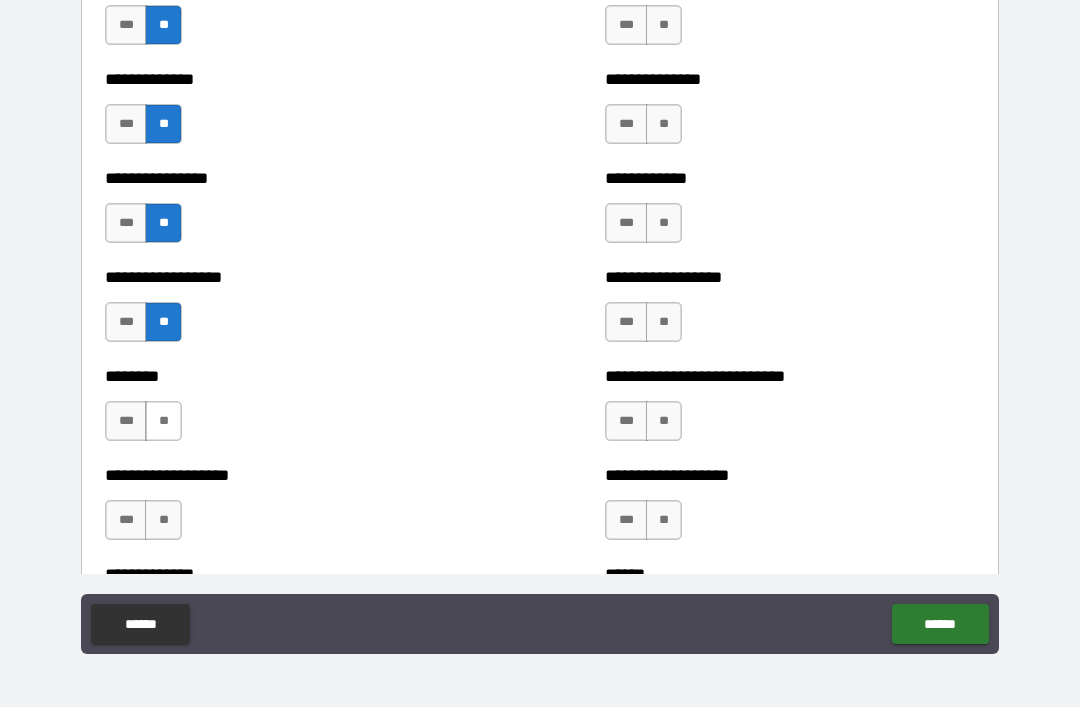 click on "**" at bounding box center (163, 421) 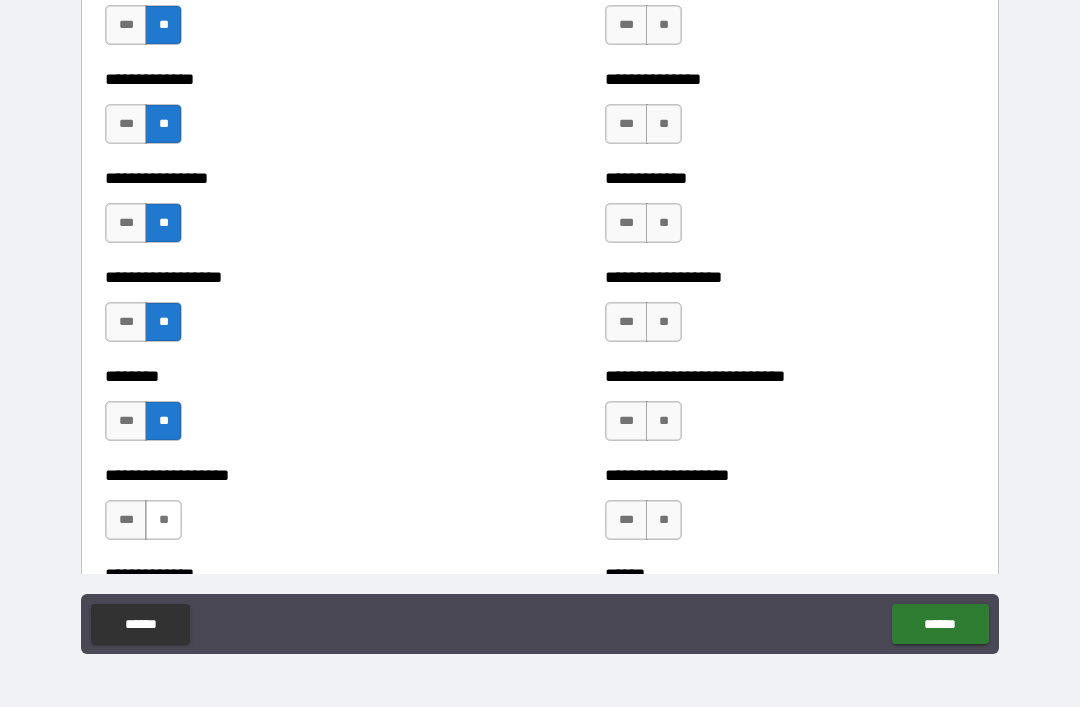click on "**" at bounding box center (163, 520) 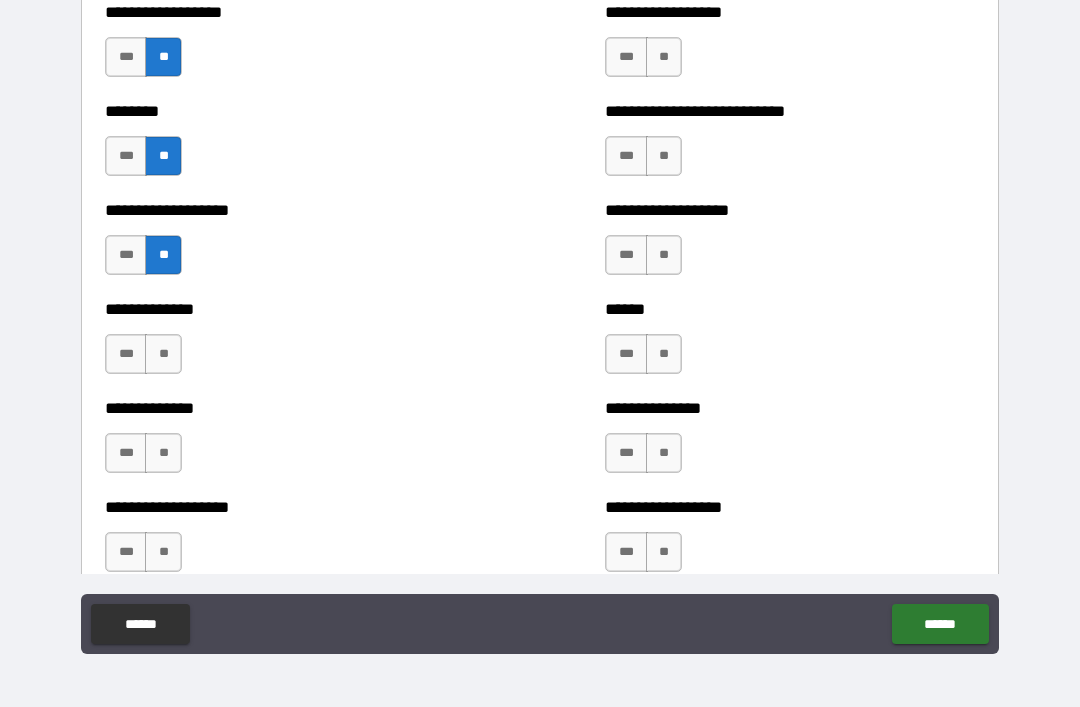 scroll, scrollTop: 4669, scrollLeft: 0, axis: vertical 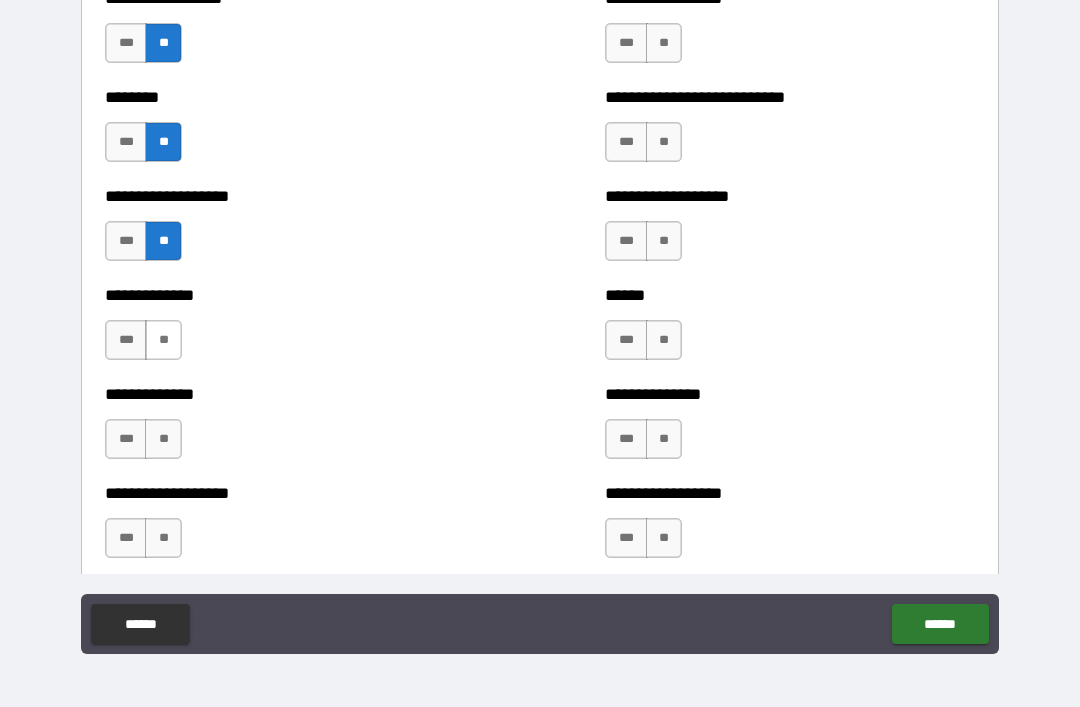 click on "**" at bounding box center [163, 340] 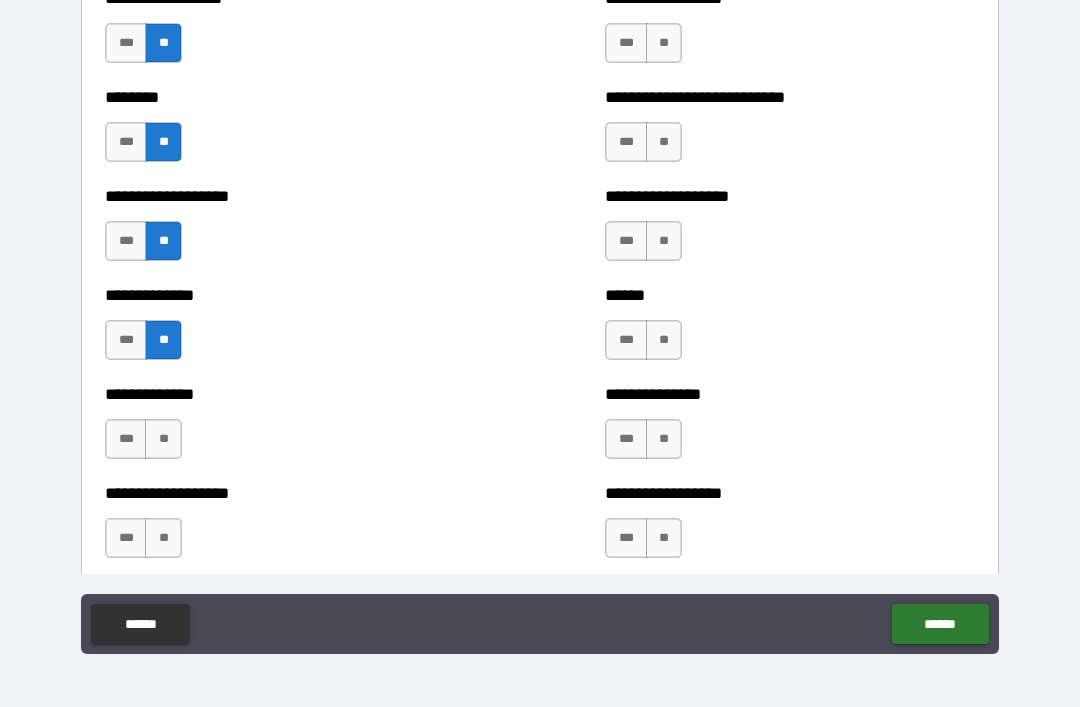 click on "**********" at bounding box center [290, 429] 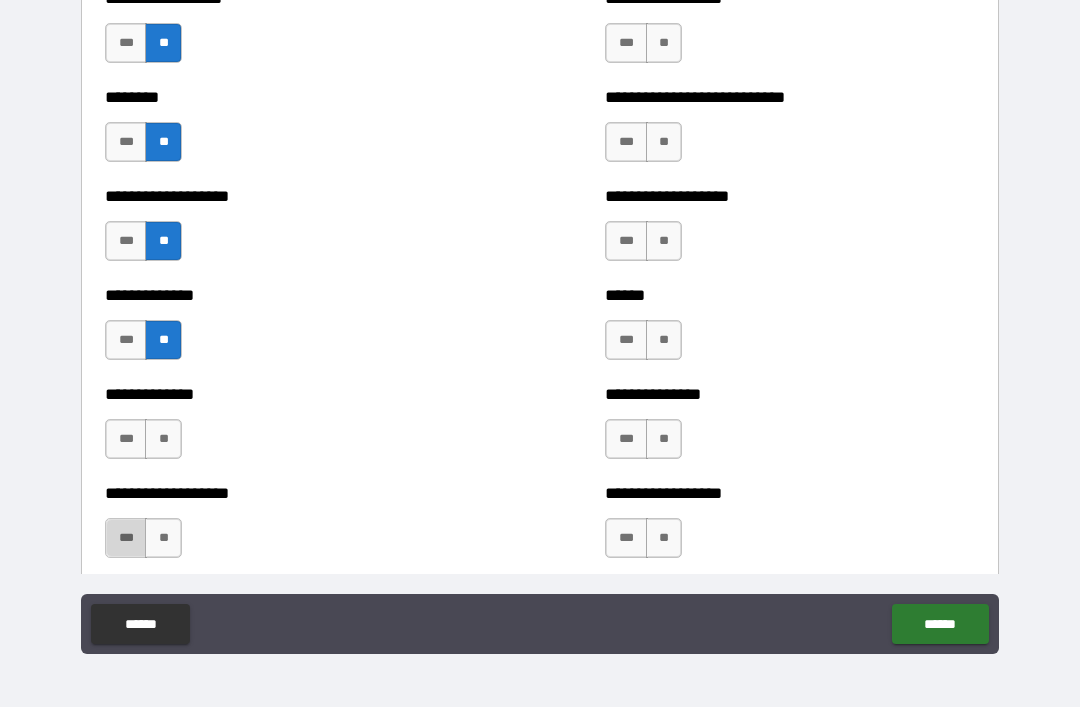 click on "***" at bounding box center [126, 538] 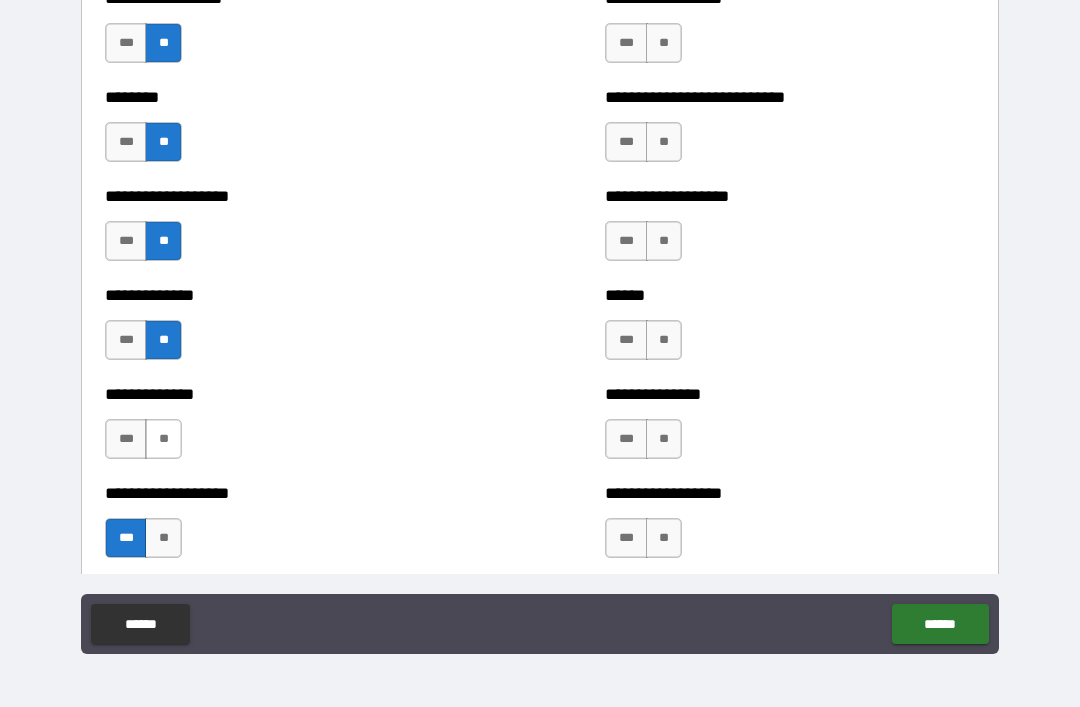 click on "**" at bounding box center [163, 439] 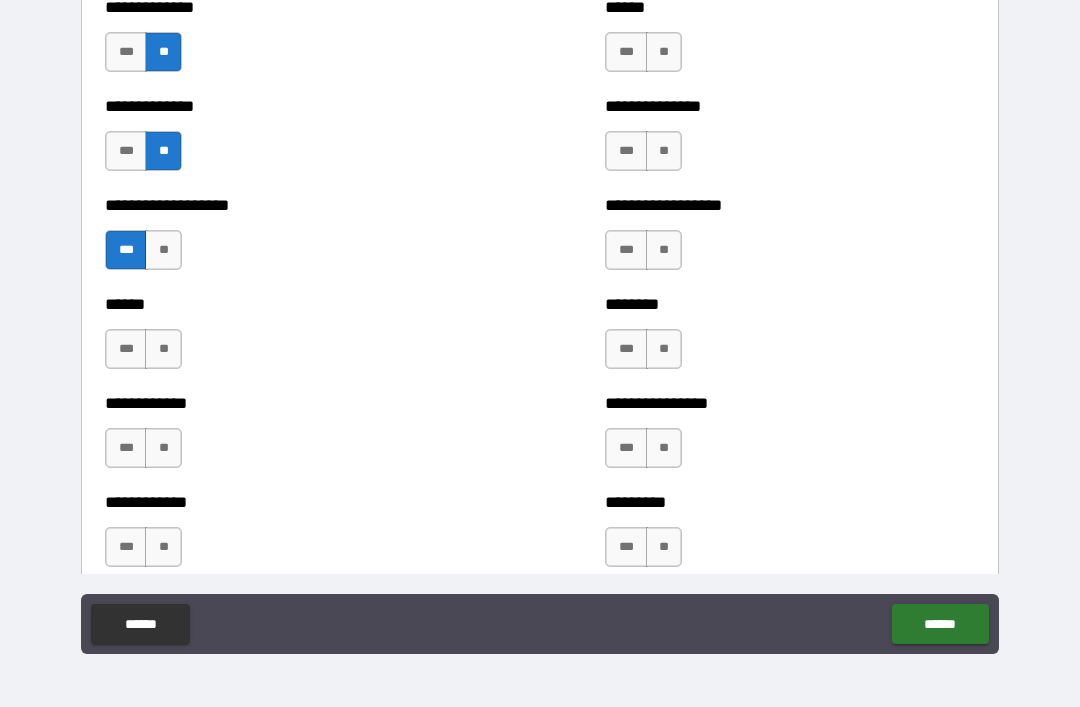 scroll, scrollTop: 4962, scrollLeft: 0, axis: vertical 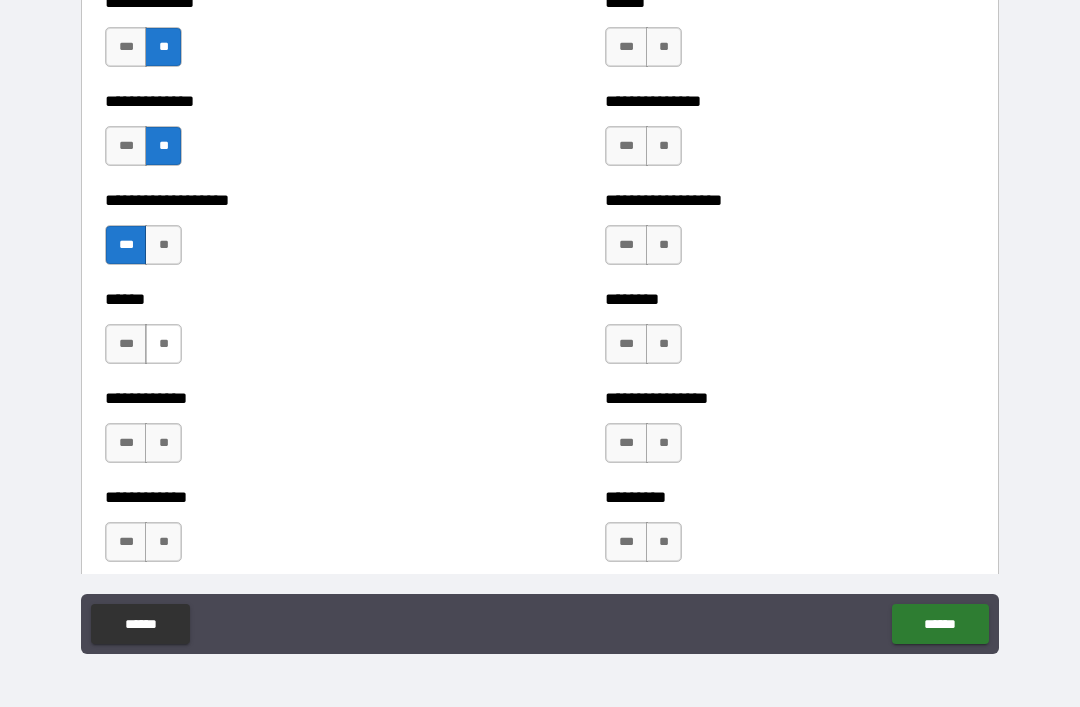 click on "**" at bounding box center (163, 344) 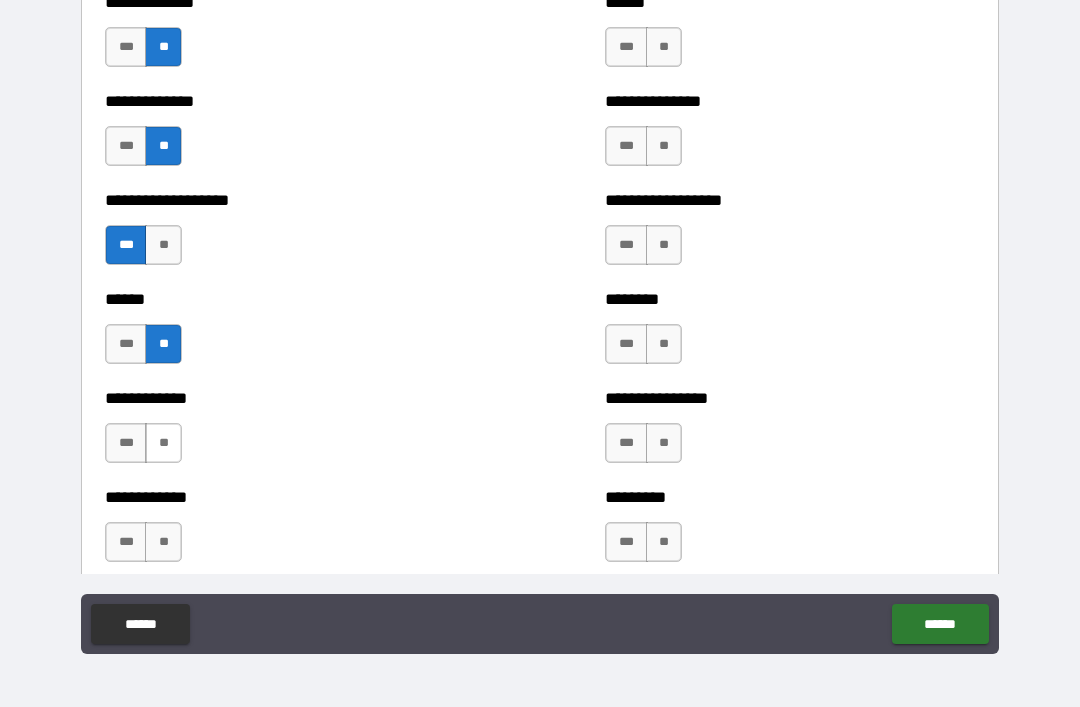 click on "**" at bounding box center (163, 443) 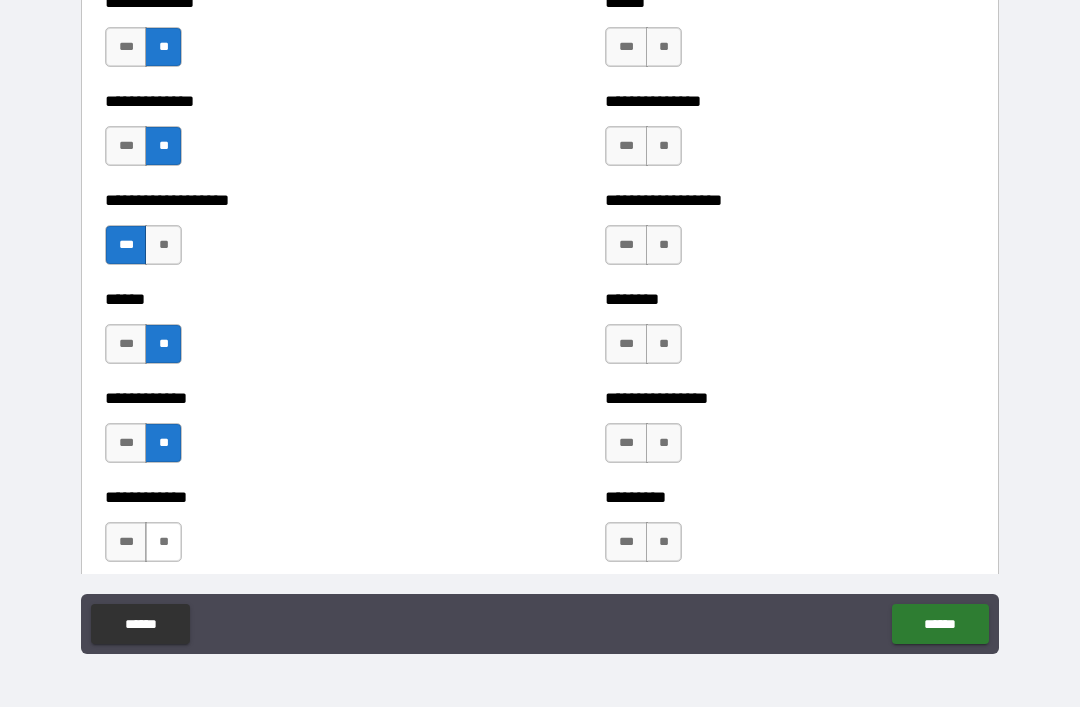 click on "**" at bounding box center (163, 542) 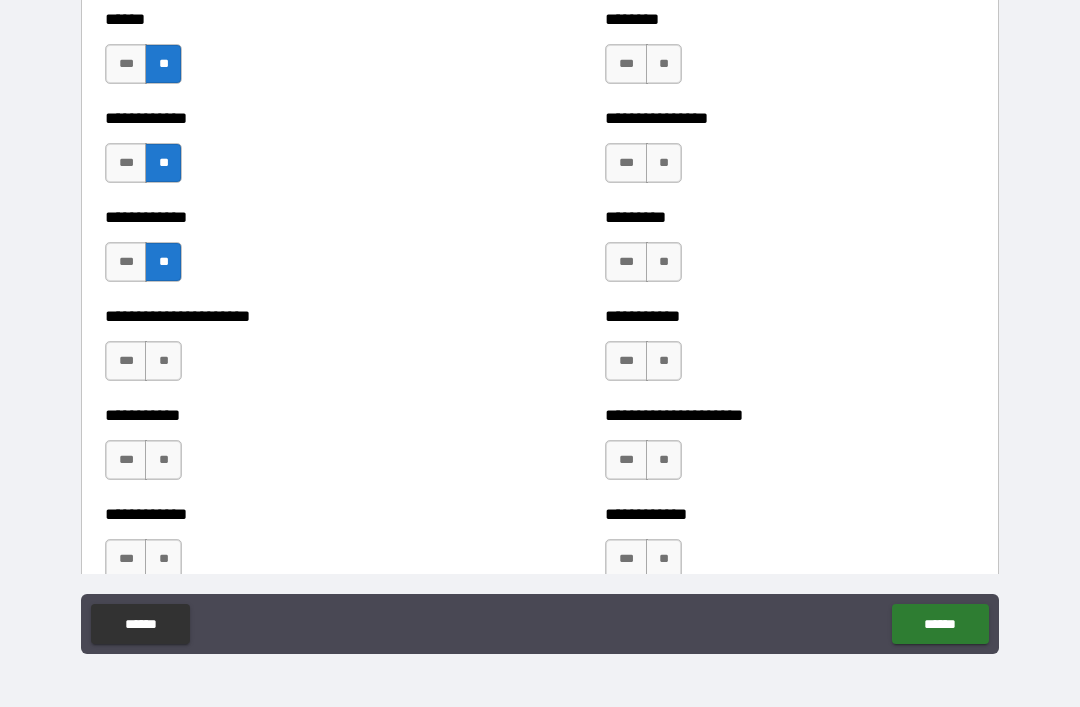 scroll, scrollTop: 5243, scrollLeft: 0, axis: vertical 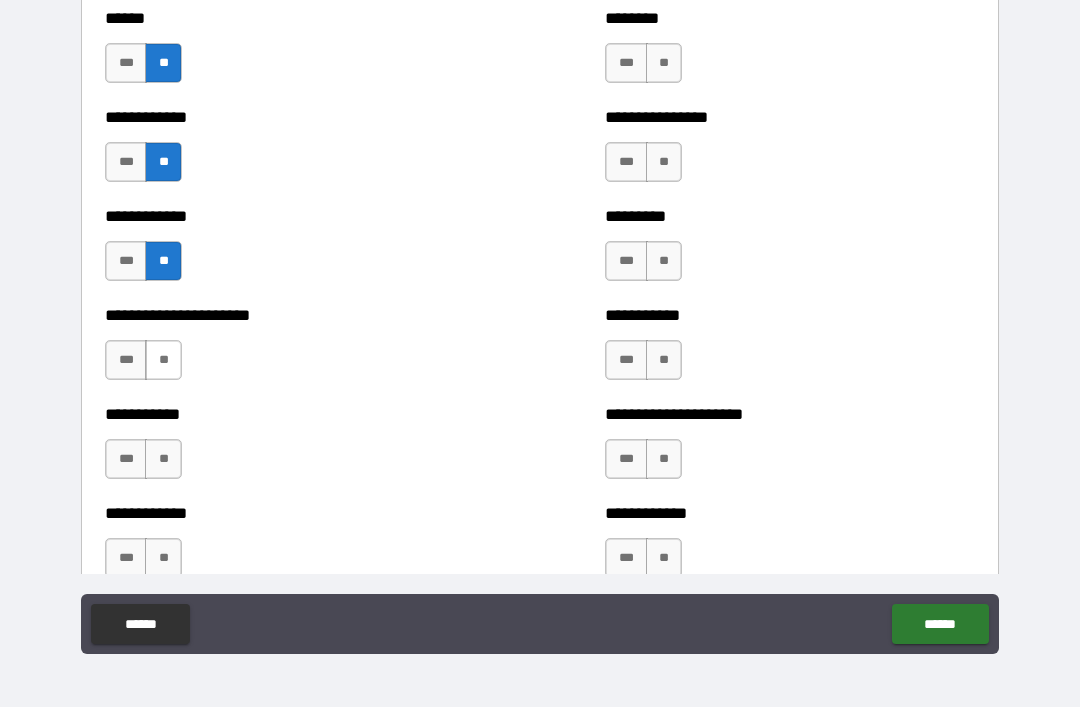 click on "**" at bounding box center (163, 360) 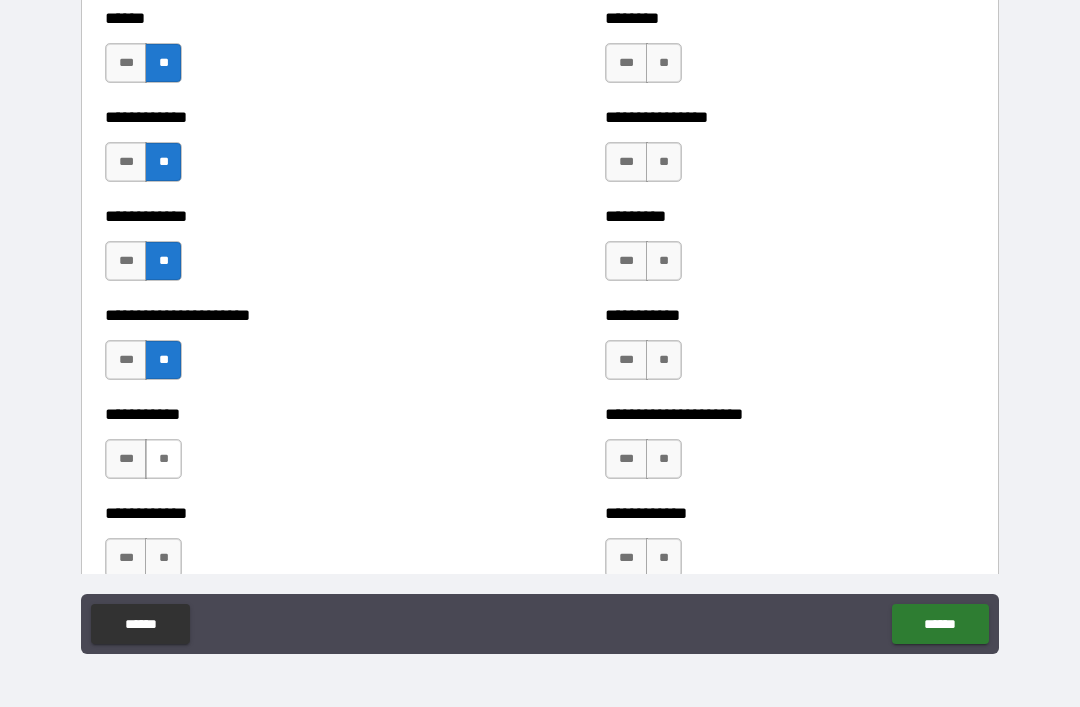 click on "**" at bounding box center (163, 459) 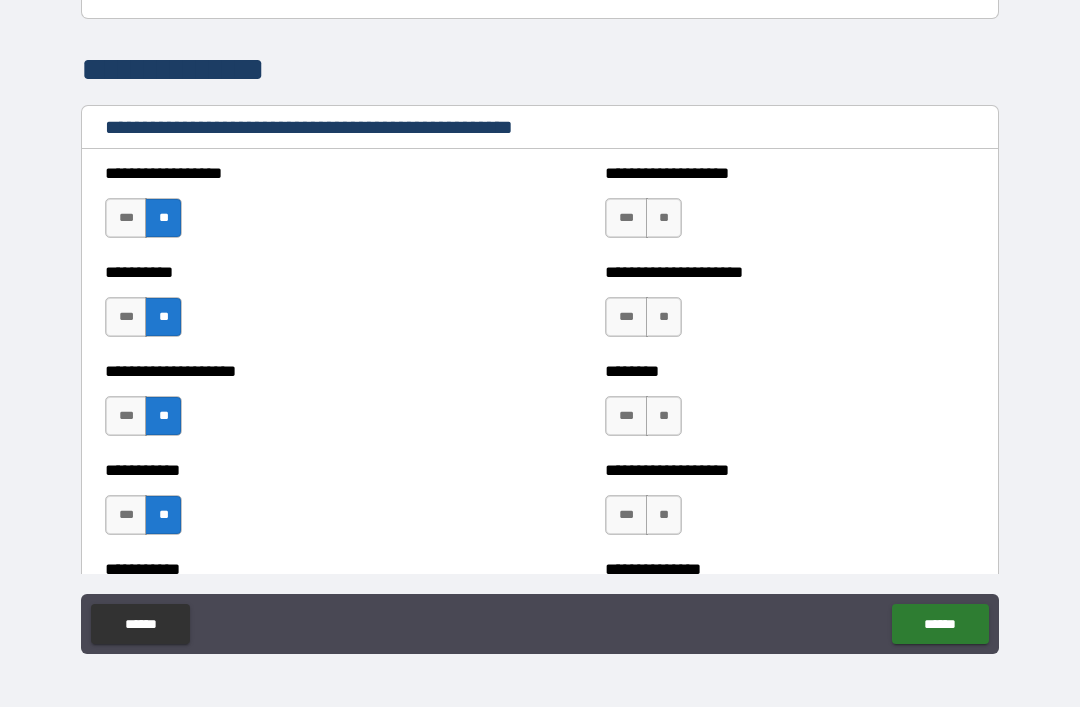 scroll, scrollTop: 2533, scrollLeft: 0, axis: vertical 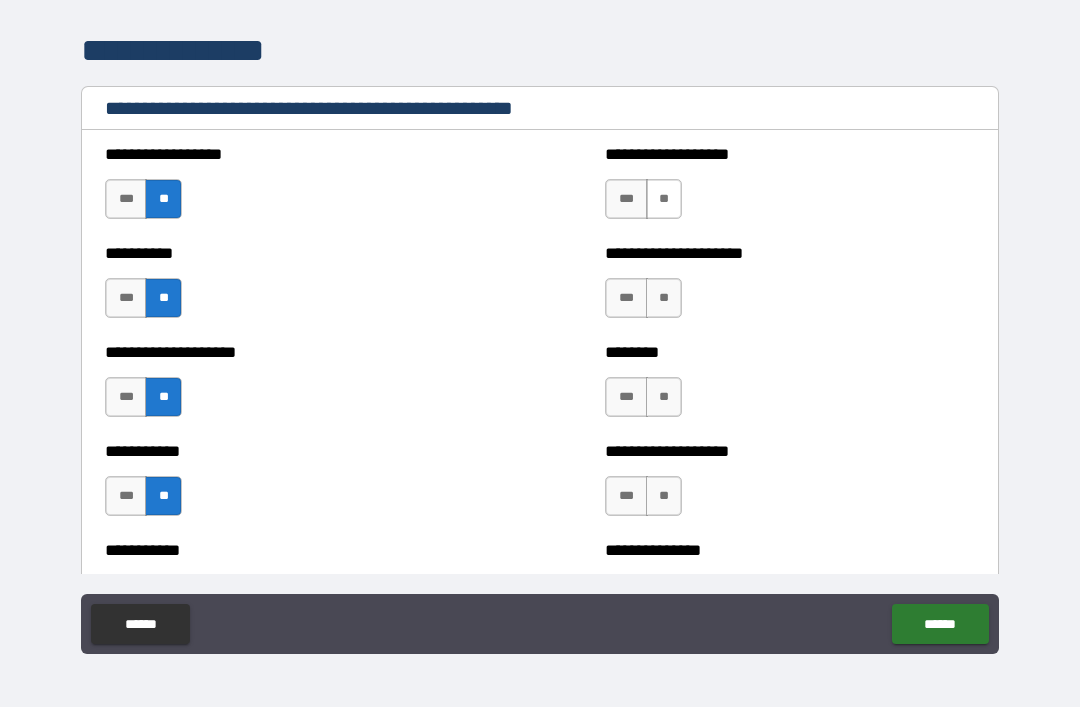 click on "**" at bounding box center (664, 199) 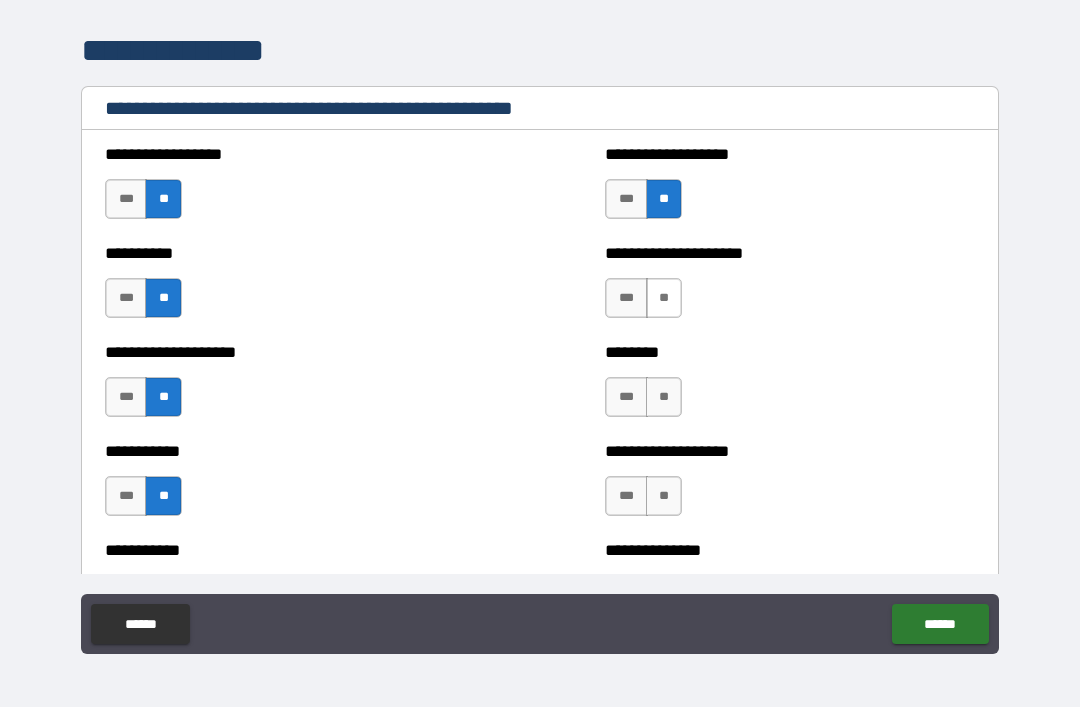 click on "**" at bounding box center (664, 298) 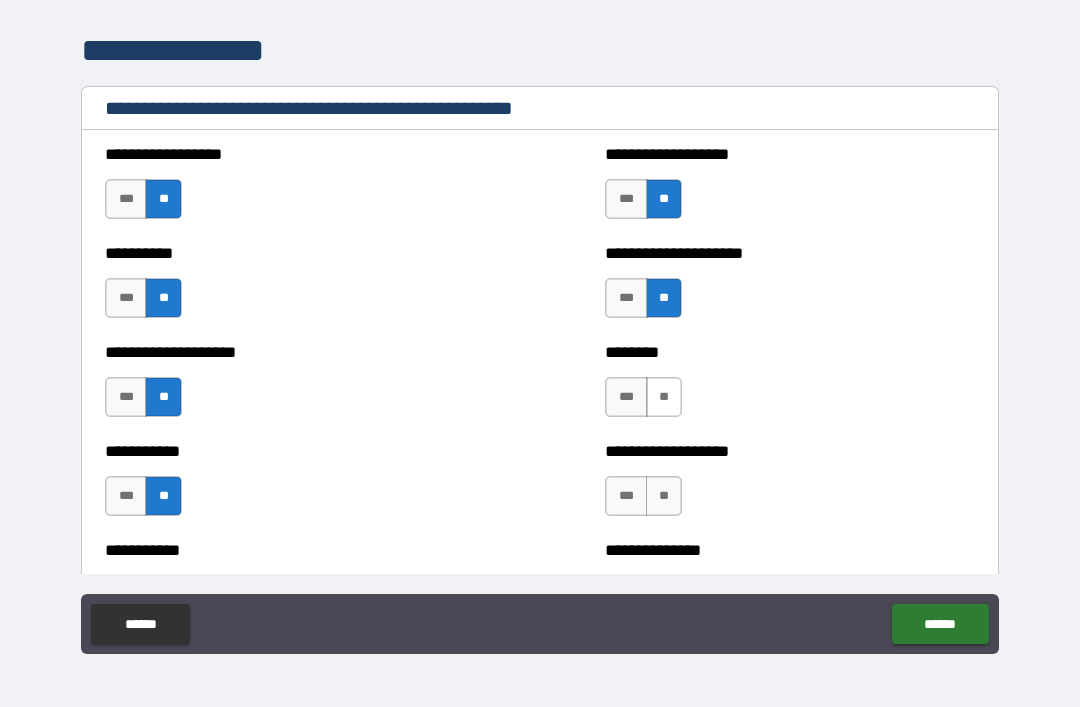 click on "**" at bounding box center [664, 397] 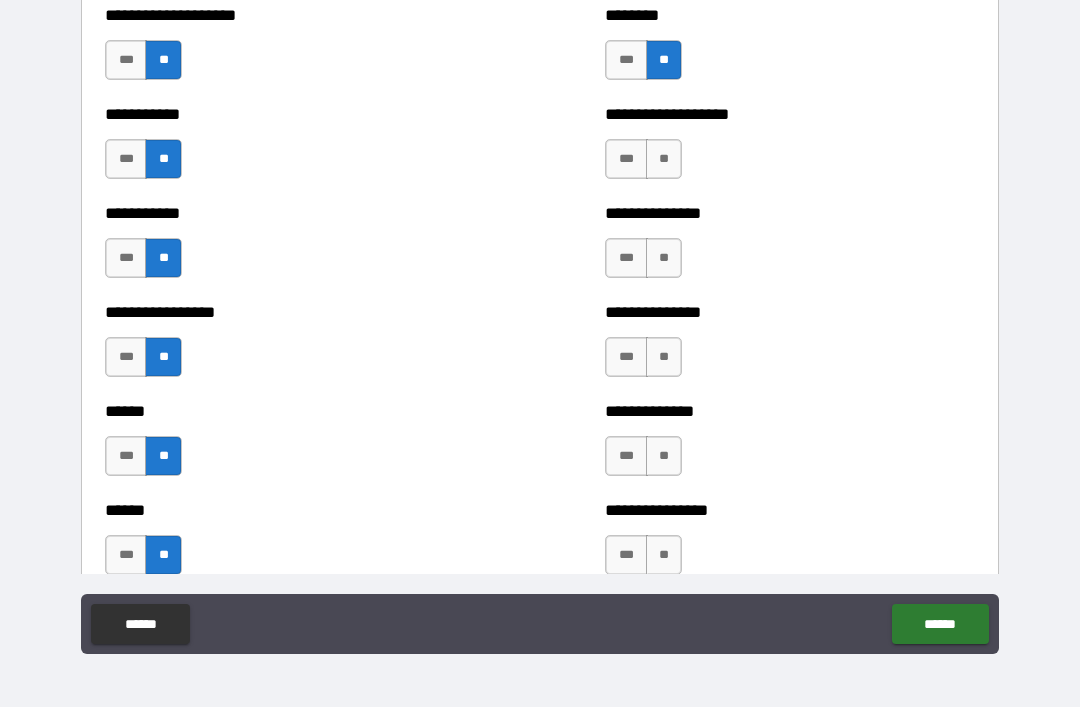 scroll, scrollTop: 2879, scrollLeft: 0, axis: vertical 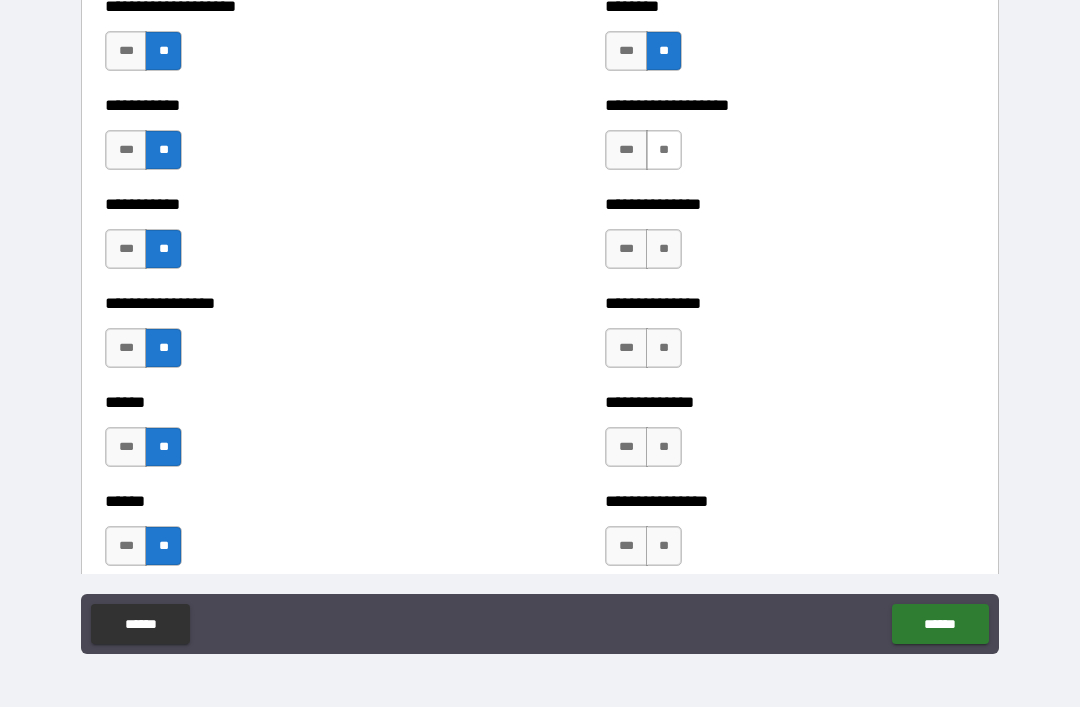 click on "**" at bounding box center [664, 150] 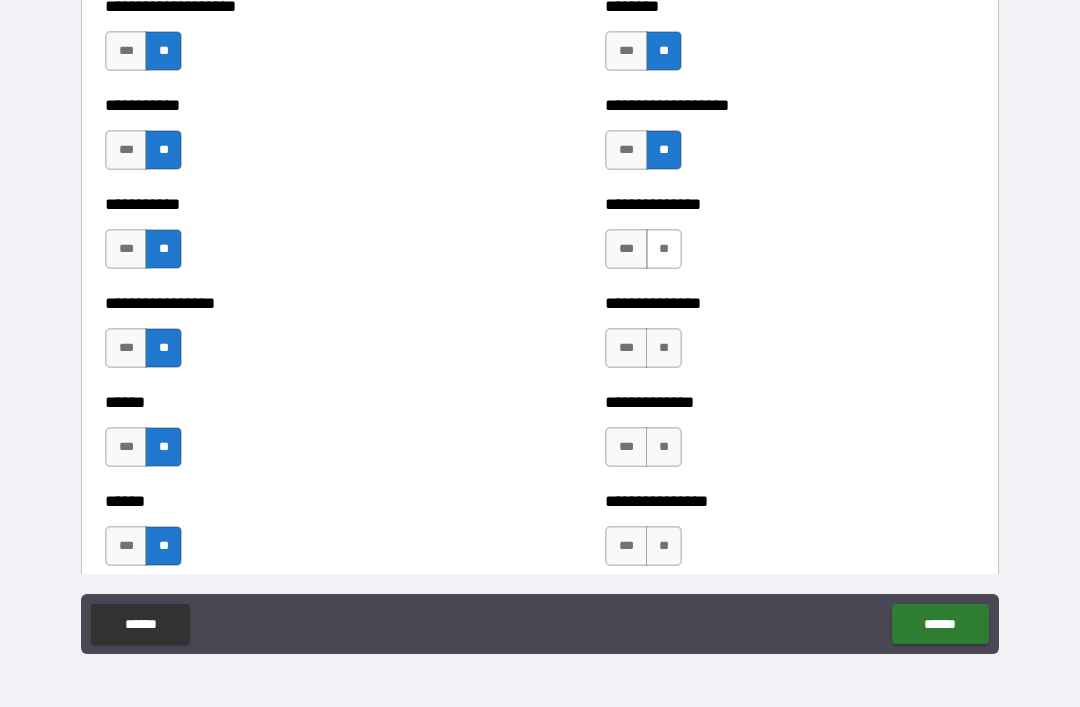 click on "**" at bounding box center (664, 249) 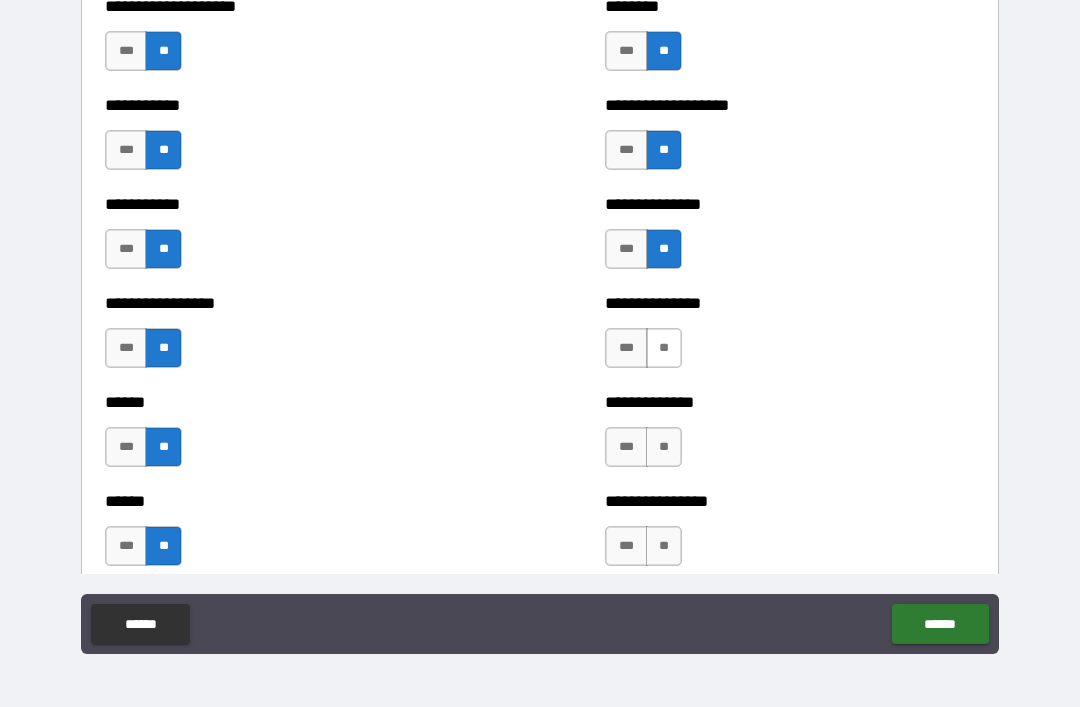 click on "**" at bounding box center (664, 348) 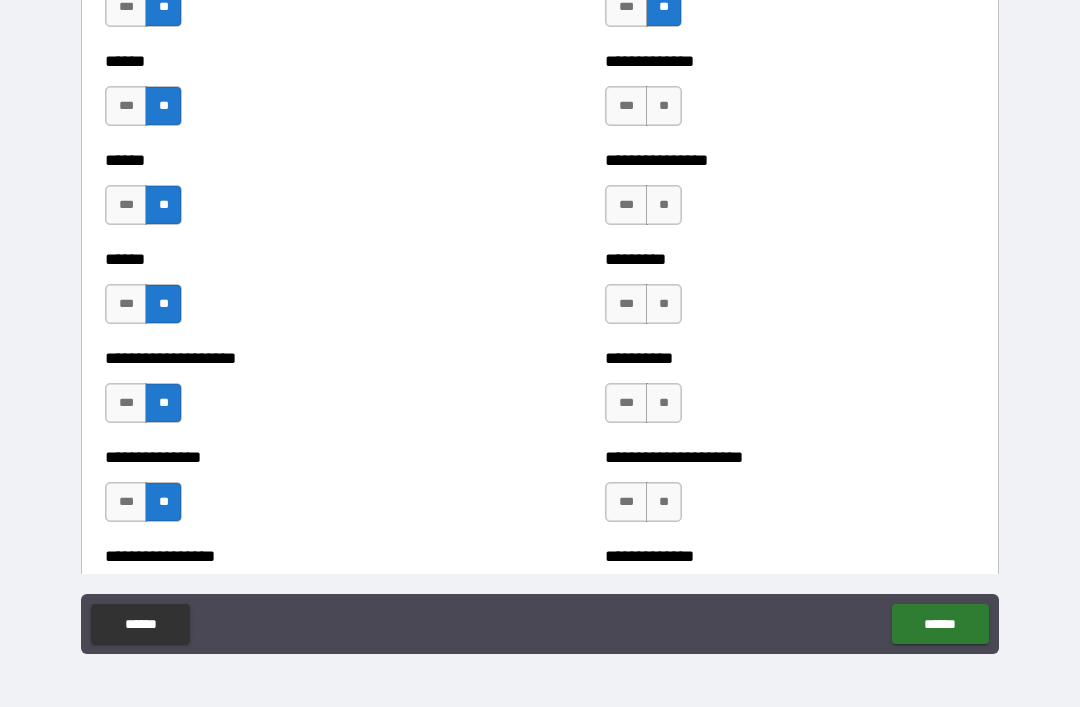 scroll, scrollTop: 3229, scrollLeft: 0, axis: vertical 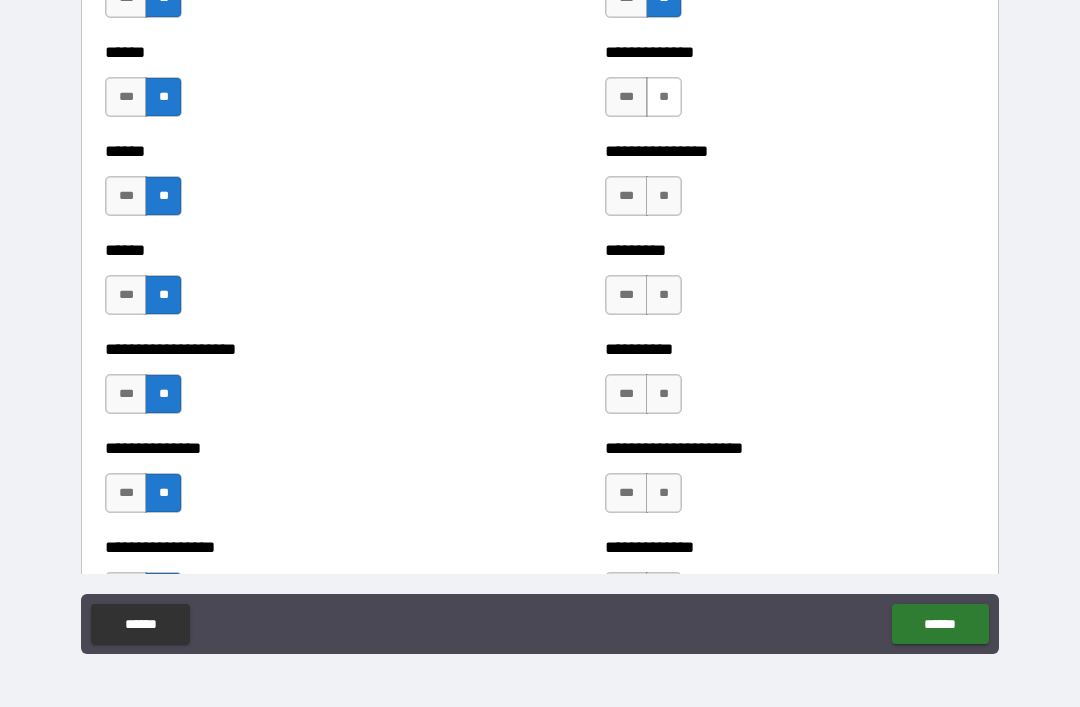 click on "**" at bounding box center (664, 97) 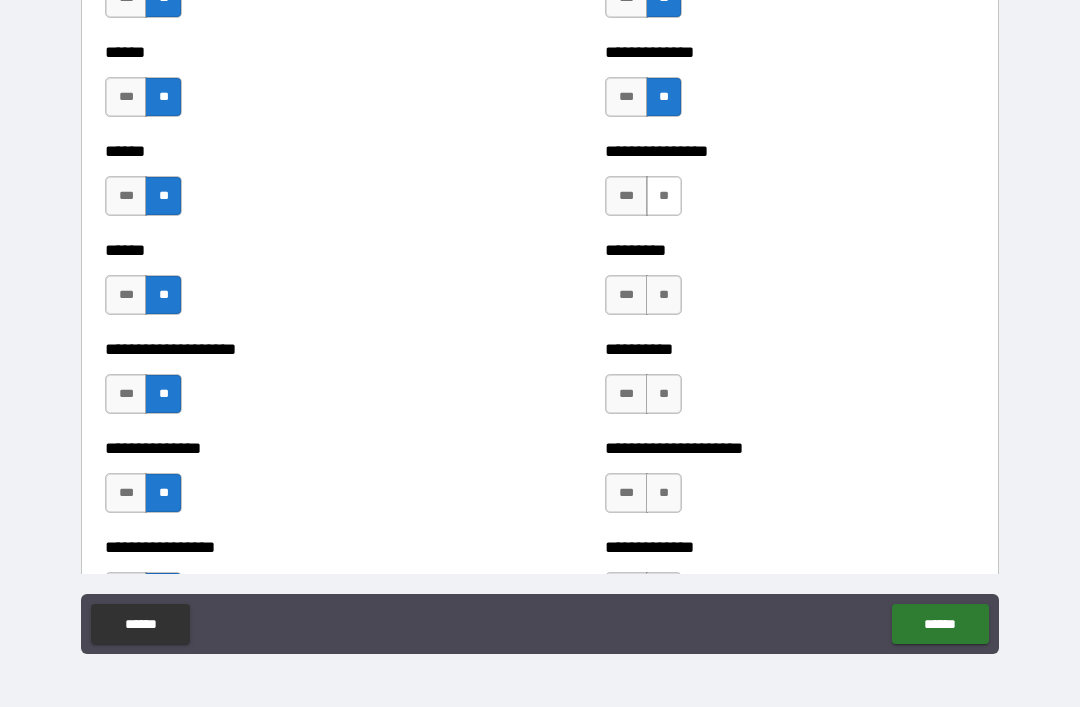 click on "**" at bounding box center (664, 196) 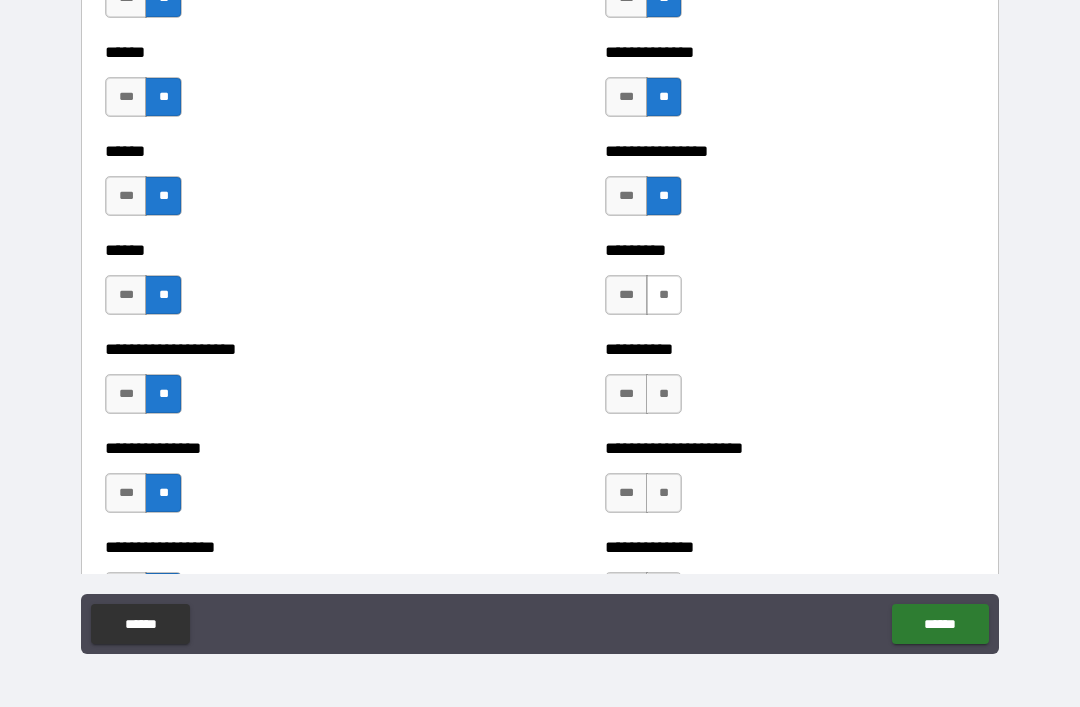 click on "**" at bounding box center (664, 295) 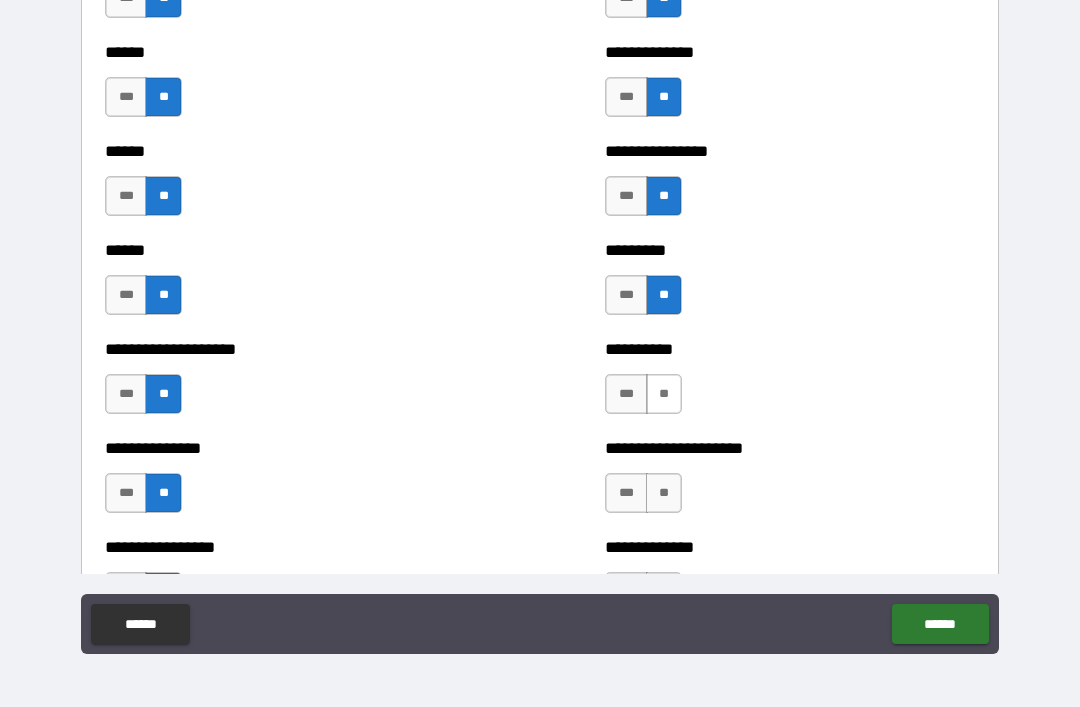 click on "**" at bounding box center (664, 394) 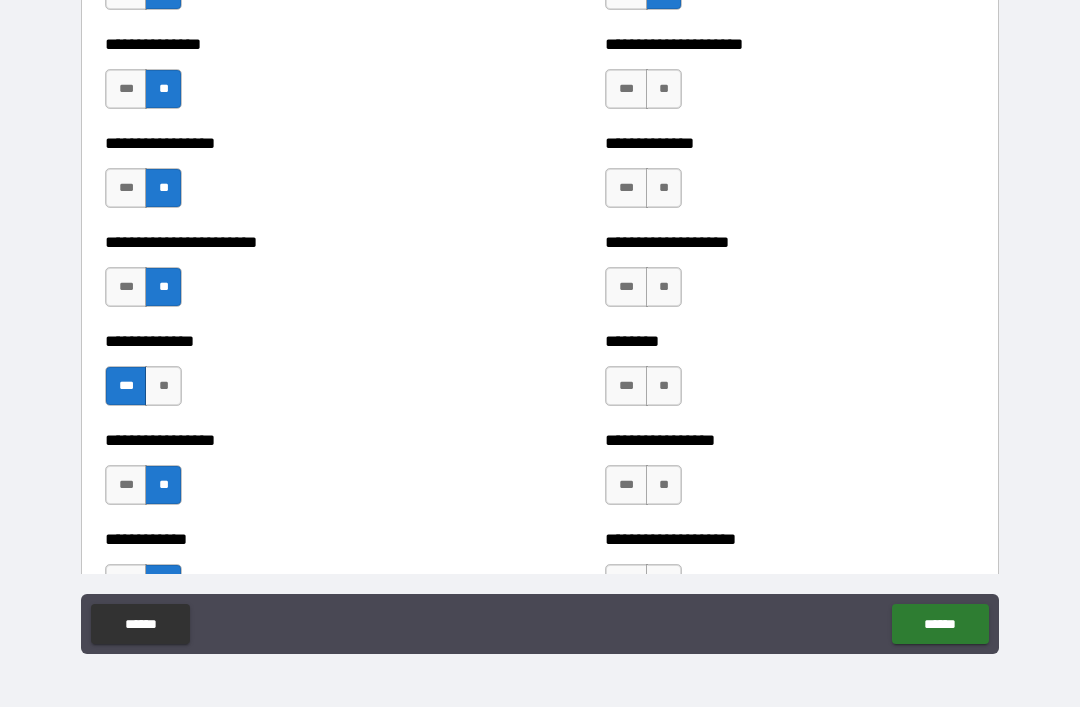 scroll, scrollTop: 3635, scrollLeft: 0, axis: vertical 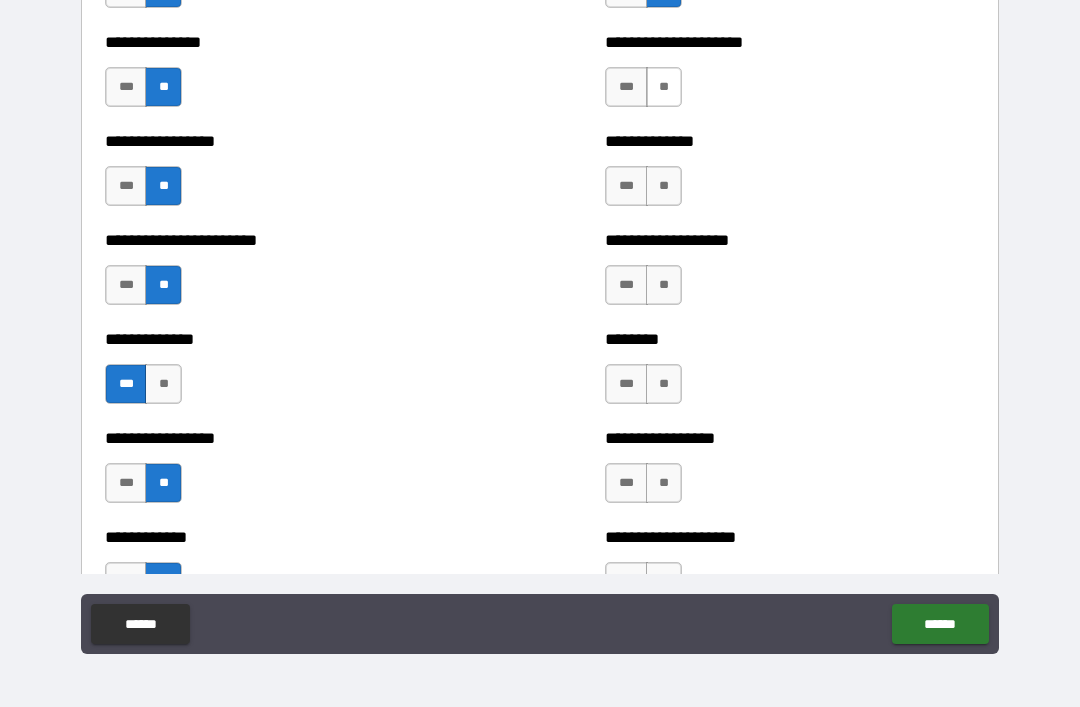 click on "**" at bounding box center (664, 87) 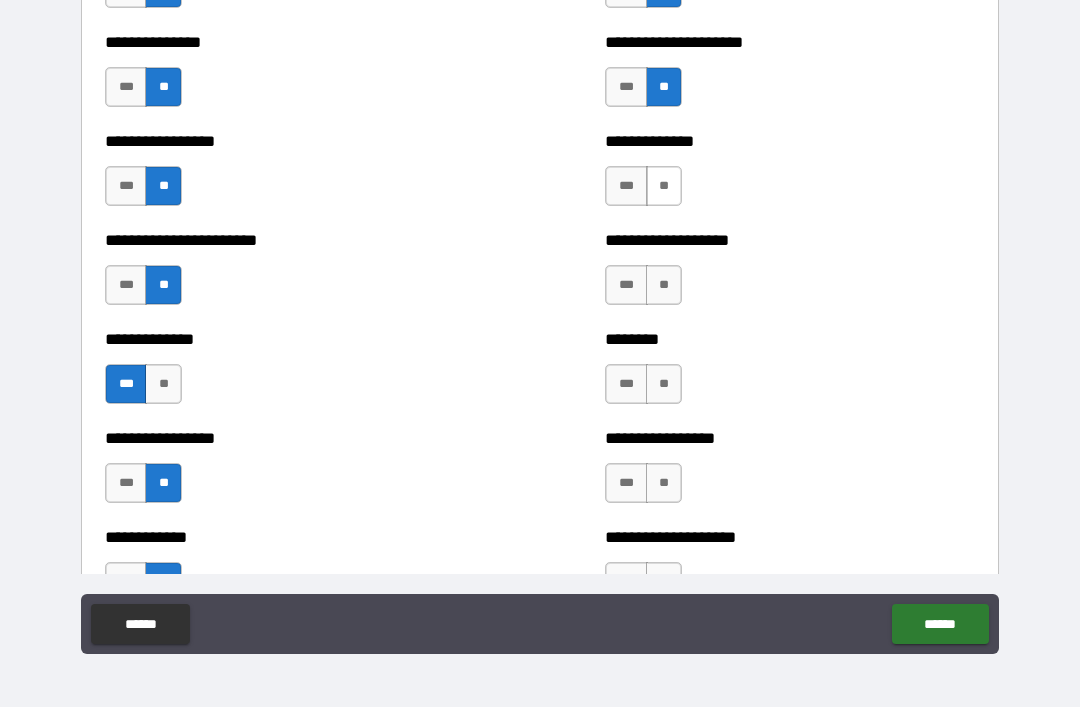 click on "**" at bounding box center [664, 186] 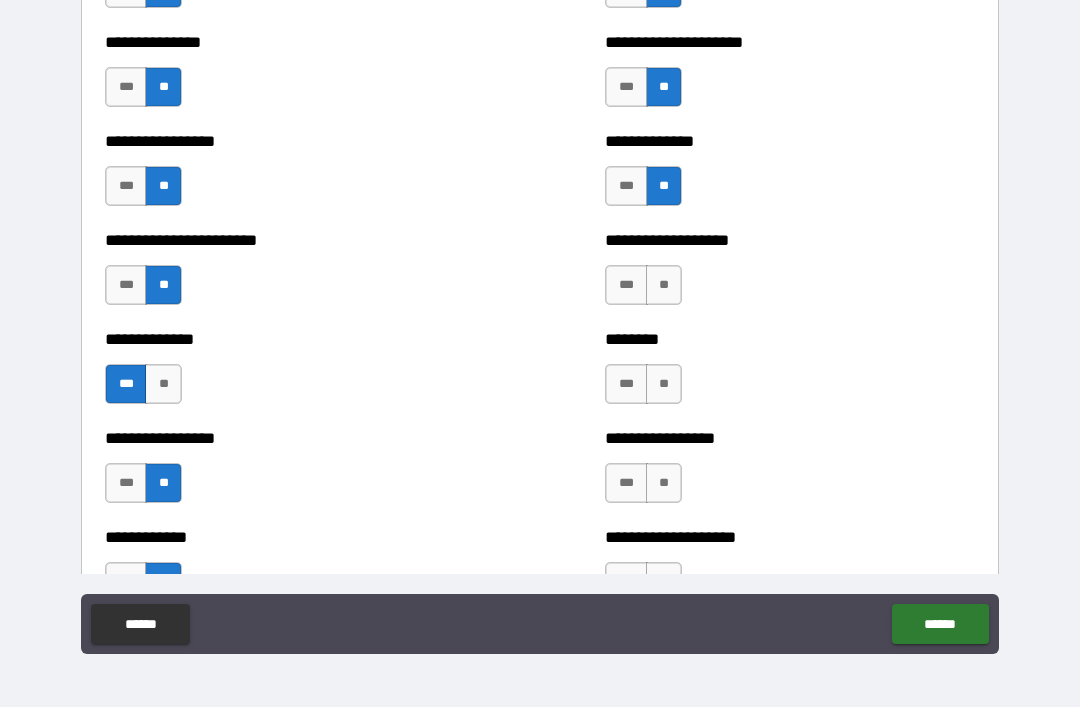 click on "**" at bounding box center (664, 186) 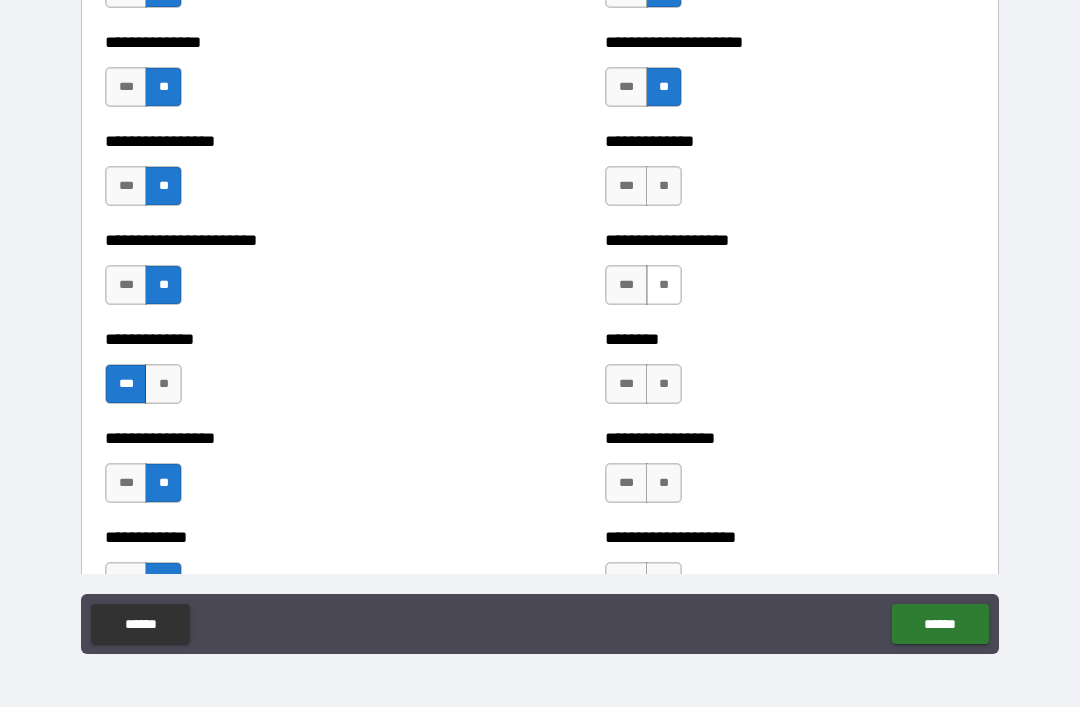 click on "**" at bounding box center [664, 285] 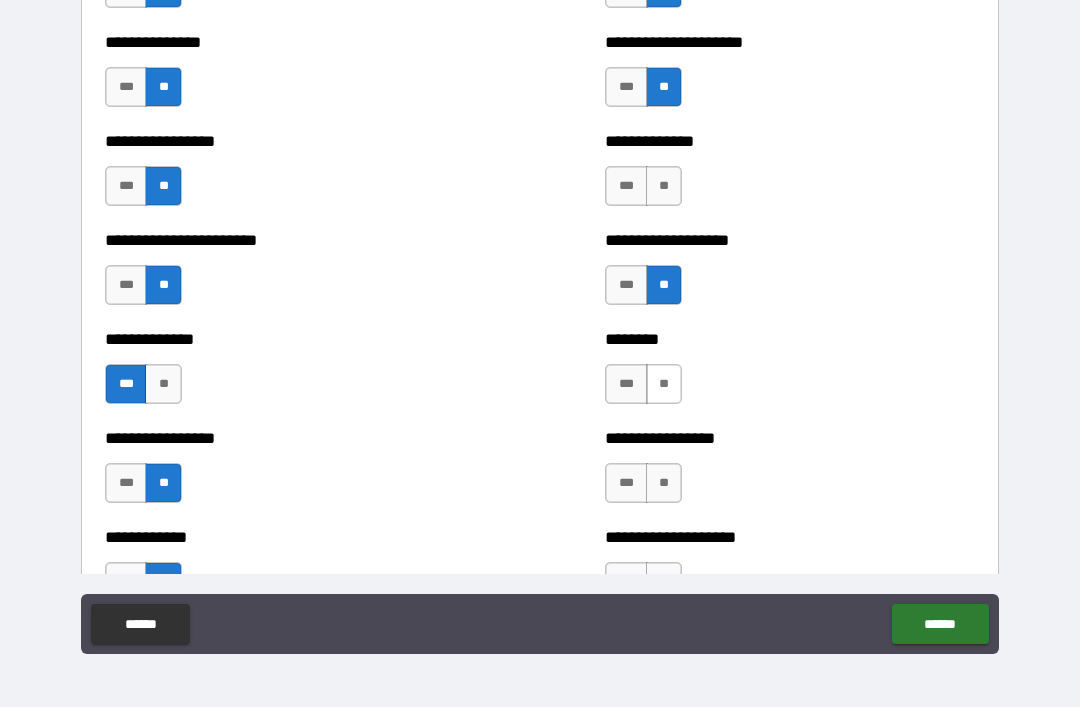 click on "**" at bounding box center (664, 384) 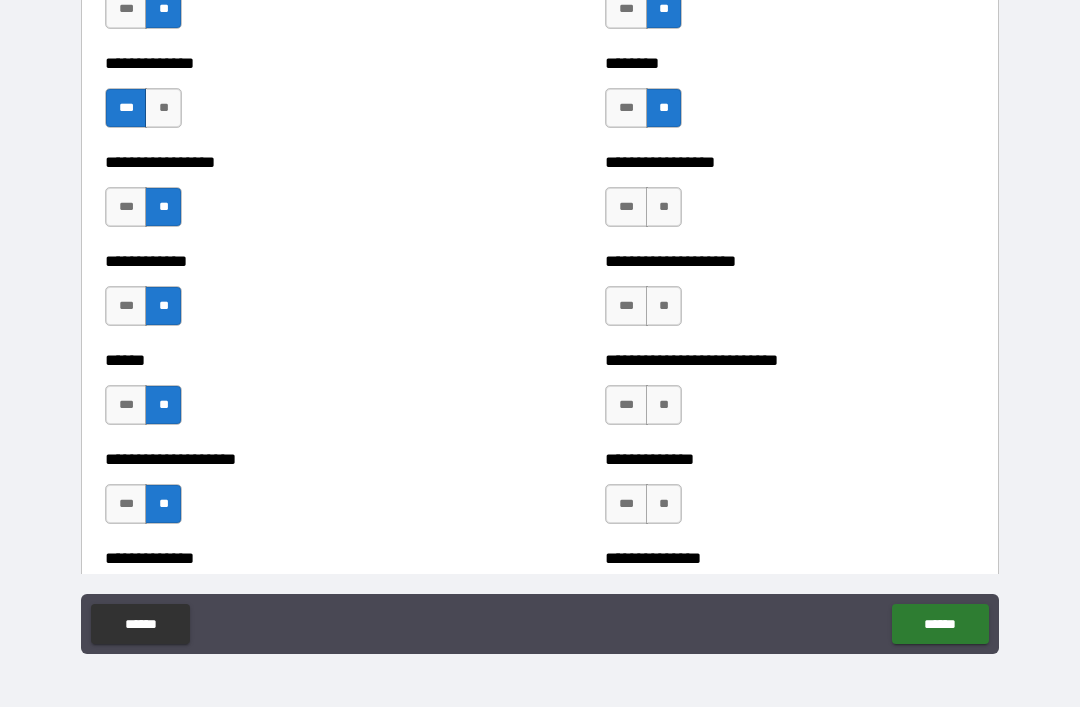 scroll, scrollTop: 3914, scrollLeft: 0, axis: vertical 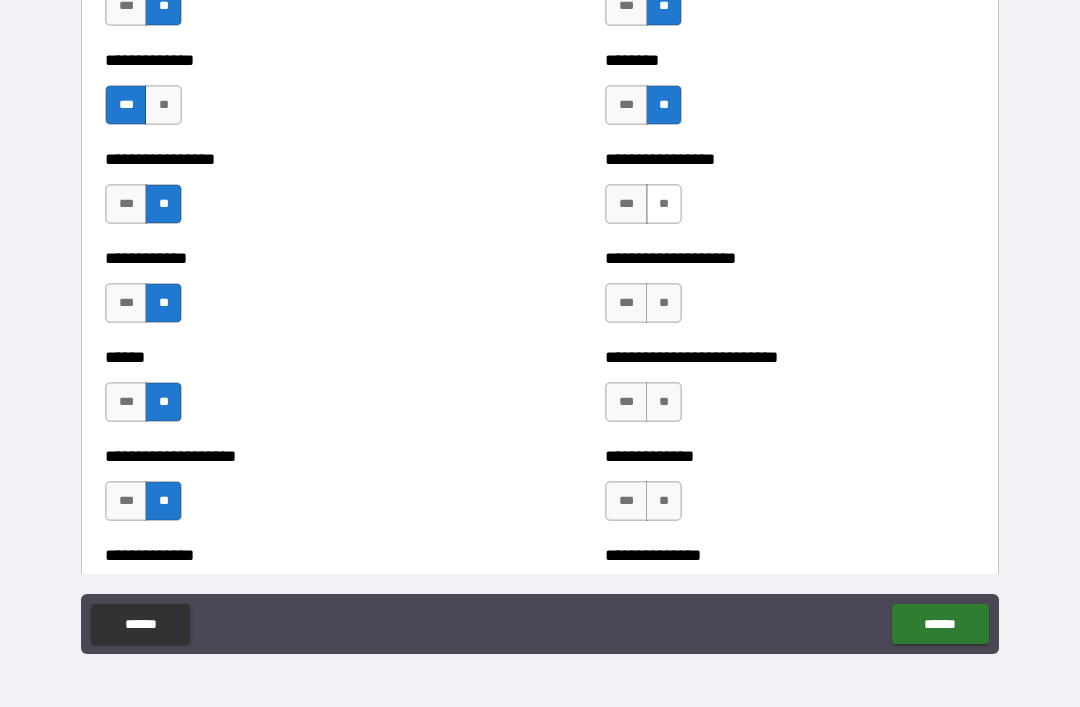 click on "**" at bounding box center (664, 204) 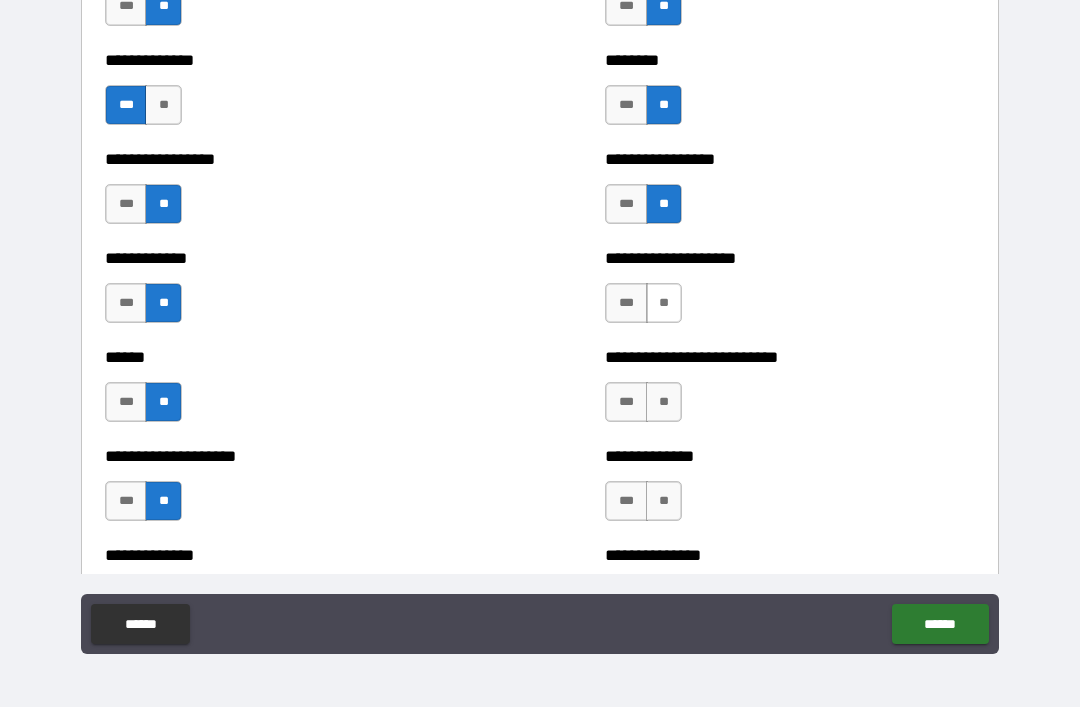 click on "**" at bounding box center [664, 303] 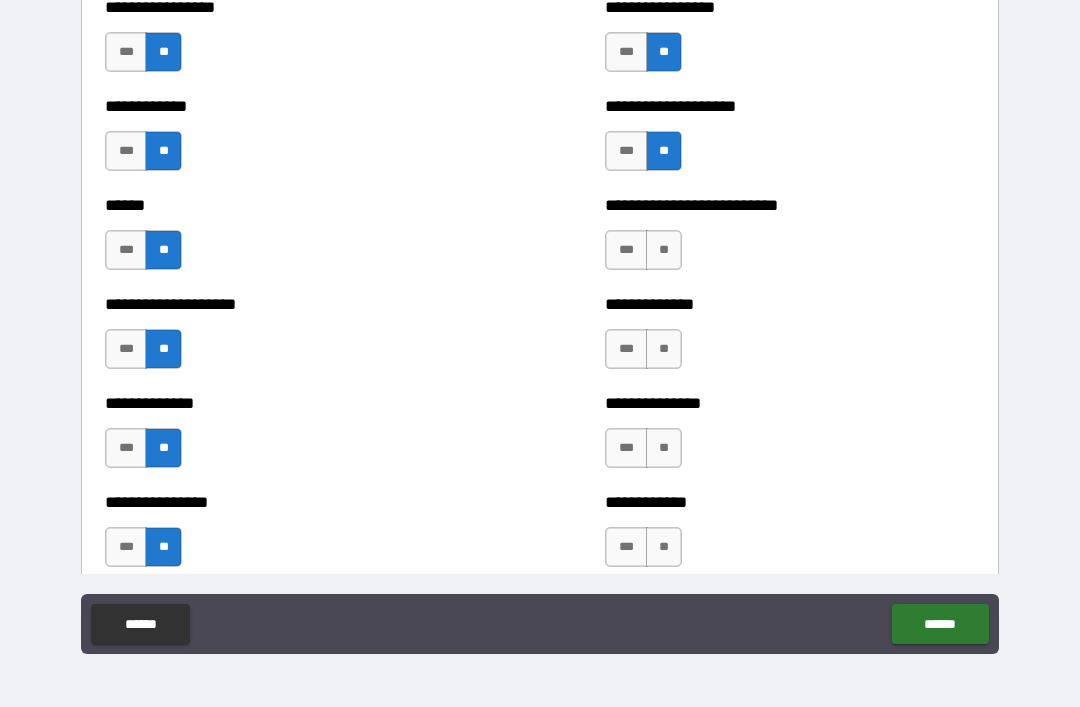 scroll, scrollTop: 4071, scrollLeft: 0, axis: vertical 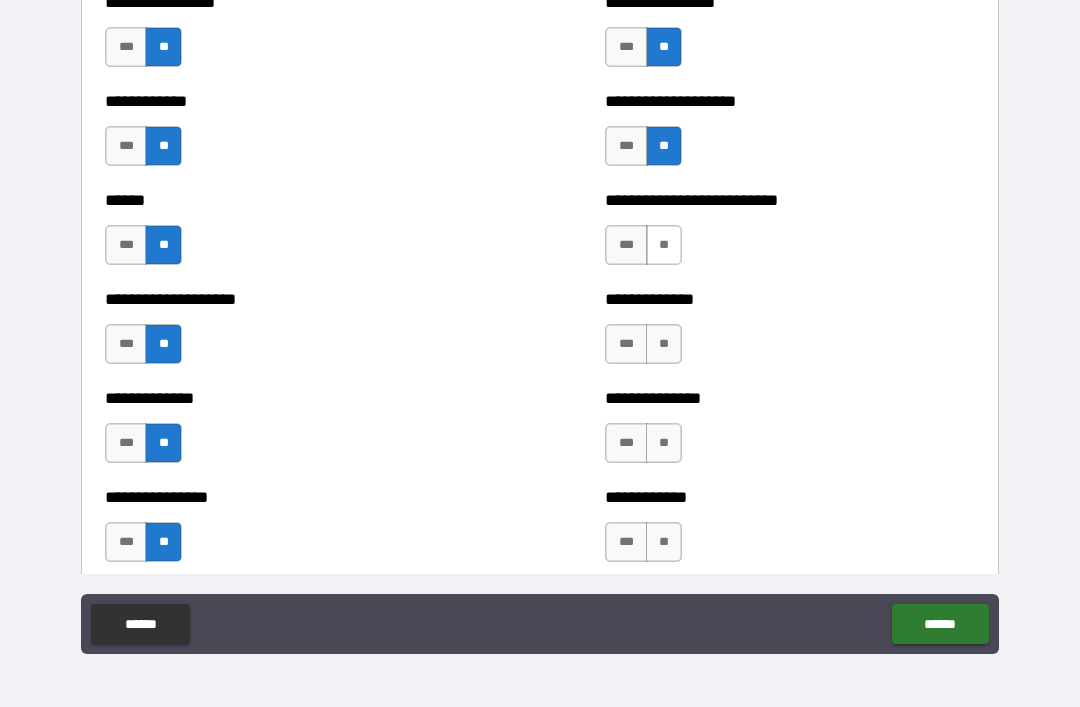 click on "**" at bounding box center (664, 245) 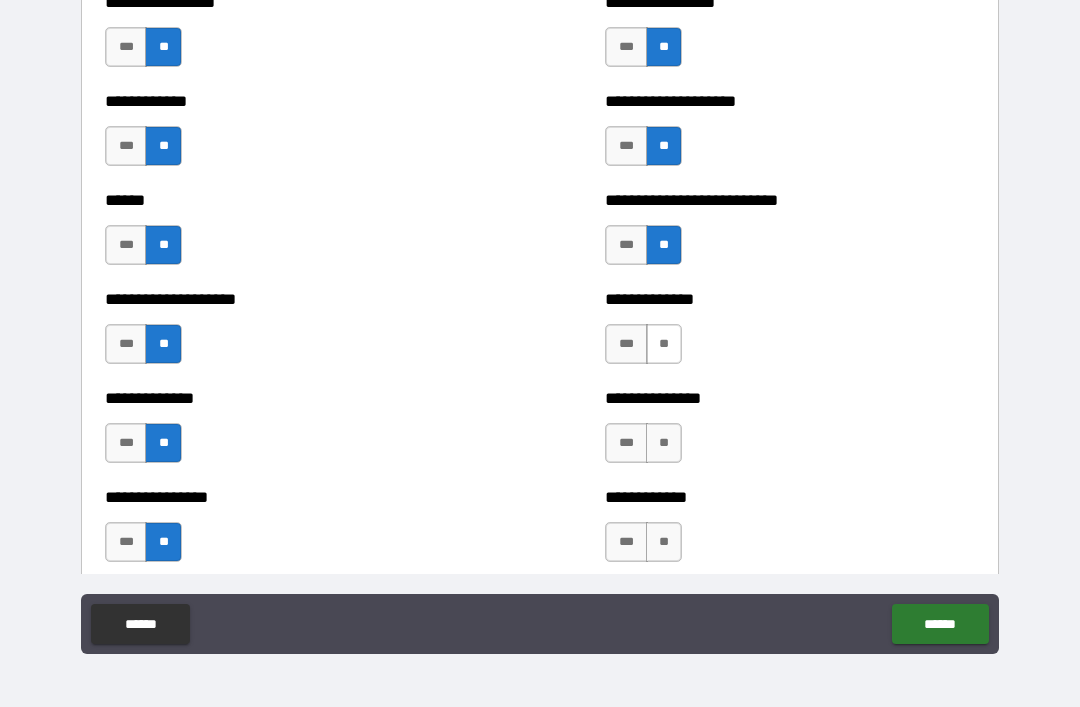 click on "**" at bounding box center [664, 344] 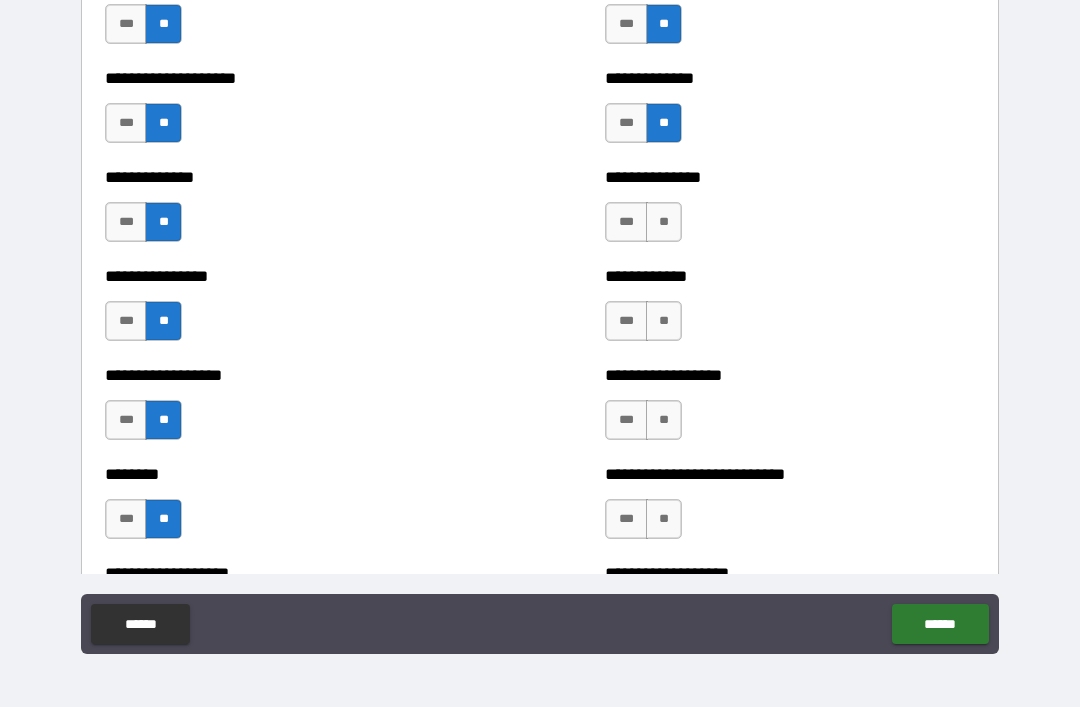 scroll, scrollTop: 4297, scrollLeft: 0, axis: vertical 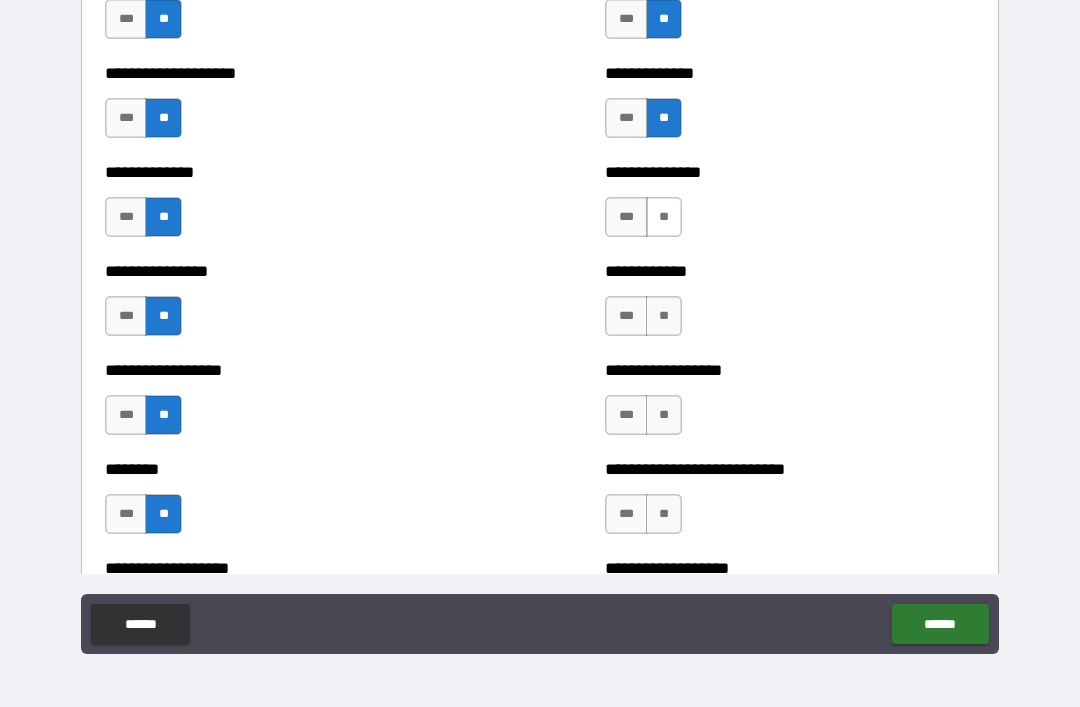 click on "**" at bounding box center (664, 217) 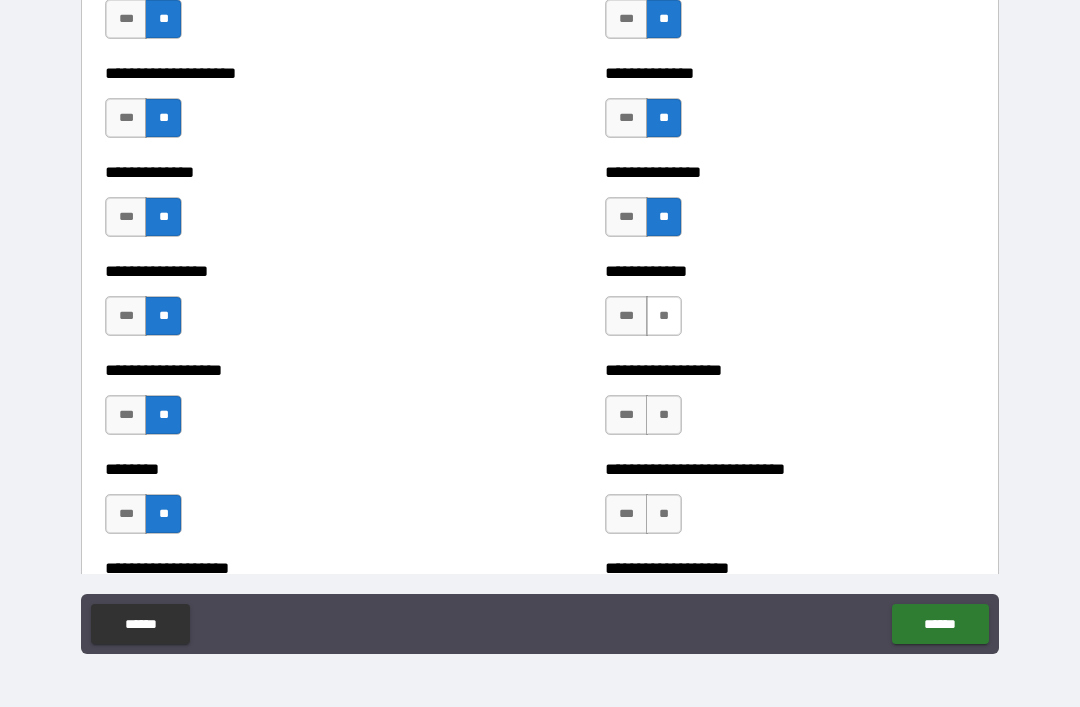 click on "**" at bounding box center [664, 316] 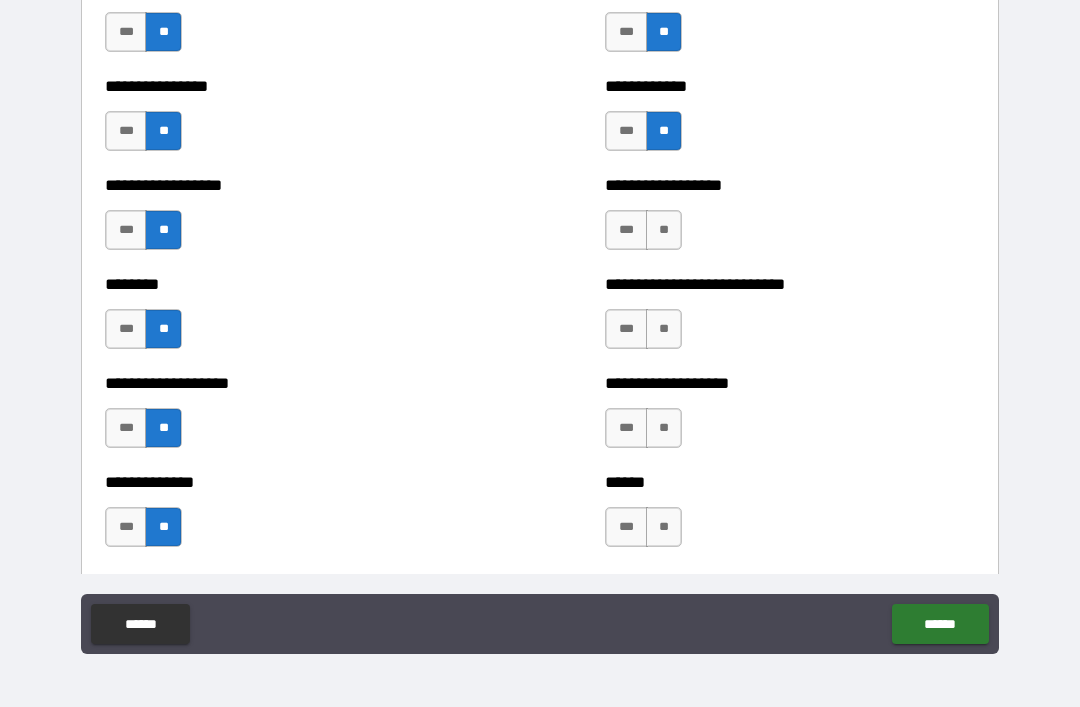 scroll, scrollTop: 4483, scrollLeft: 0, axis: vertical 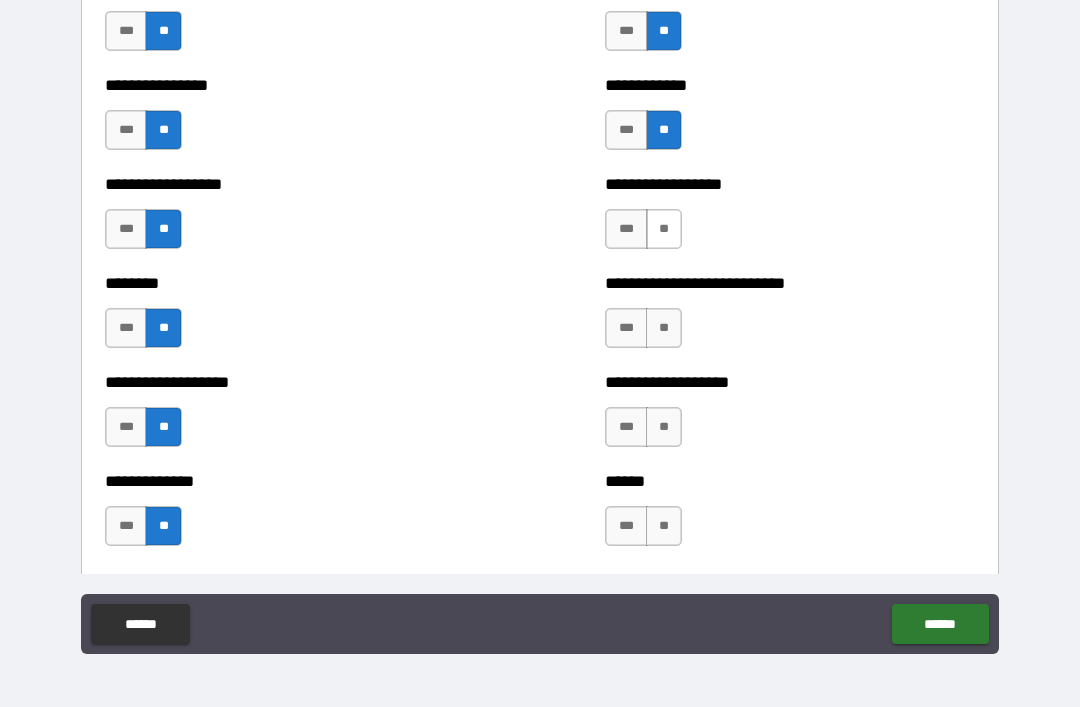 click on "**" at bounding box center [664, 229] 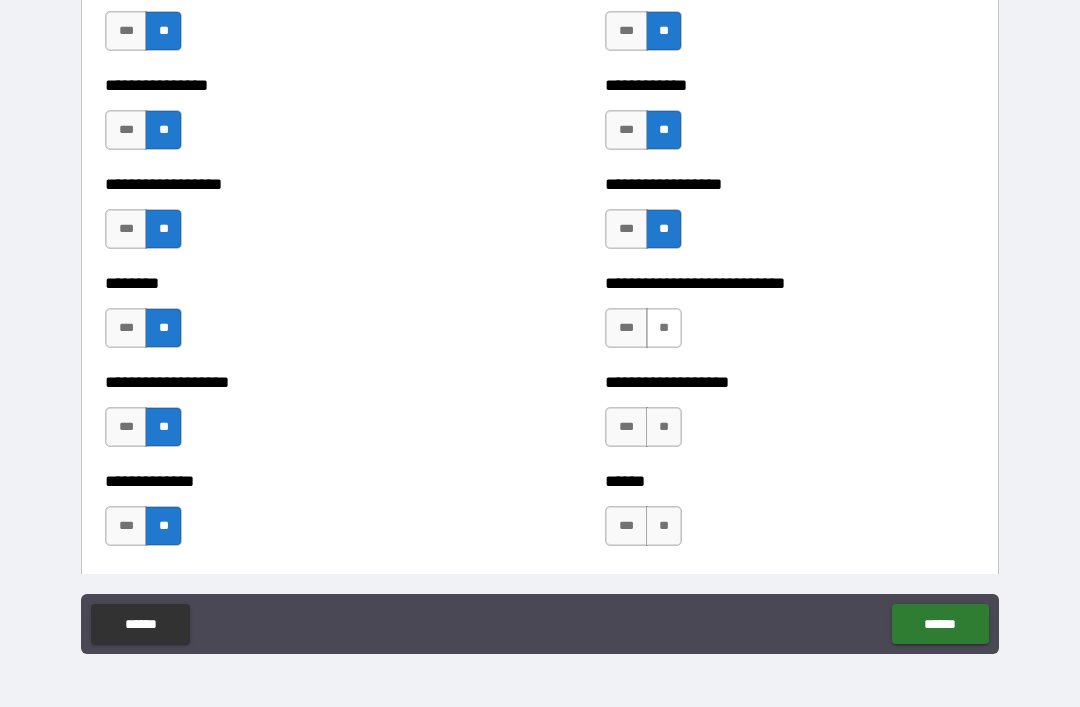 click on "**" at bounding box center [664, 328] 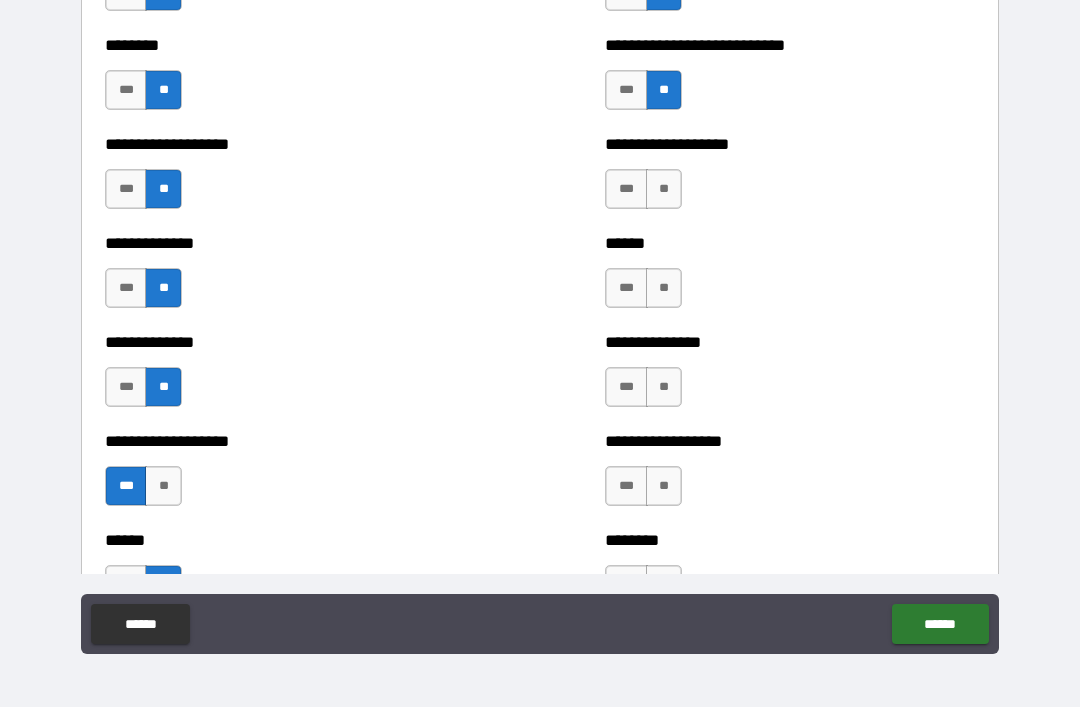 scroll, scrollTop: 4733, scrollLeft: 0, axis: vertical 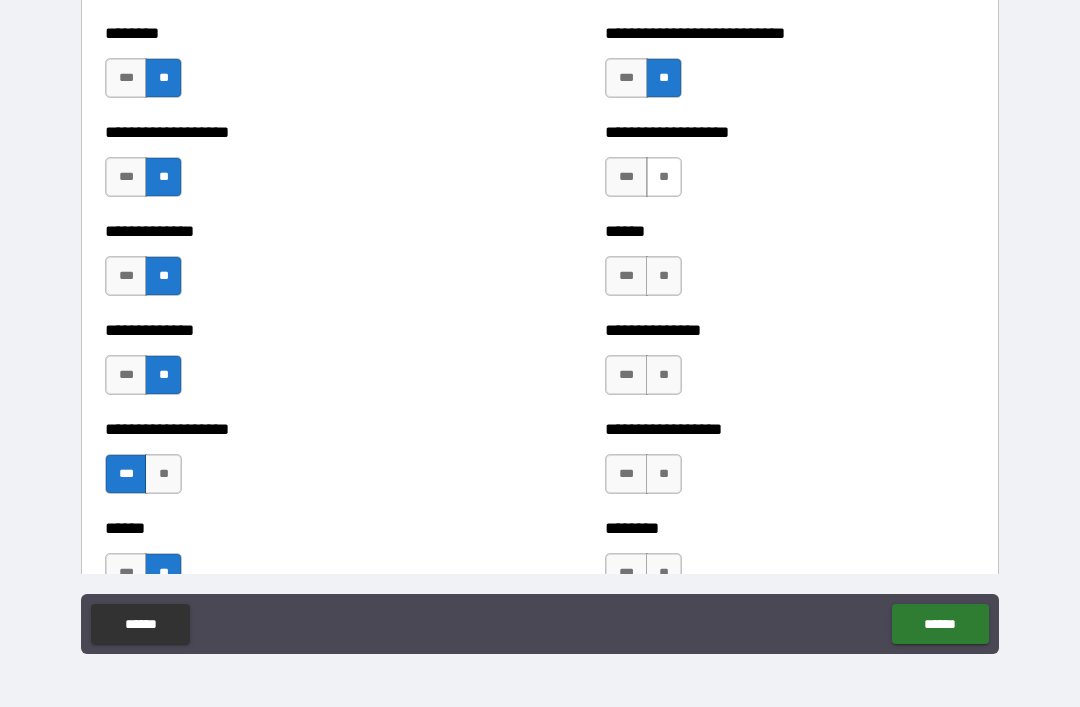click on "**" at bounding box center [664, 177] 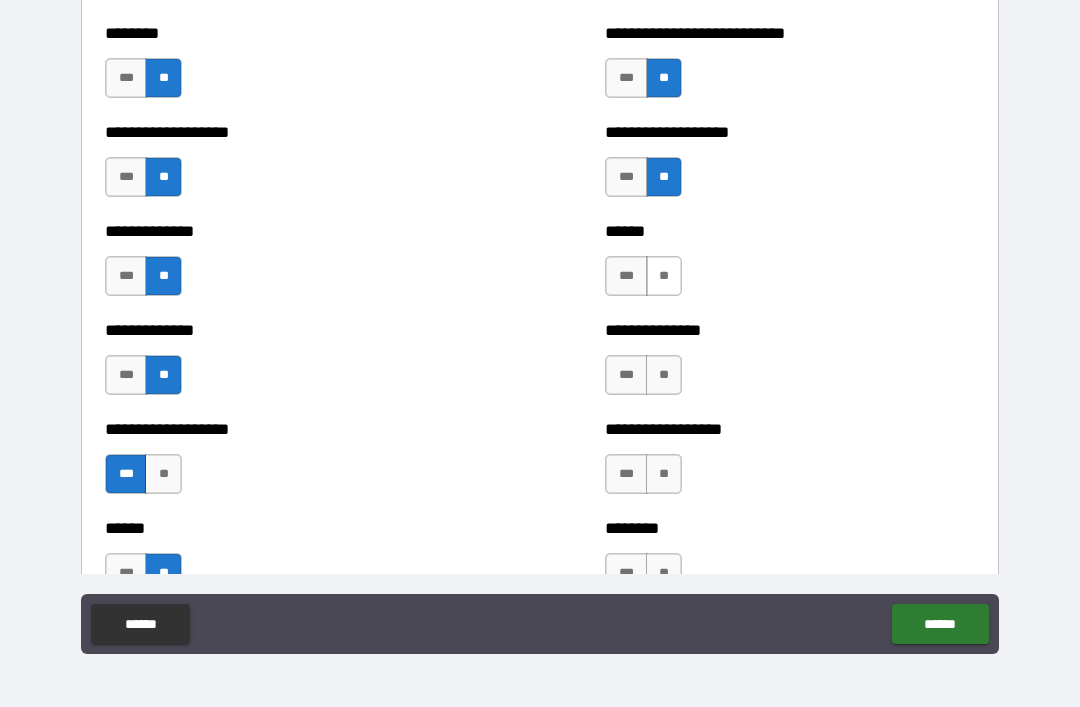 click on "**" at bounding box center (664, 276) 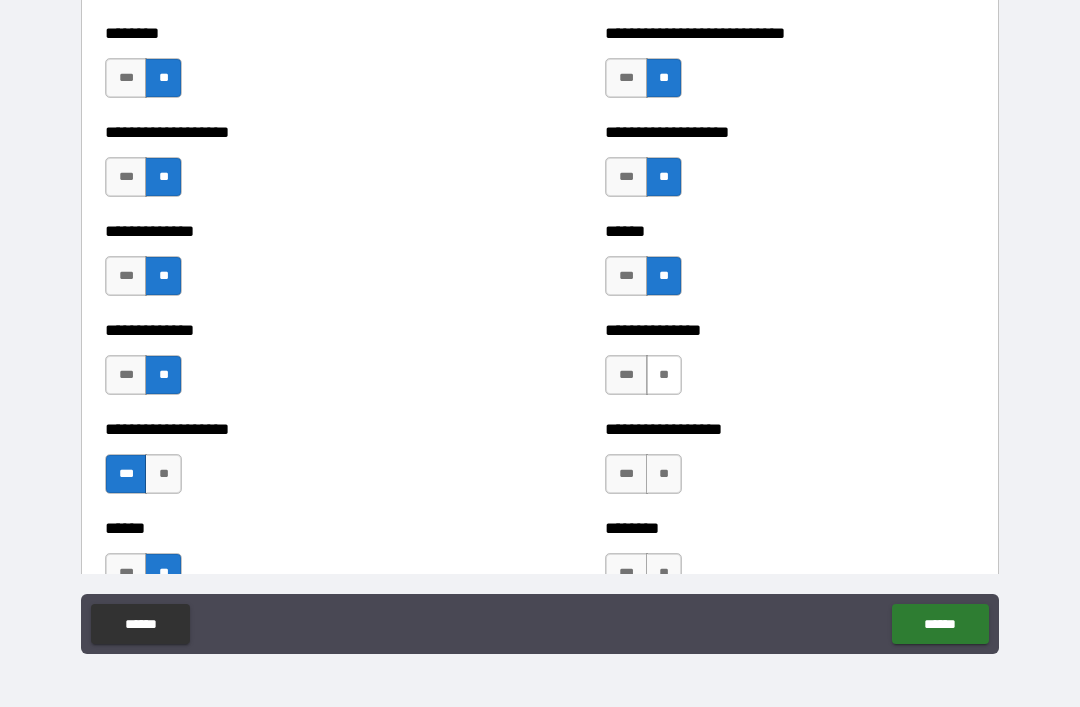 click on "**" at bounding box center (664, 375) 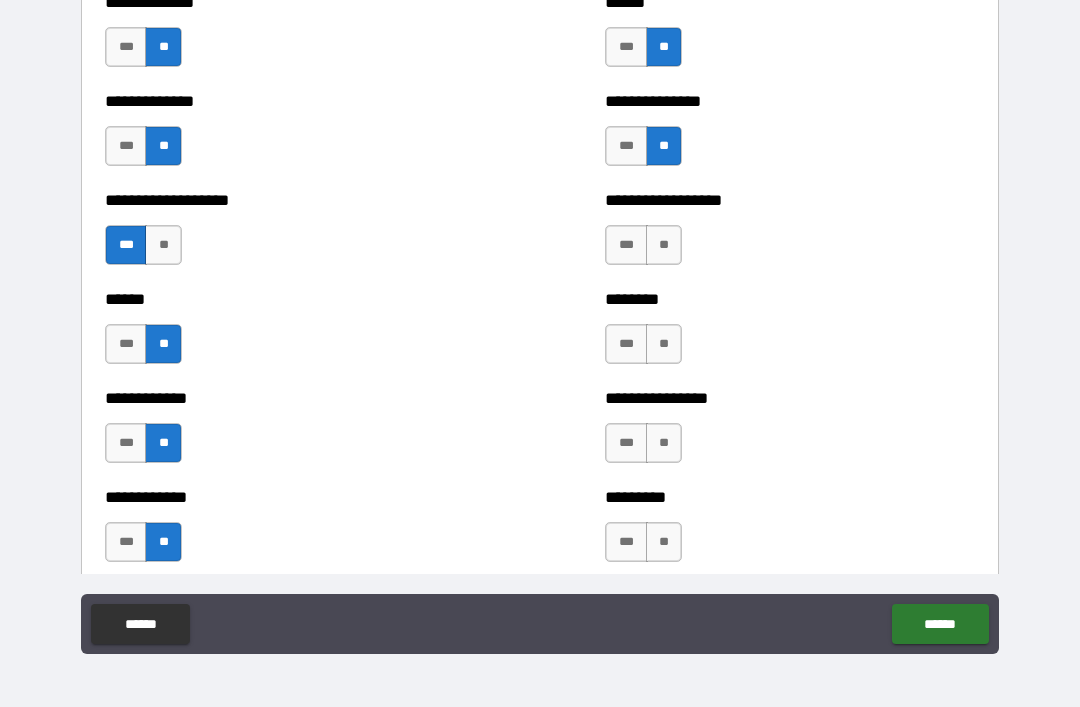 scroll, scrollTop: 4963, scrollLeft: 0, axis: vertical 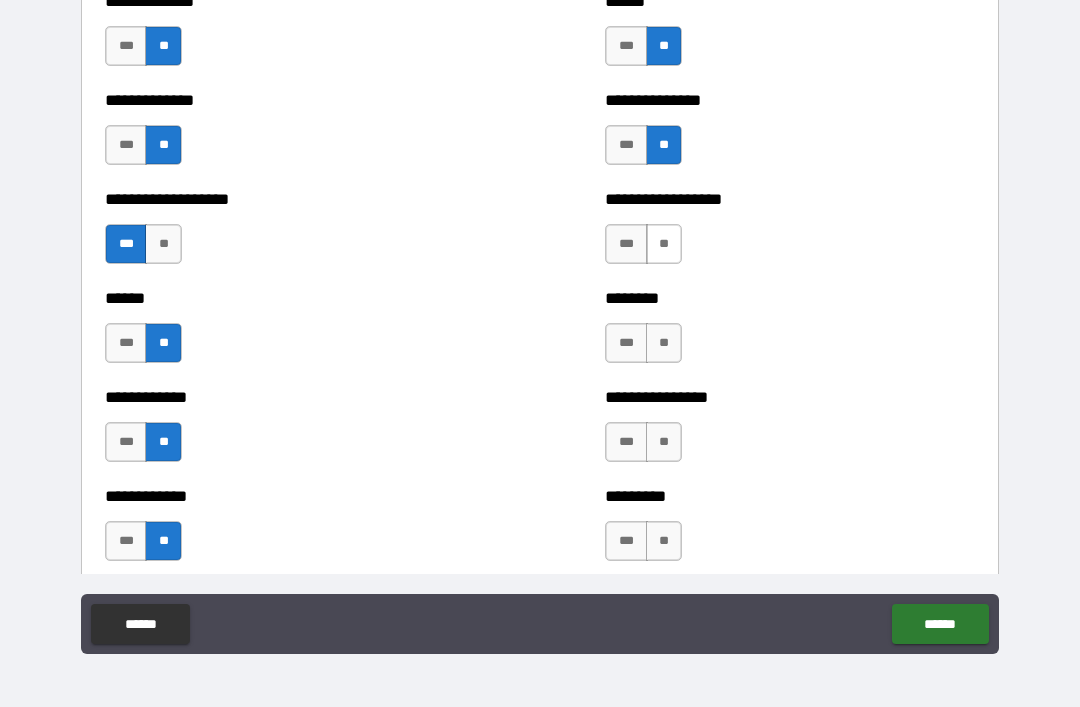 click on "**" at bounding box center (664, 244) 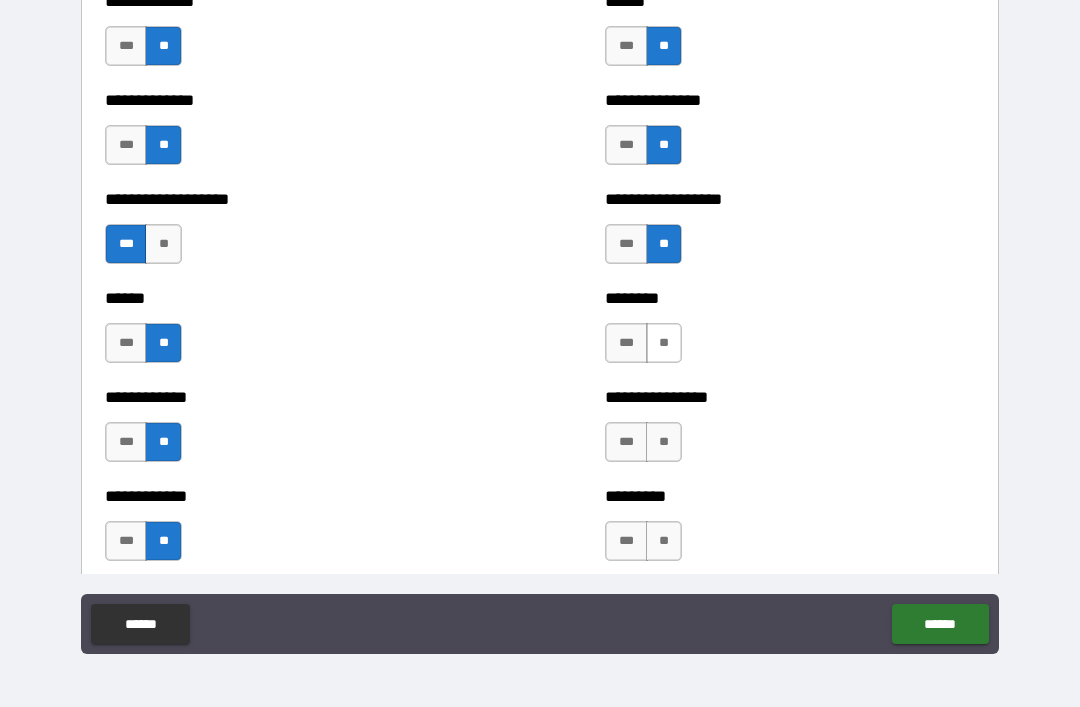 click on "**" at bounding box center [664, 343] 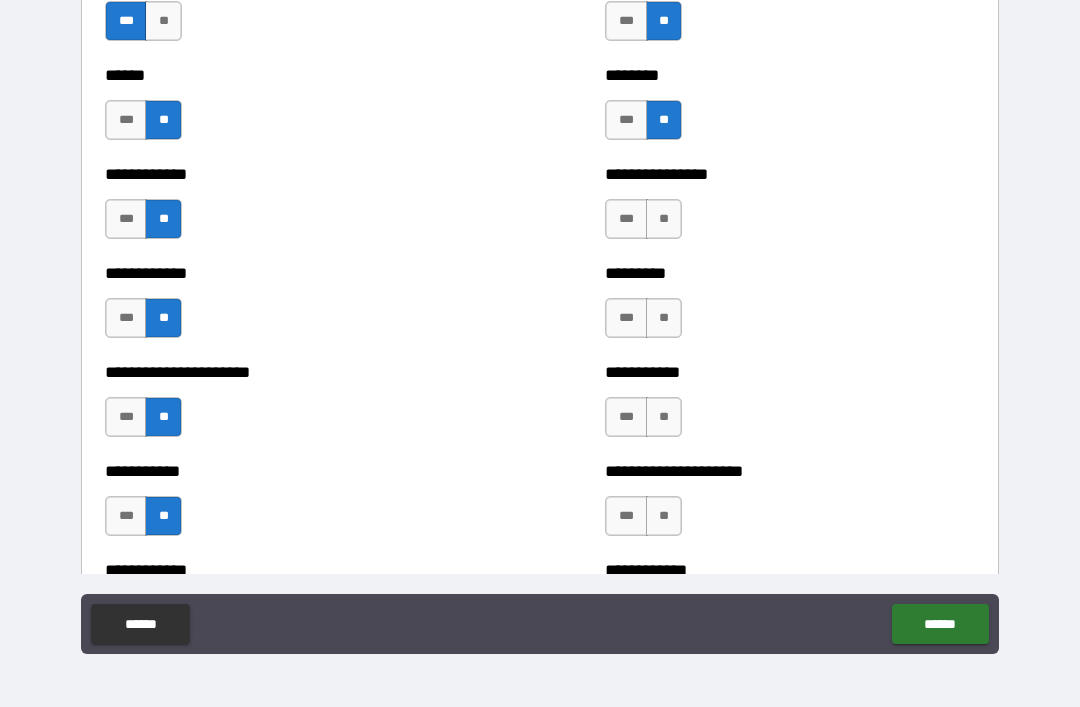 scroll, scrollTop: 5186, scrollLeft: 0, axis: vertical 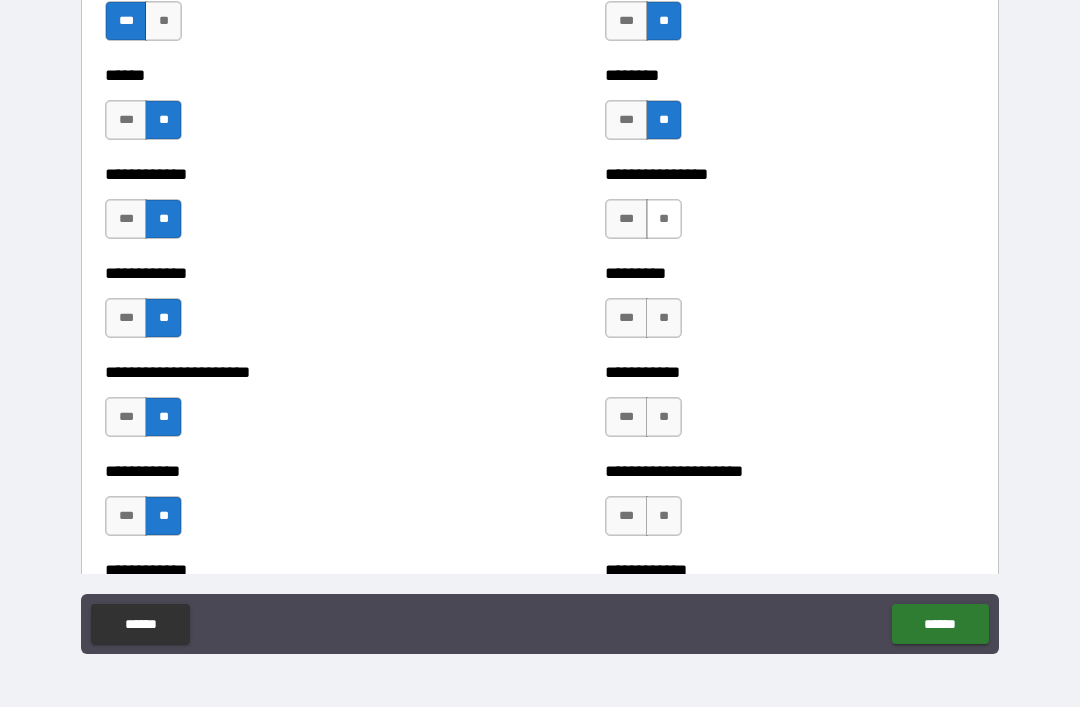 click on "**" at bounding box center (664, 219) 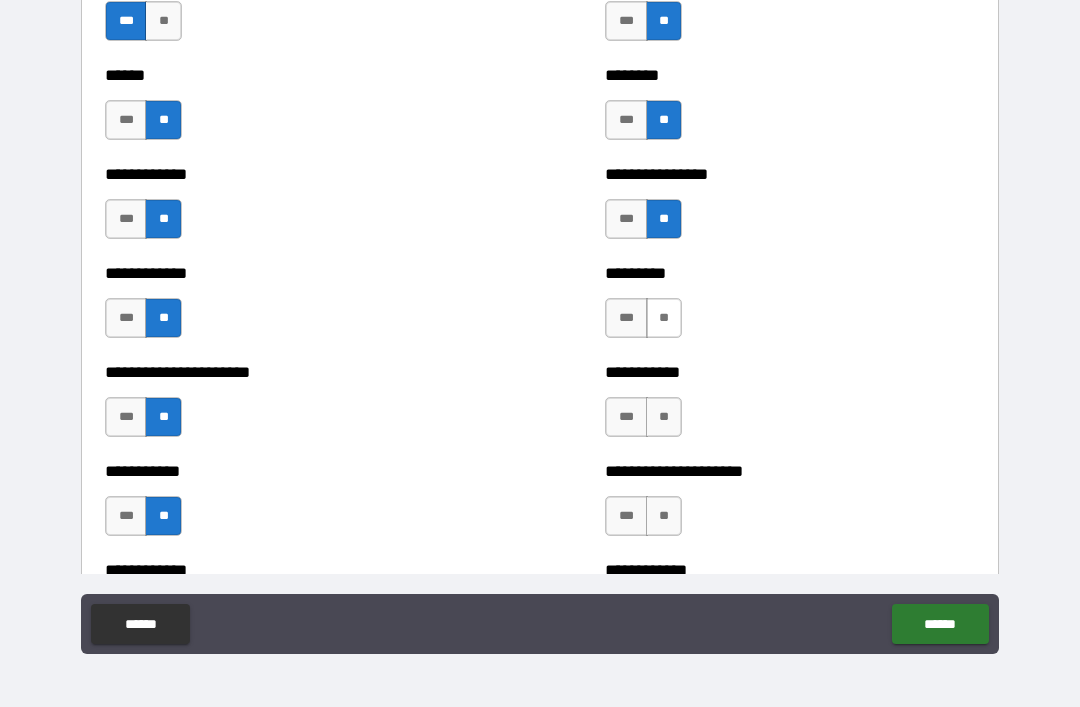 click on "**" at bounding box center [664, 318] 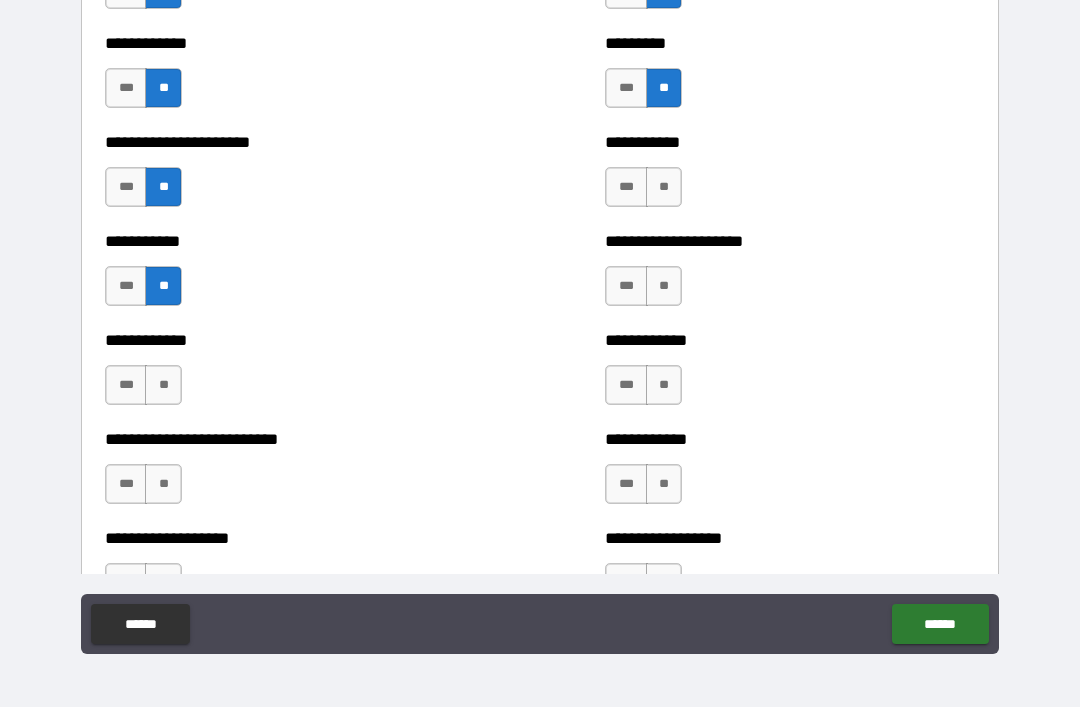 scroll, scrollTop: 5418, scrollLeft: 0, axis: vertical 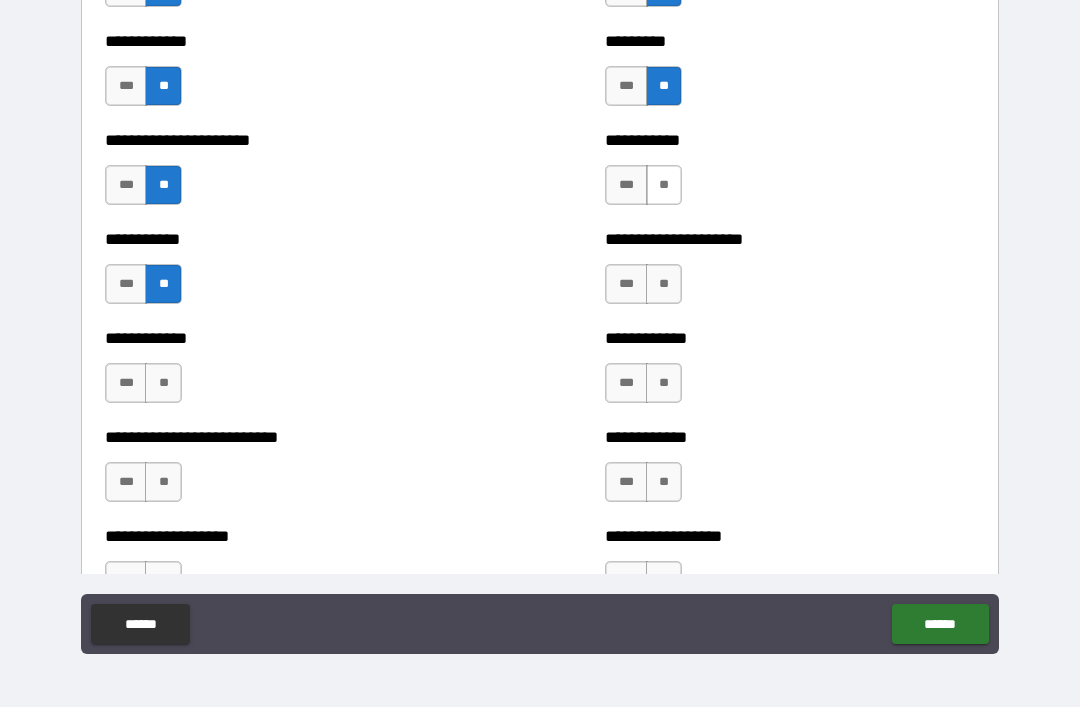 click on "**" at bounding box center [664, 185] 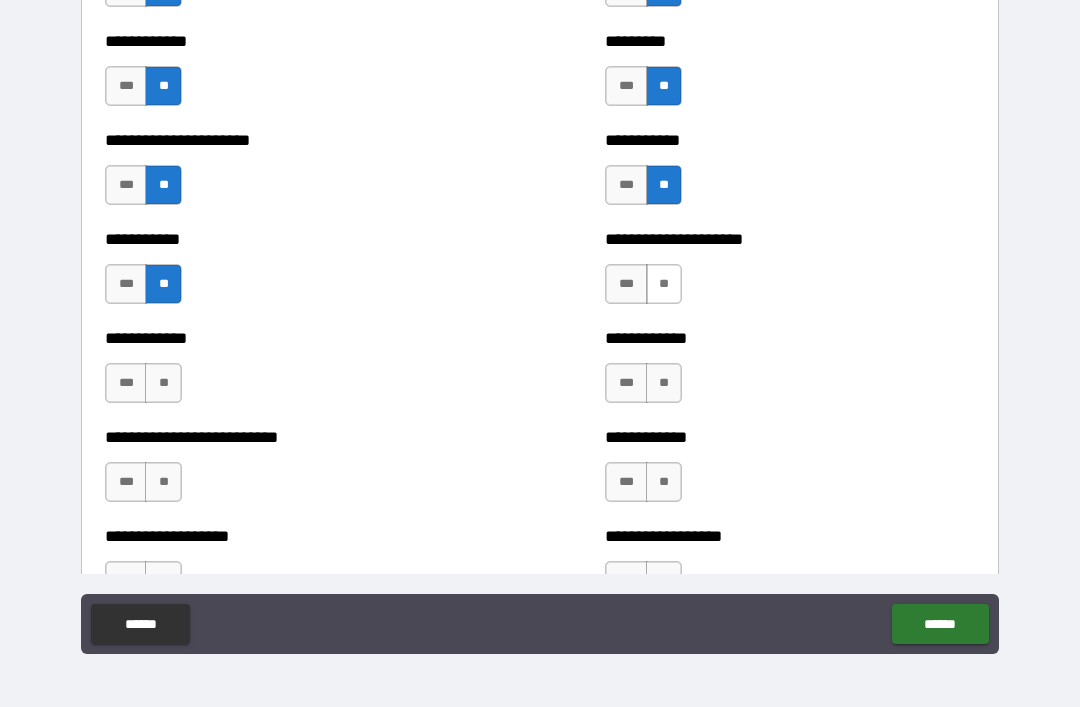 click on "**" at bounding box center (664, 284) 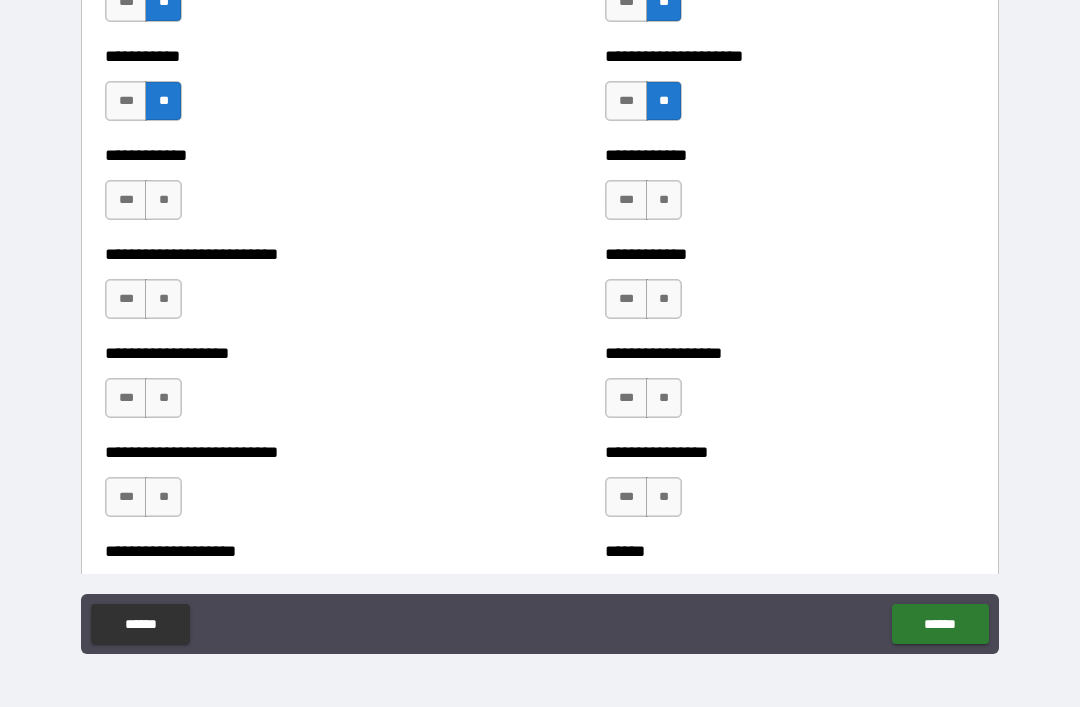 scroll, scrollTop: 5603, scrollLeft: 0, axis: vertical 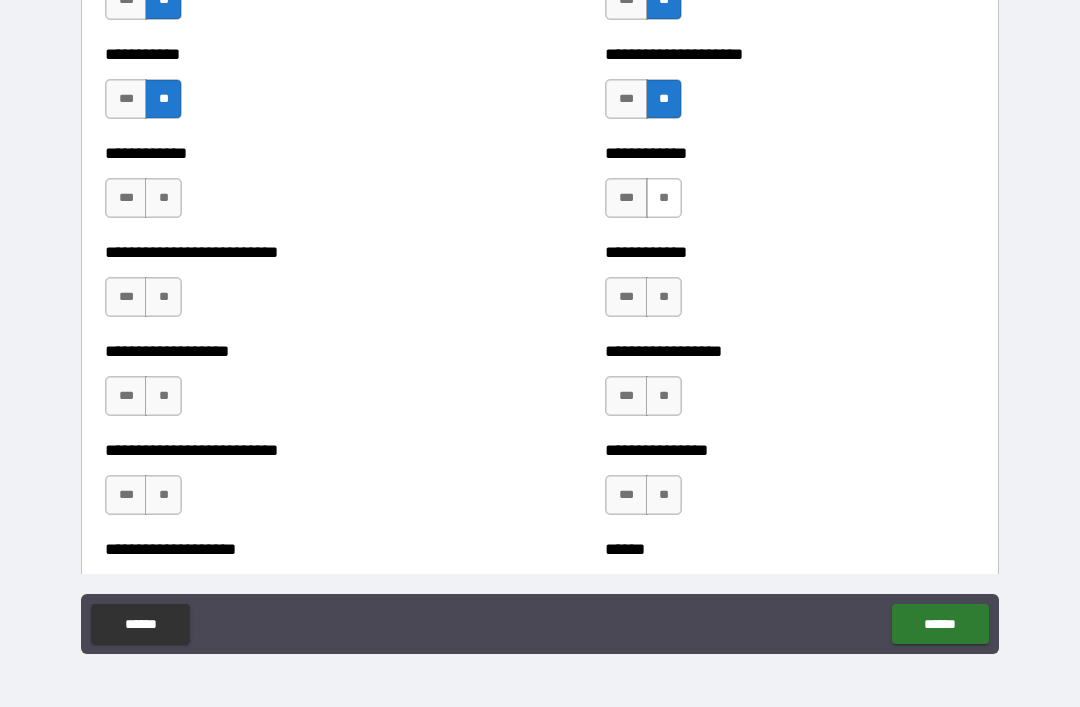 click on "**" at bounding box center (664, 198) 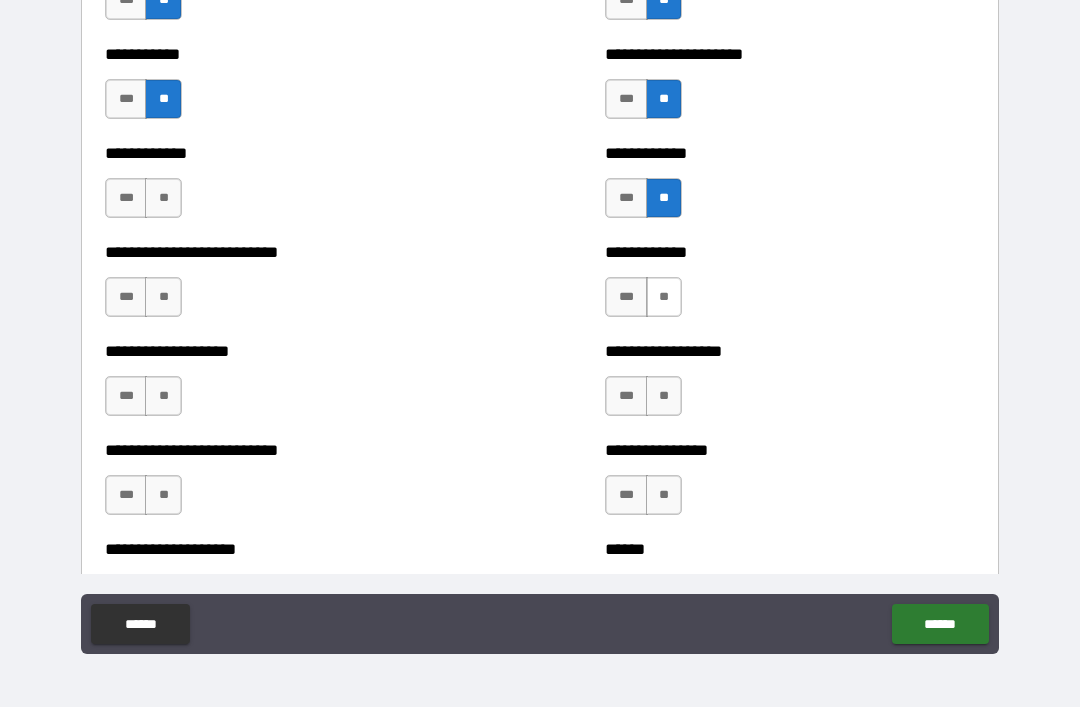 click on "**" at bounding box center [664, 297] 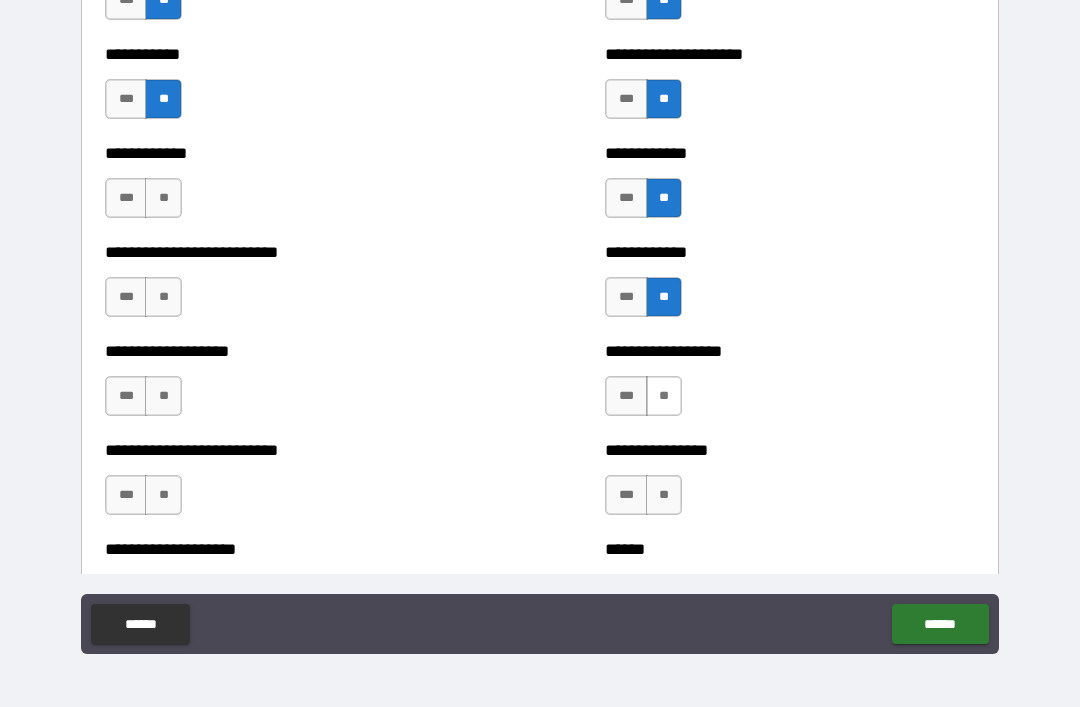 click on "**" at bounding box center (664, 396) 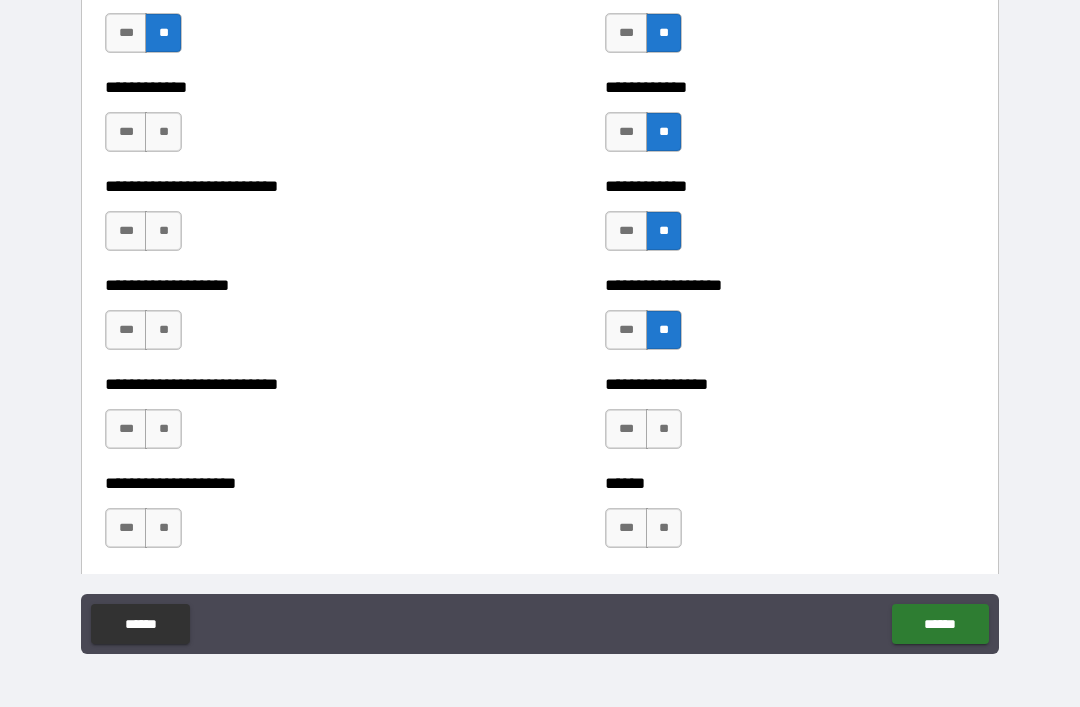 scroll, scrollTop: 5671, scrollLeft: 0, axis: vertical 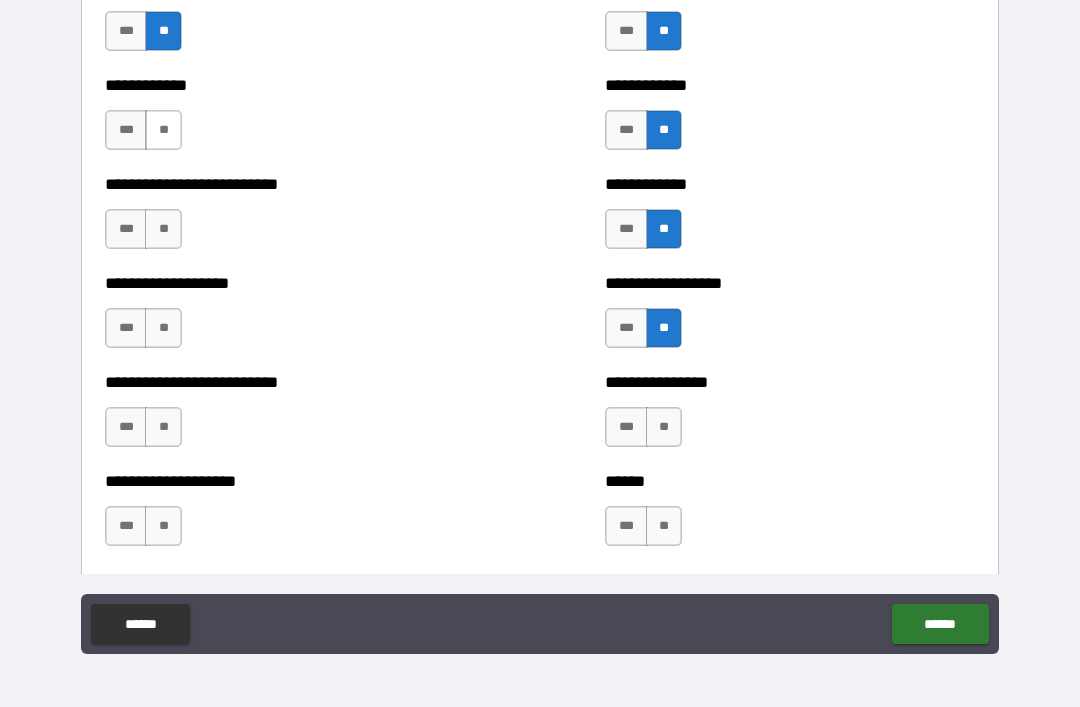 click on "**" at bounding box center (163, 130) 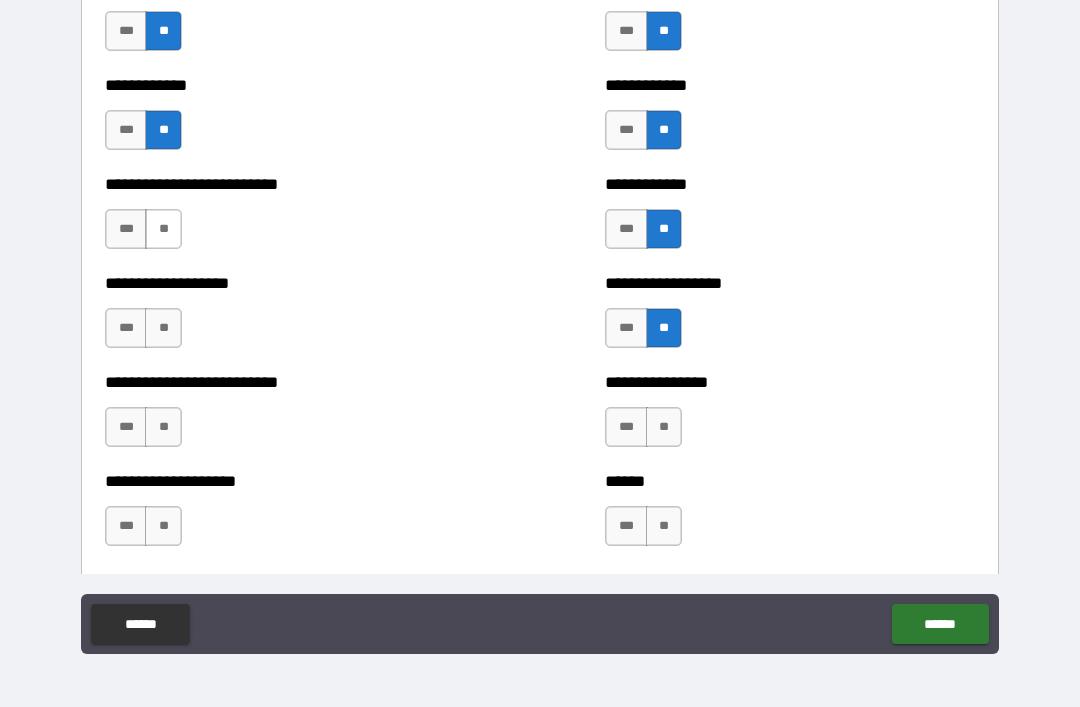 click on "**" at bounding box center (163, 229) 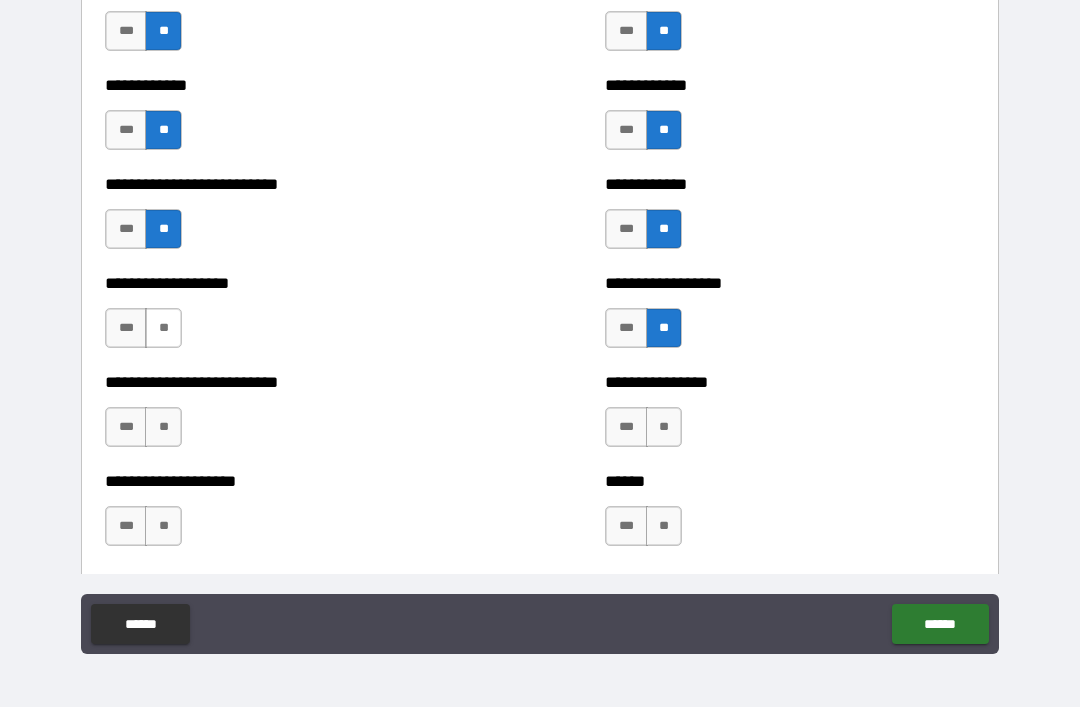 click on "**" at bounding box center [163, 328] 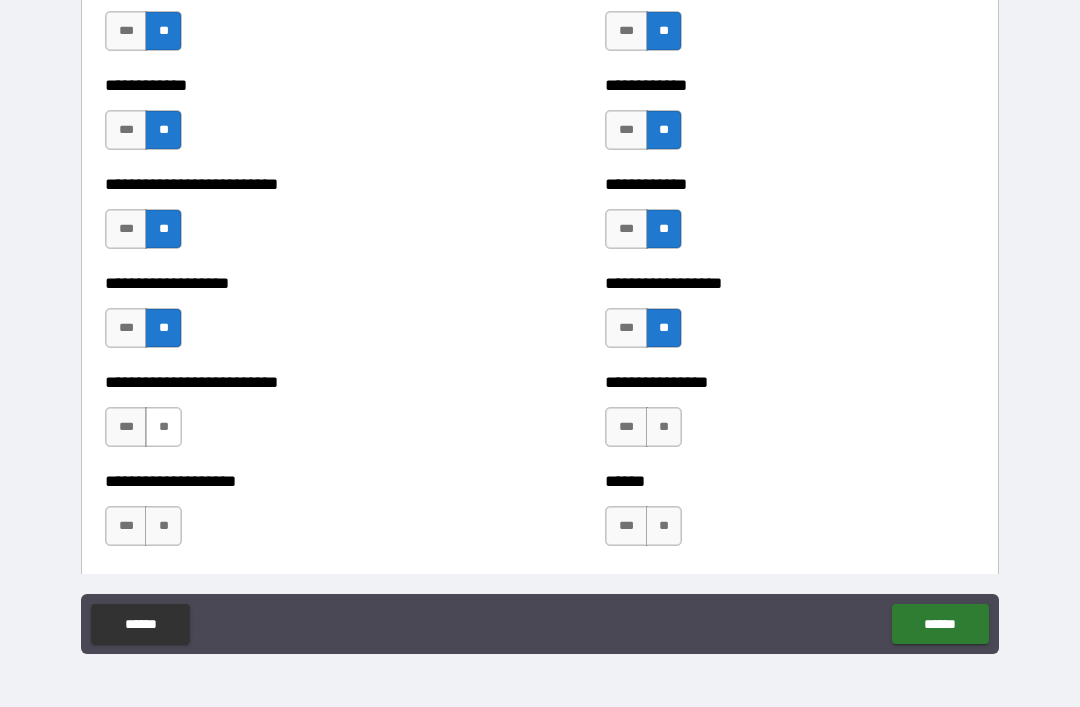 click on "**" at bounding box center [163, 427] 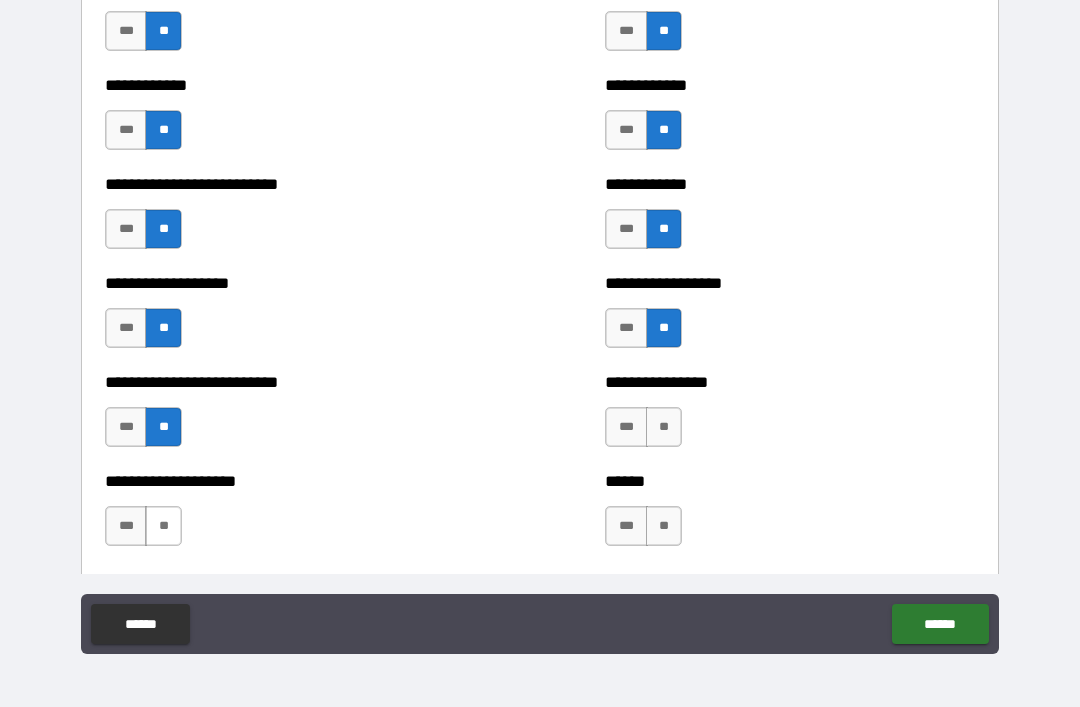click on "**" at bounding box center (163, 526) 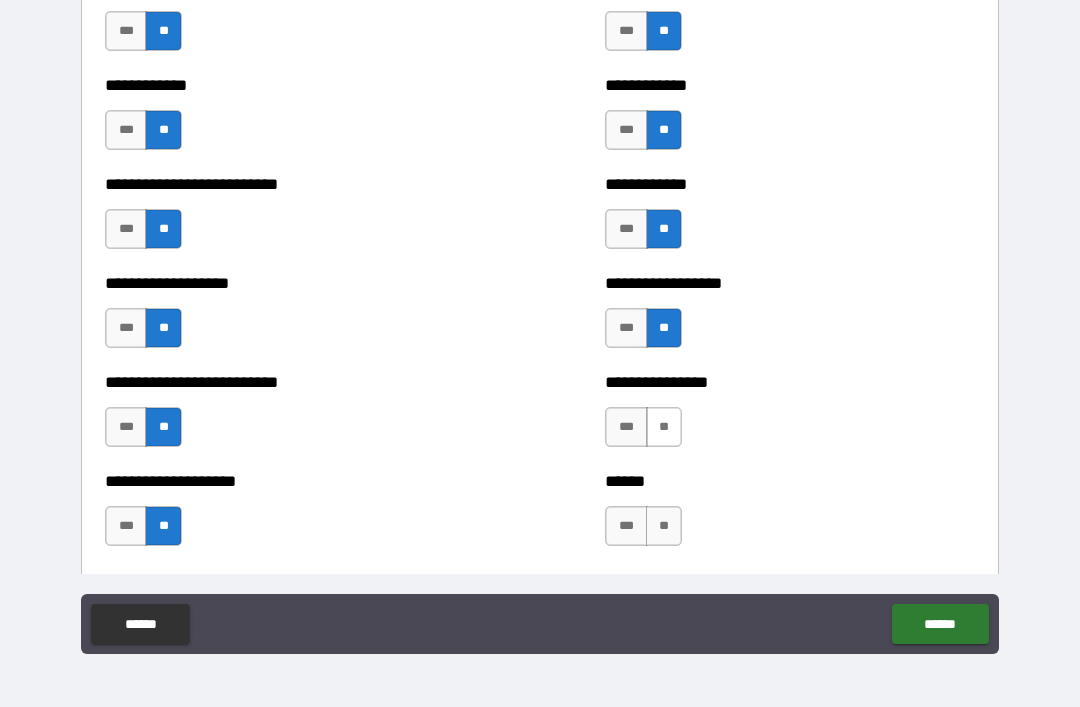 click on "**" at bounding box center (664, 427) 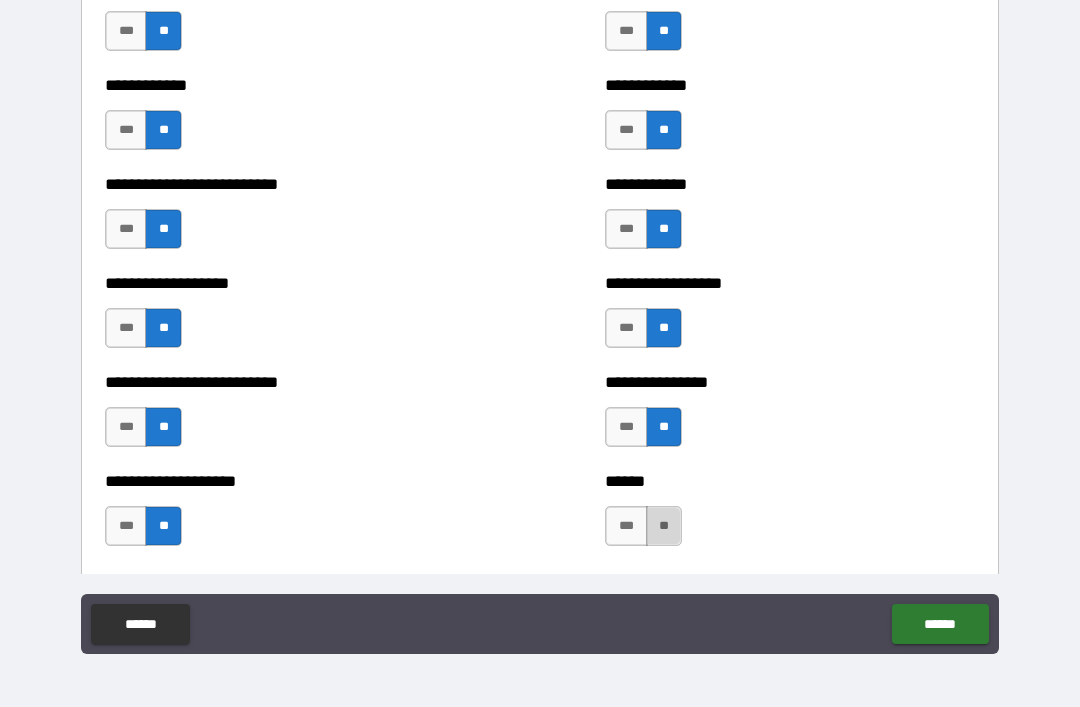 click on "**" at bounding box center [664, 526] 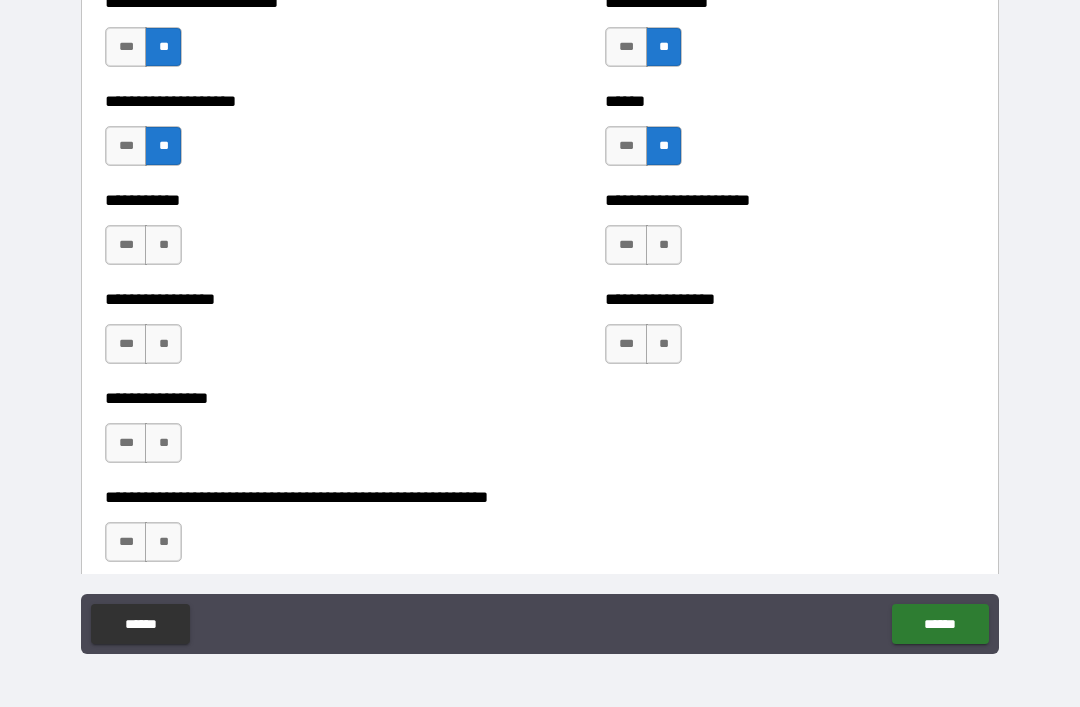 scroll, scrollTop: 6053, scrollLeft: 0, axis: vertical 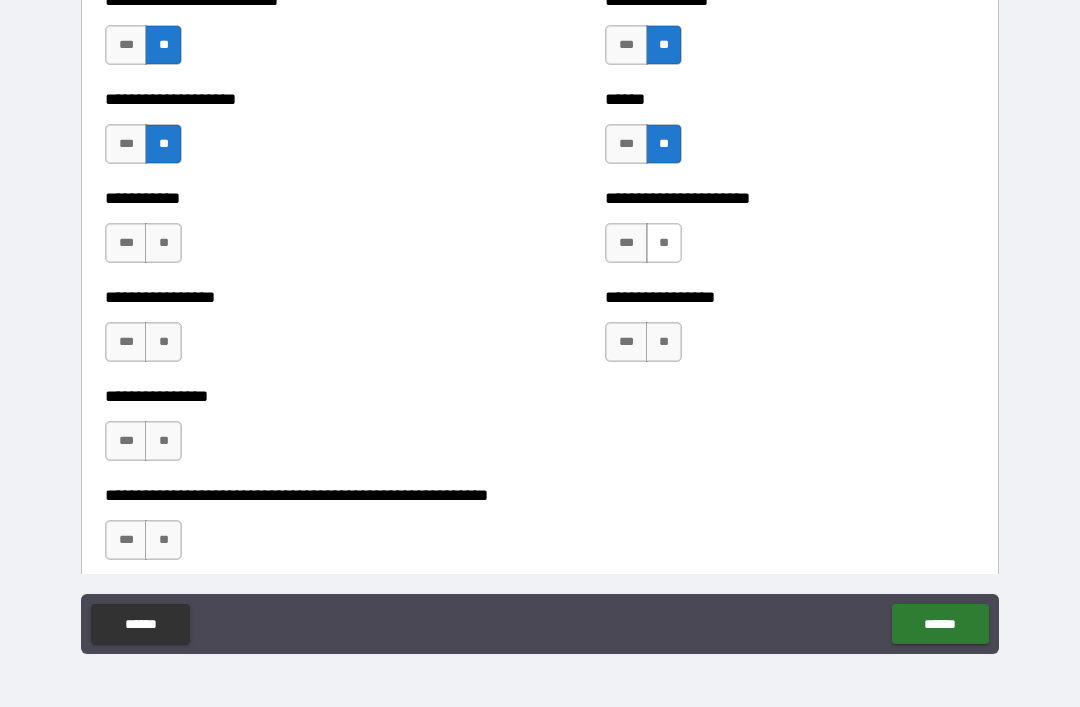 click on "**" at bounding box center (664, 243) 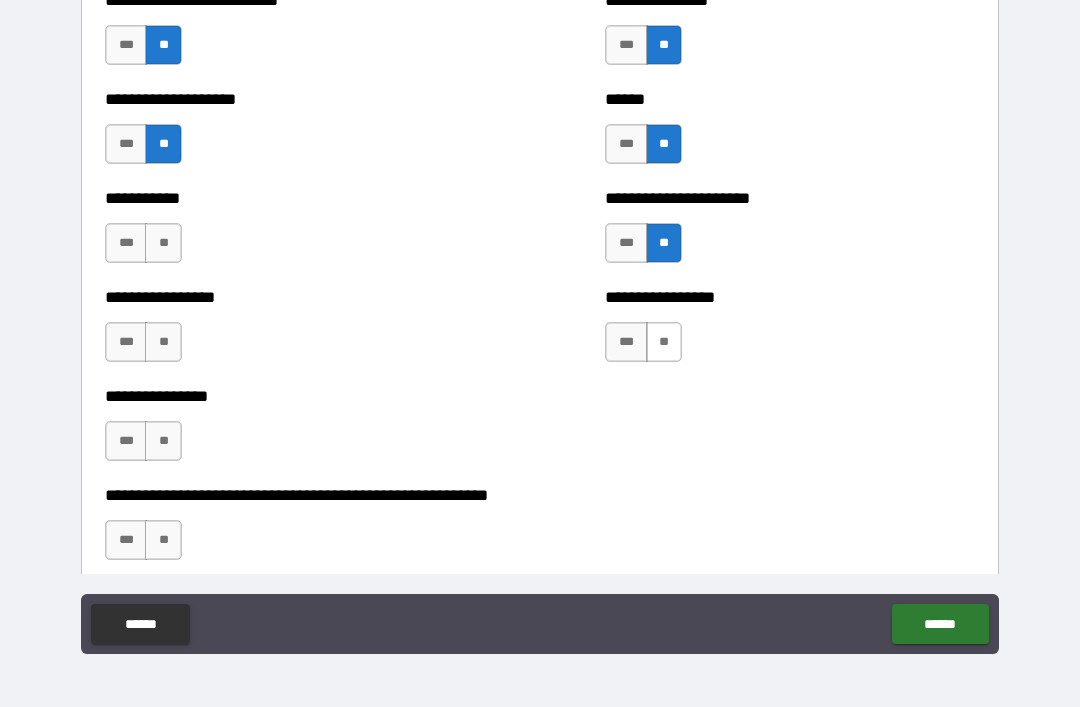 click on "**" at bounding box center [664, 342] 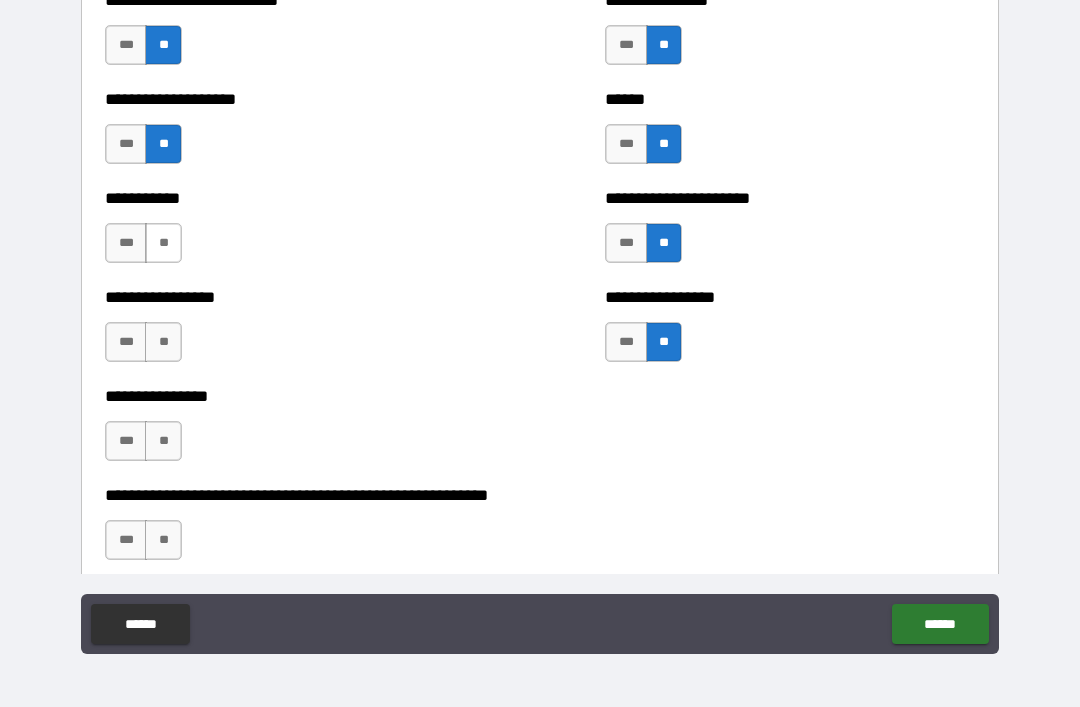 click on "**" at bounding box center [163, 243] 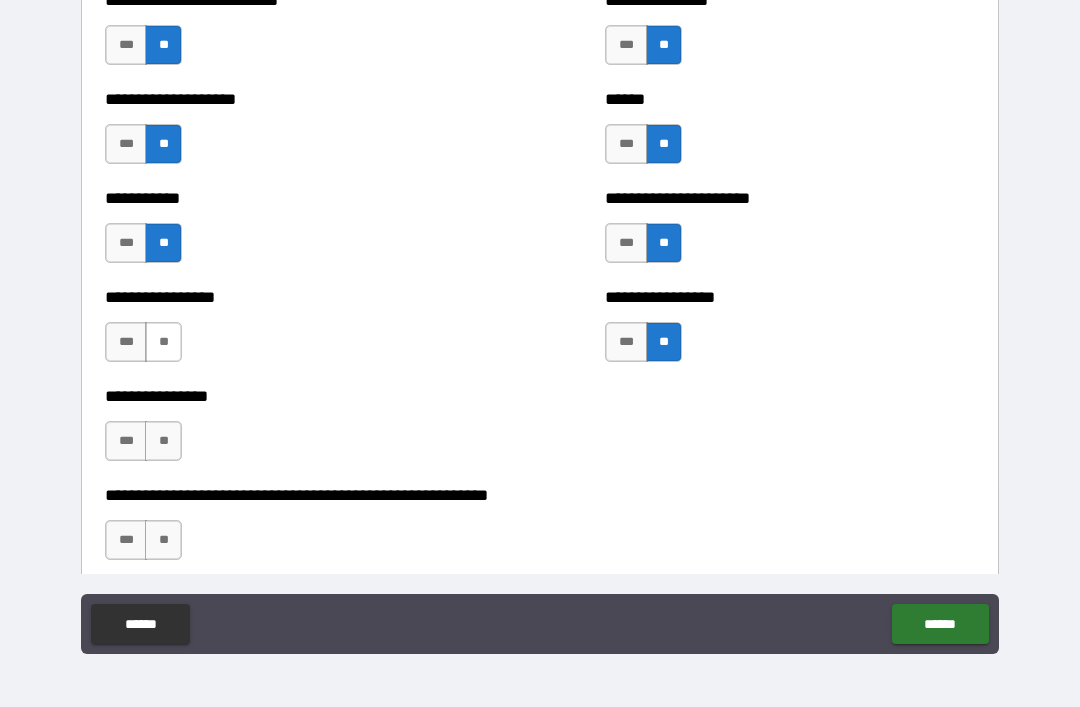 click on "**" at bounding box center (163, 342) 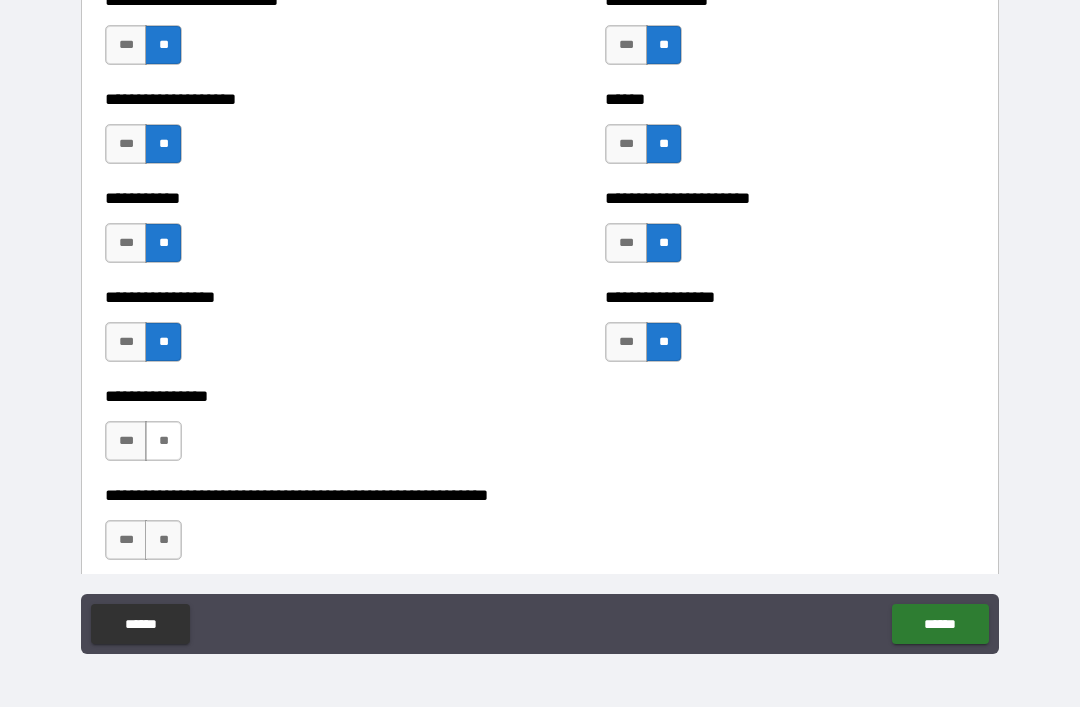 click on "**" at bounding box center (163, 441) 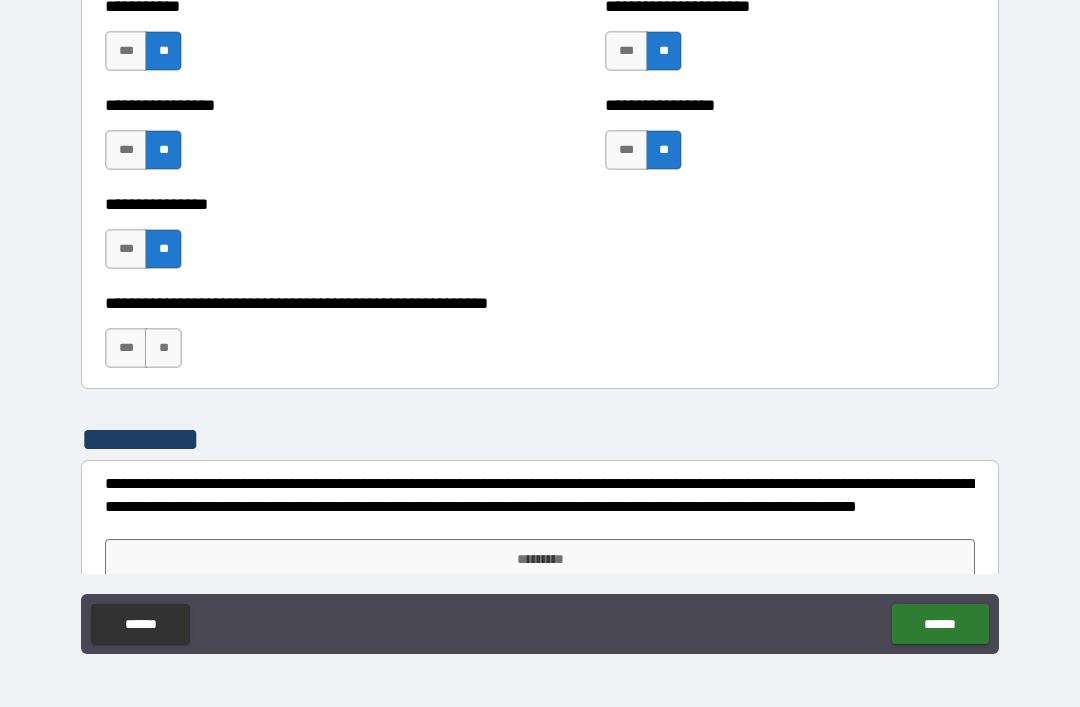 scroll, scrollTop: 6250, scrollLeft: 0, axis: vertical 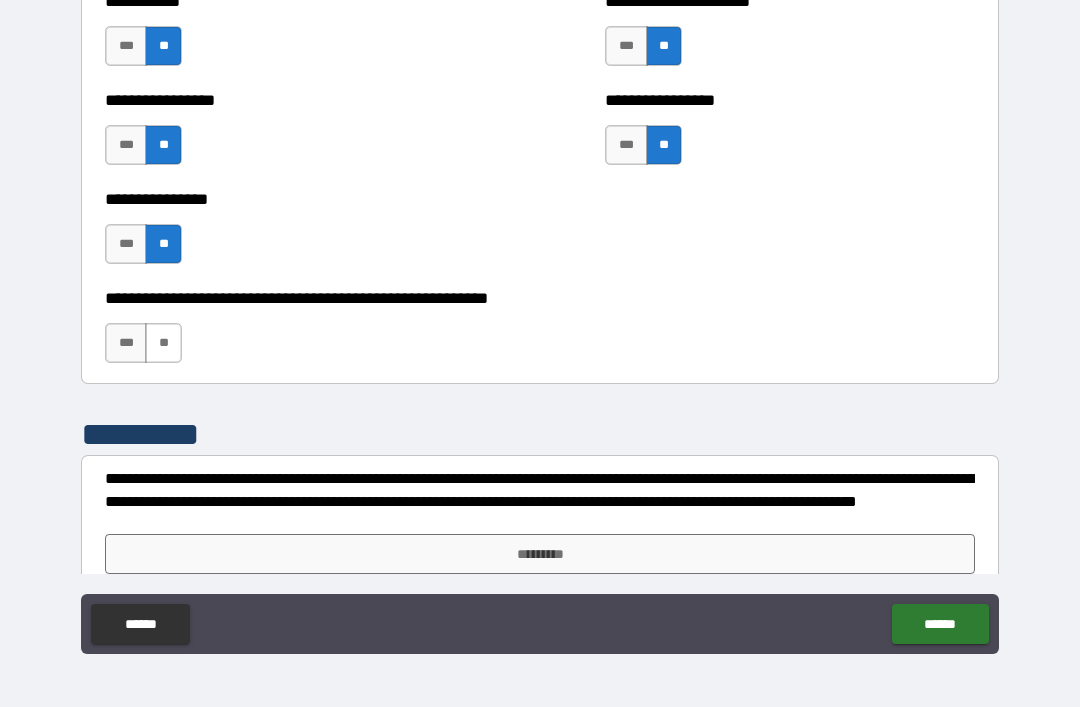 click on "**" at bounding box center (163, 343) 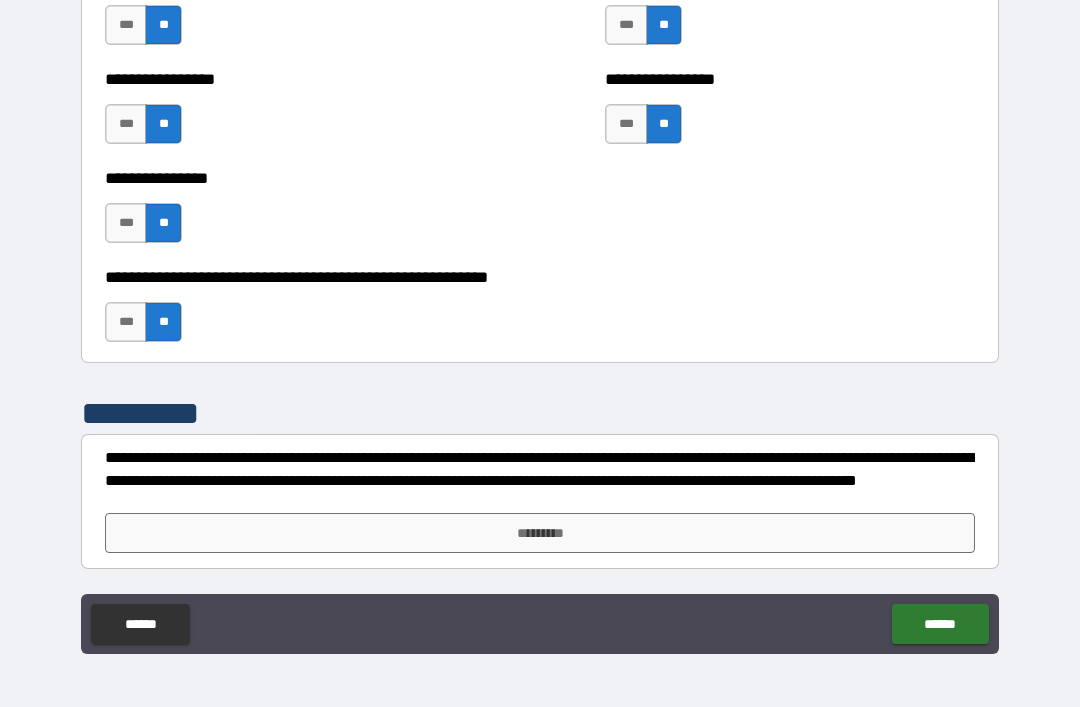 scroll, scrollTop: 6271, scrollLeft: 0, axis: vertical 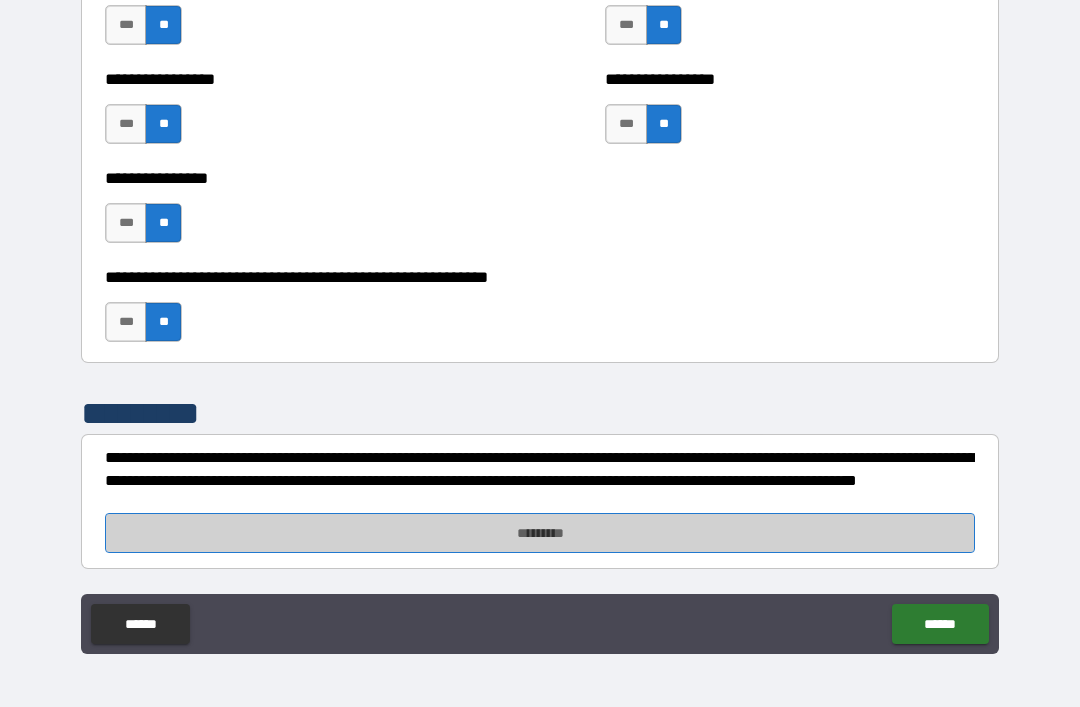 click on "*********" at bounding box center [540, 533] 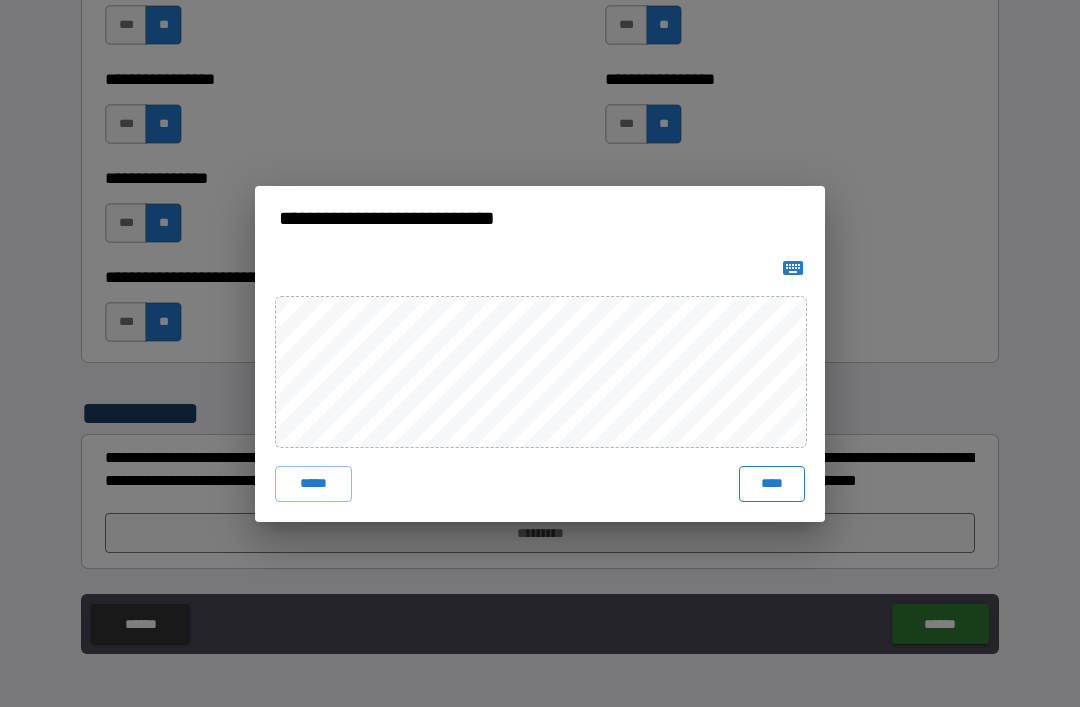 click on "****" at bounding box center [772, 484] 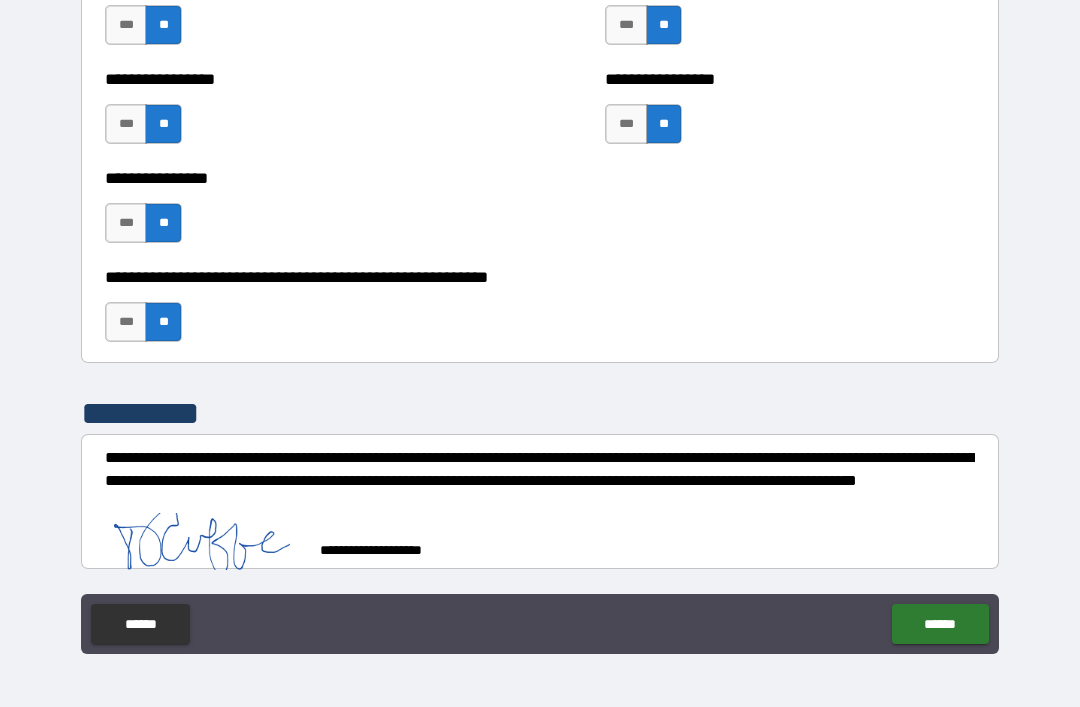 scroll, scrollTop: 6261, scrollLeft: 0, axis: vertical 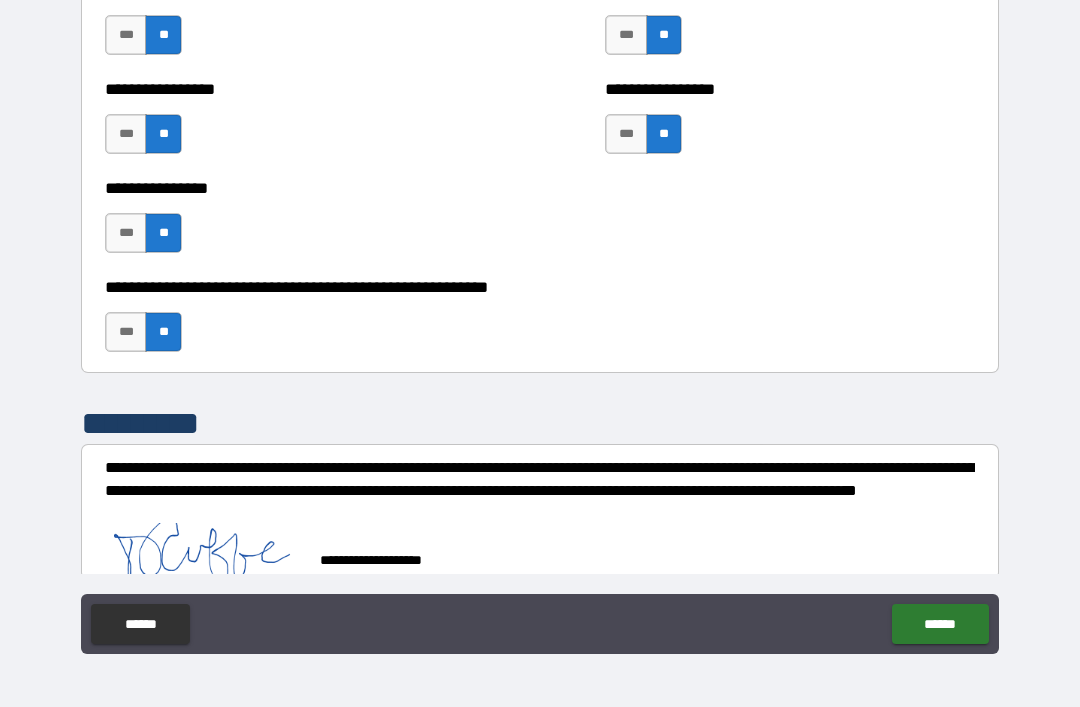 type on "*" 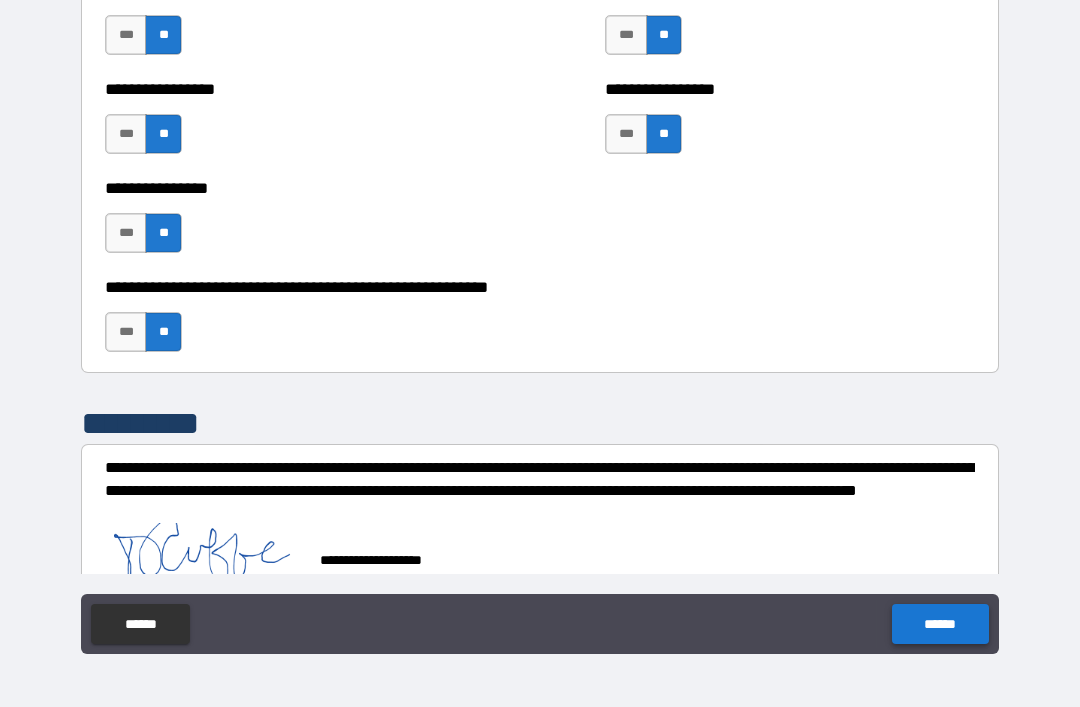 click on "******" at bounding box center (940, 624) 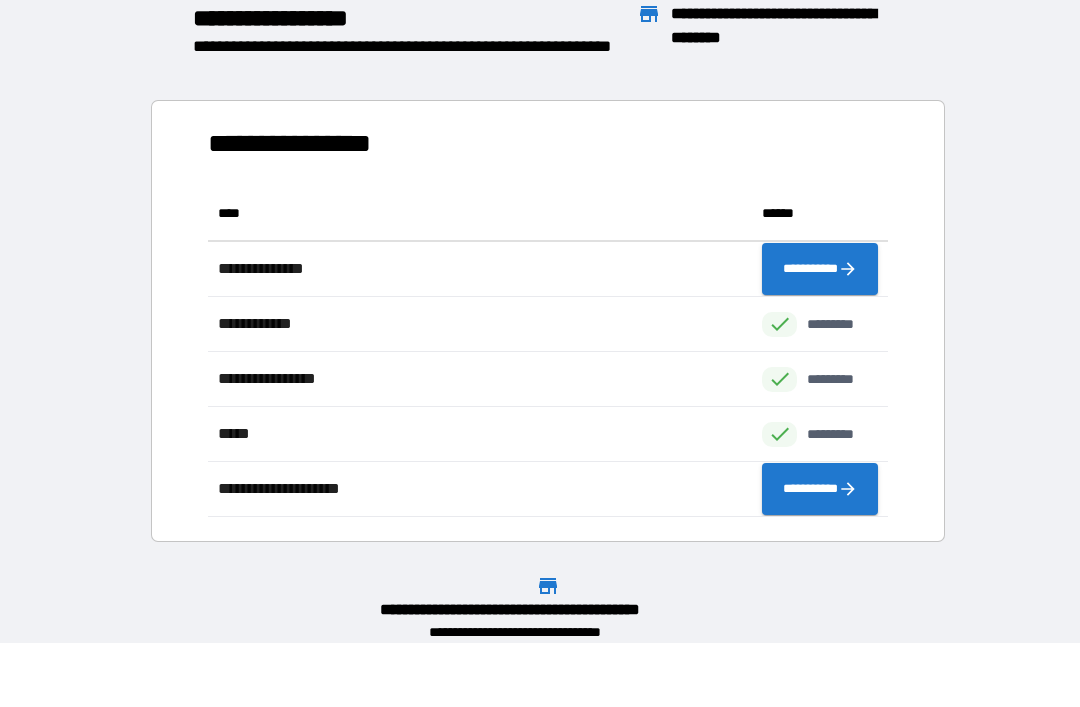 scroll, scrollTop: 1, scrollLeft: 1, axis: both 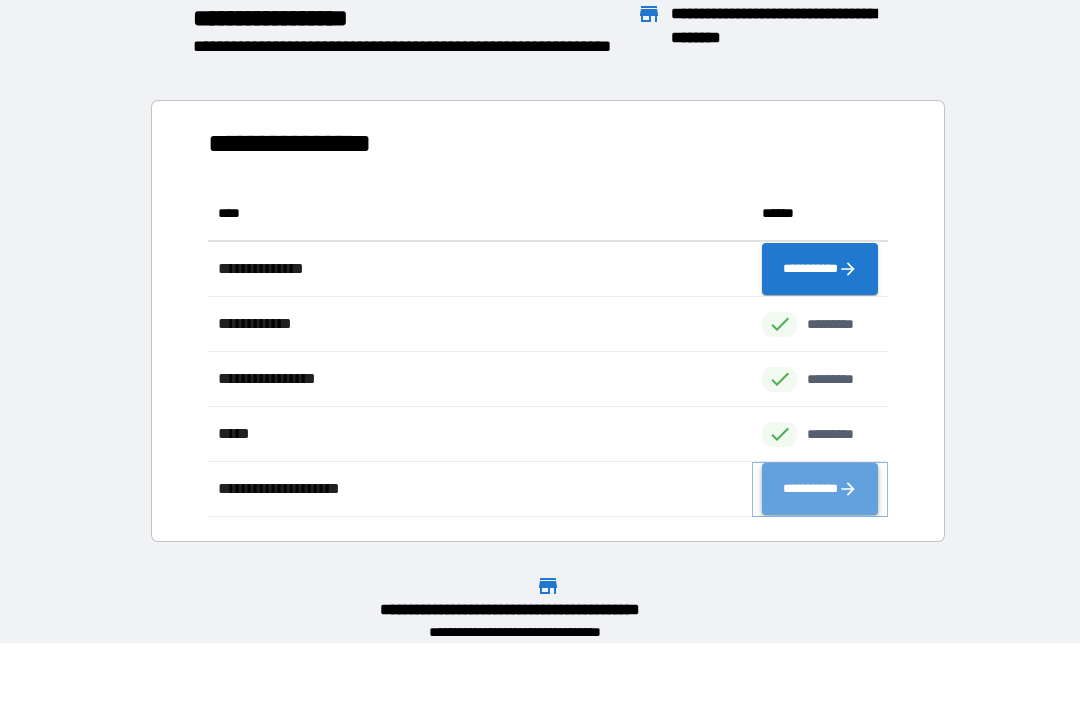 click on "**********" at bounding box center (820, 489) 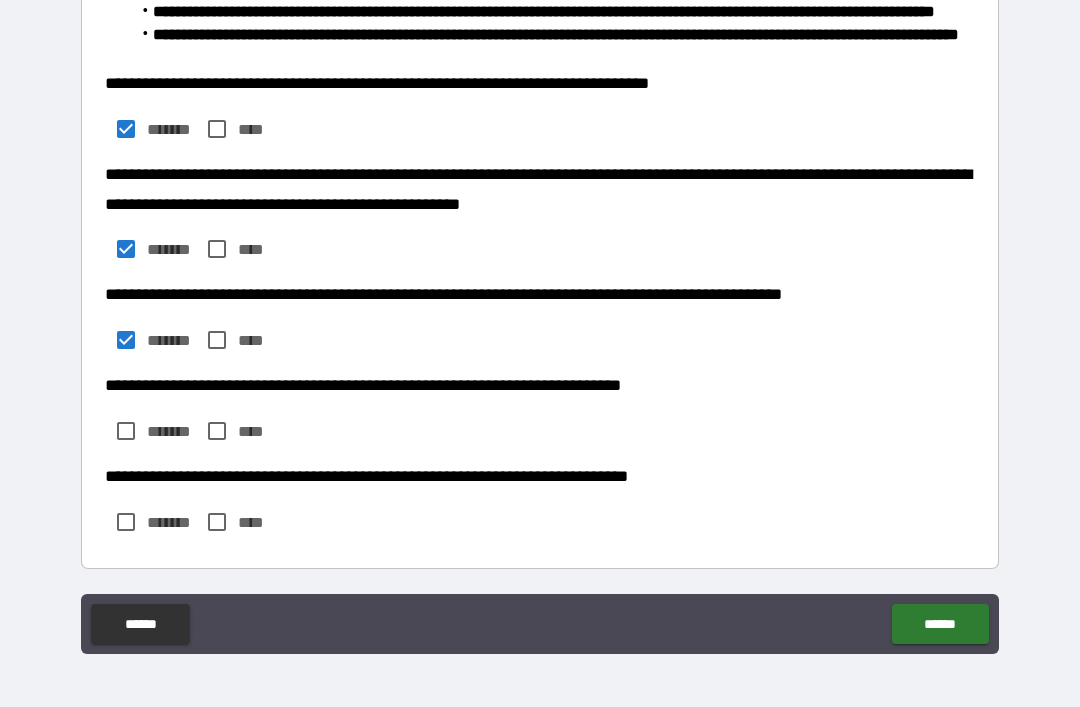 scroll, scrollTop: 1515, scrollLeft: 0, axis: vertical 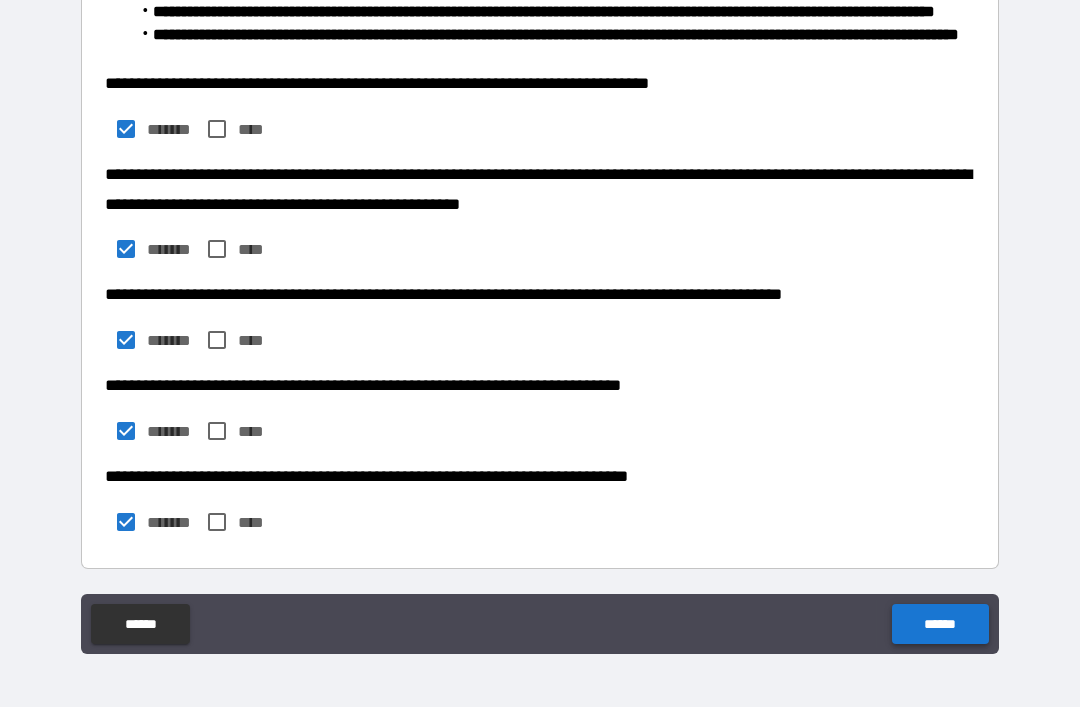 click on "******" at bounding box center [940, 624] 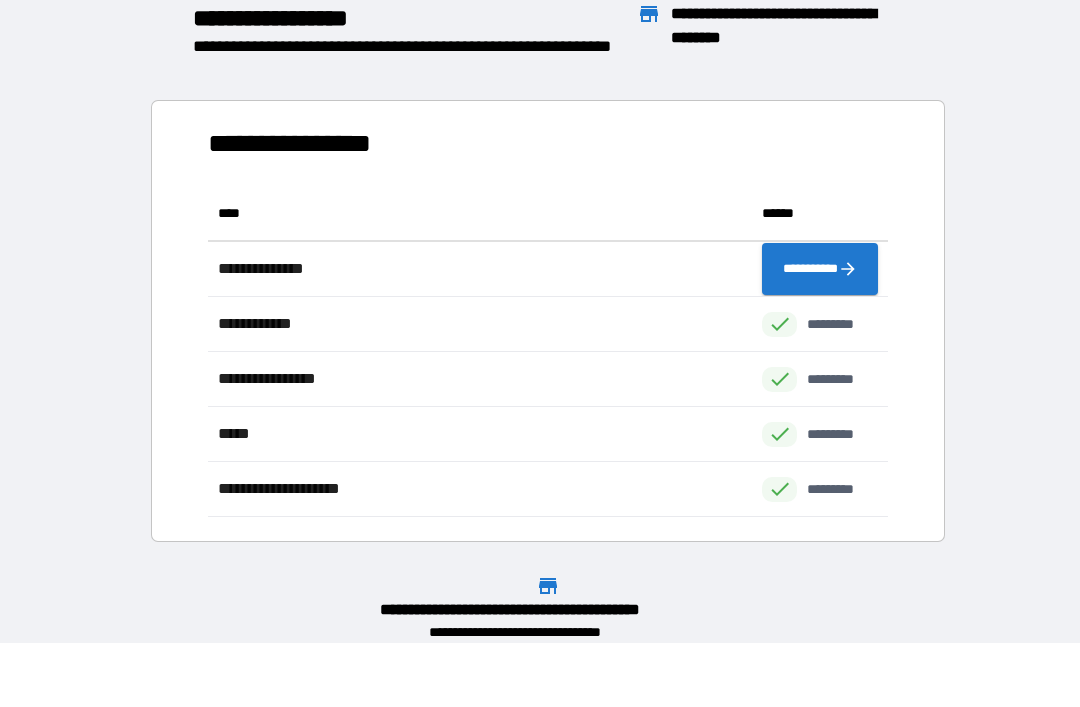 scroll, scrollTop: 331, scrollLeft: 680, axis: both 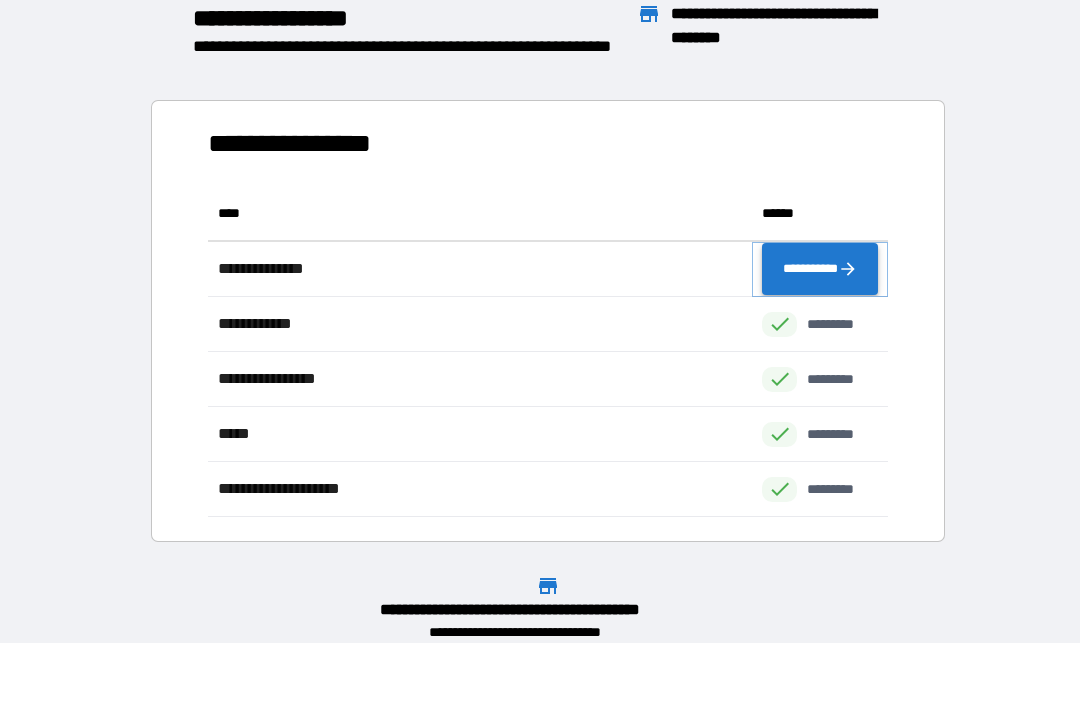click on "**********" at bounding box center [820, 269] 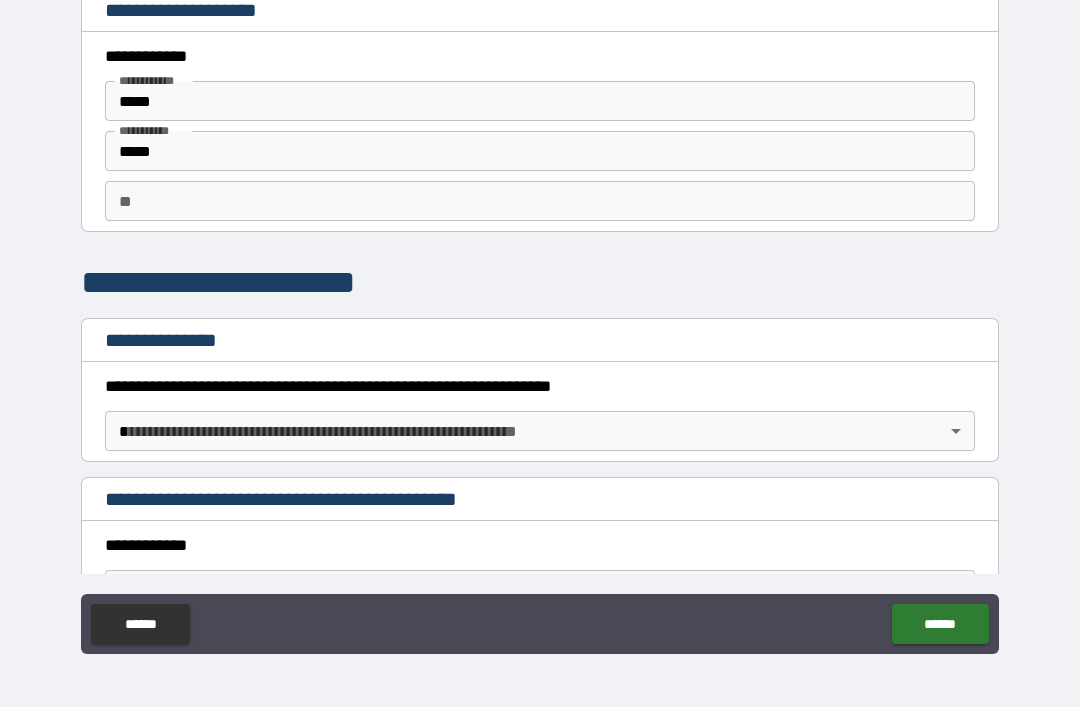 click on "**********" at bounding box center (540, 321) 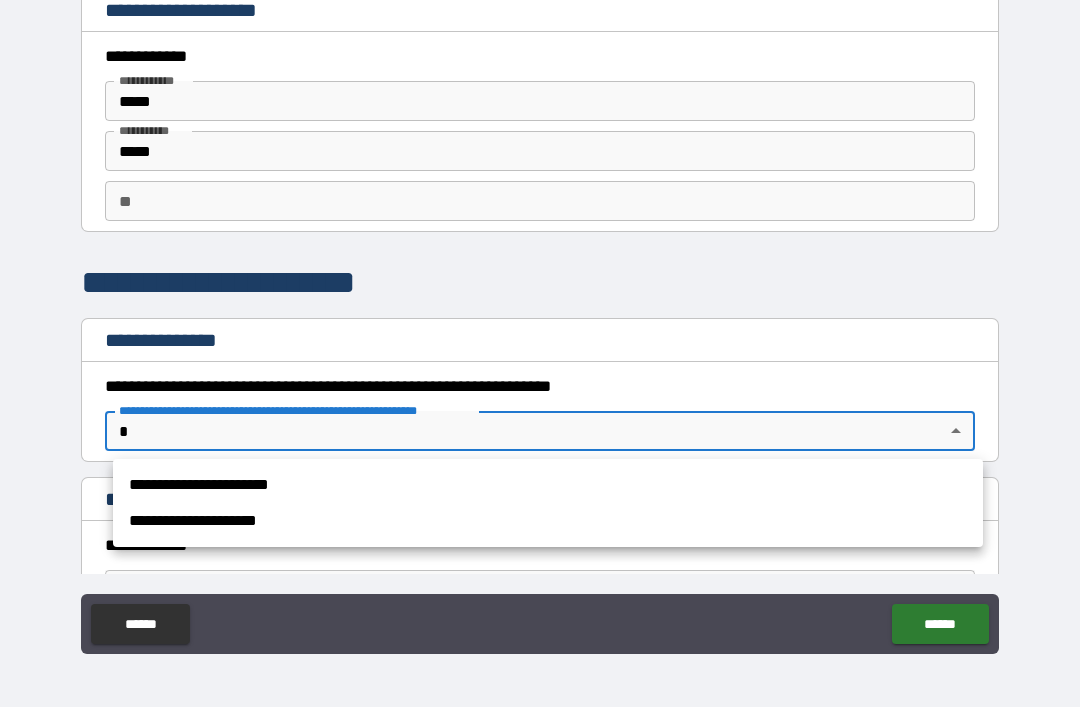 click on "**********" at bounding box center (548, 485) 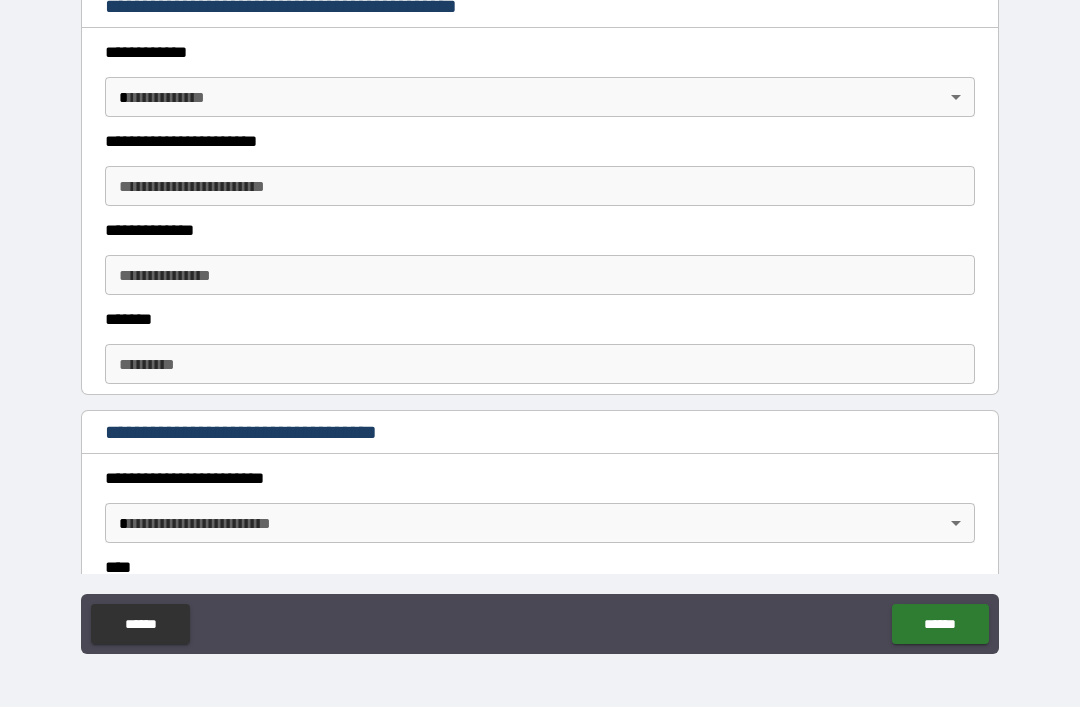 scroll, scrollTop: 494, scrollLeft: 0, axis: vertical 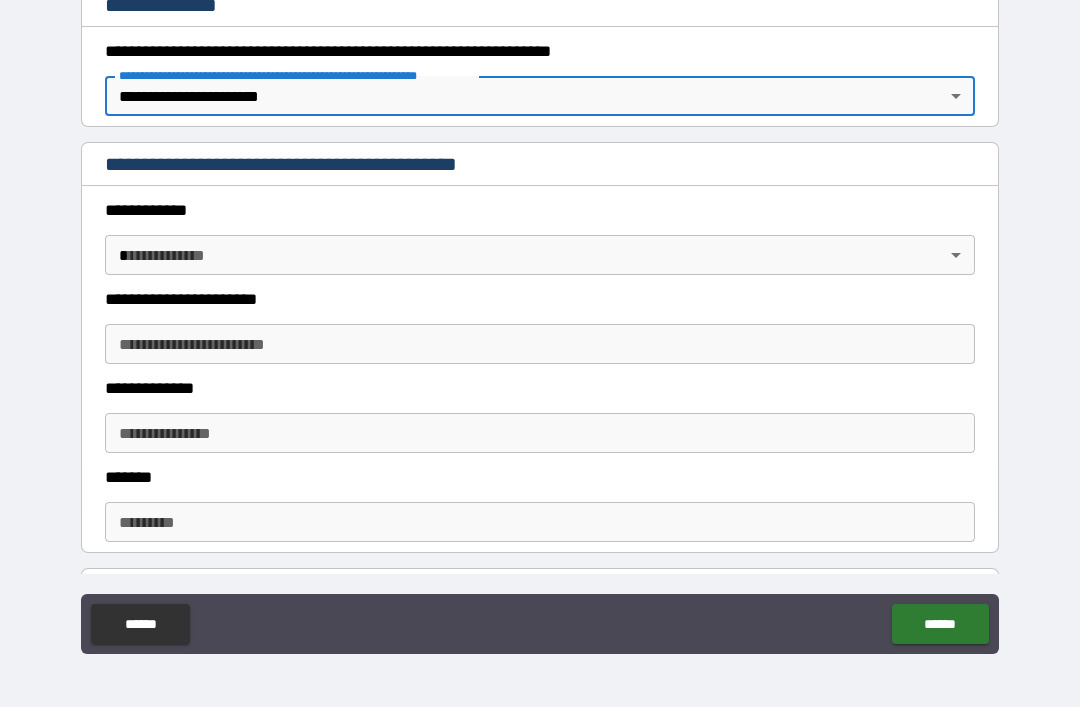 click on "**********" at bounding box center [540, 321] 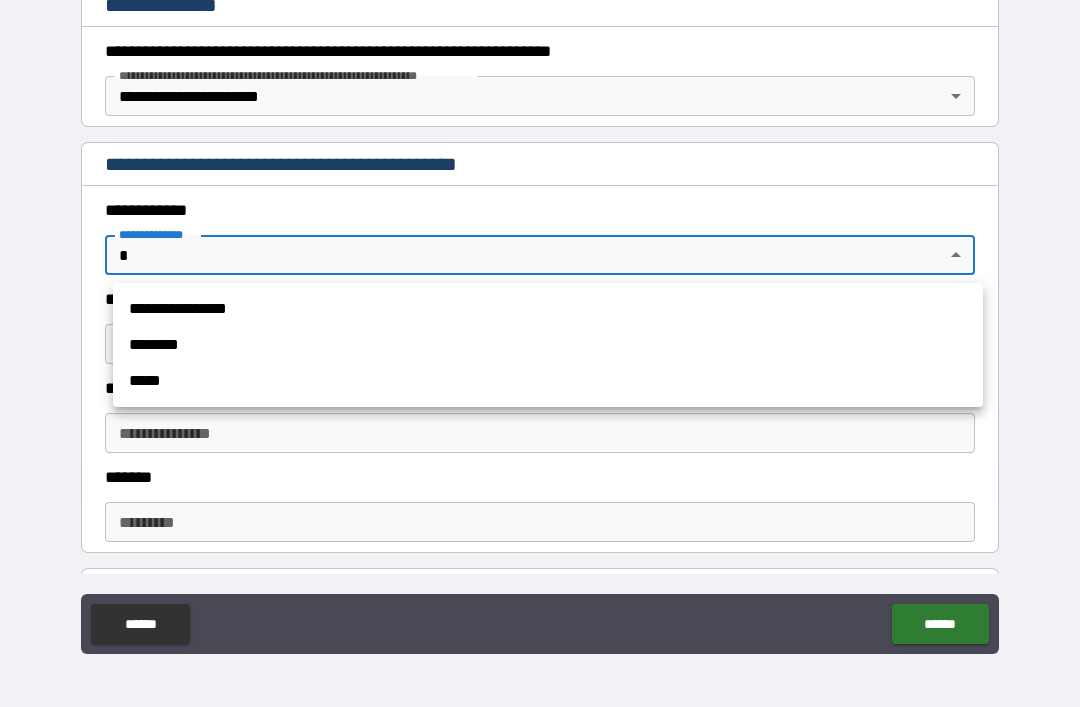 click on "**********" at bounding box center (548, 309) 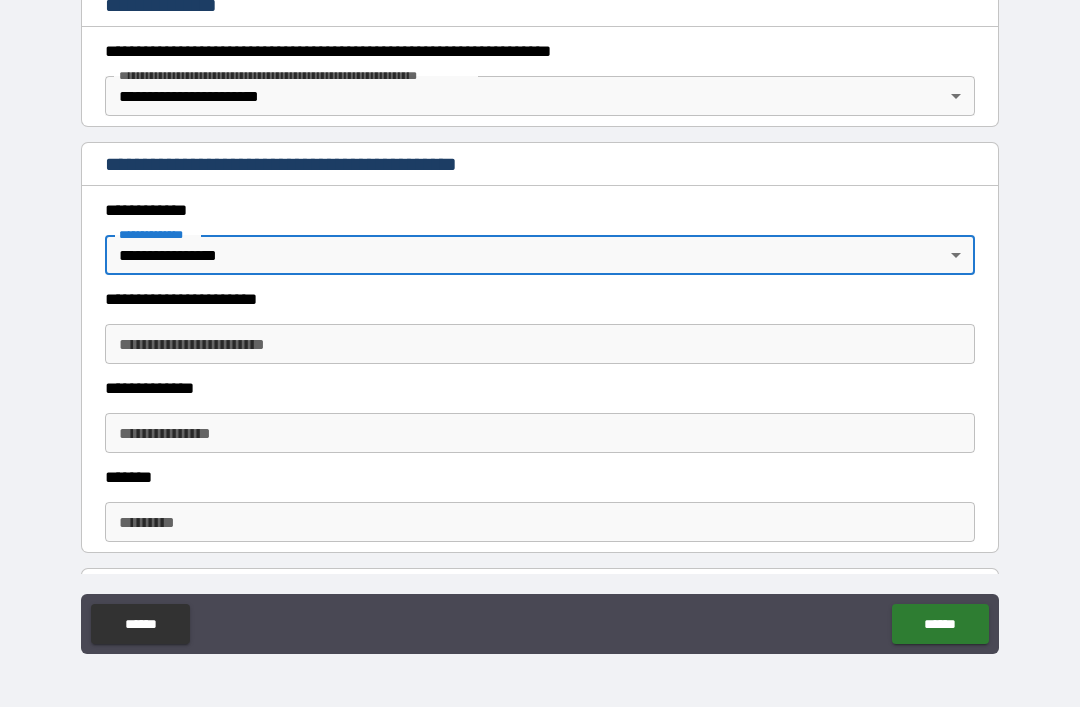 type on "*" 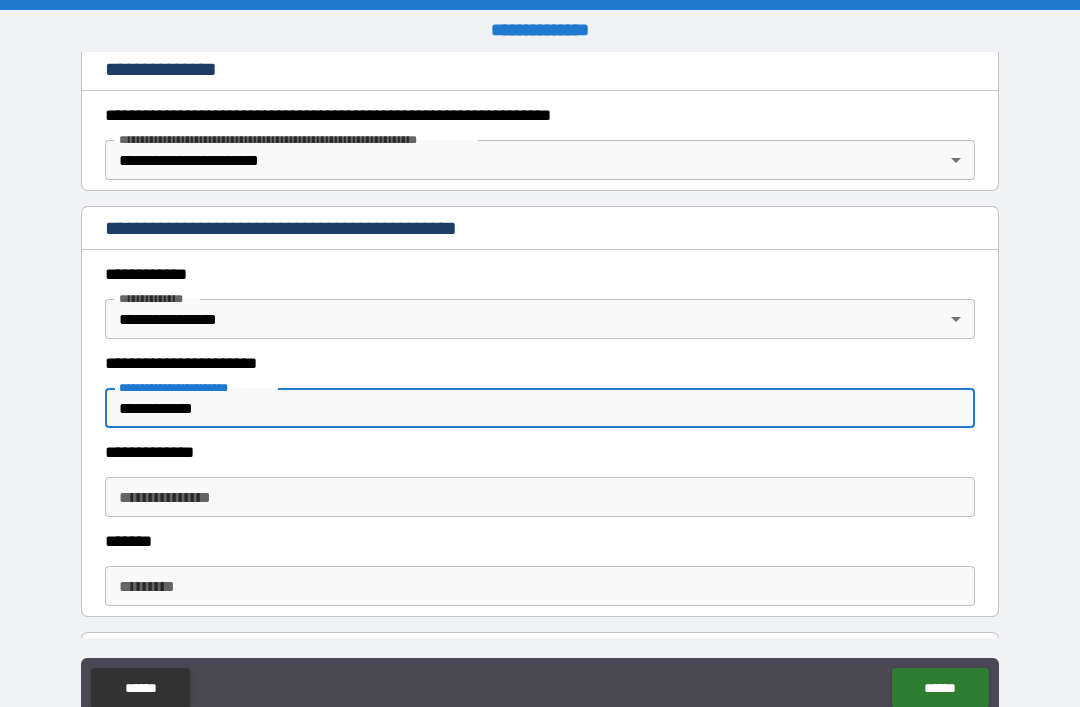 scroll, scrollTop: 38, scrollLeft: 0, axis: vertical 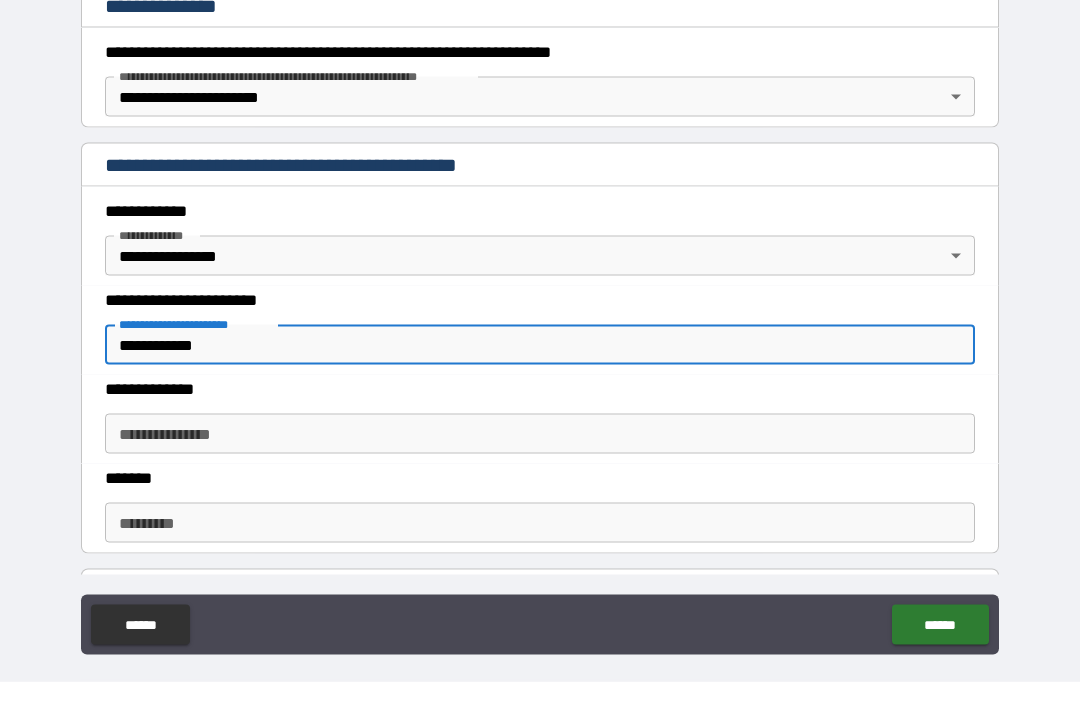 type on "**********" 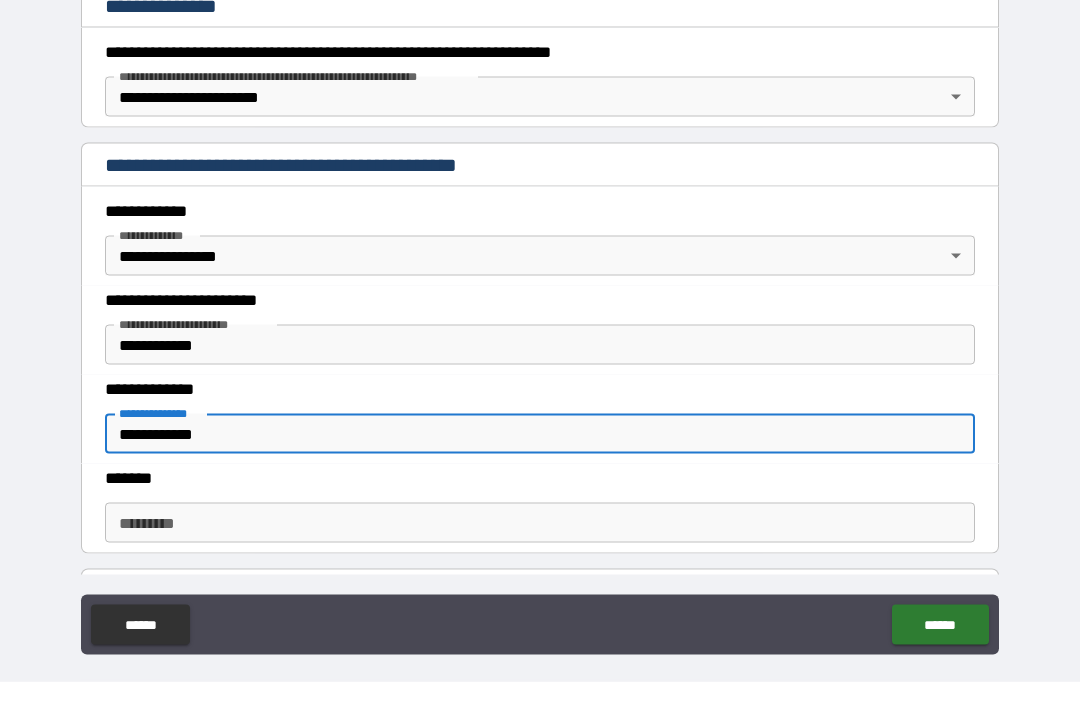 type on "**********" 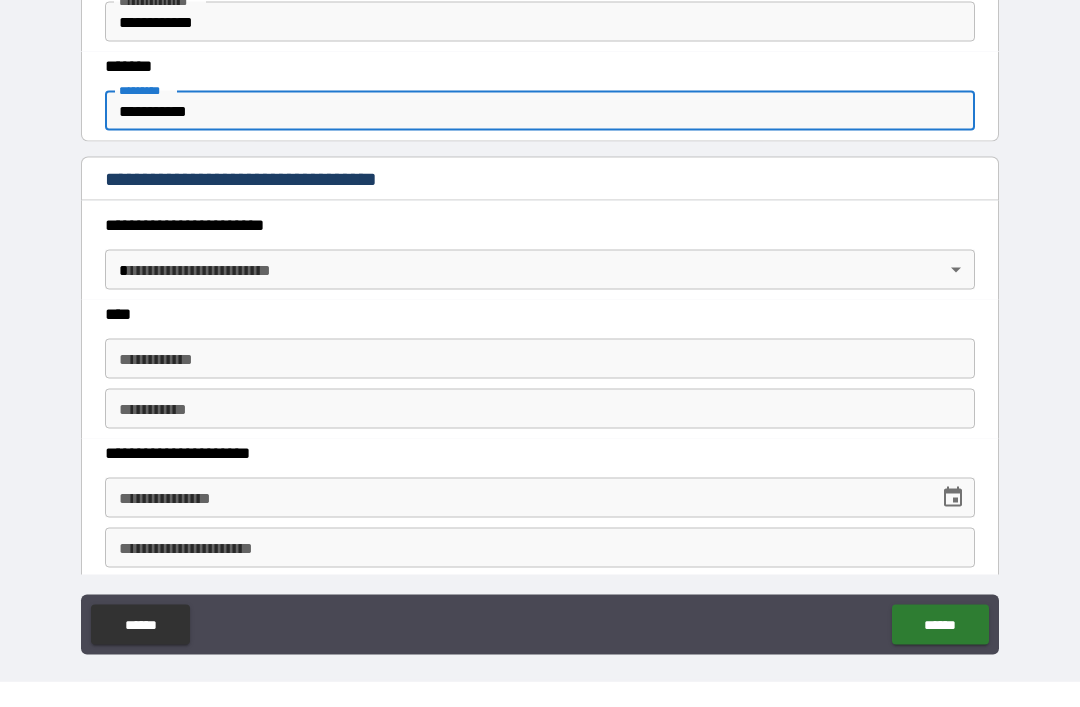 scroll, scrollTop: 747, scrollLeft: 0, axis: vertical 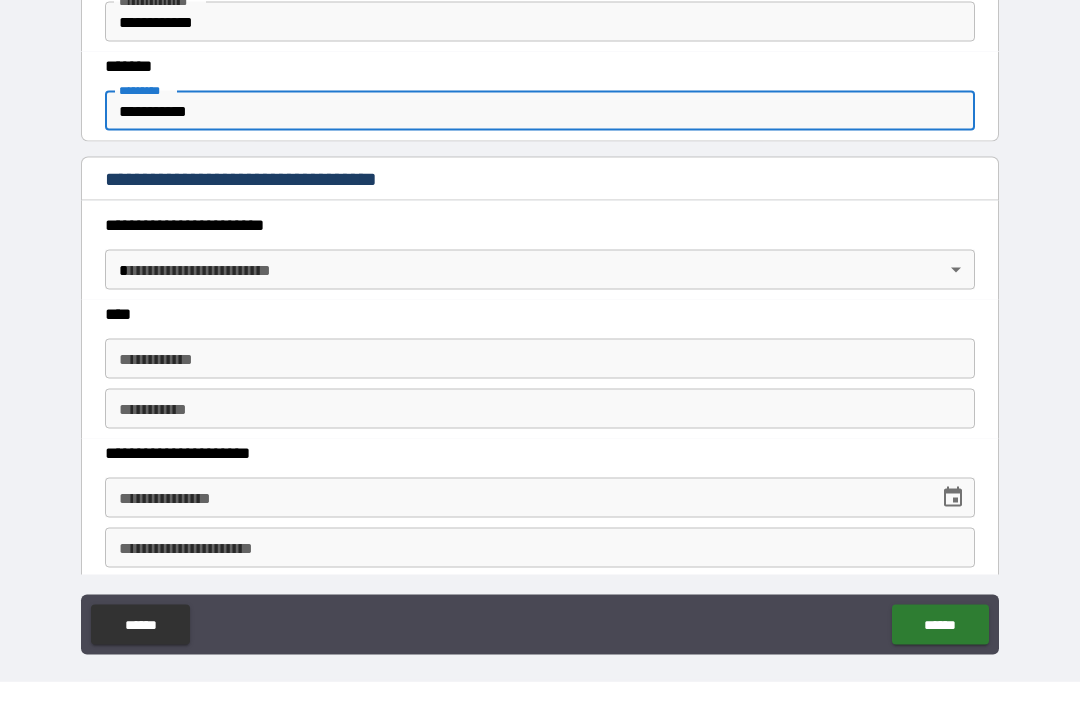 type on "**********" 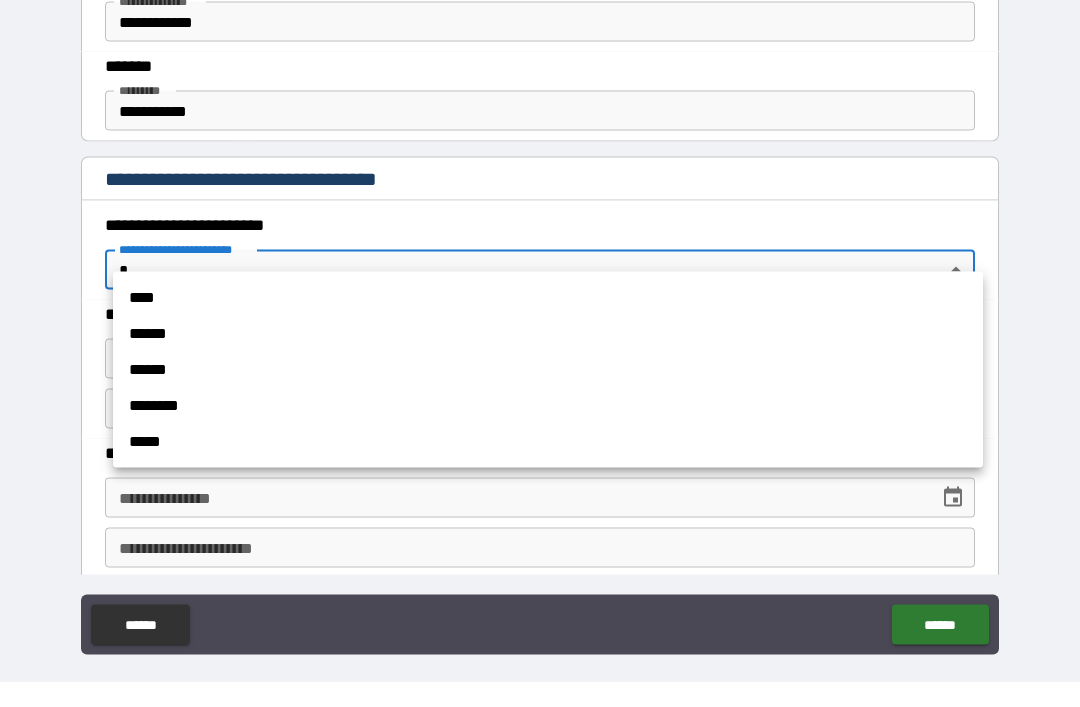 scroll, scrollTop: 64, scrollLeft: 0, axis: vertical 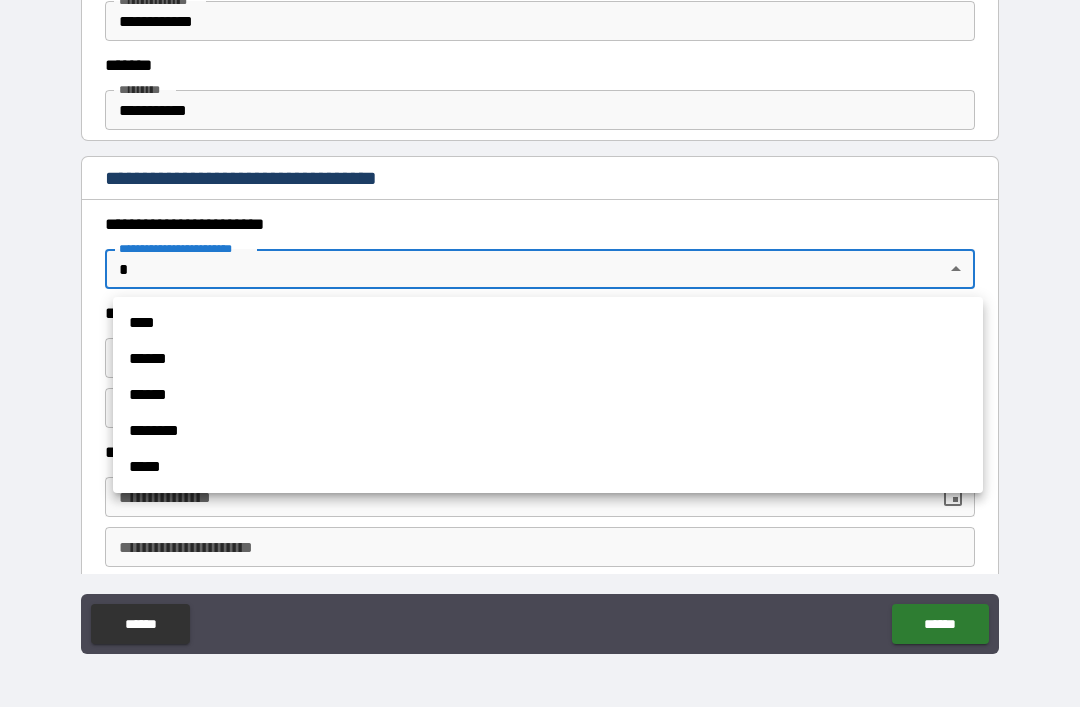 click on "****" at bounding box center [548, 323] 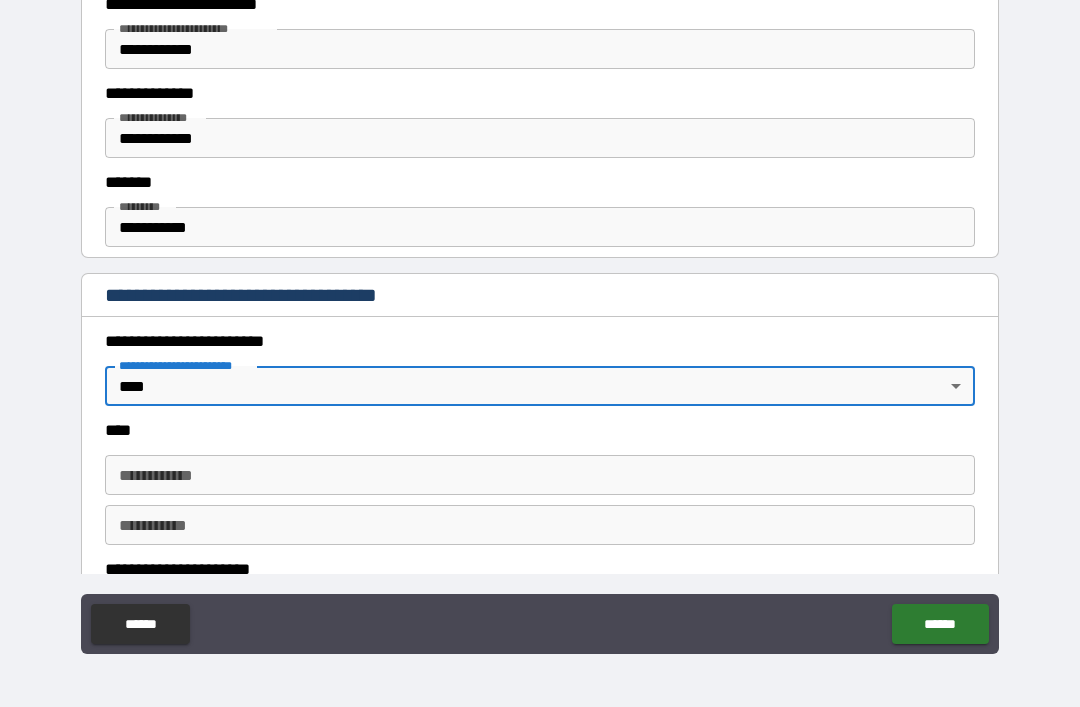 scroll, scrollTop: 642, scrollLeft: 0, axis: vertical 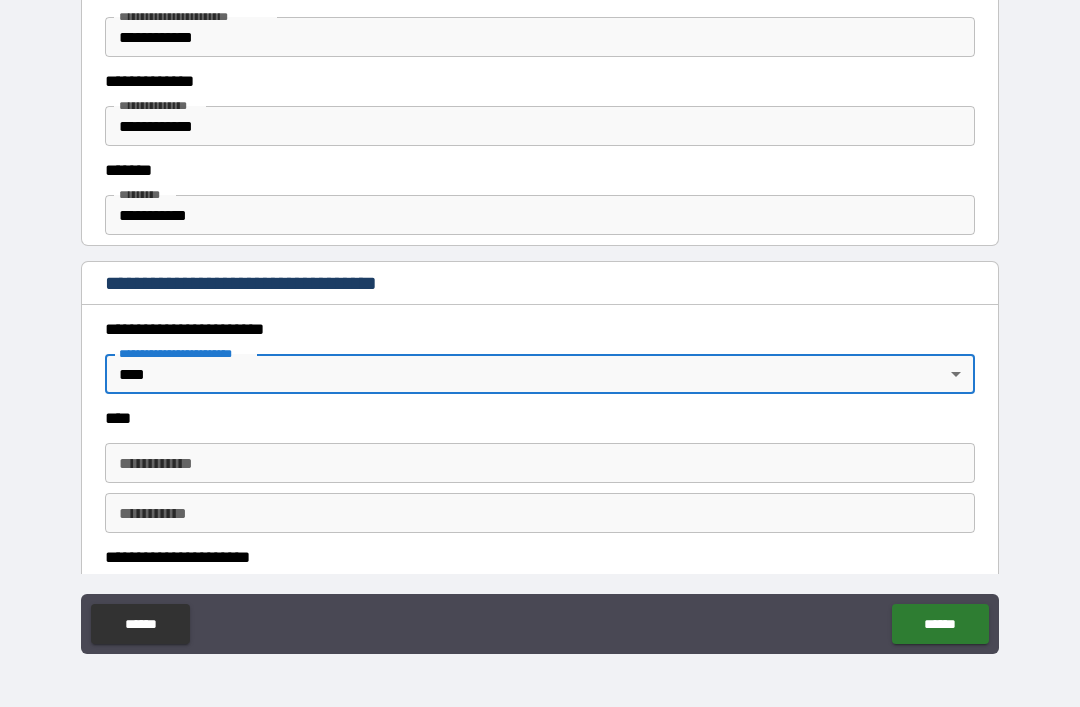 click on "**********" at bounding box center [540, 463] 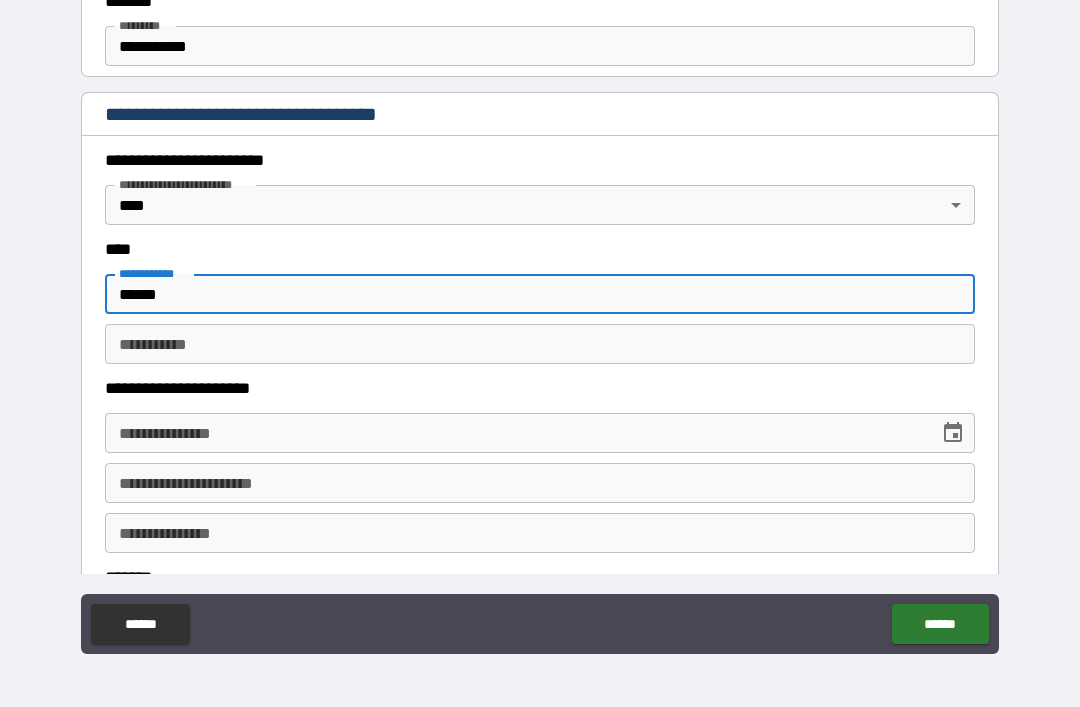 scroll, scrollTop: 812, scrollLeft: 0, axis: vertical 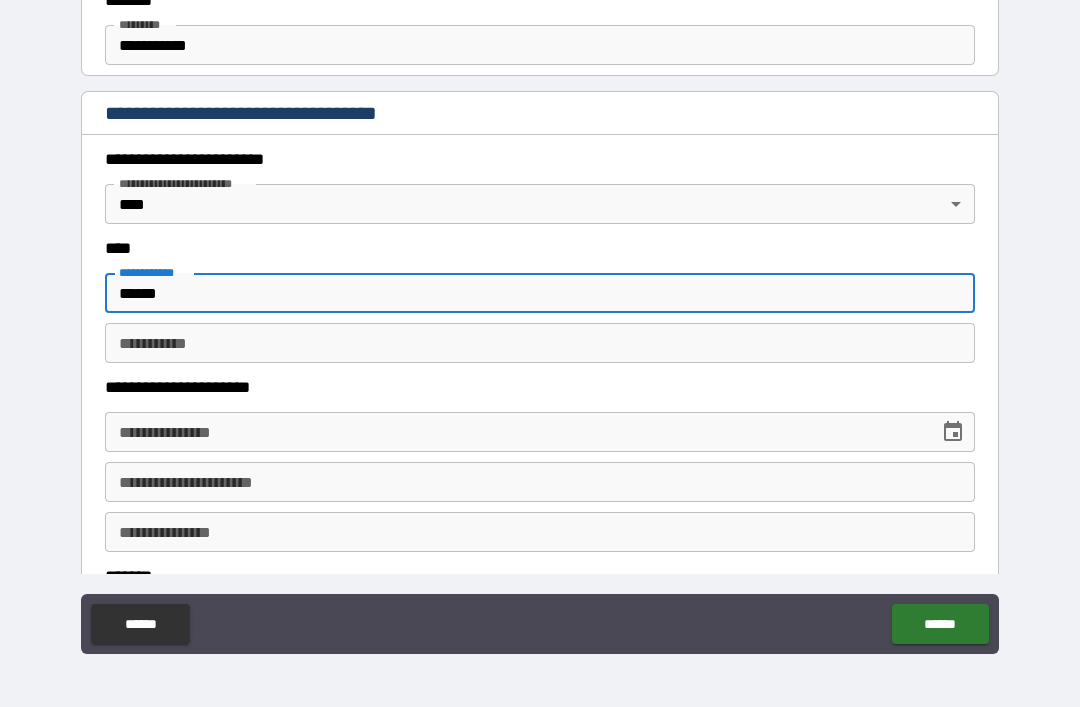 type on "*****" 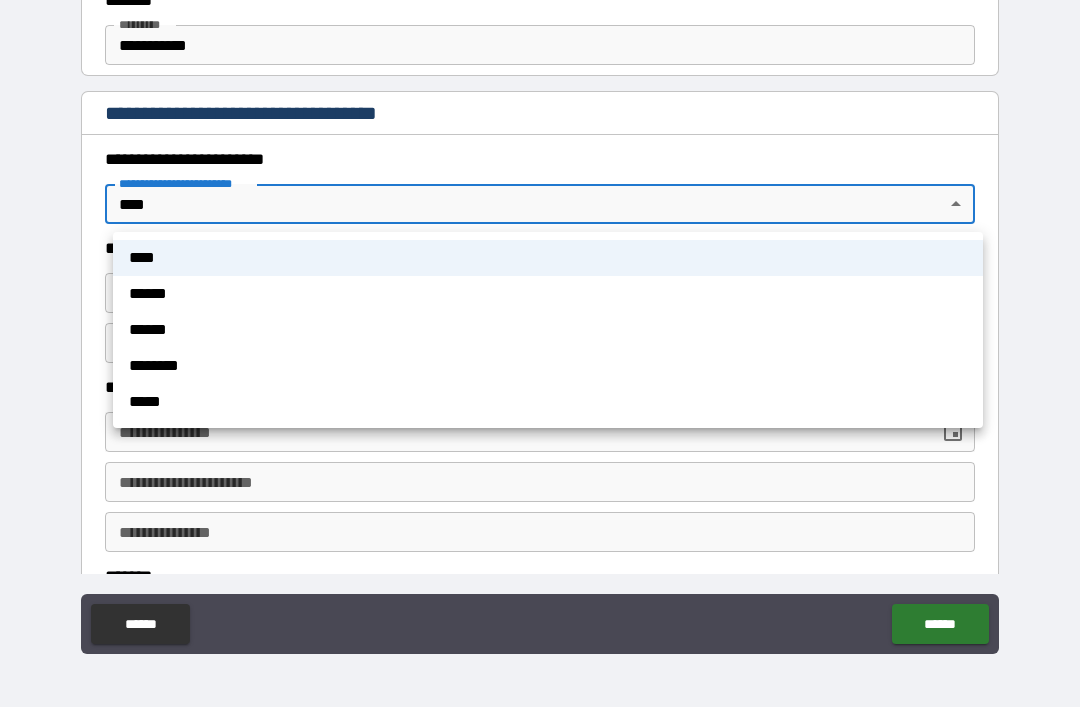 click at bounding box center [540, 353] 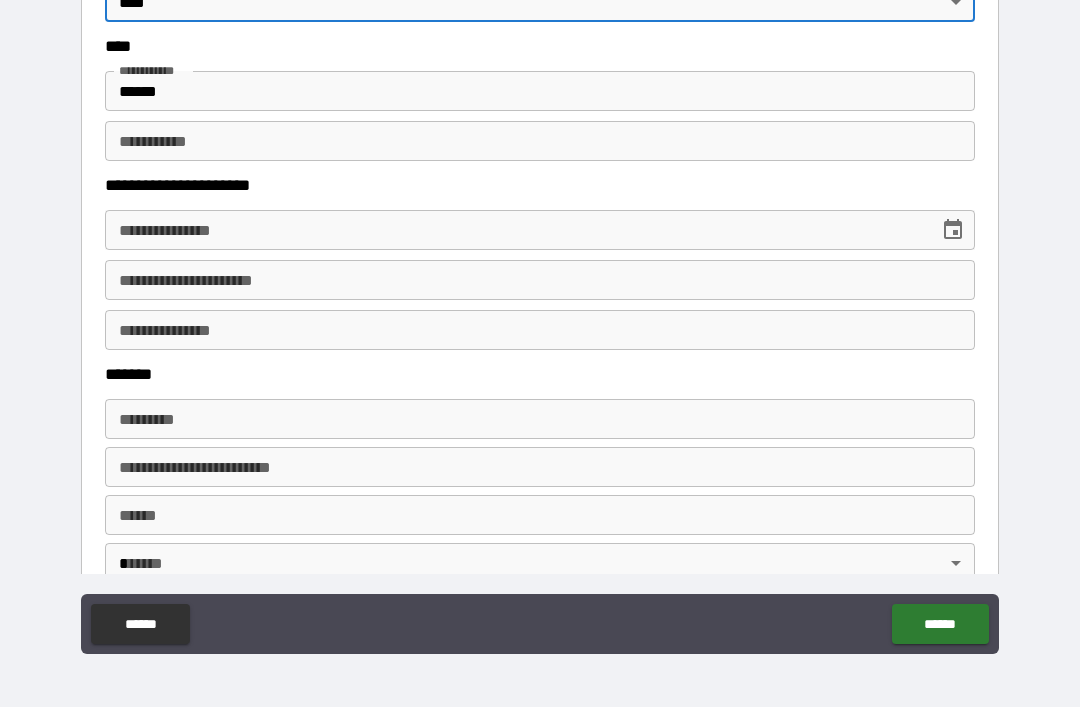 scroll, scrollTop: 1015, scrollLeft: 0, axis: vertical 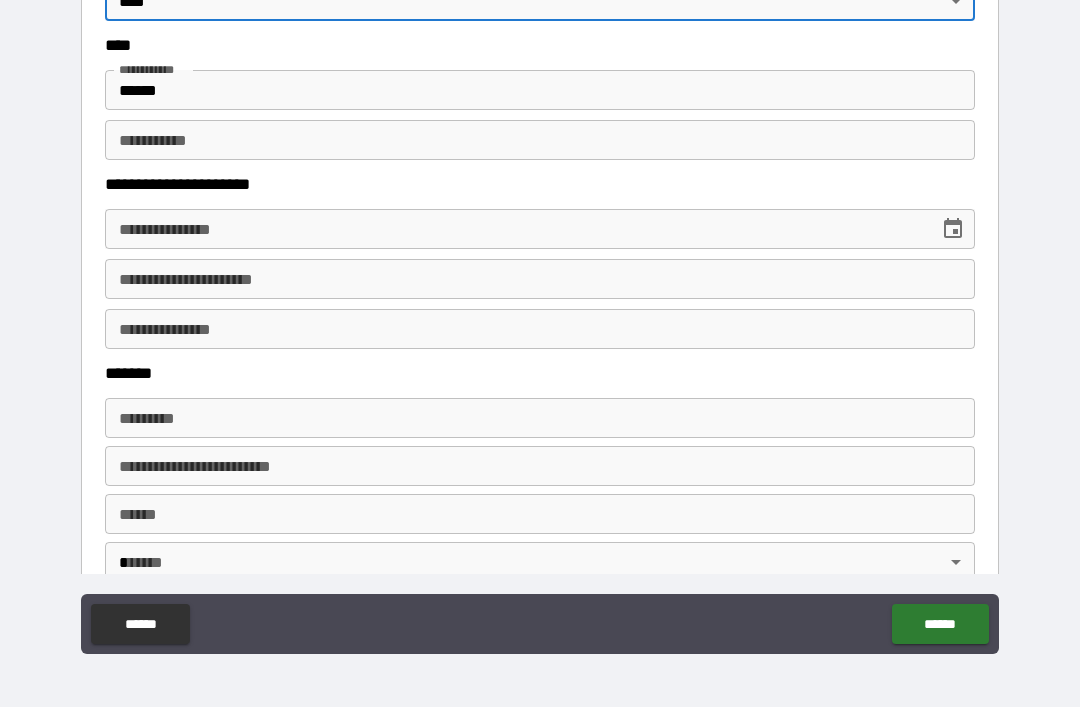 click on "*********   *" at bounding box center (540, 140) 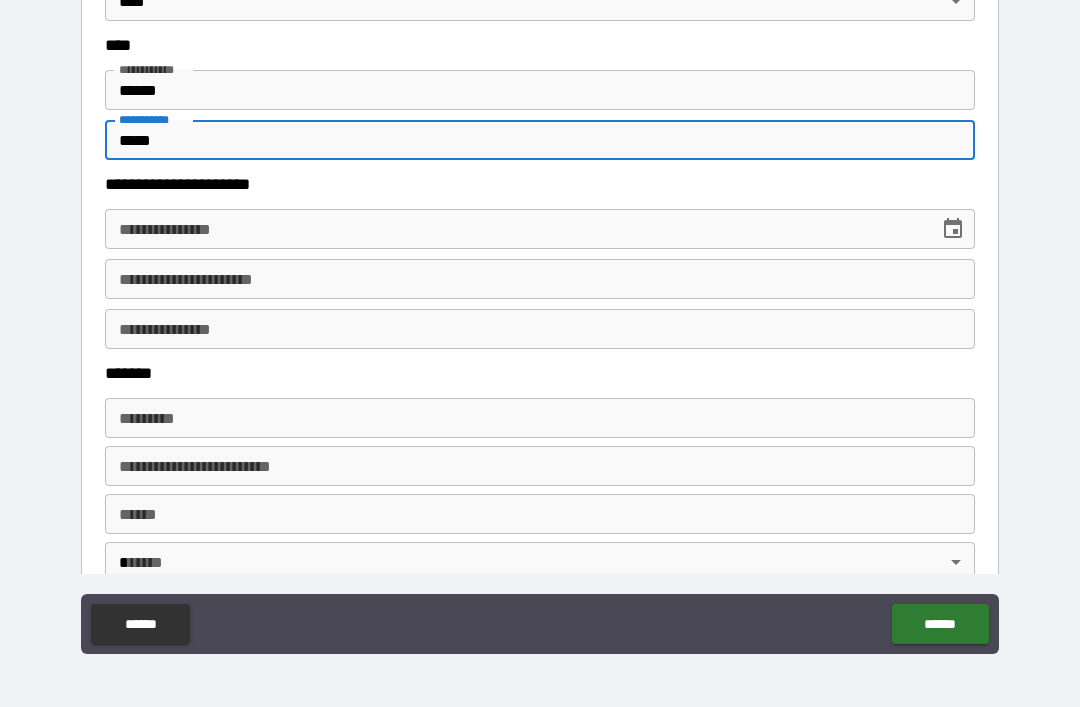 type on "*****" 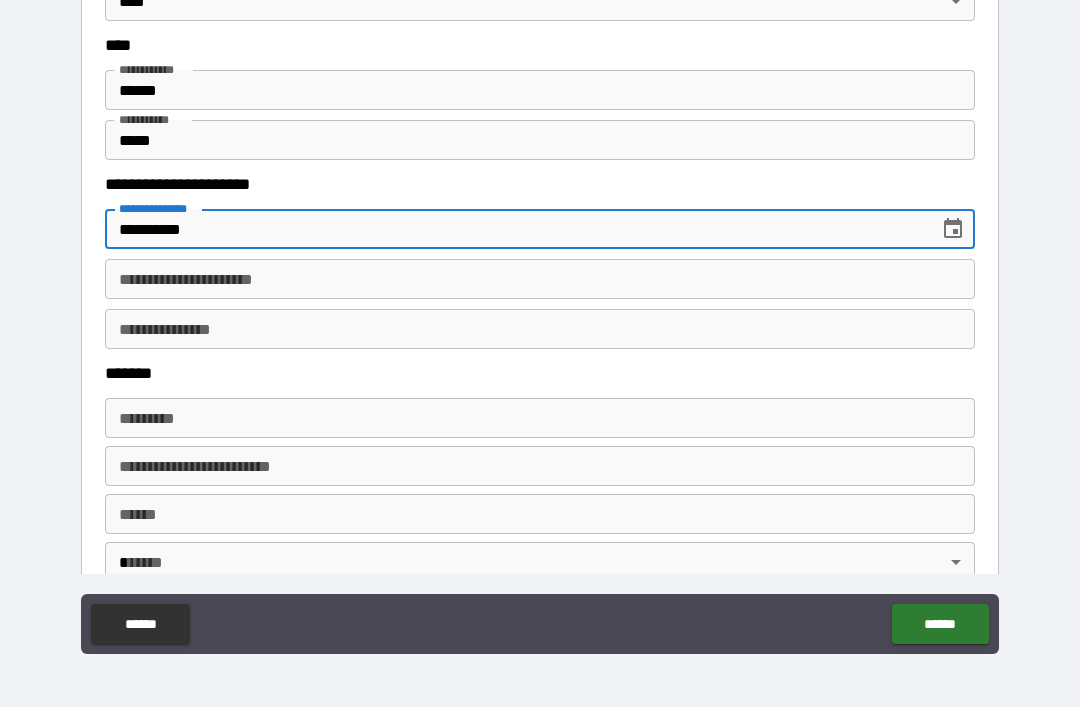 type on "**********" 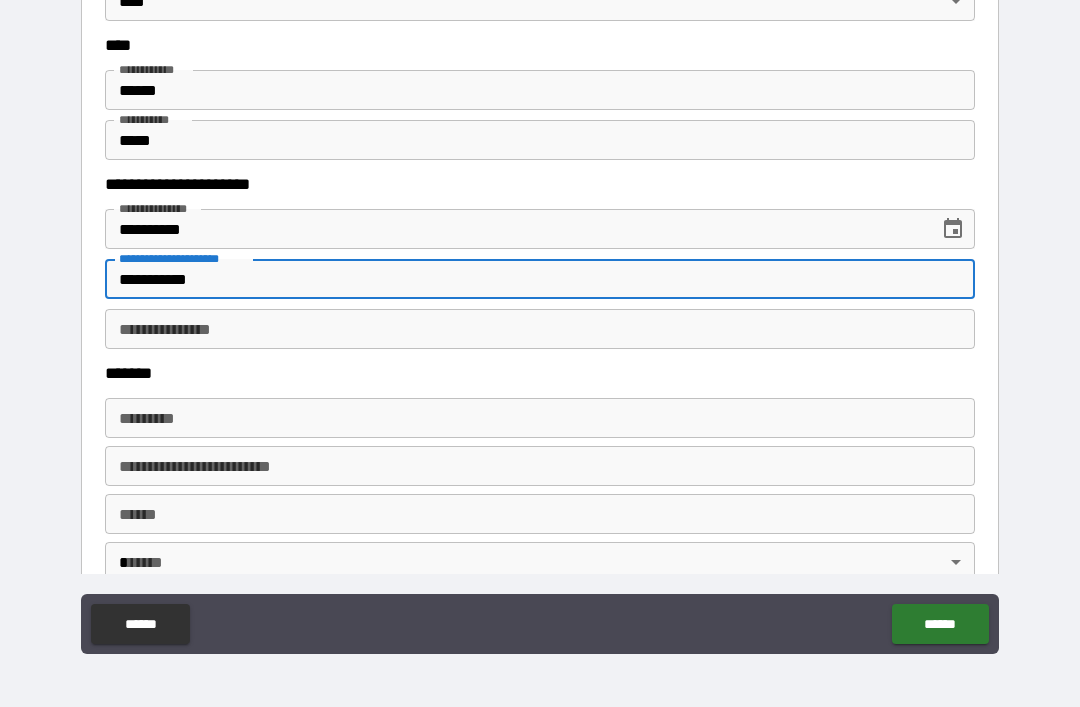 type on "**********" 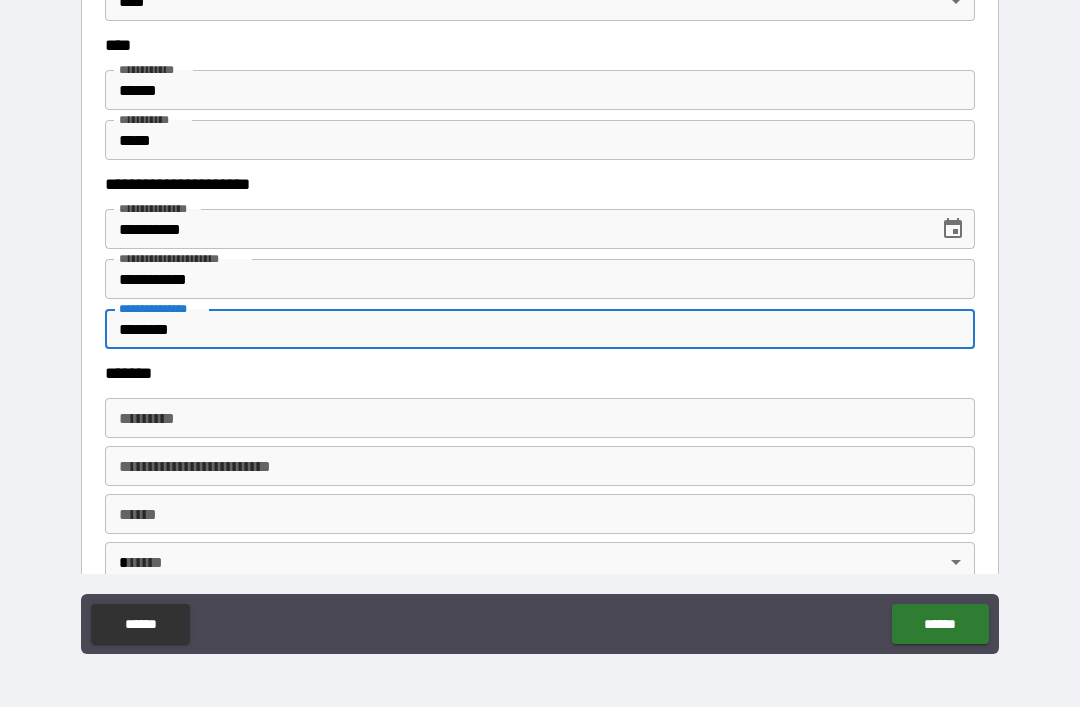 type on "********" 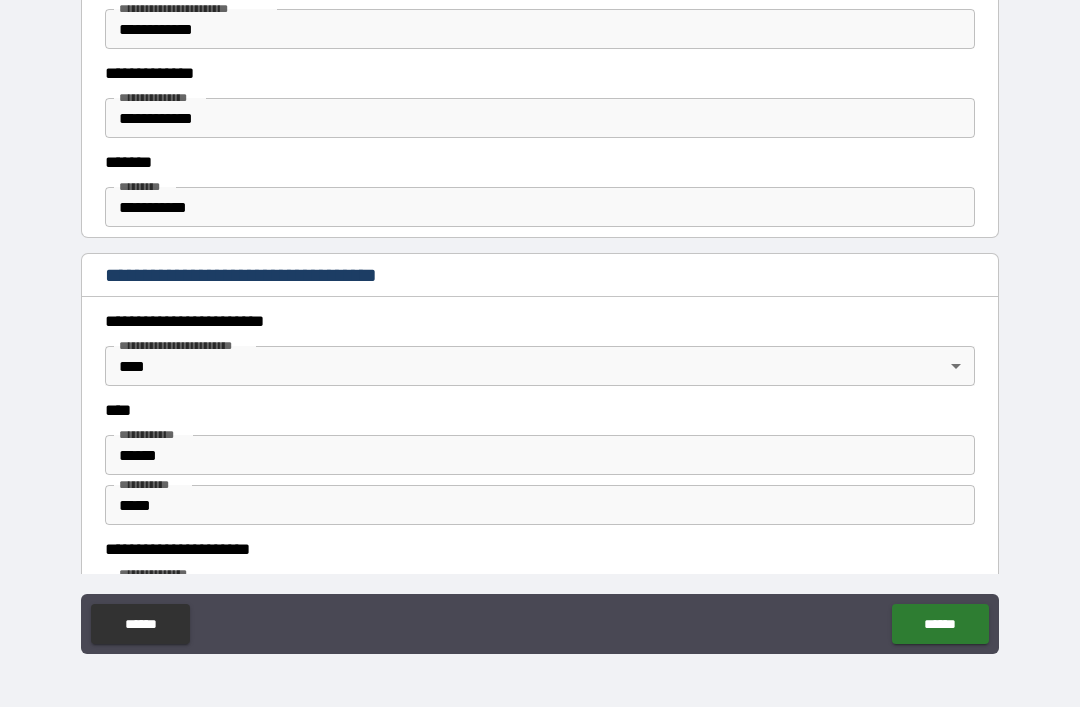 scroll, scrollTop: 1152, scrollLeft: 0, axis: vertical 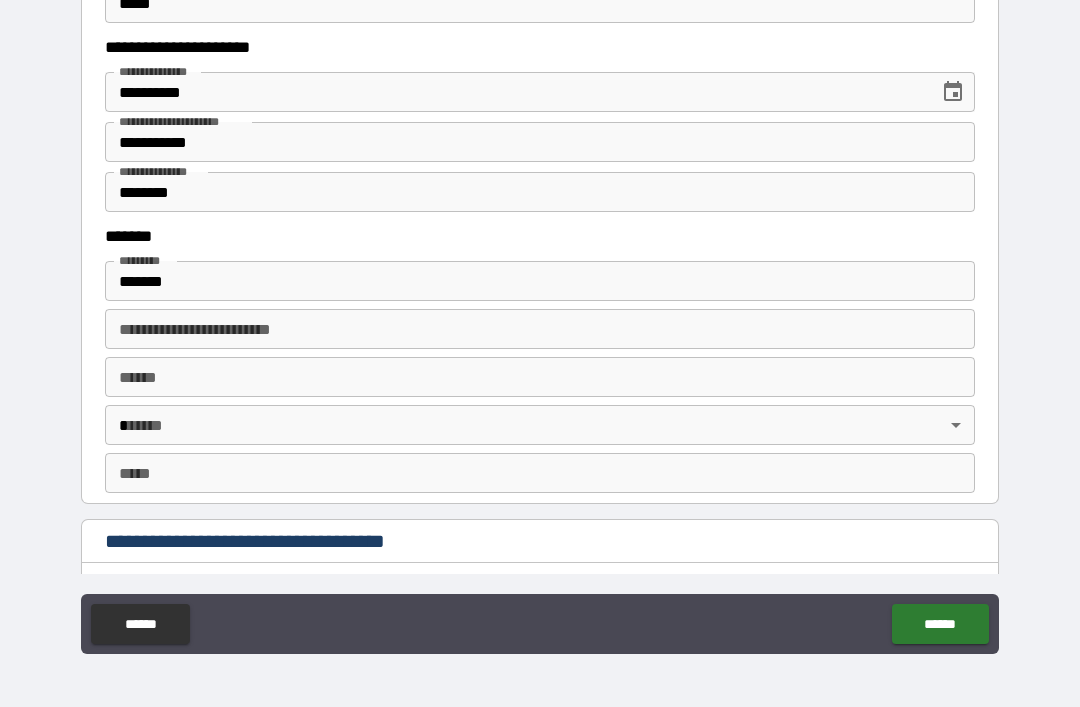 type on "**********" 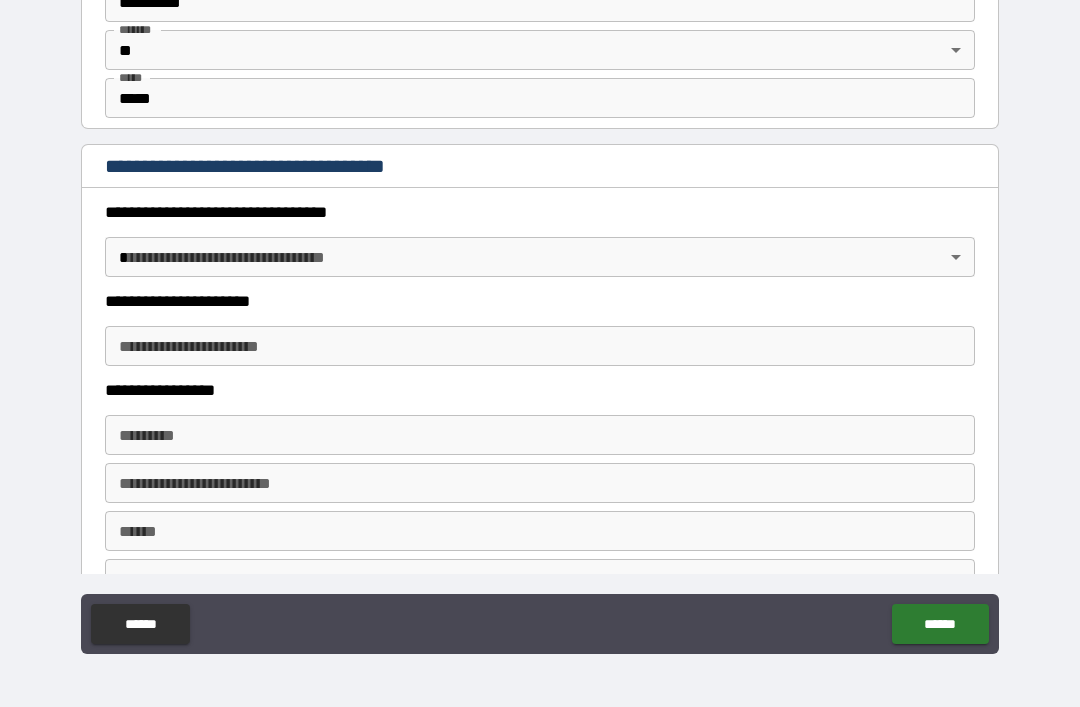 scroll, scrollTop: 1528, scrollLeft: 0, axis: vertical 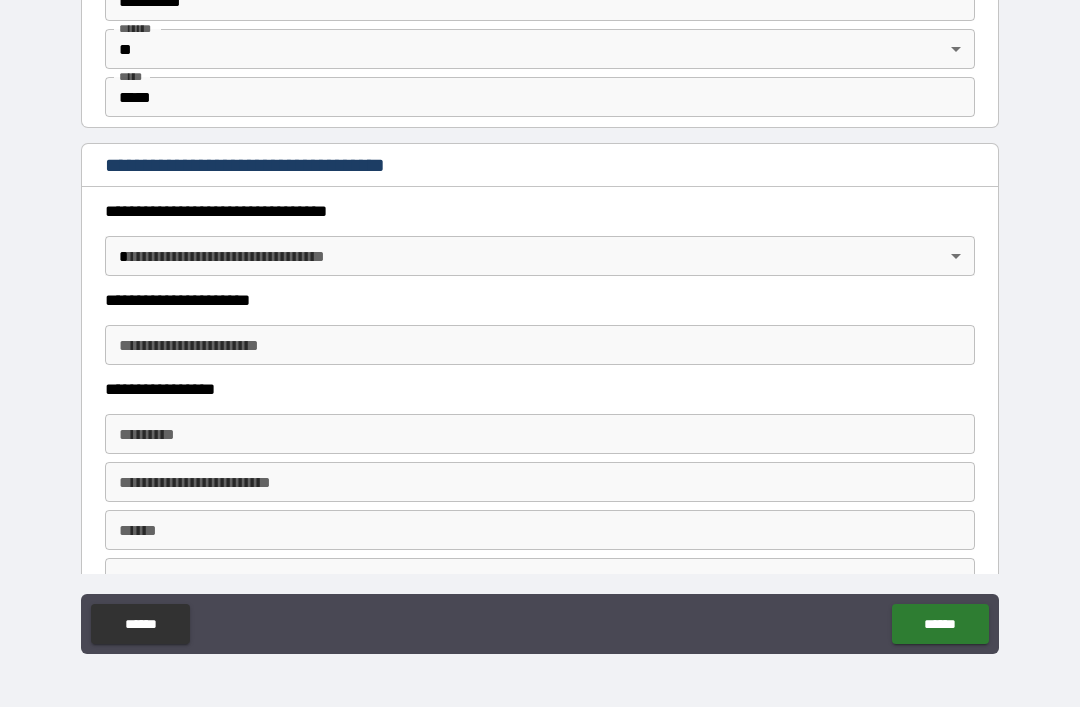 click on "**********" at bounding box center (540, 321) 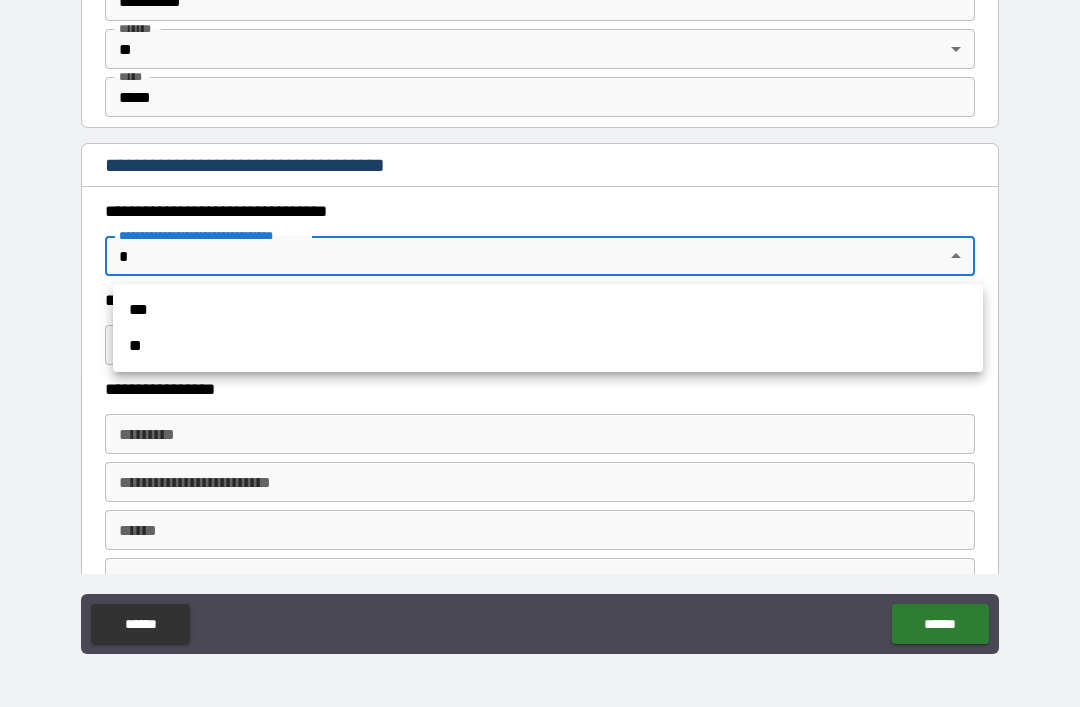 click on "***" at bounding box center (548, 310) 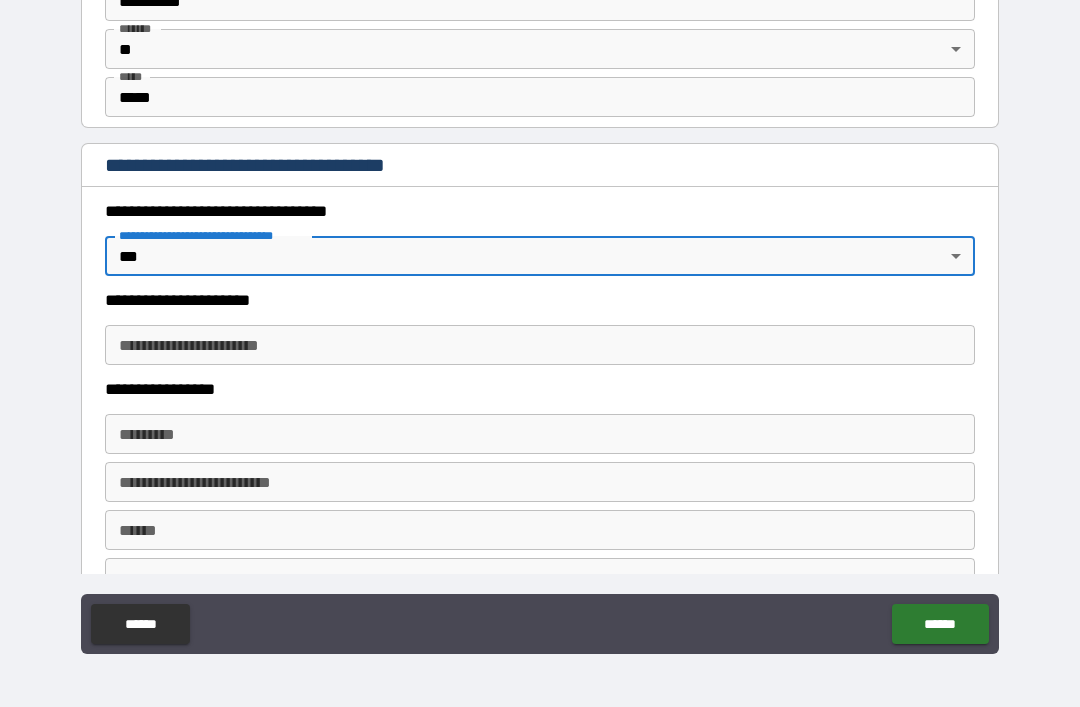 click on "**********" at bounding box center [540, 345] 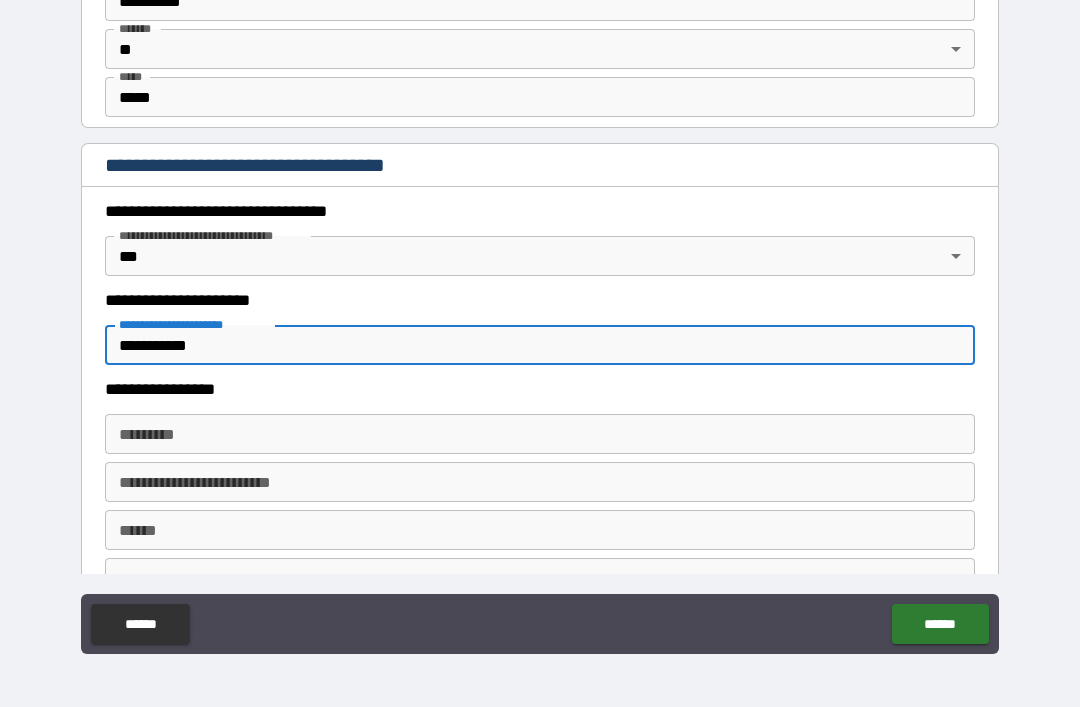 type on "**********" 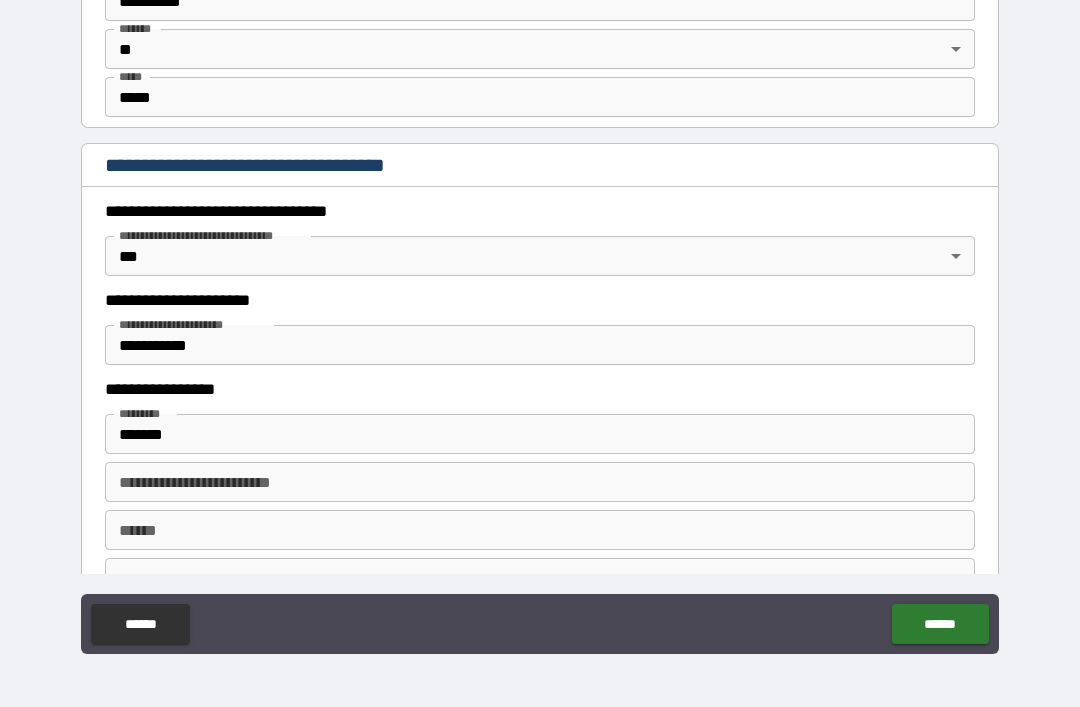 type on "**********" 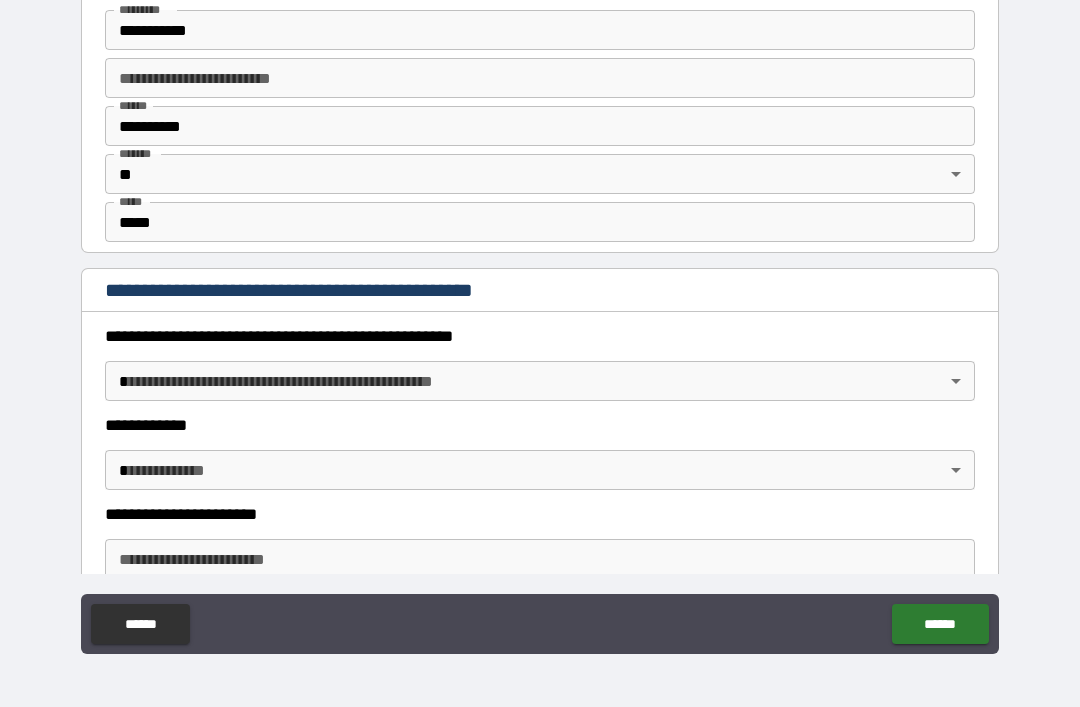 scroll, scrollTop: 1934, scrollLeft: 0, axis: vertical 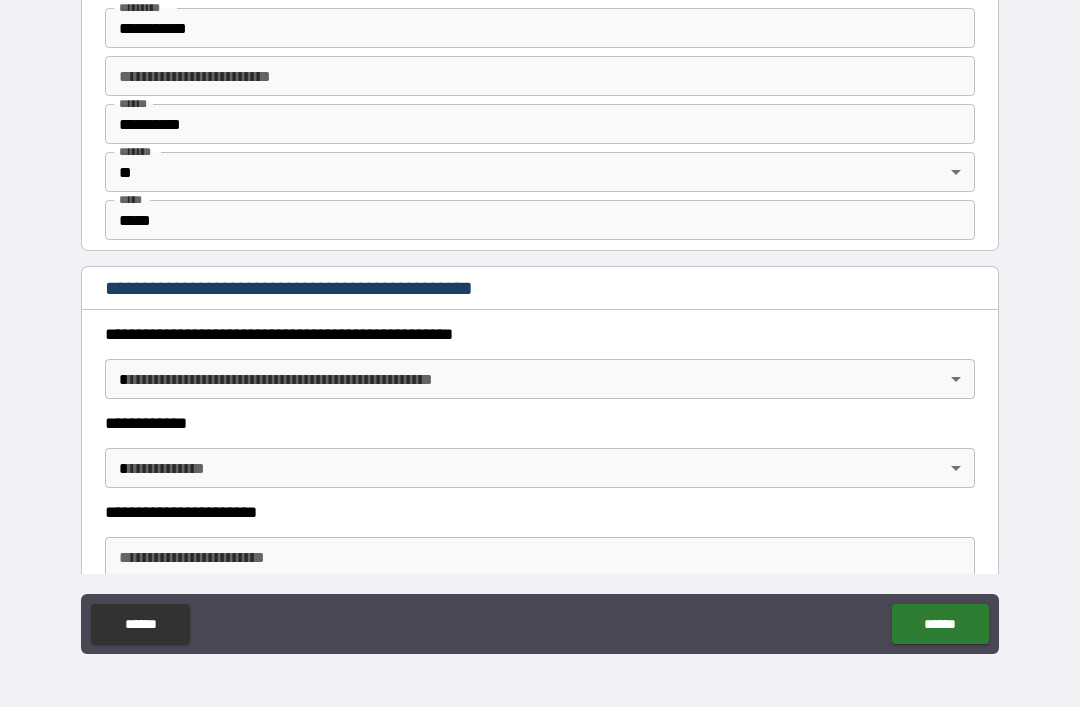 click on "**********" at bounding box center (540, 321) 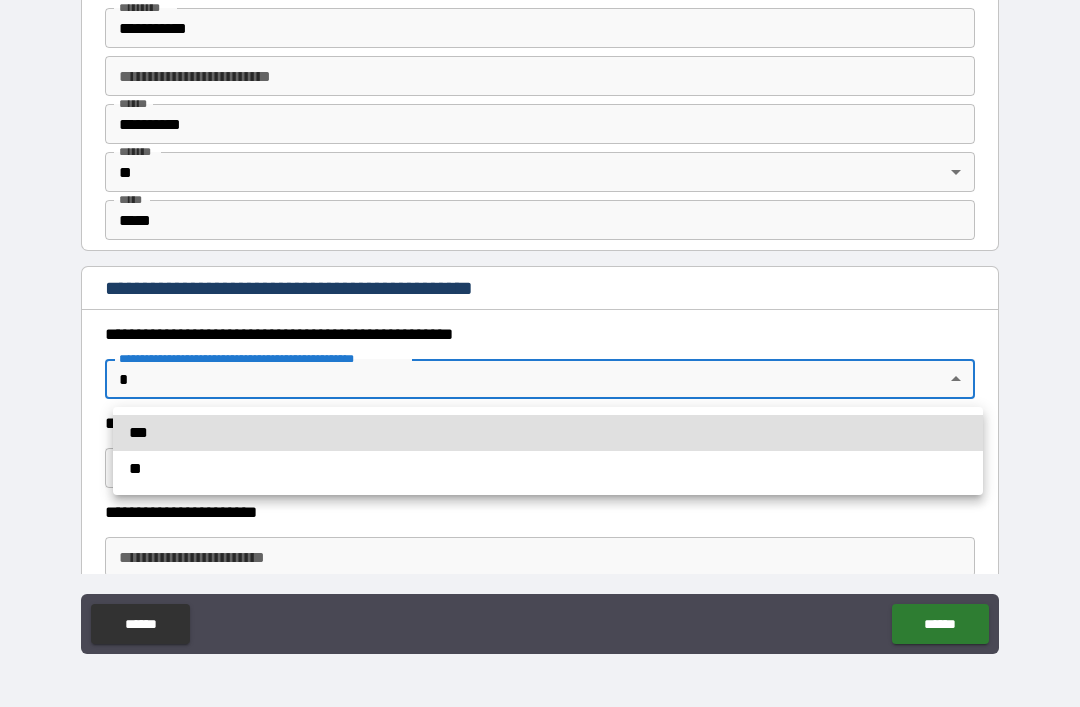 click on "**" at bounding box center (548, 469) 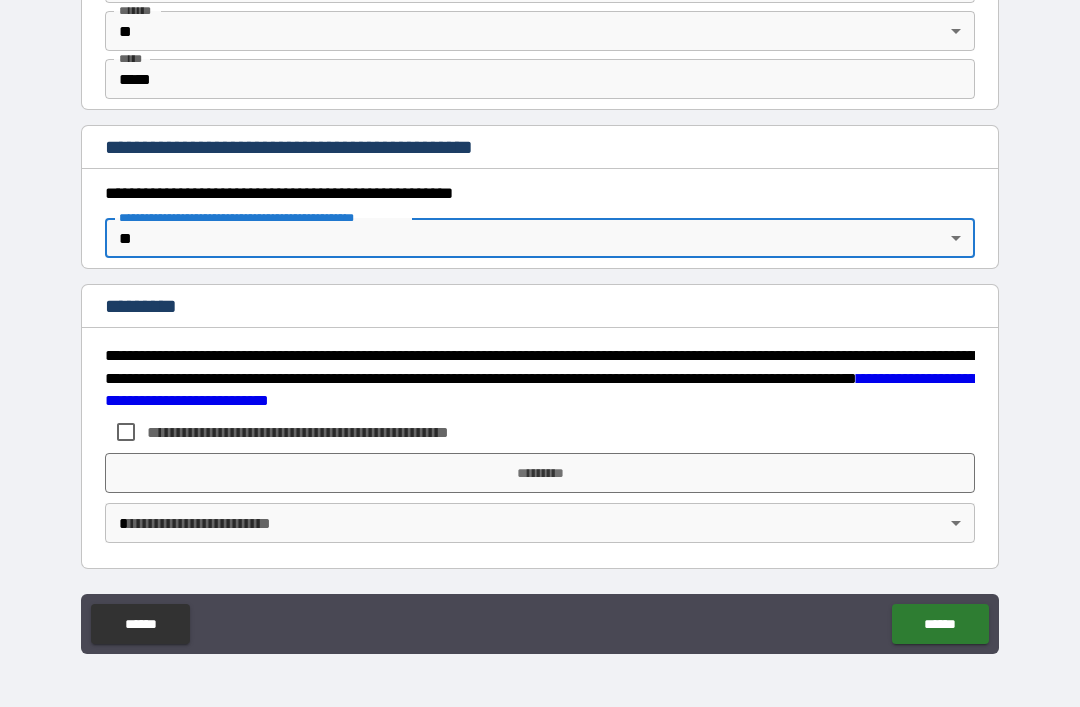 scroll, scrollTop: 2075, scrollLeft: 0, axis: vertical 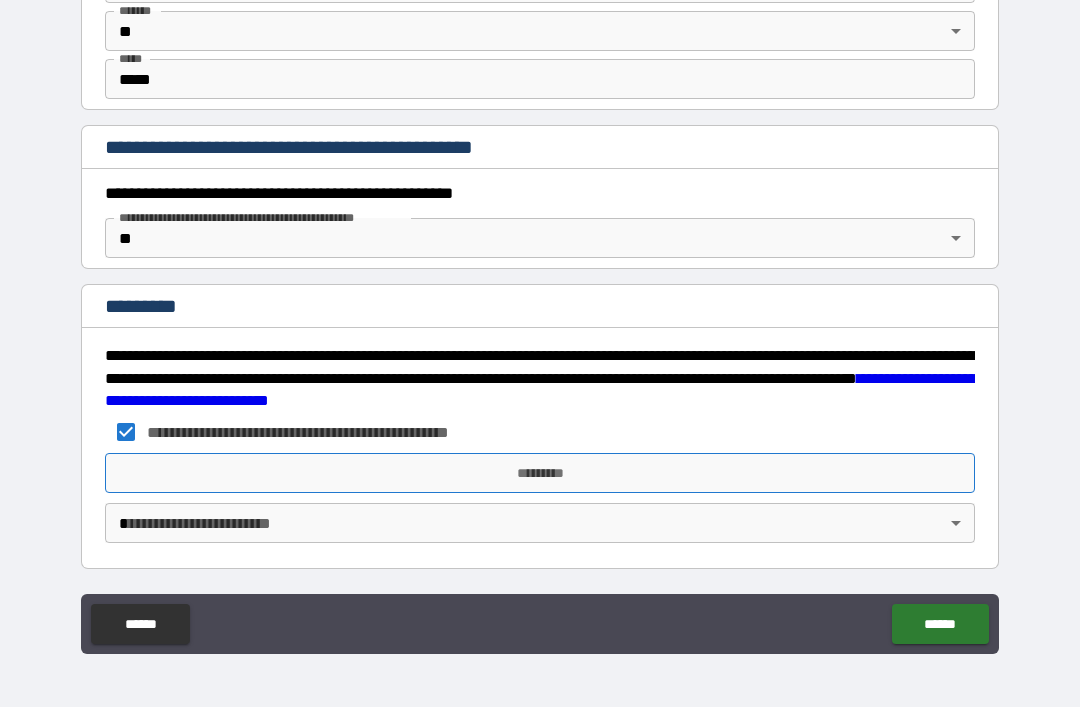 click on "*********" at bounding box center [540, 473] 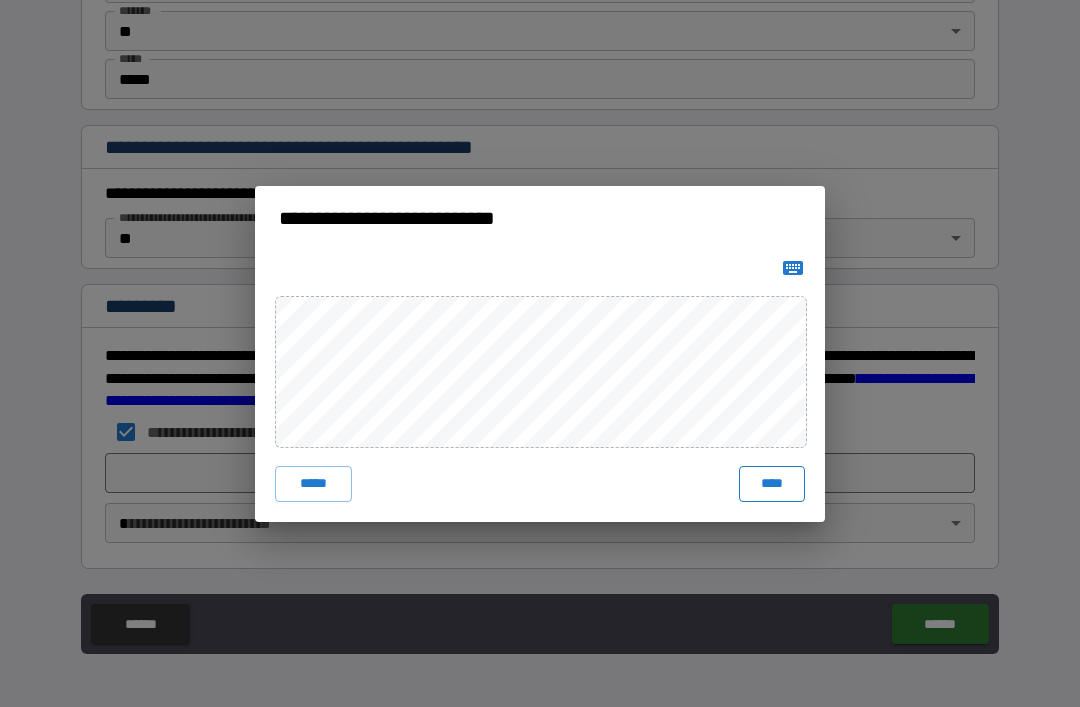 click on "****" at bounding box center [772, 484] 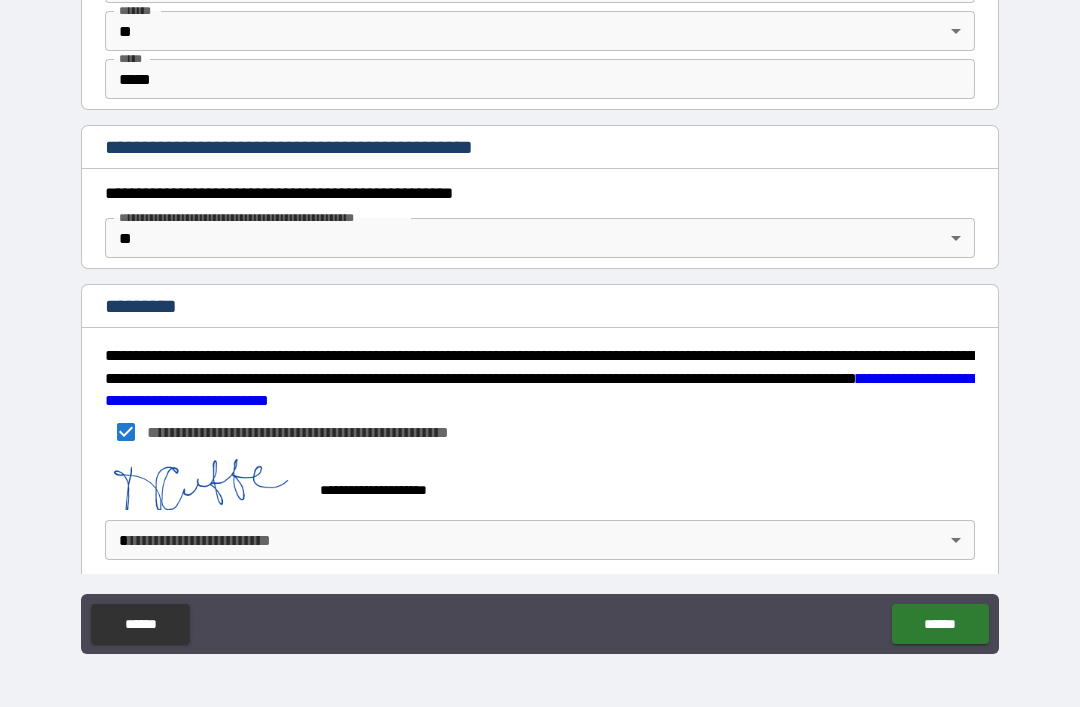 click on "**********" at bounding box center [540, 321] 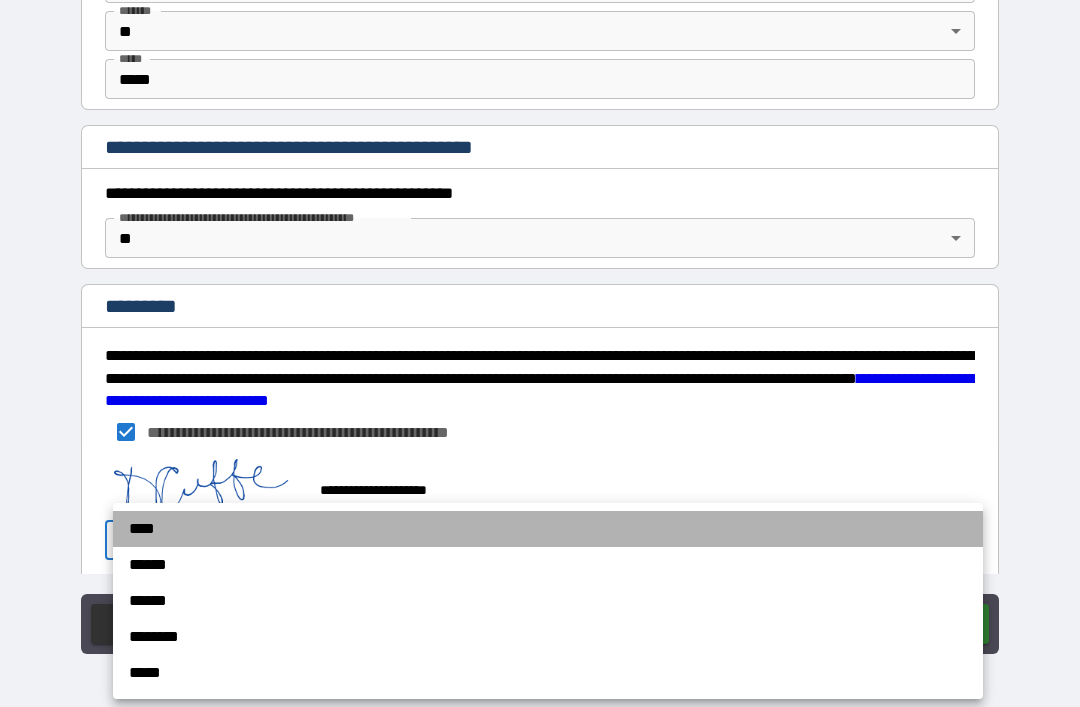 click on "****" at bounding box center [548, 529] 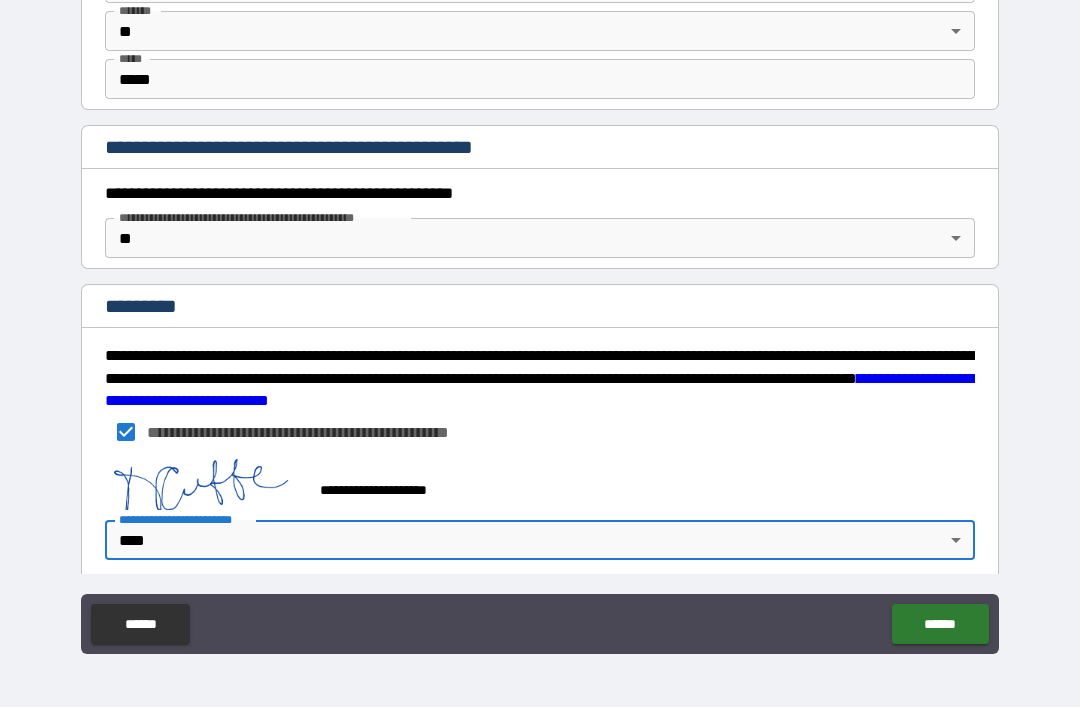 type on "*" 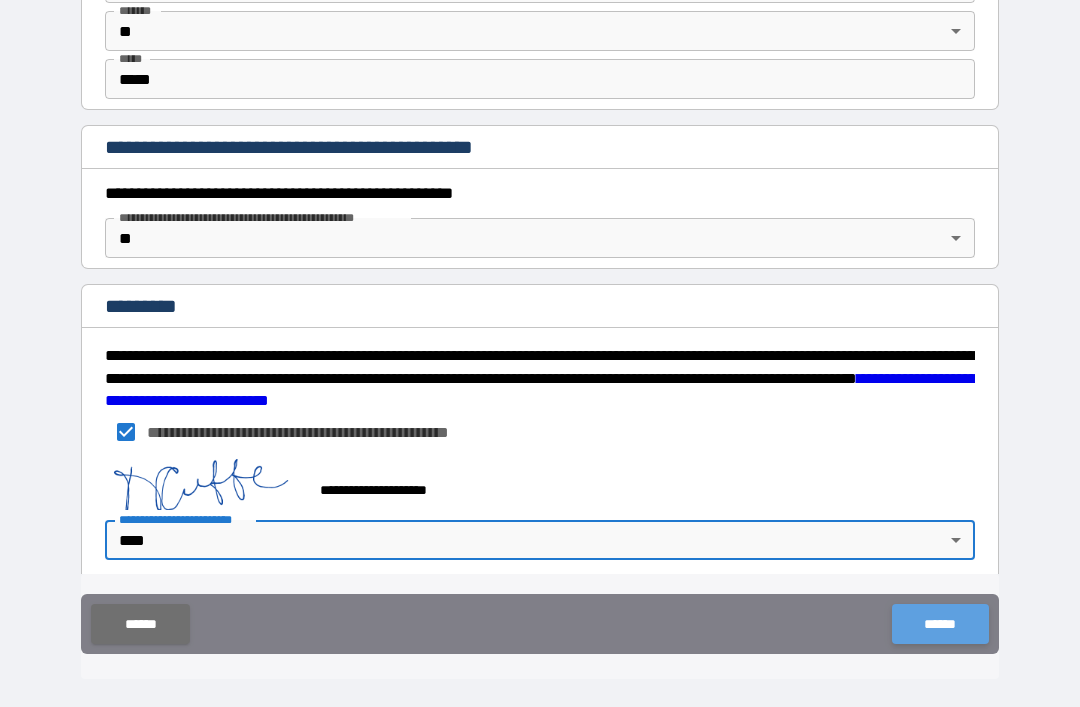 click on "******" at bounding box center (940, 624) 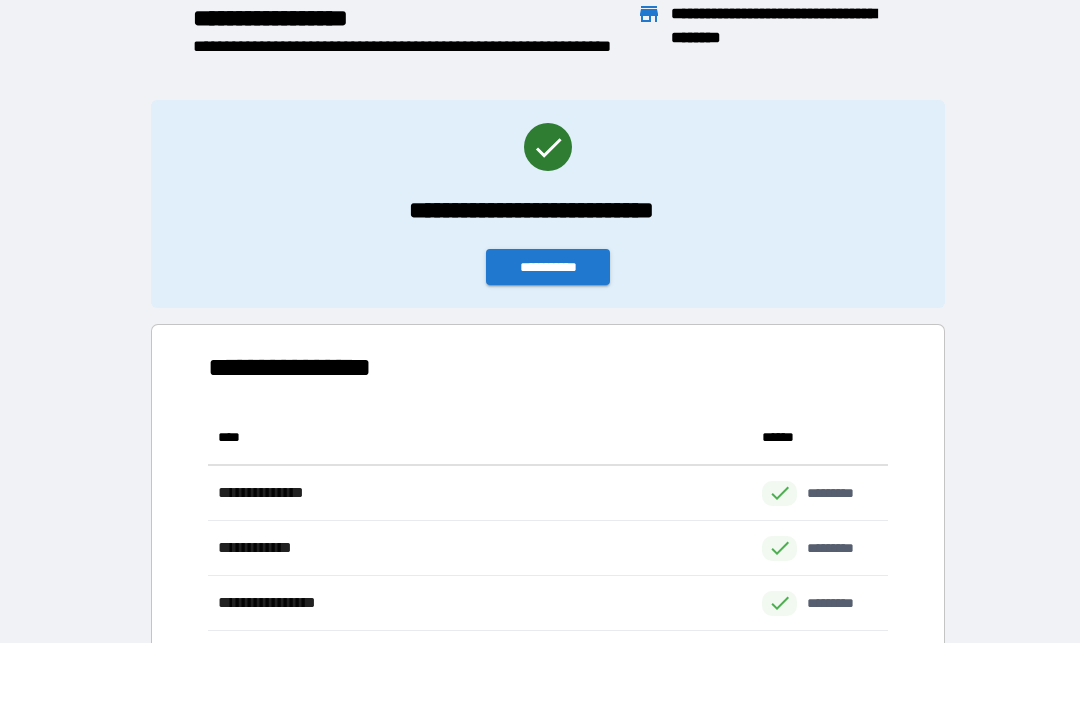 scroll, scrollTop: 1, scrollLeft: 1, axis: both 